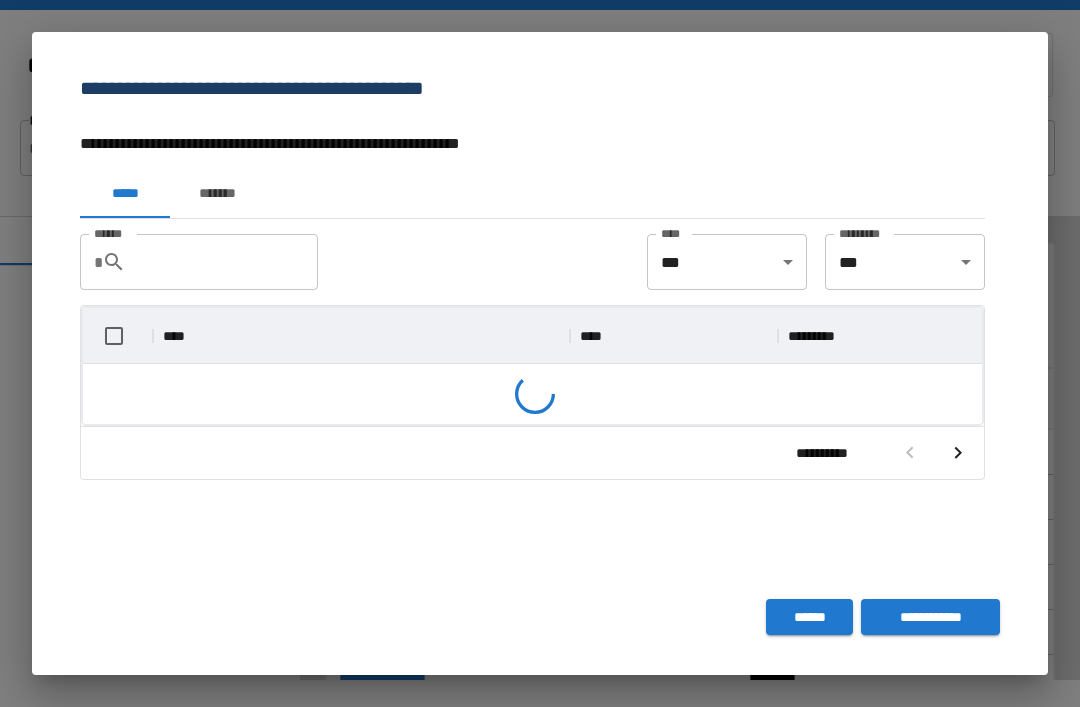 scroll, scrollTop: 64, scrollLeft: 0, axis: vertical 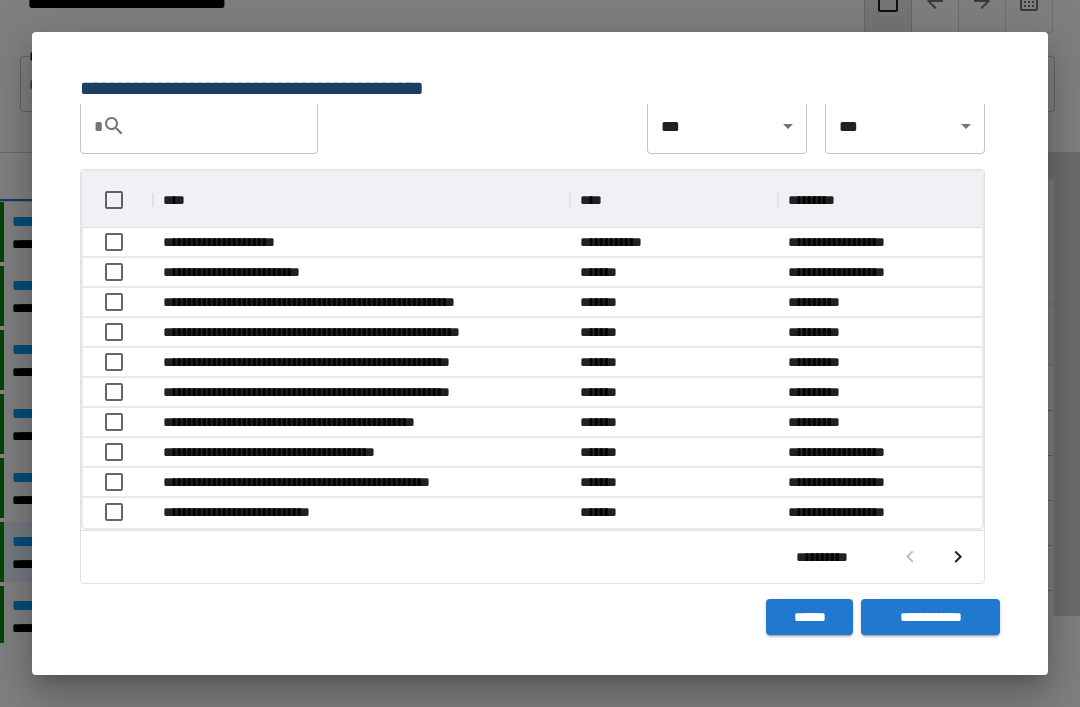click at bounding box center (958, 557) 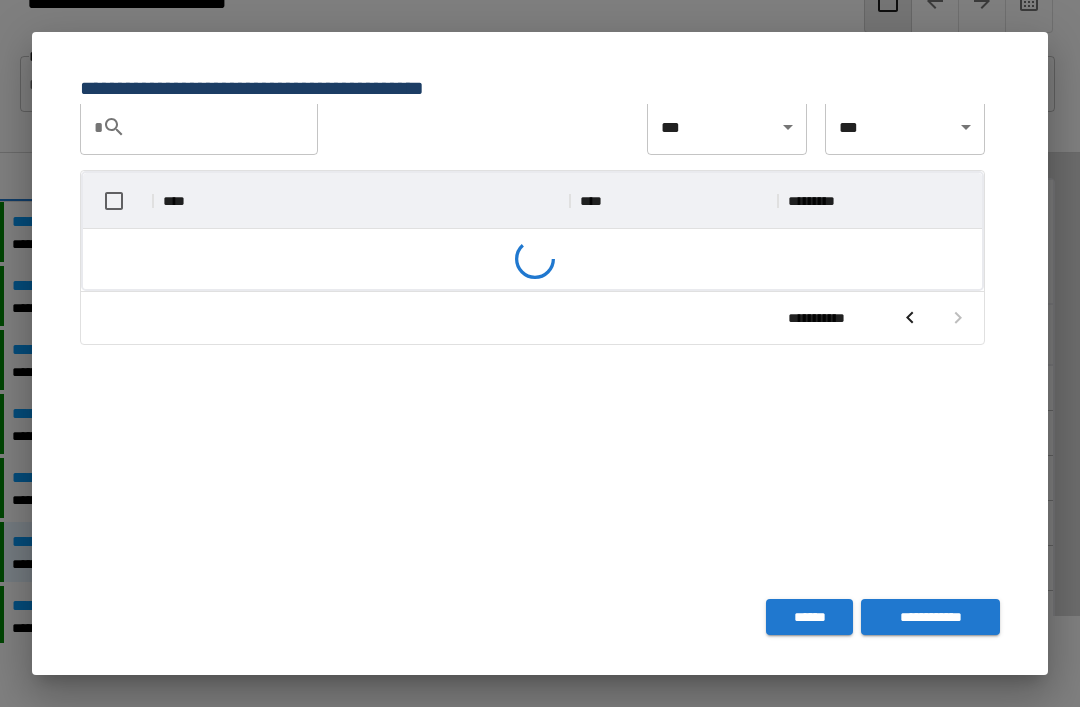 scroll, scrollTop: 135, scrollLeft: 0, axis: vertical 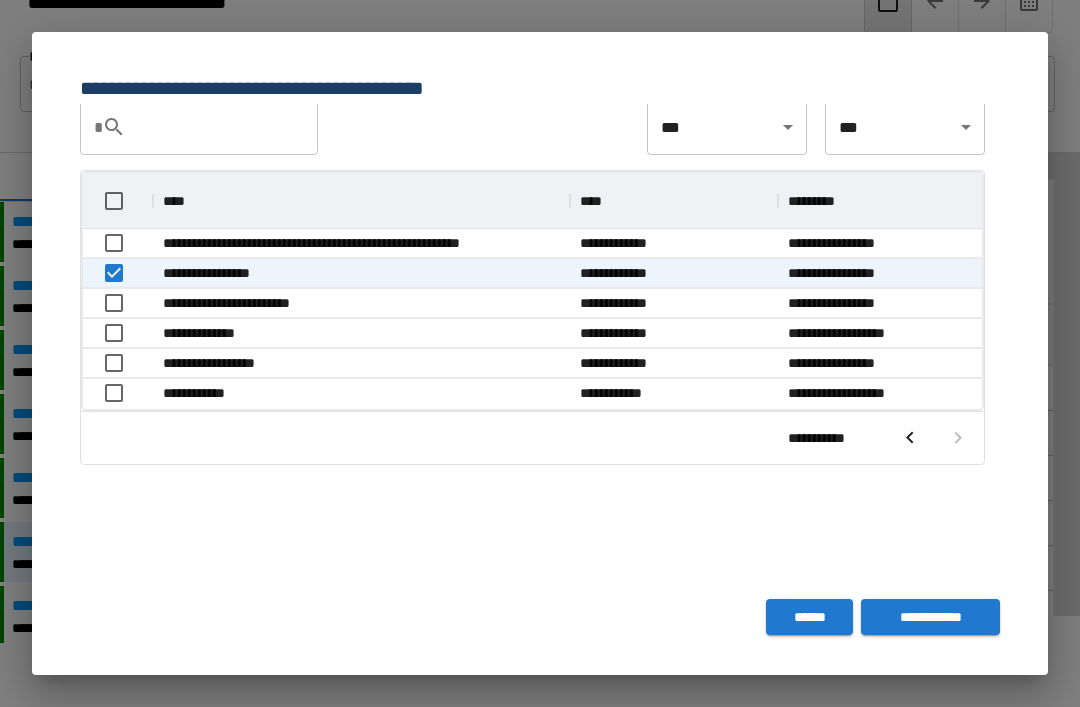 click on "**********" at bounding box center [930, 617] 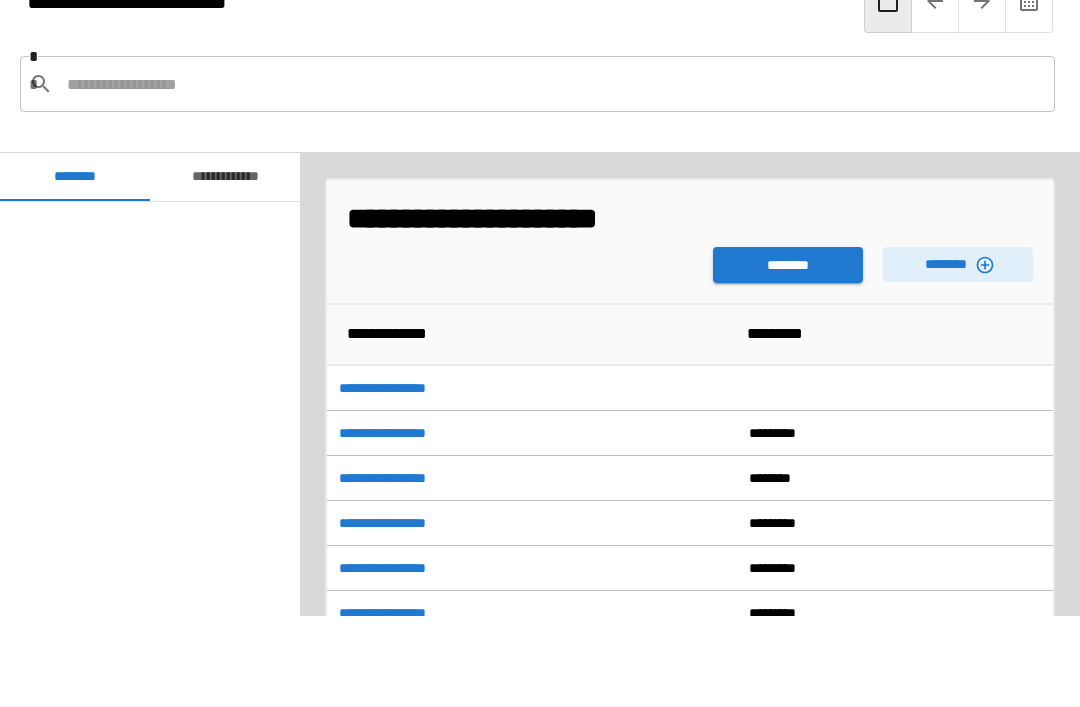 scroll, scrollTop: 1140, scrollLeft: 0, axis: vertical 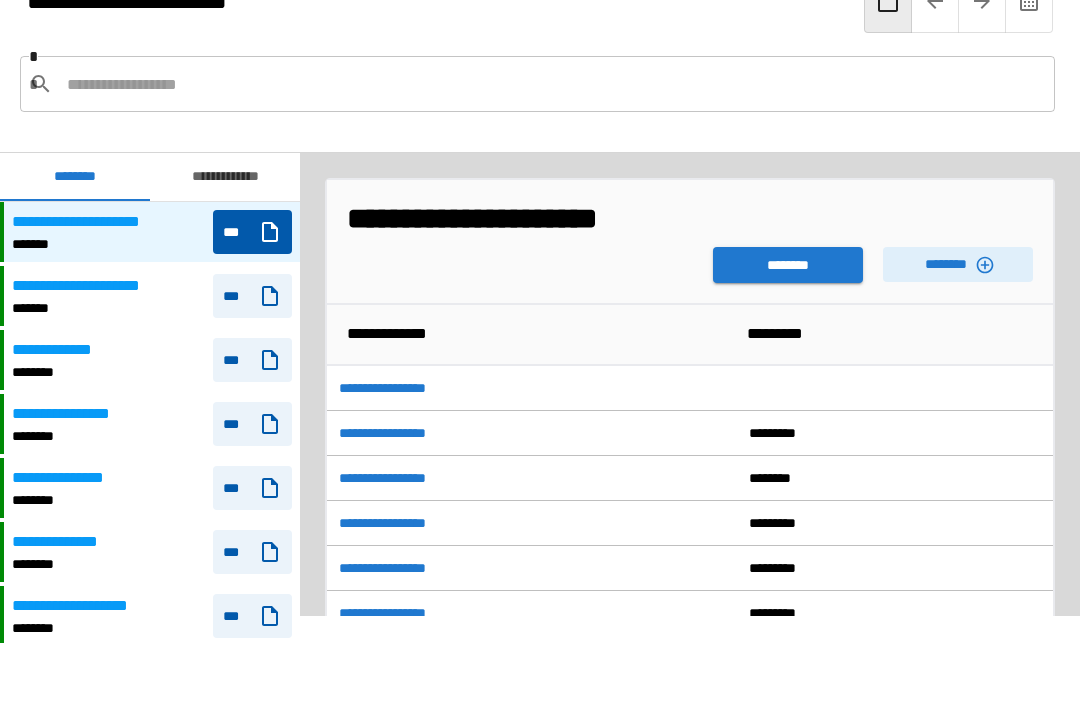 click on "********" at bounding box center (788, 265) 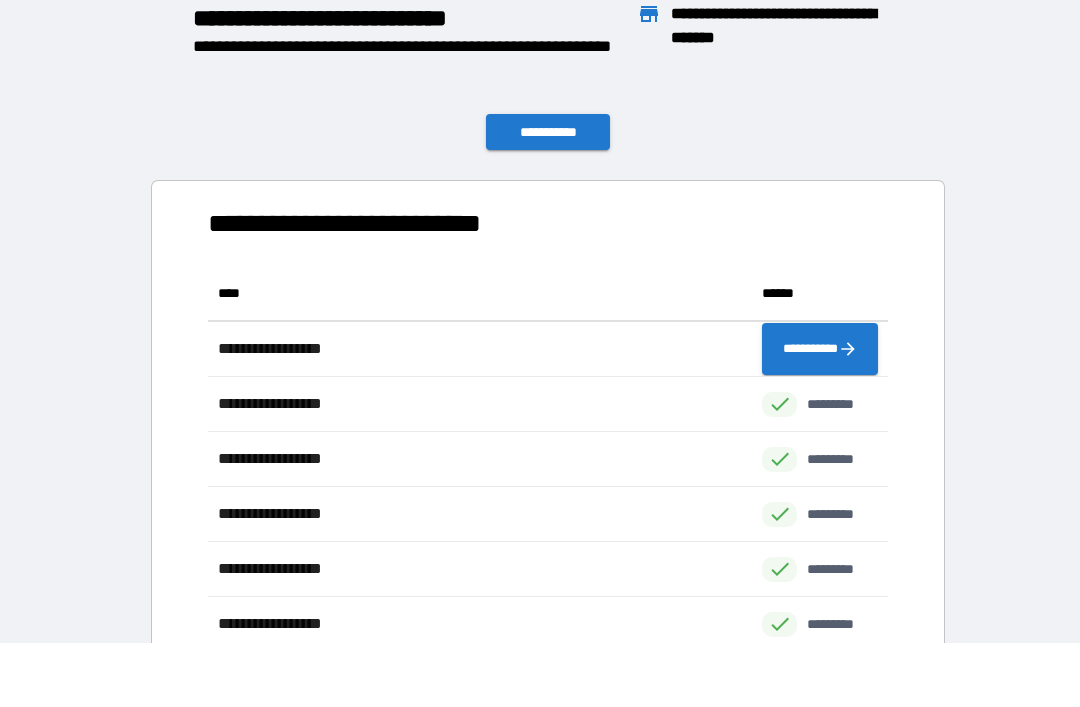 scroll, scrollTop: 496, scrollLeft: 680, axis: both 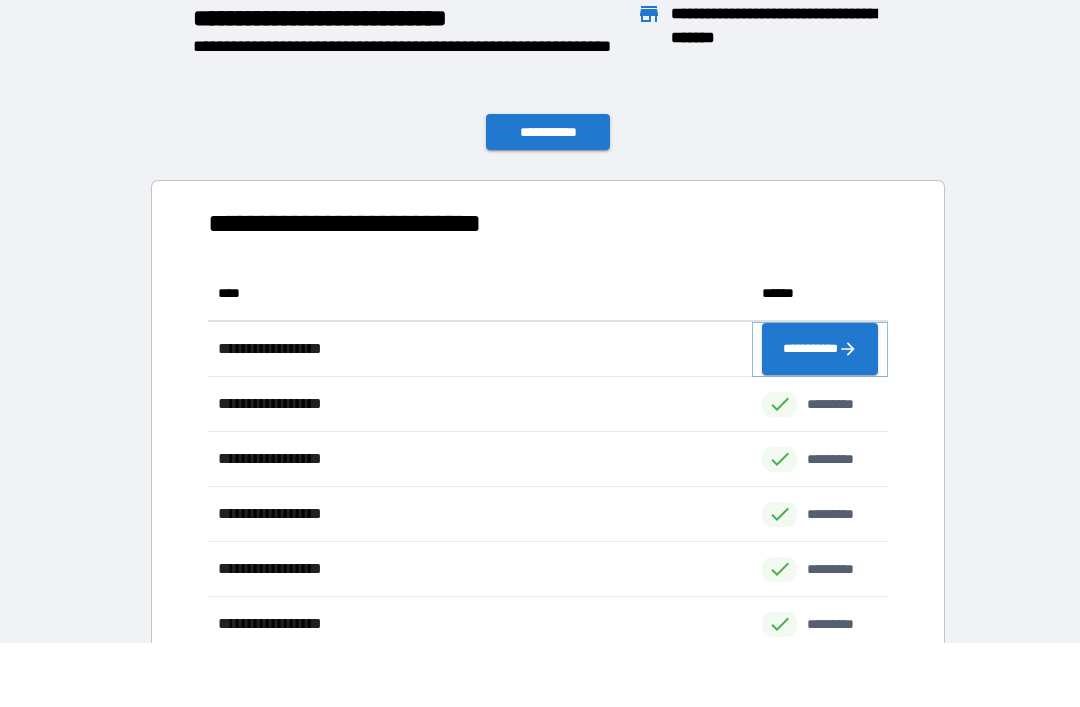 click 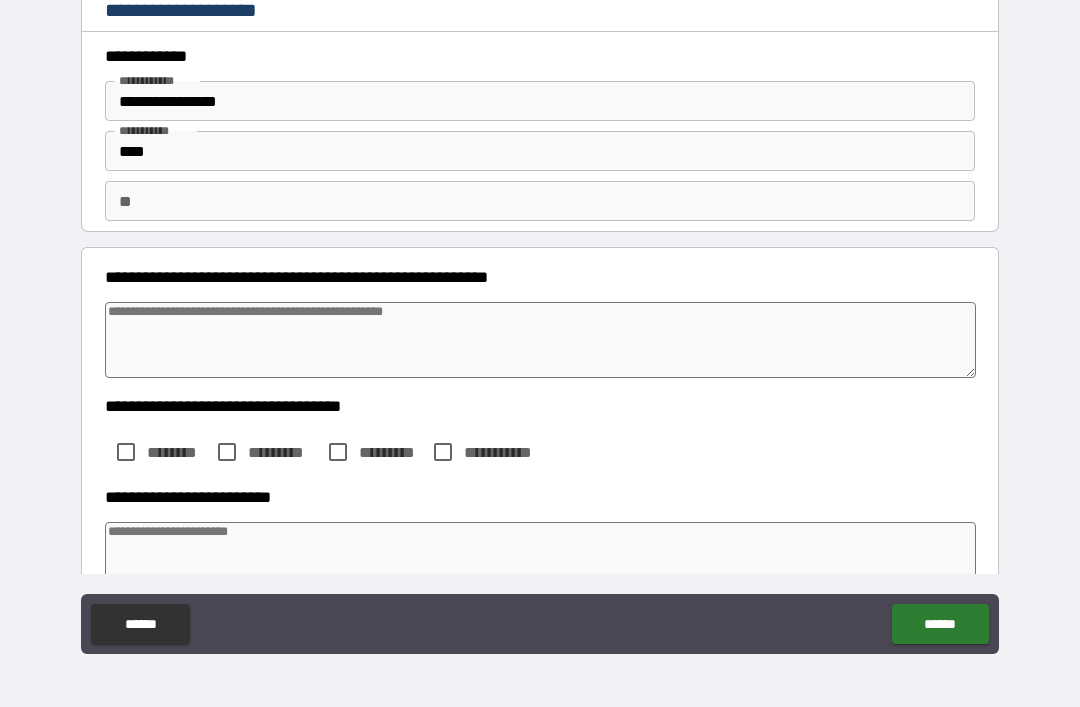 type on "*" 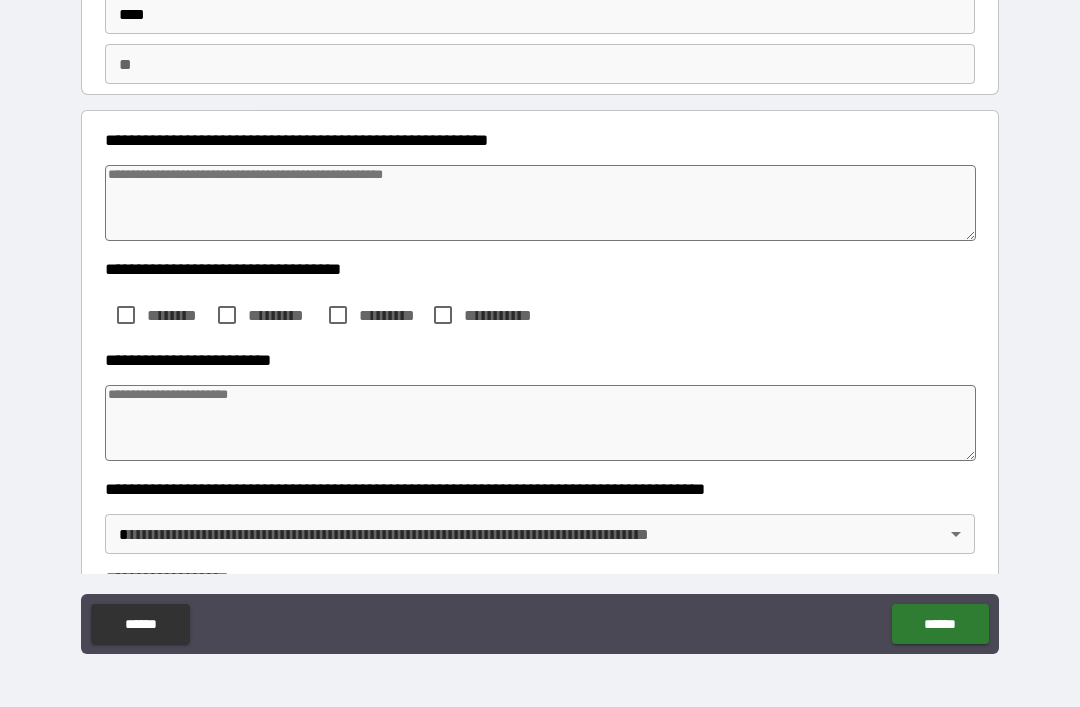scroll, scrollTop: 159, scrollLeft: 0, axis: vertical 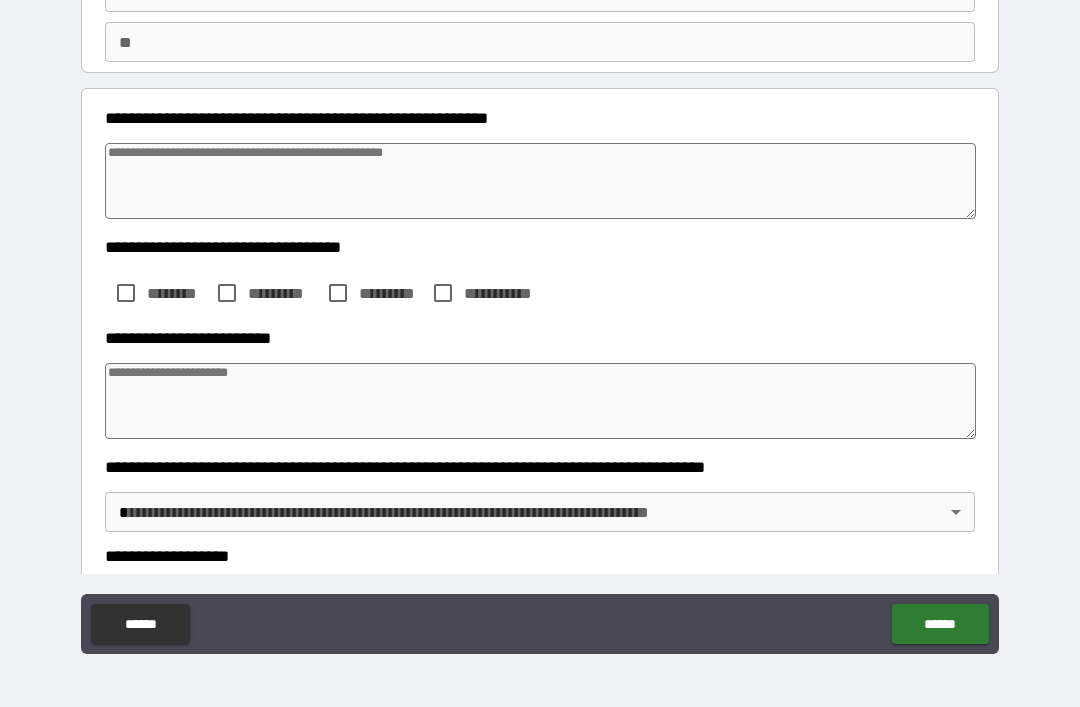 type on "*" 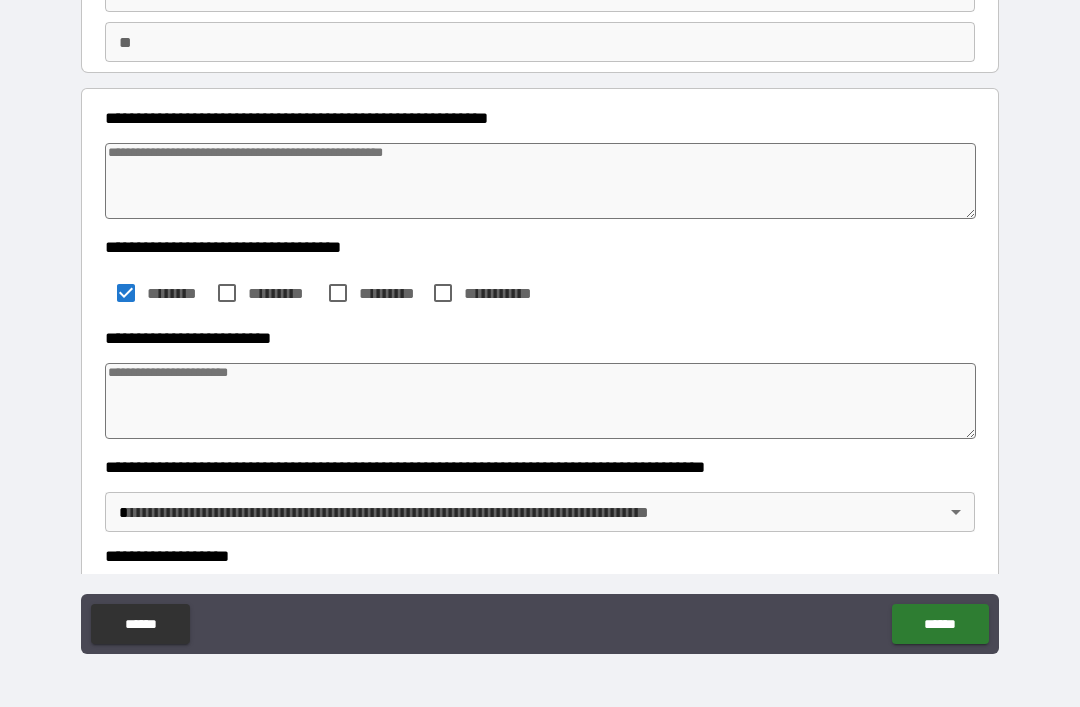 type on "*" 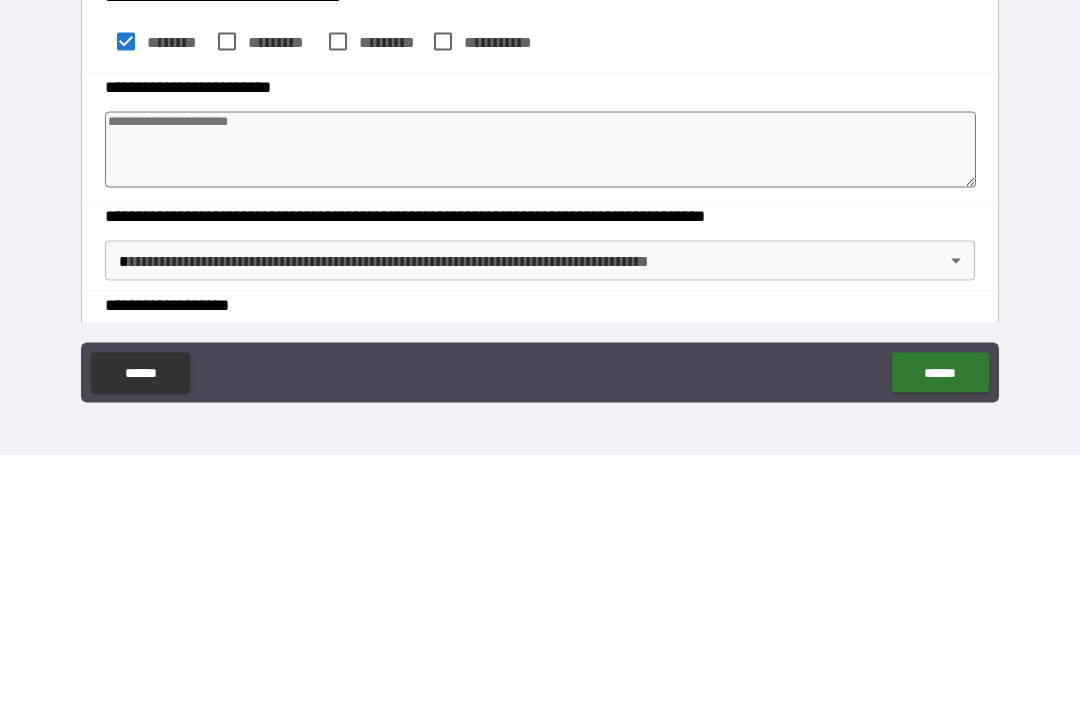 type on "*" 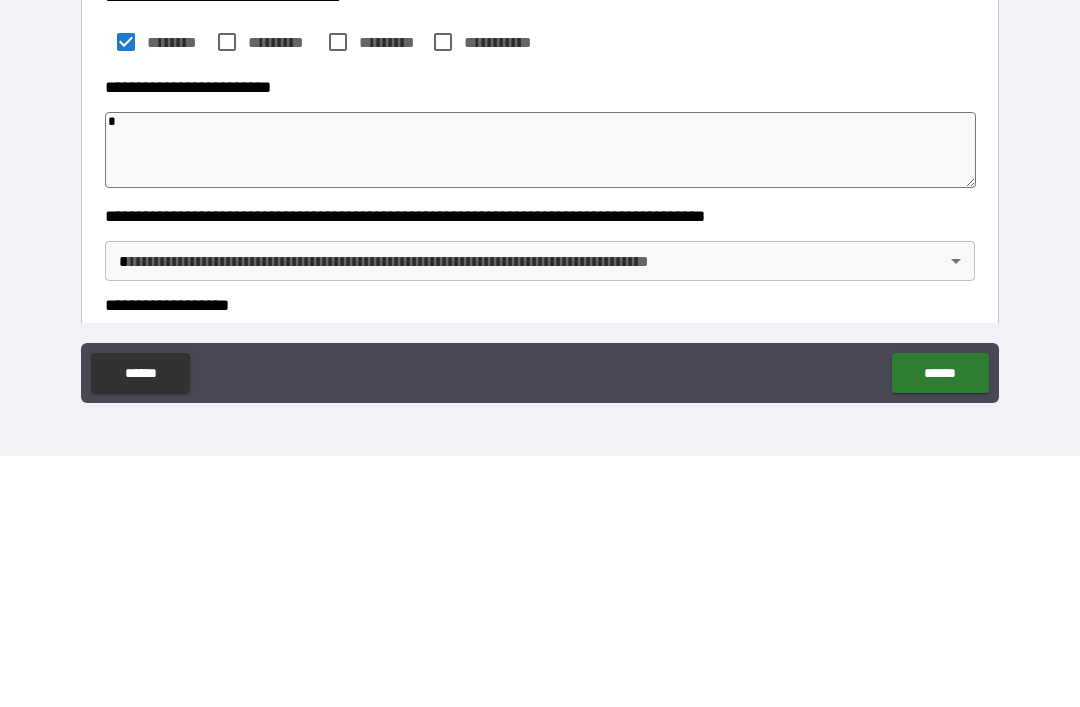 type on "*" 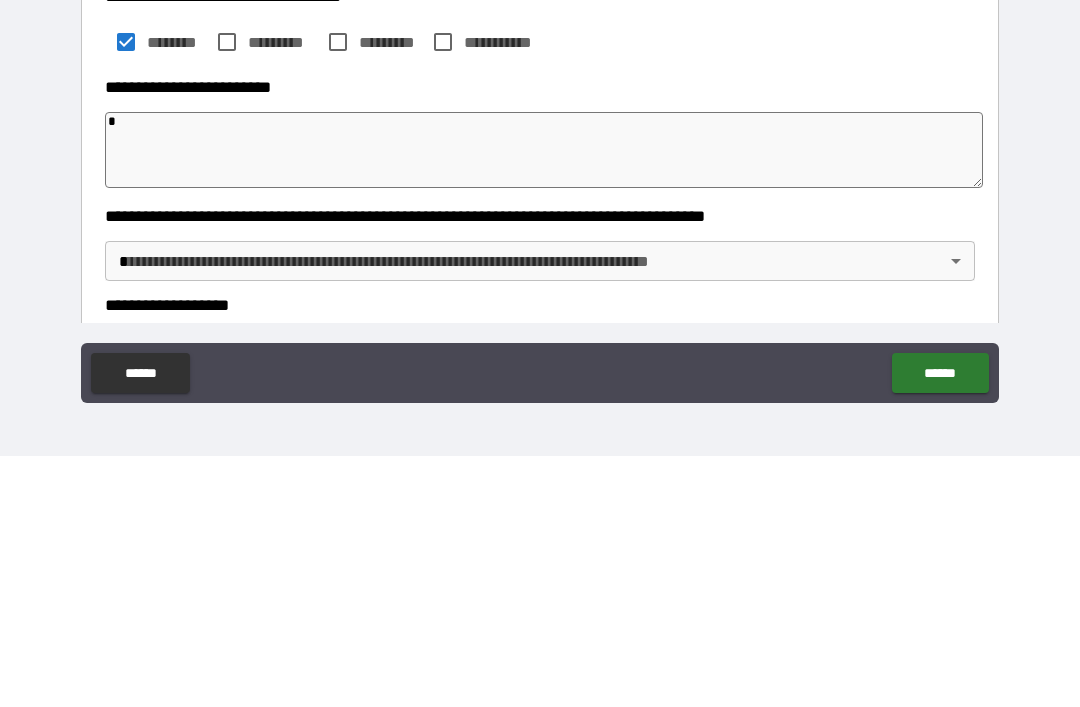 type on "*" 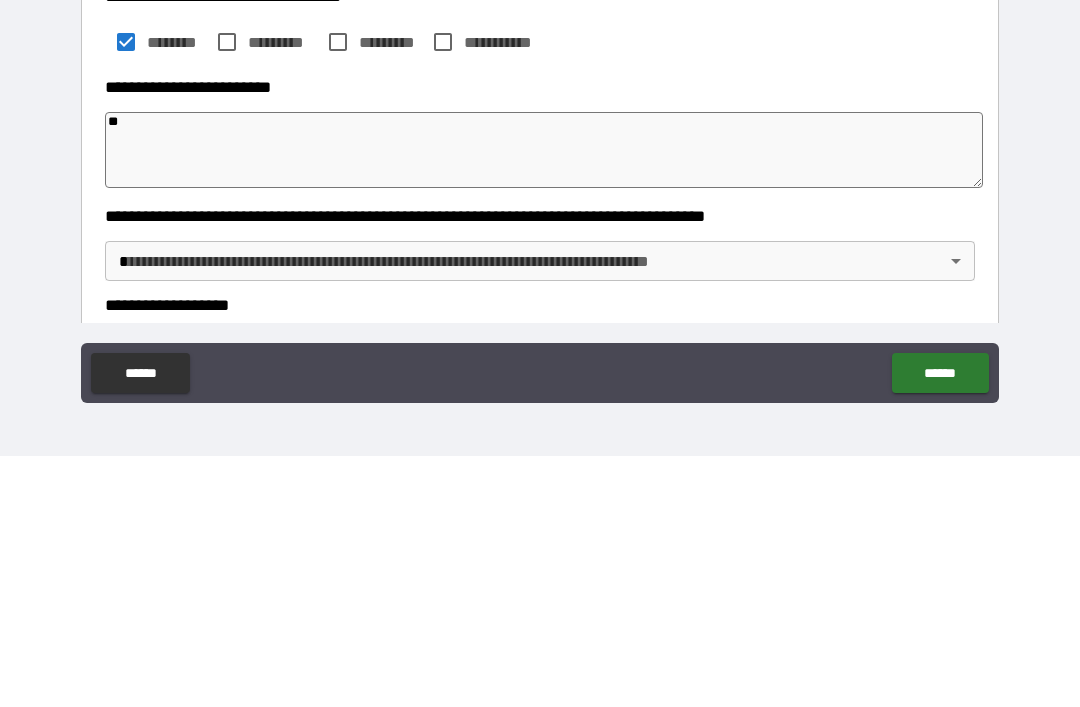 type on "***" 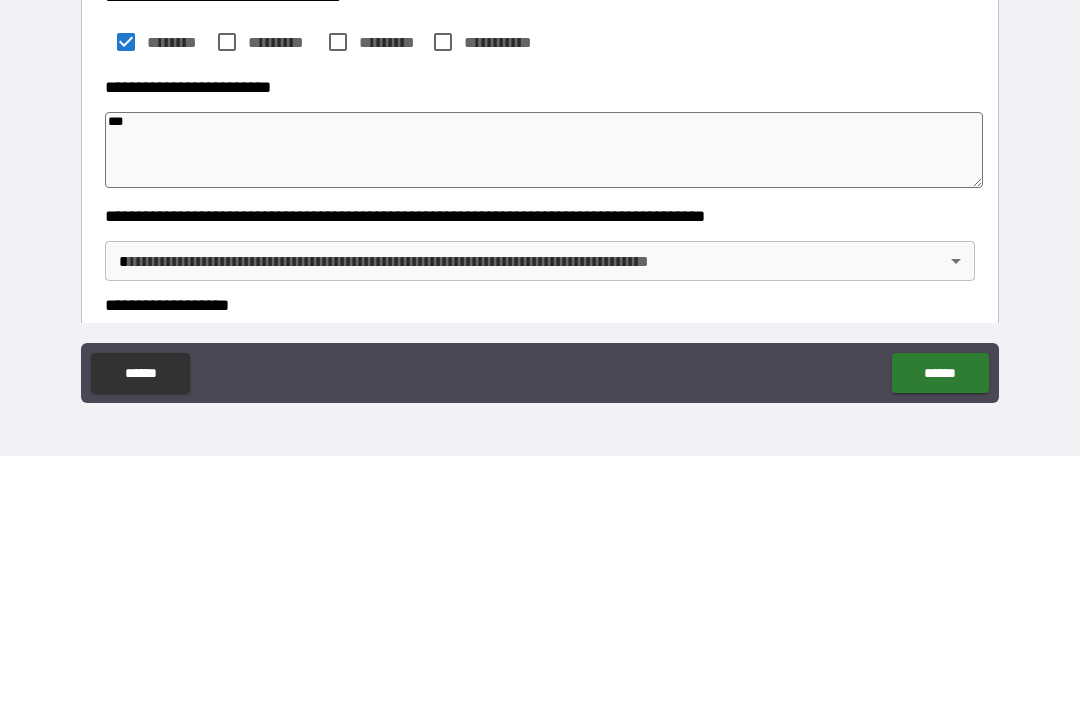 type on "*" 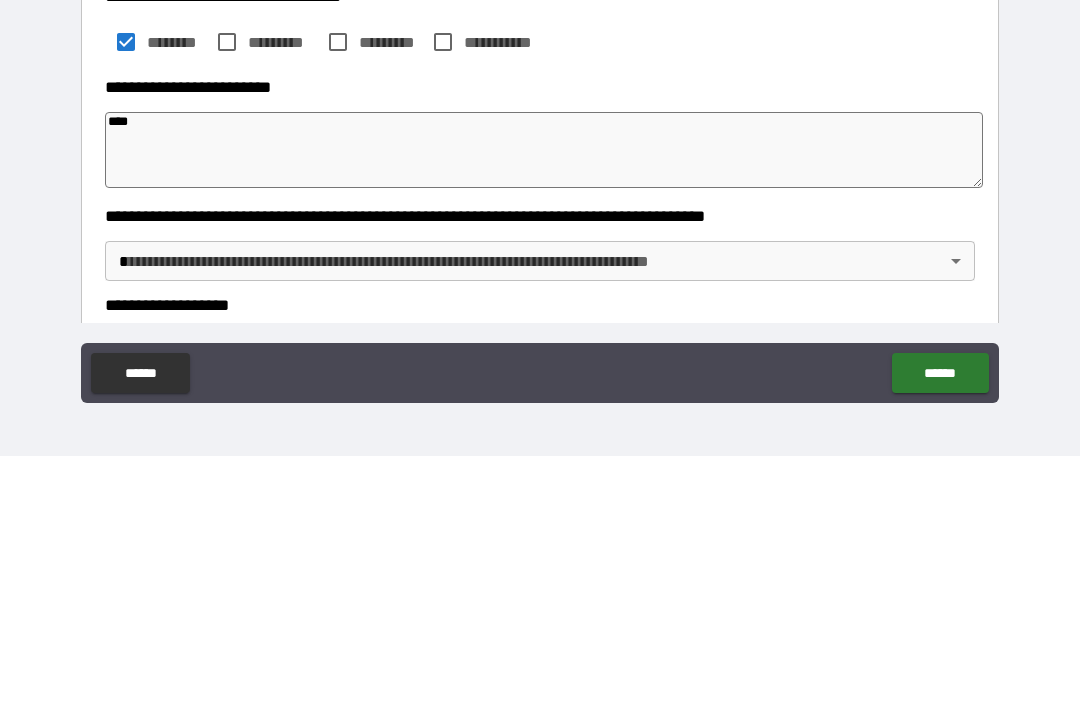 type on "*" 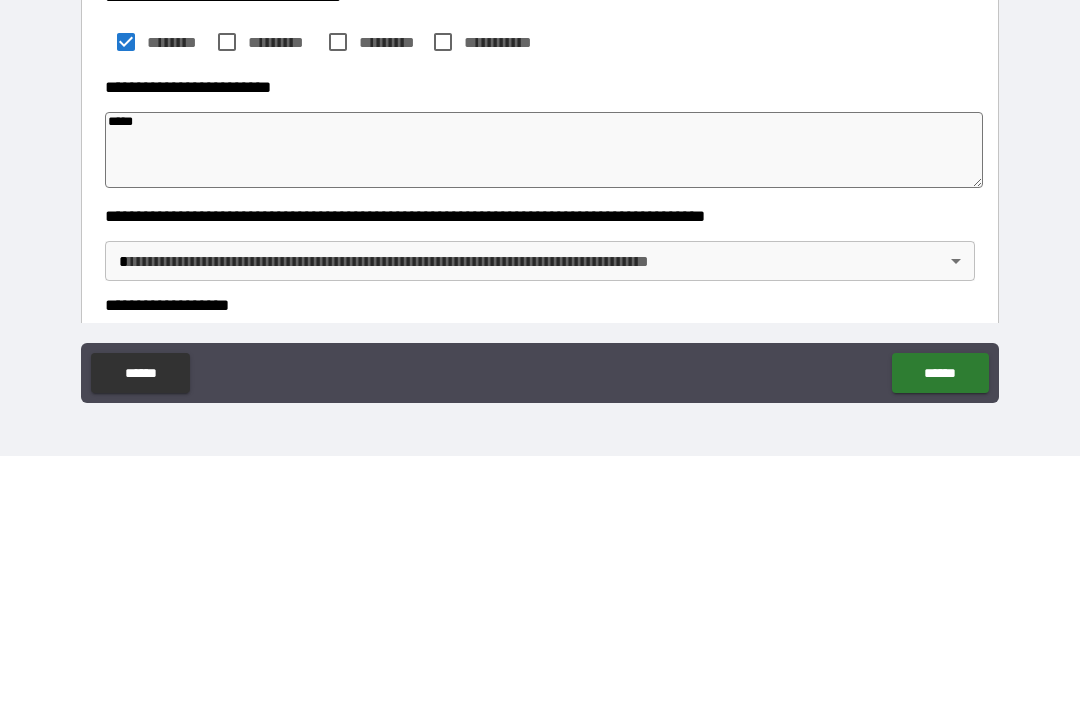 type on "*" 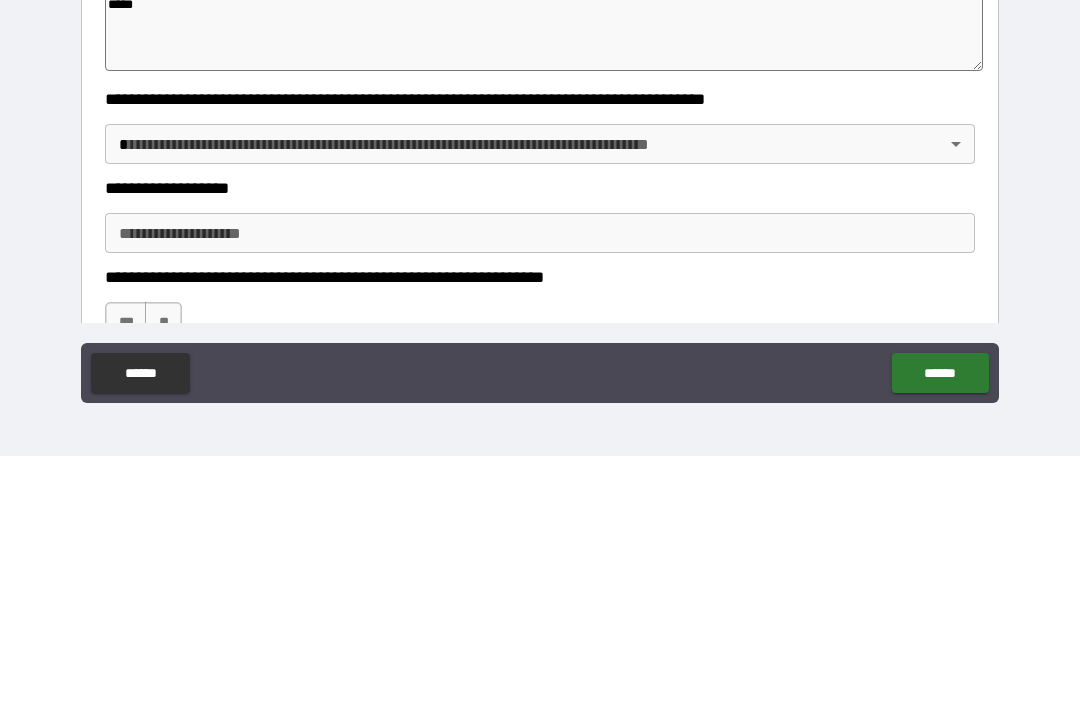scroll, scrollTop: 276, scrollLeft: 0, axis: vertical 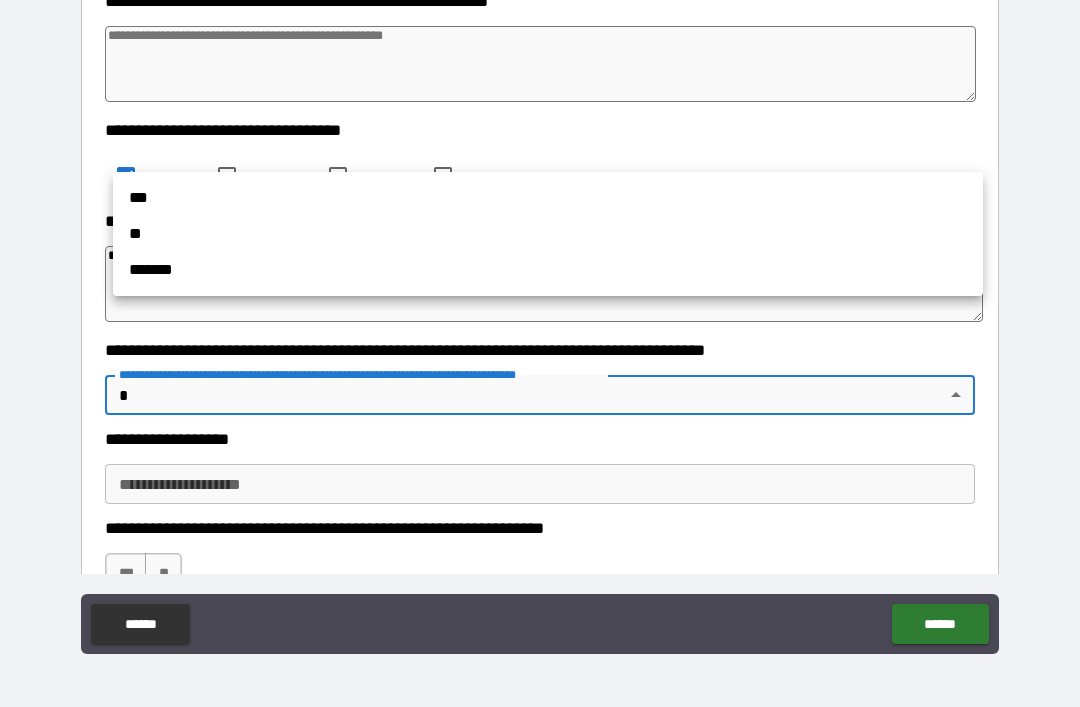 click on "**" at bounding box center (548, 234) 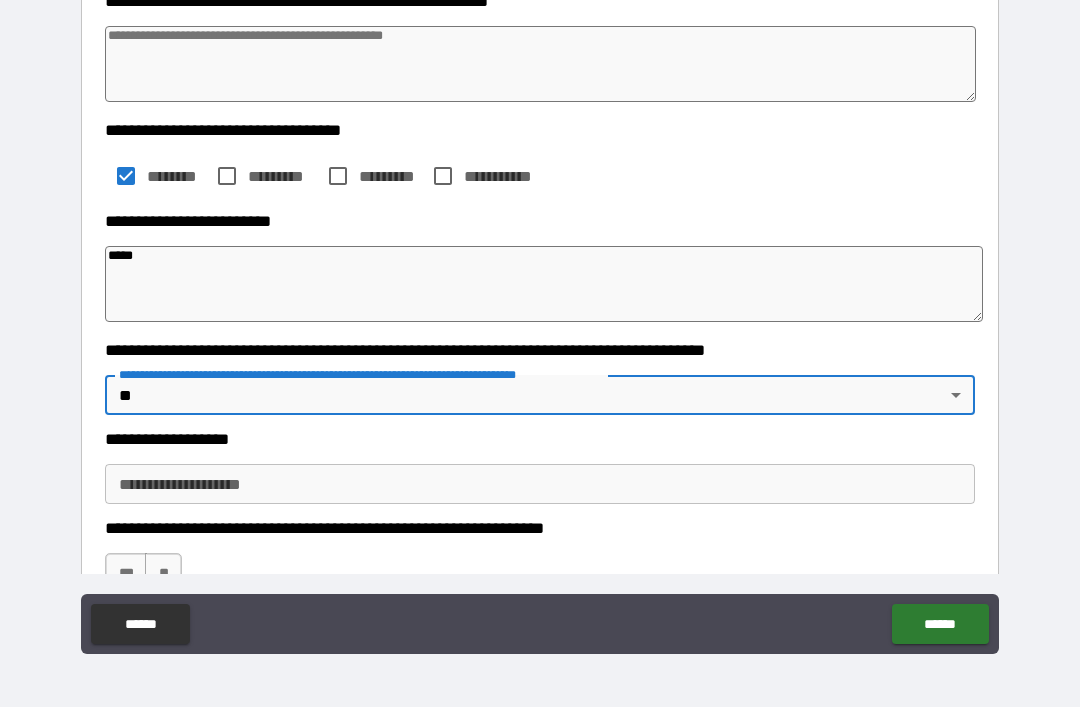 type on "*" 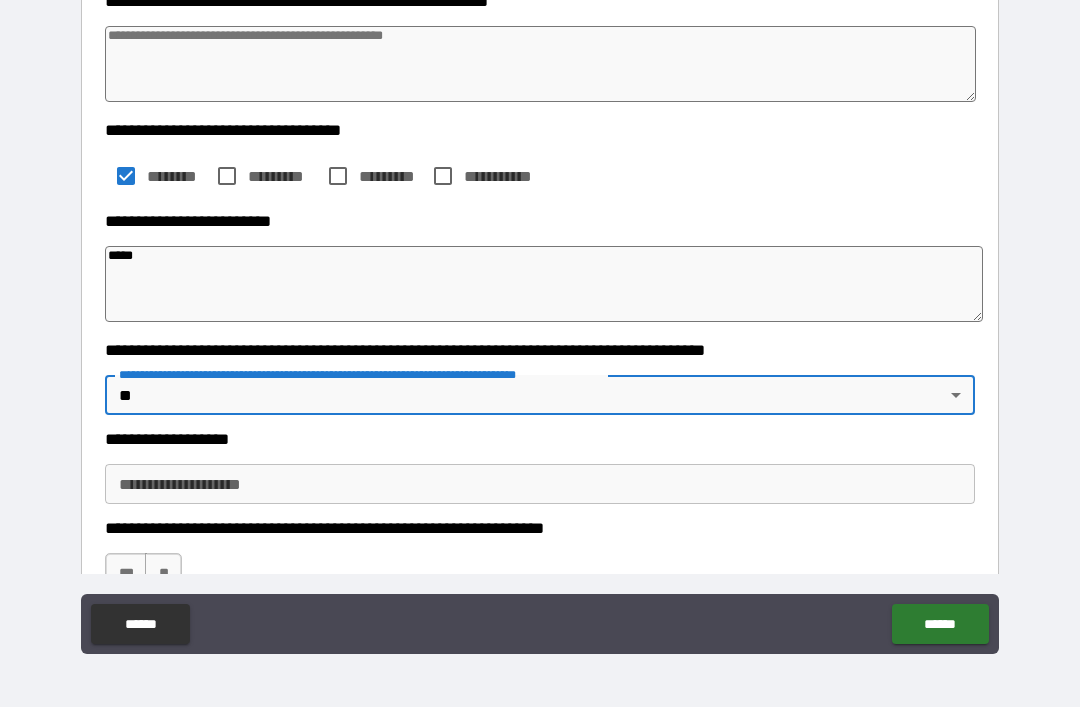 type on "*" 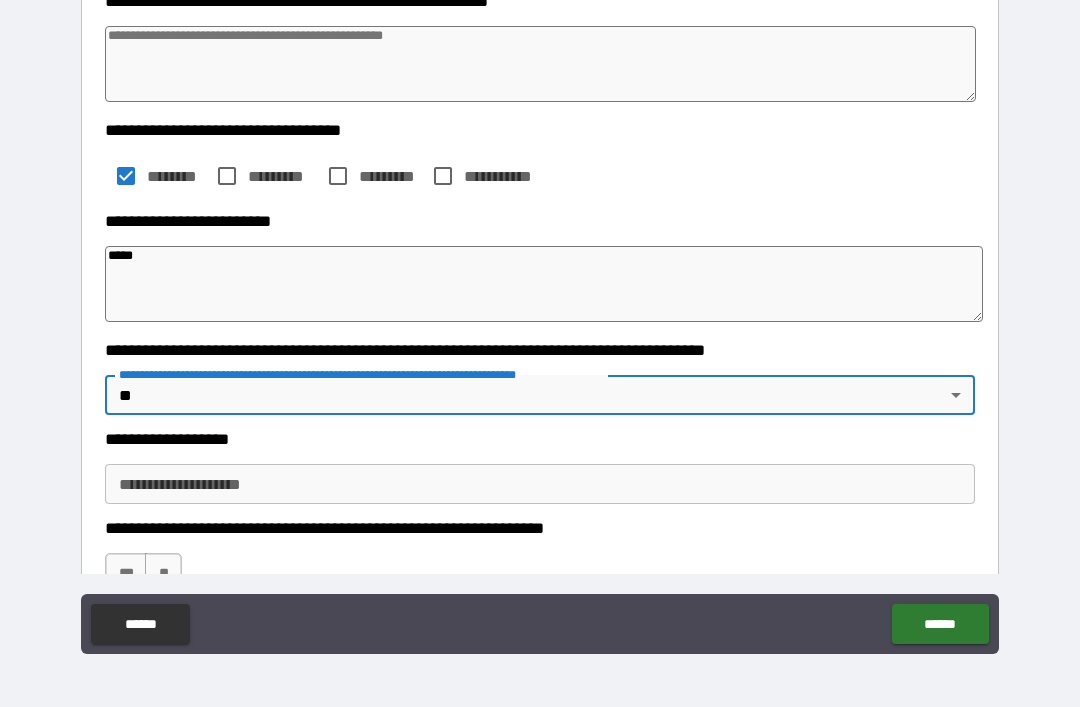 click on "**********" at bounding box center [540, 484] 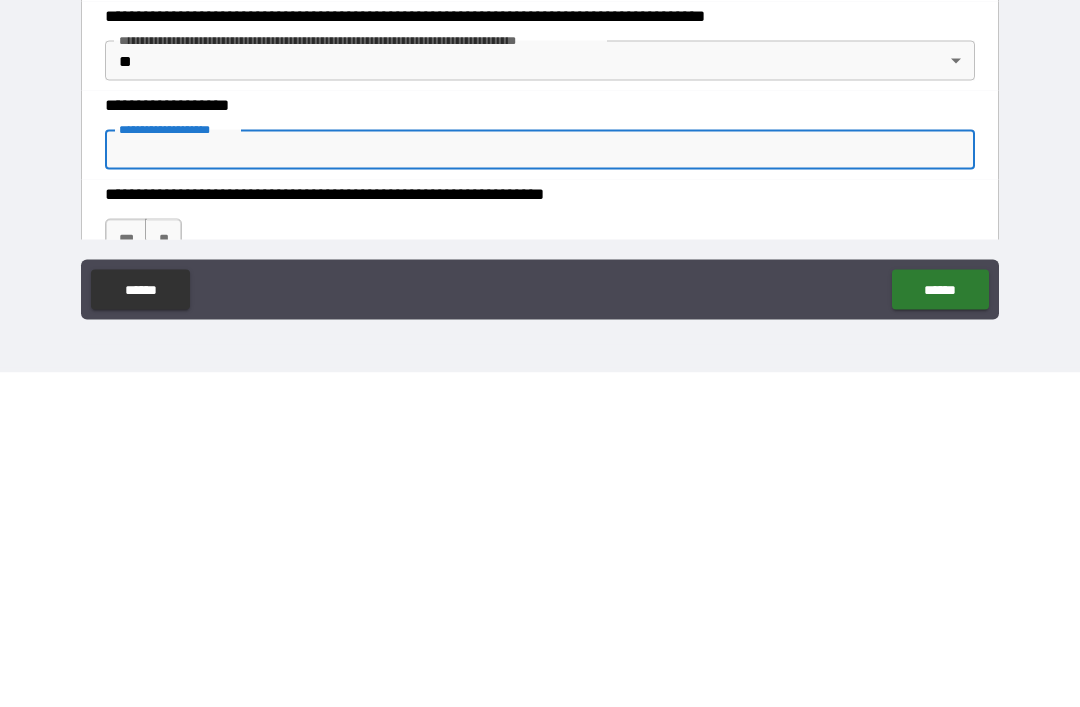 type on "*" 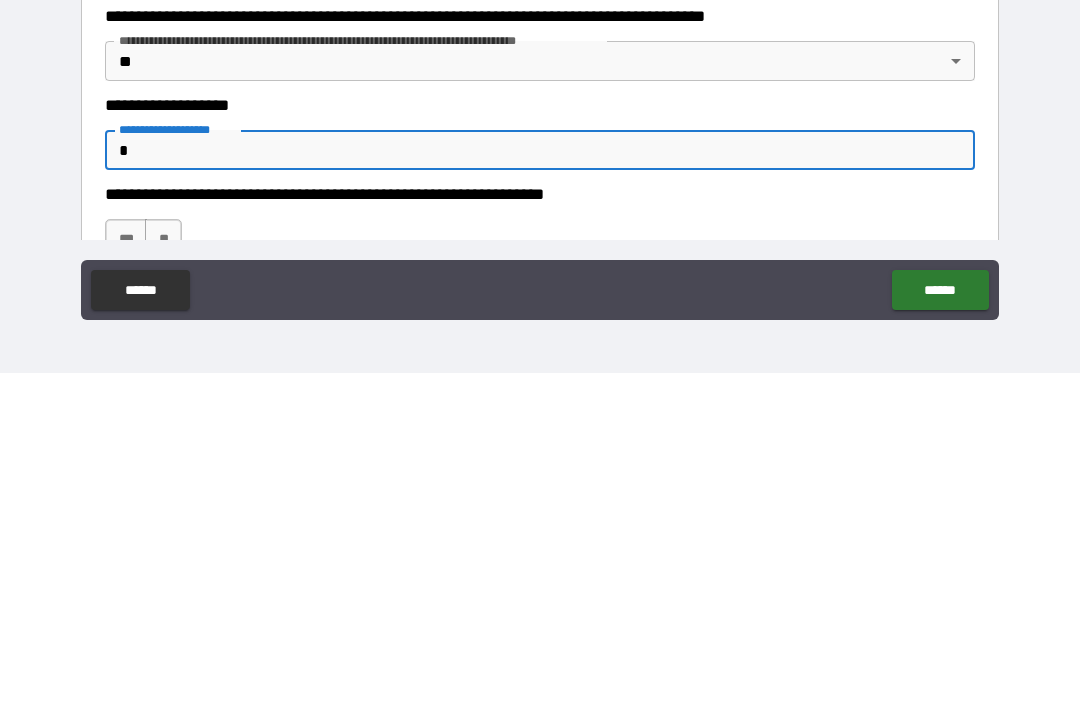 type on "*" 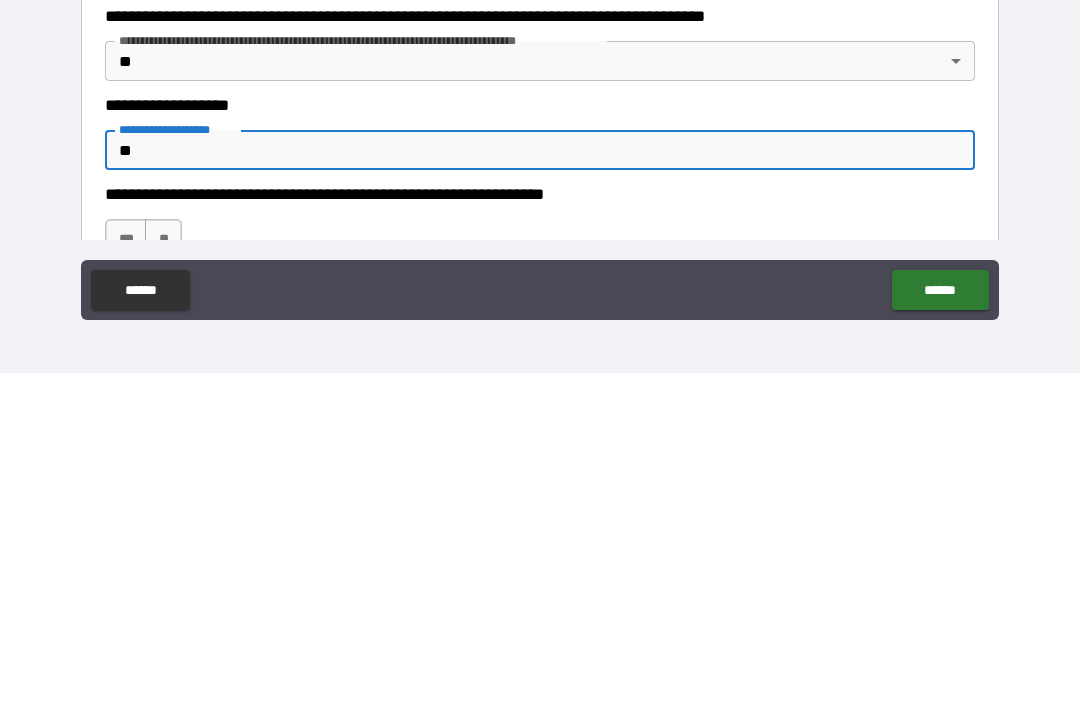 type on "*" 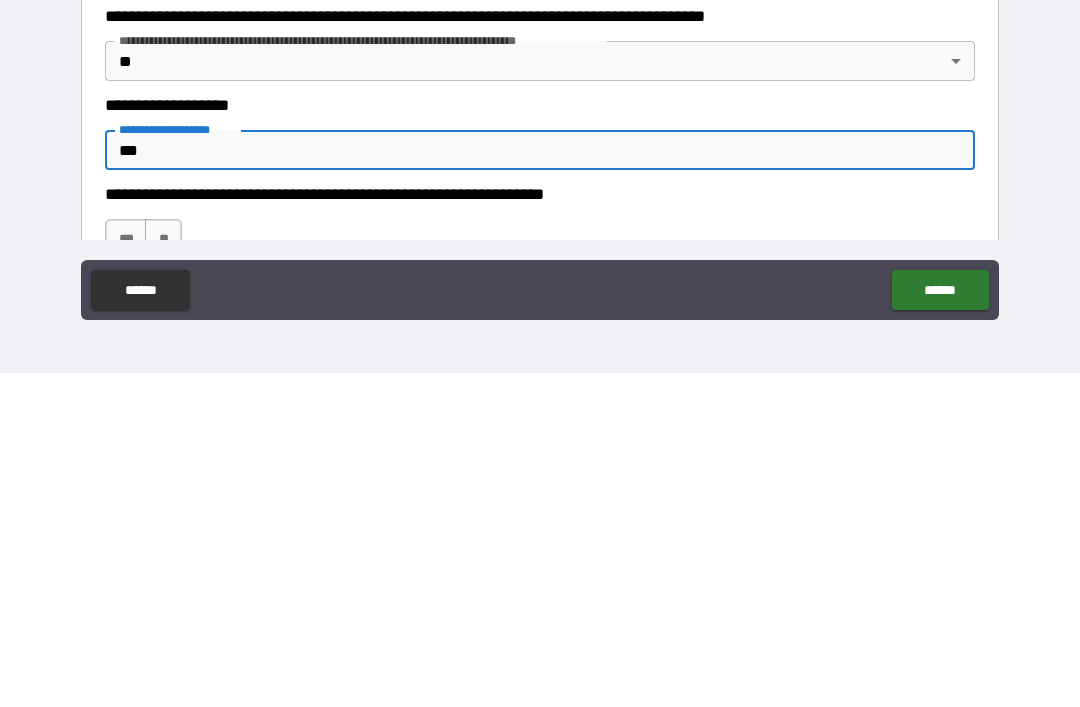 type on "*" 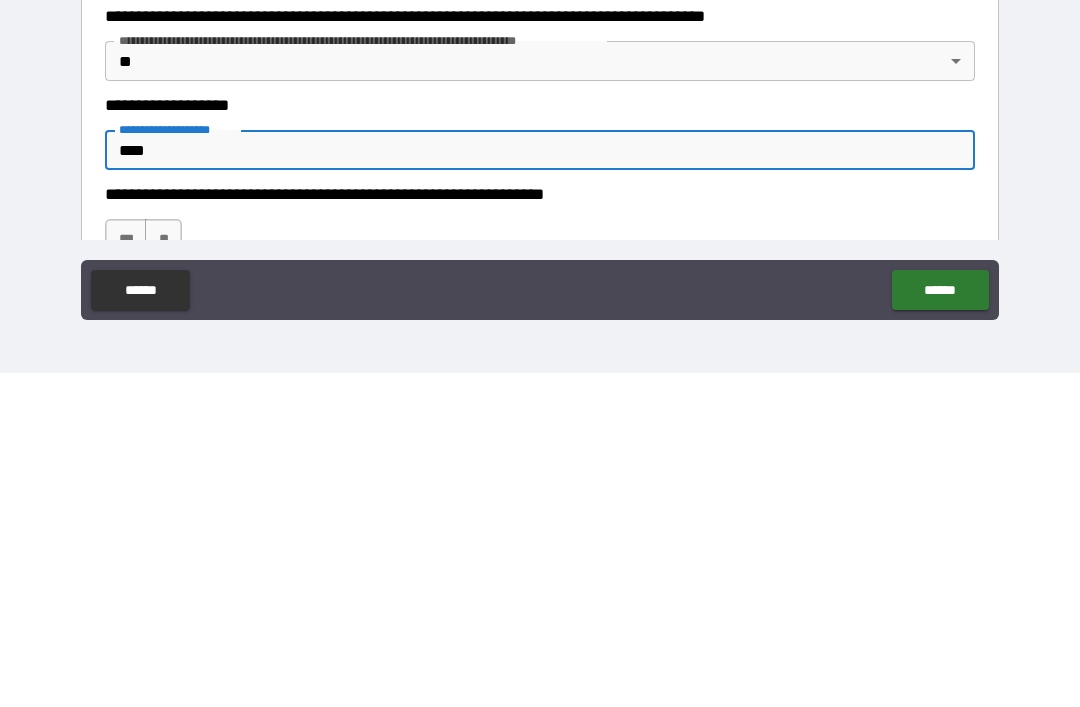 type on "*" 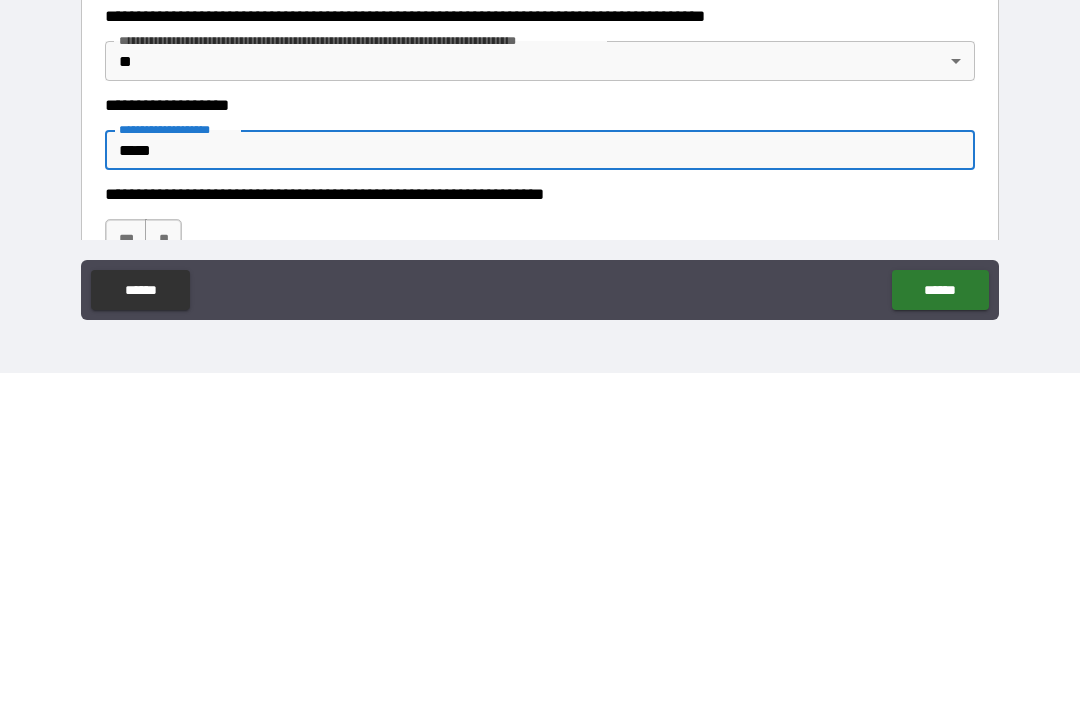 type on "*" 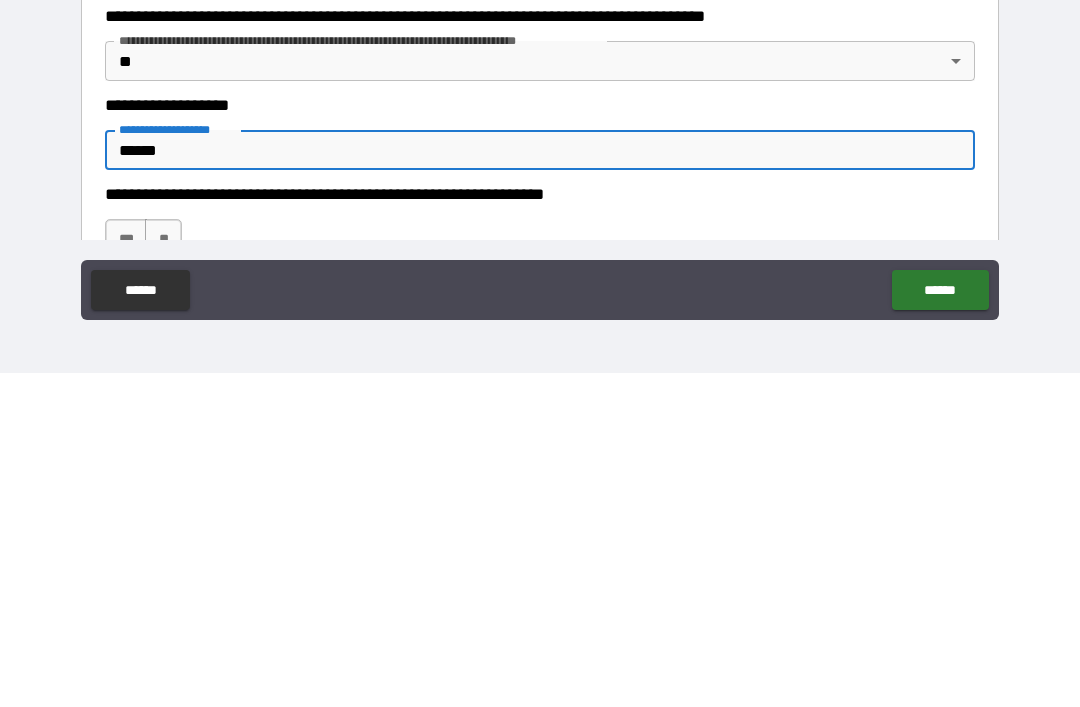 type on "*" 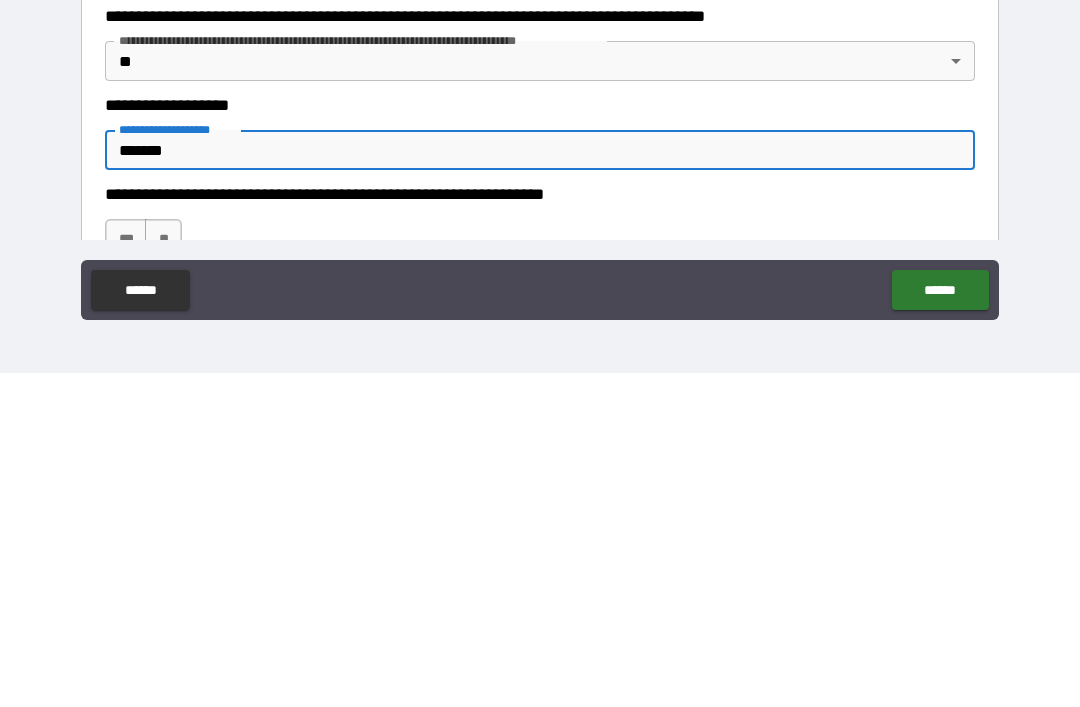 type on "*" 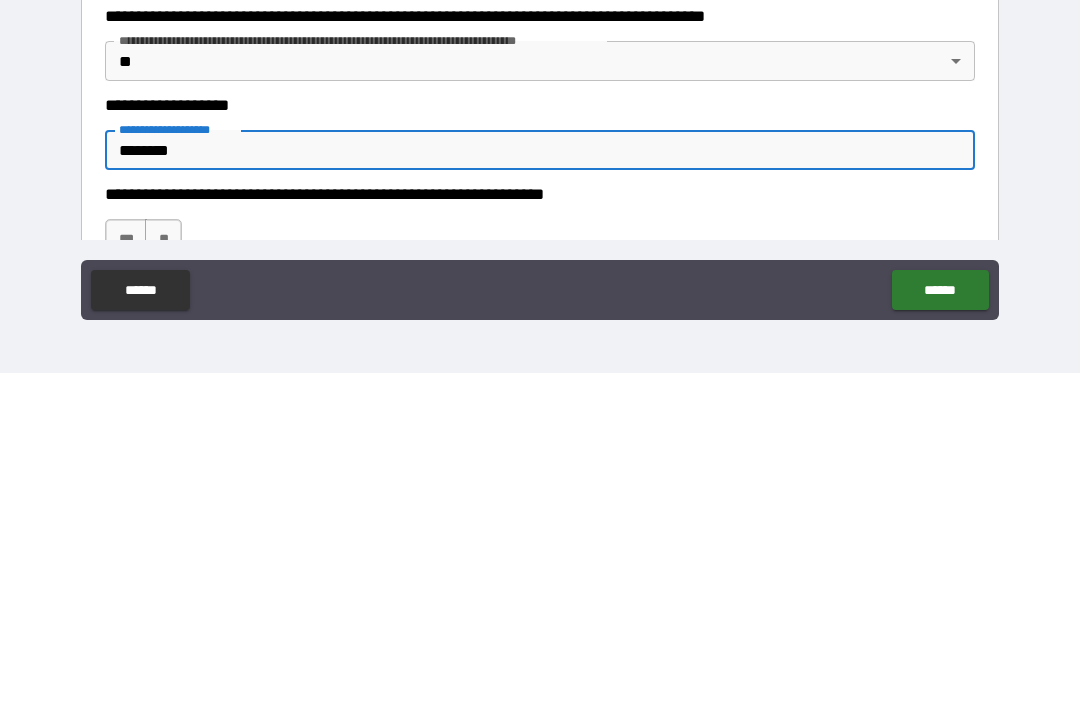 type on "*" 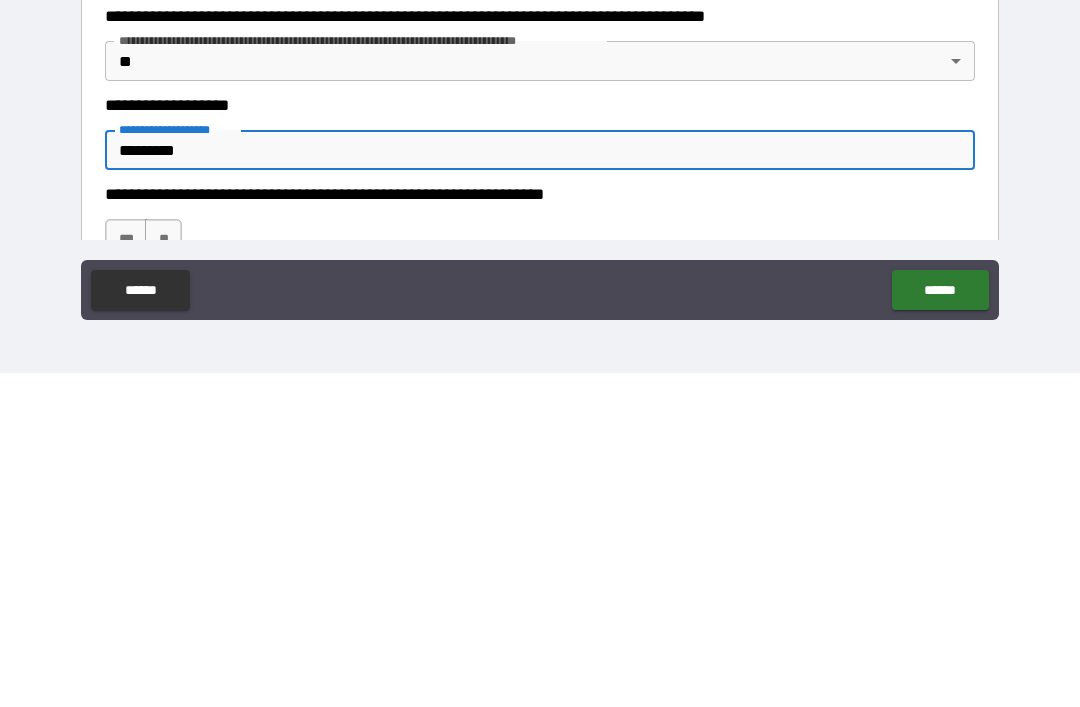 type on "*" 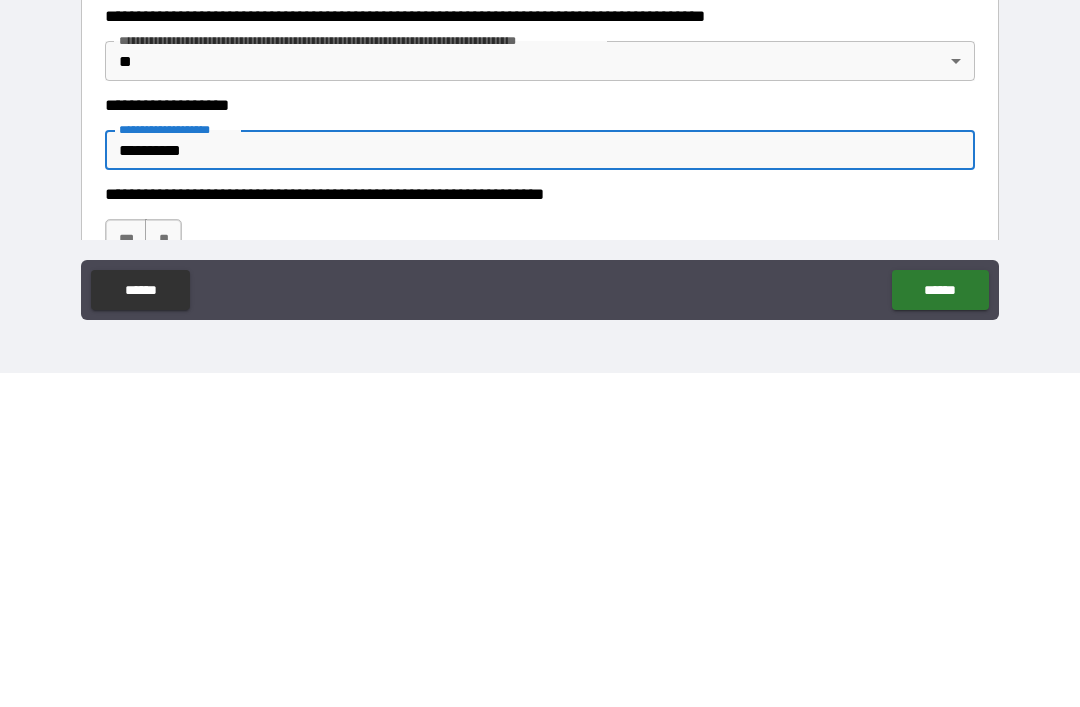 type on "*" 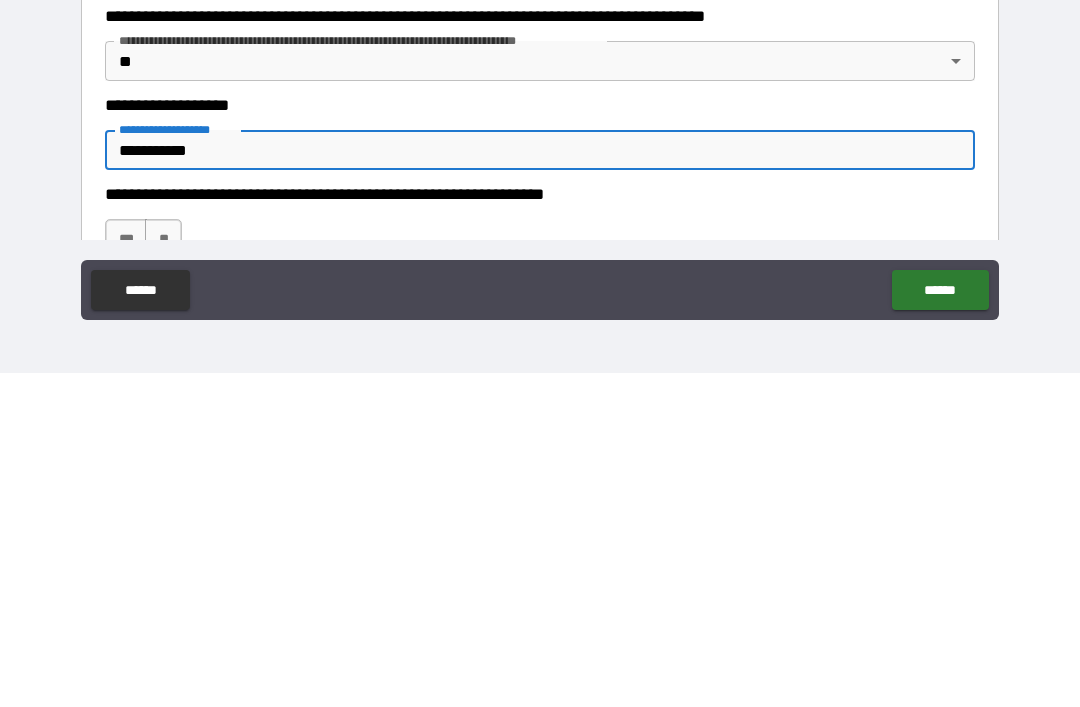 type on "*" 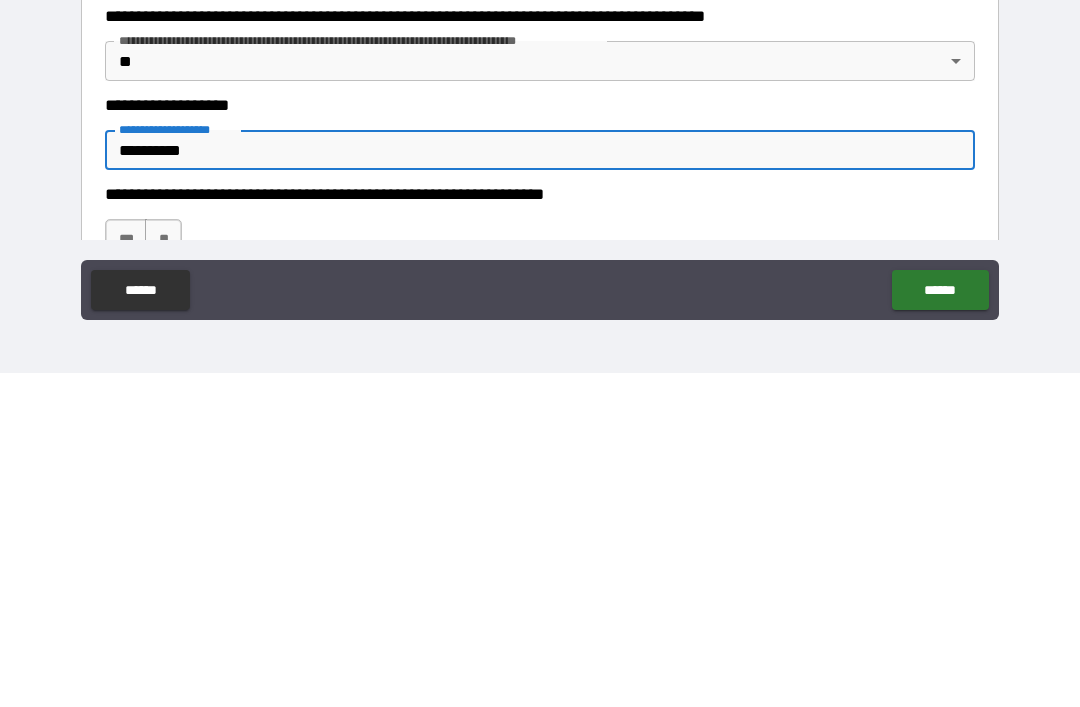 type on "*" 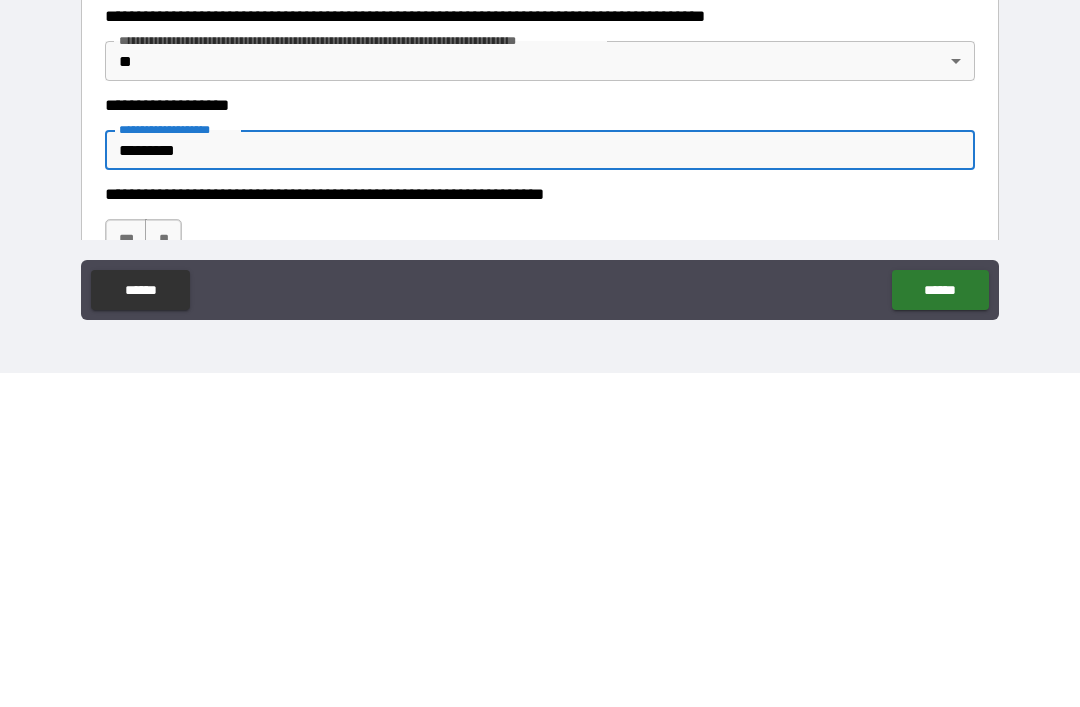 type on "*" 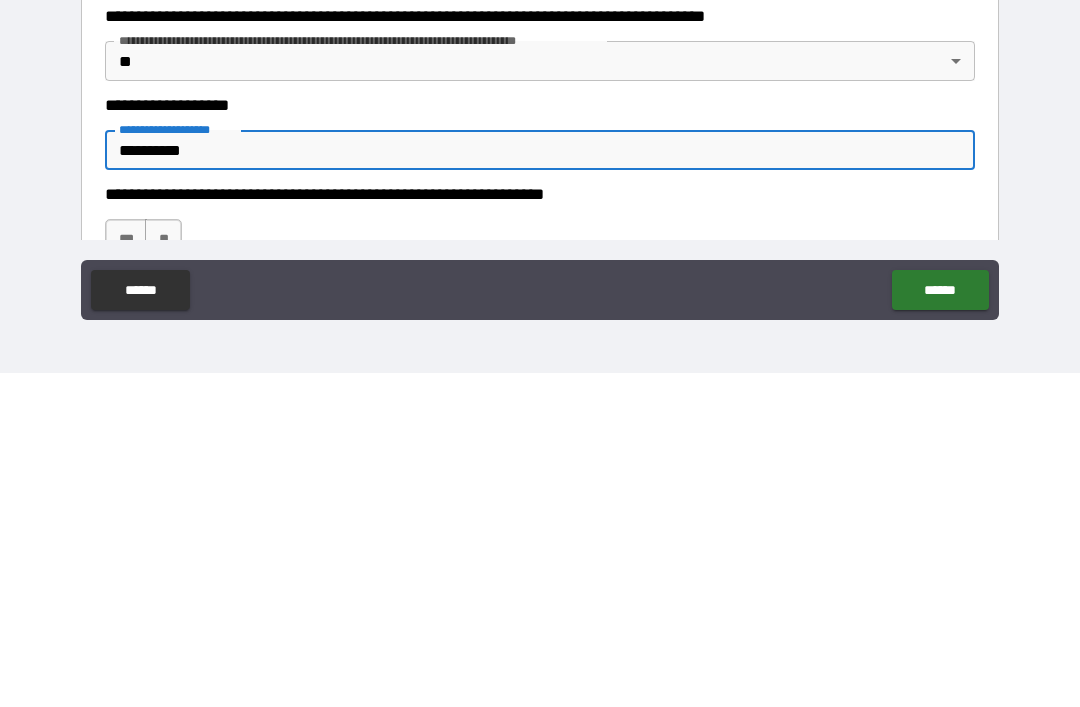 type on "*" 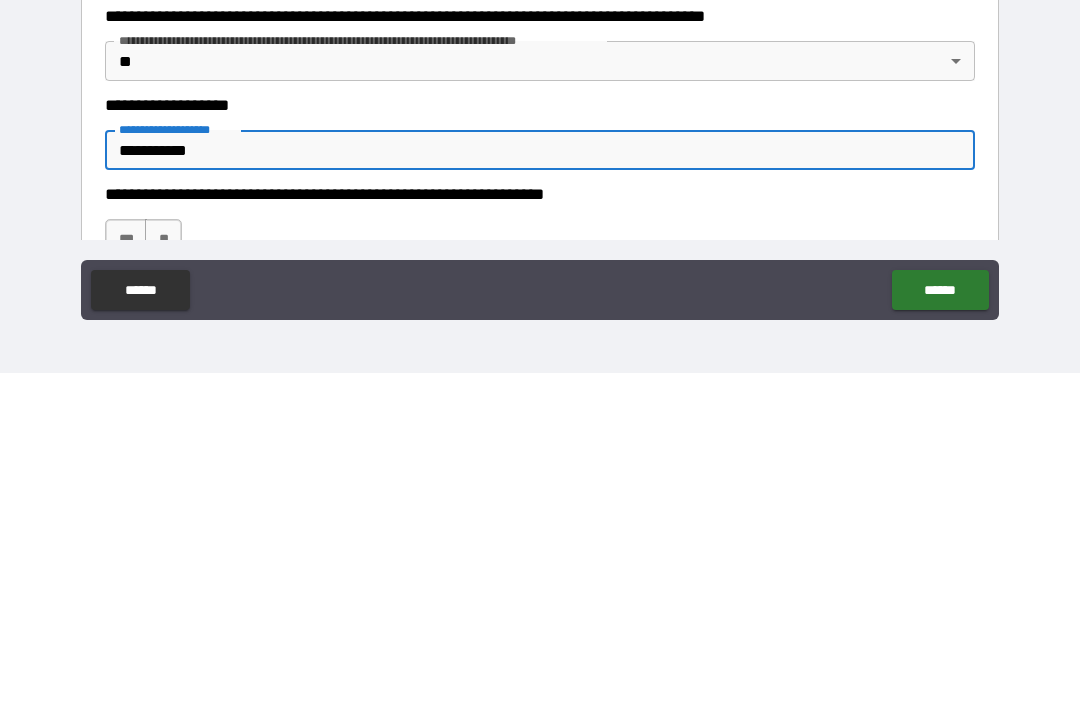 type on "*" 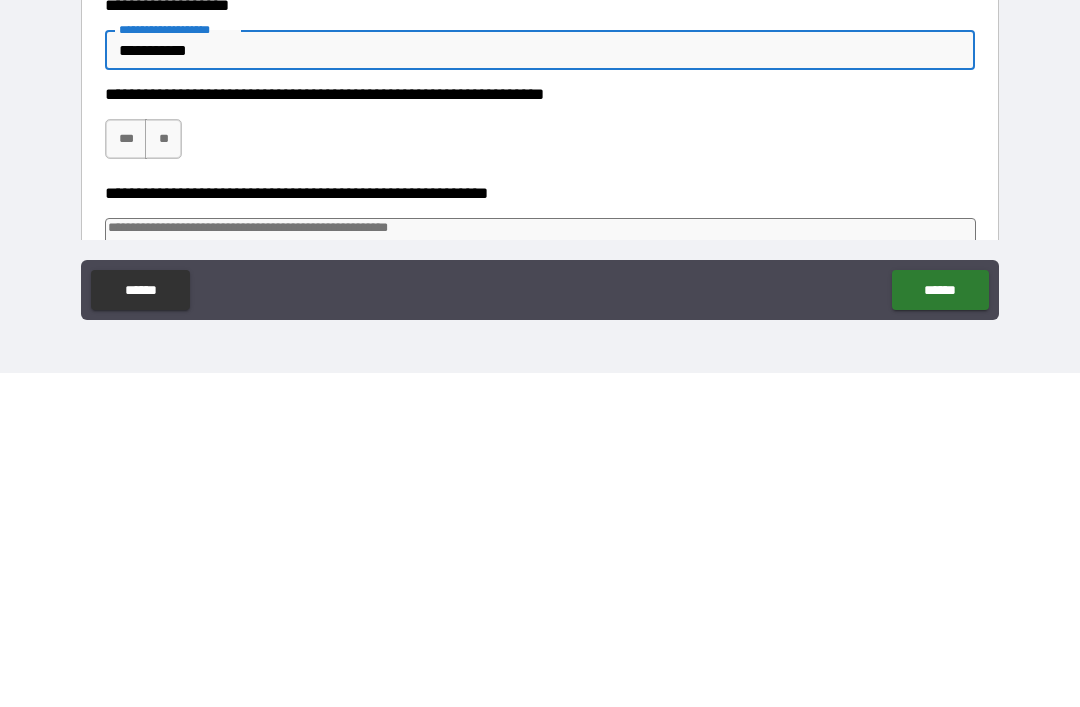 scroll, scrollTop: 379, scrollLeft: 0, axis: vertical 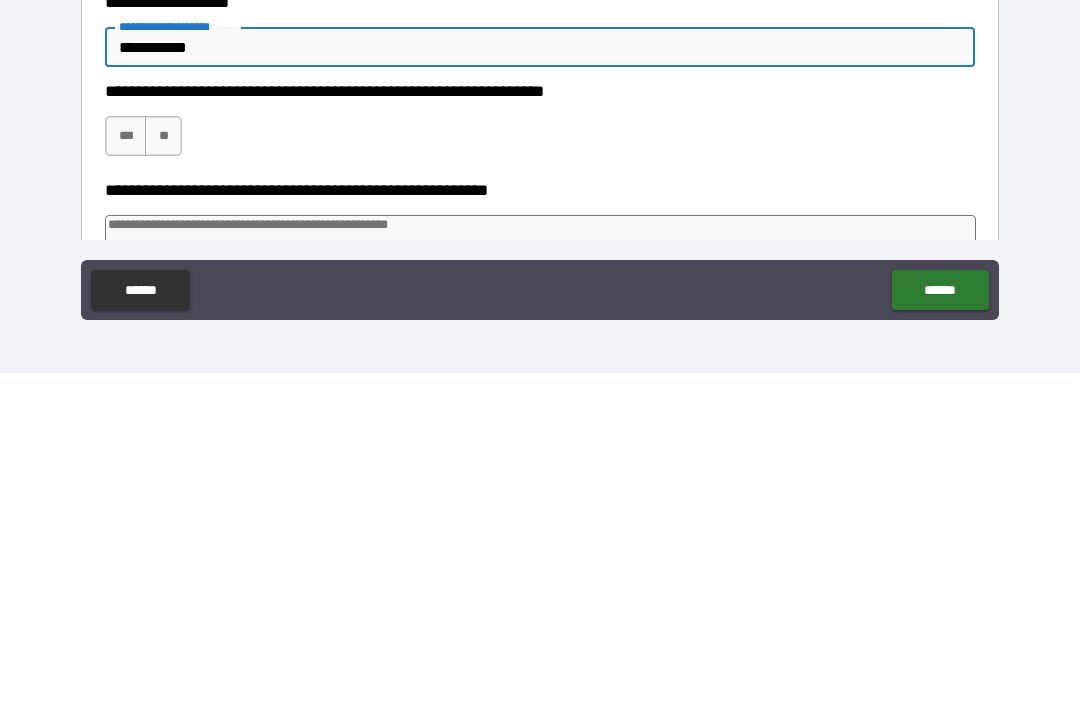 click on "***" at bounding box center (126, 470) 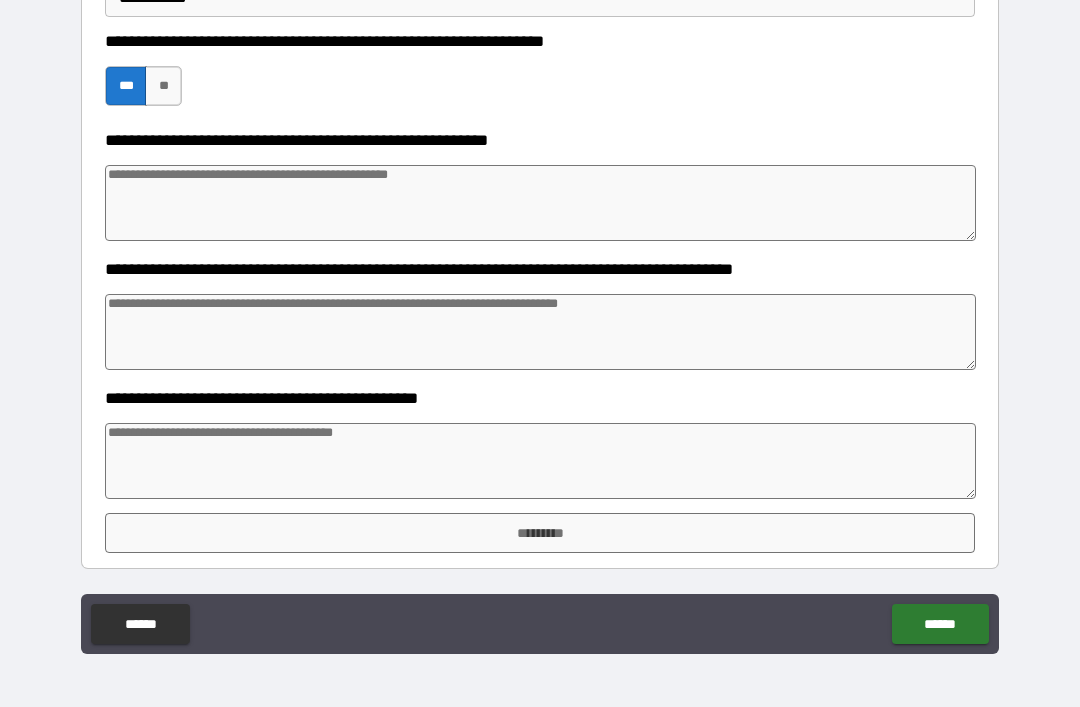 scroll, scrollTop: 763, scrollLeft: 0, axis: vertical 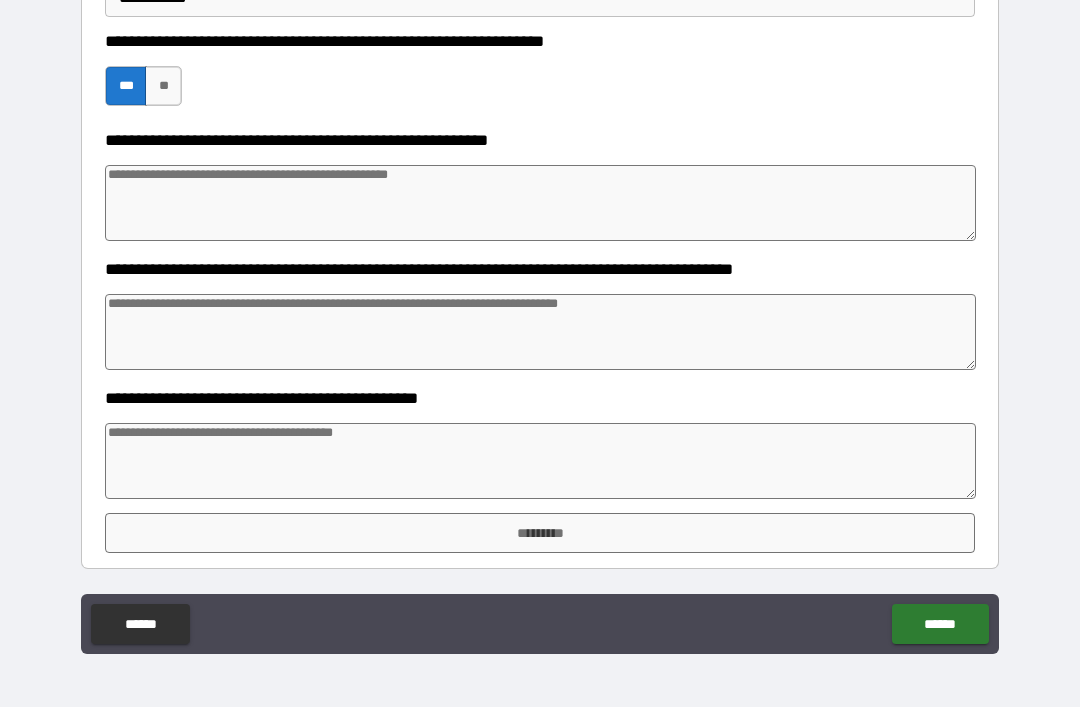 click at bounding box center [540, 461] 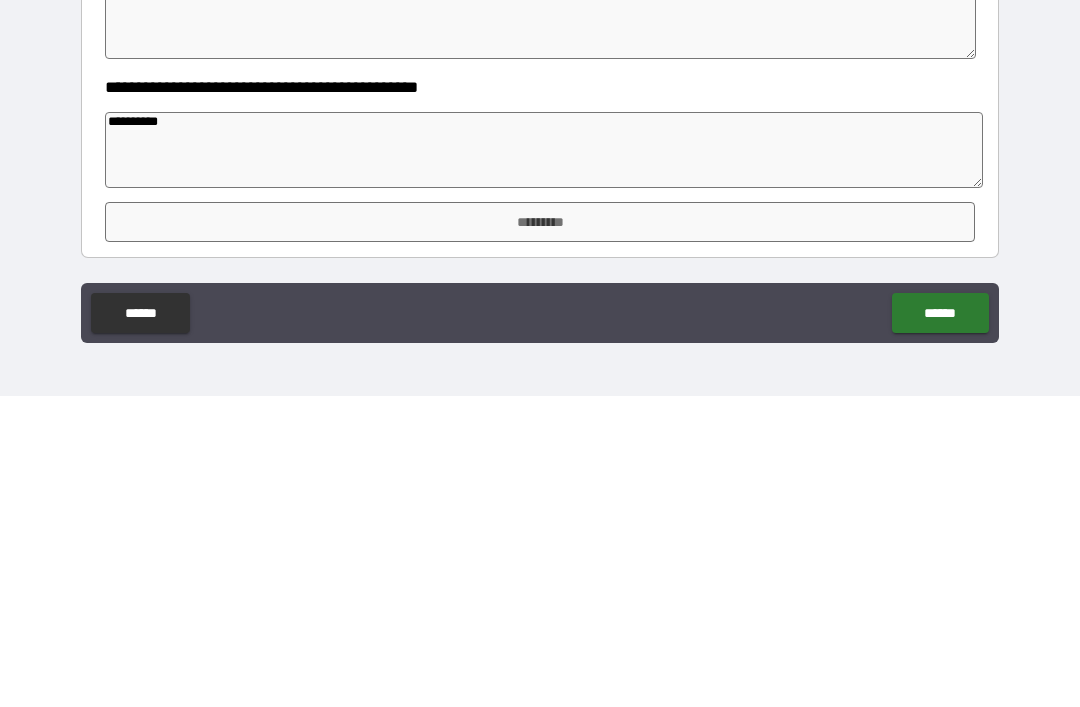 click on "*********" at bounding box center [540, 533] 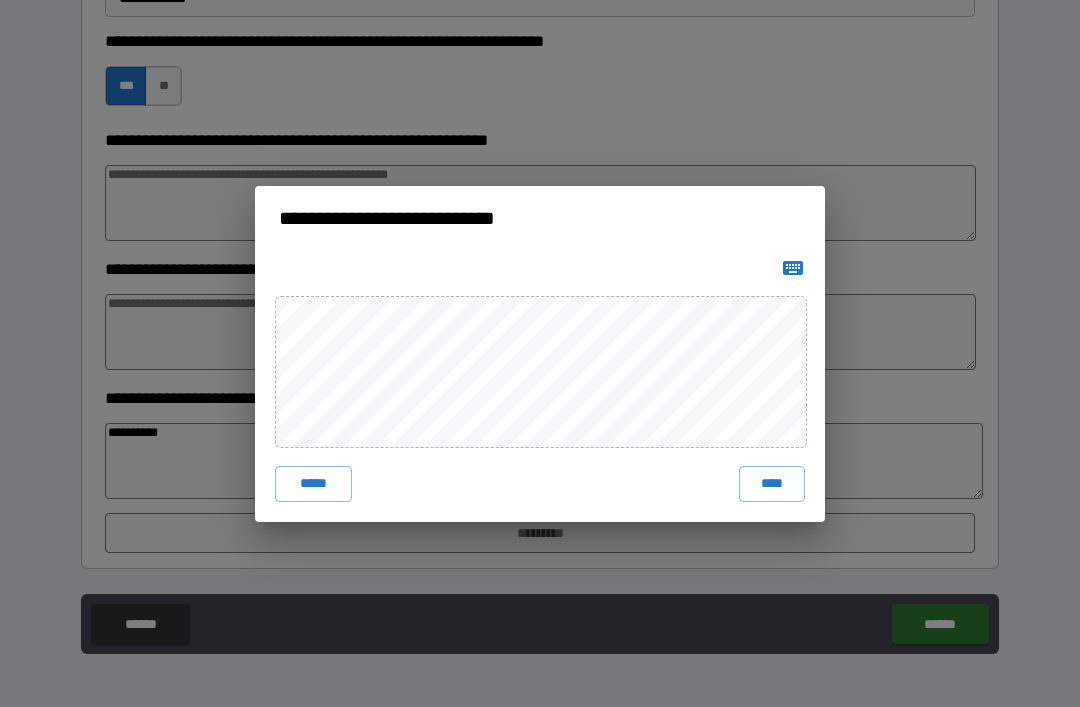 click on "****" at bounding box center (772, 484) 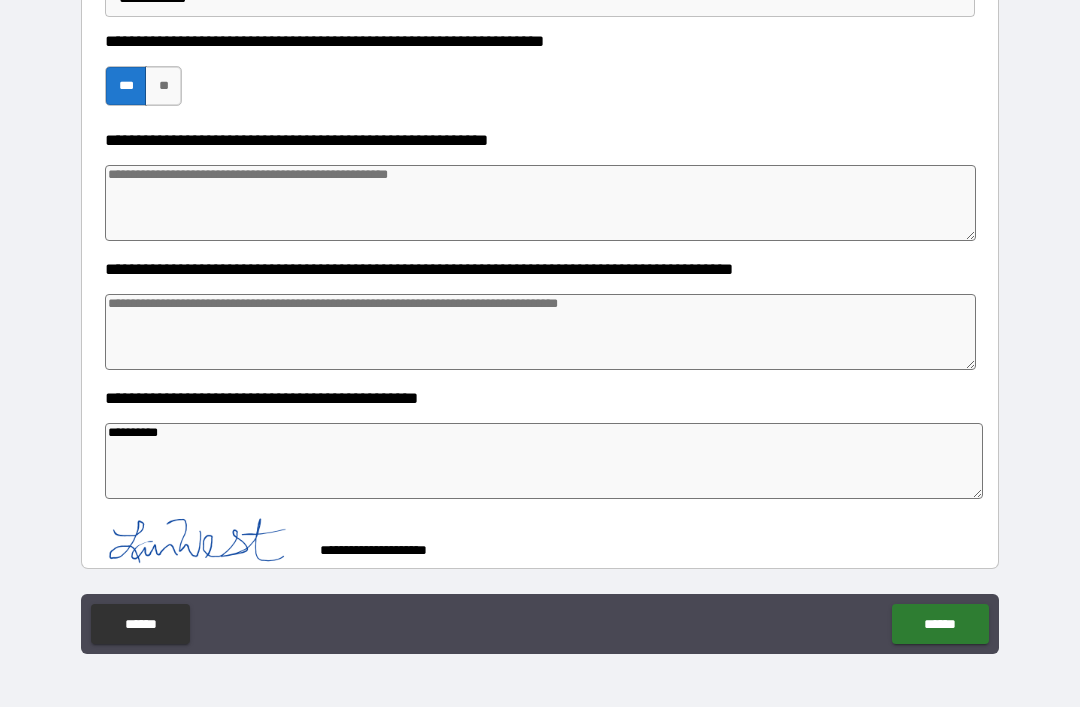scroll, scrollTop: 753, scrollLeft: 0, axis: vertical 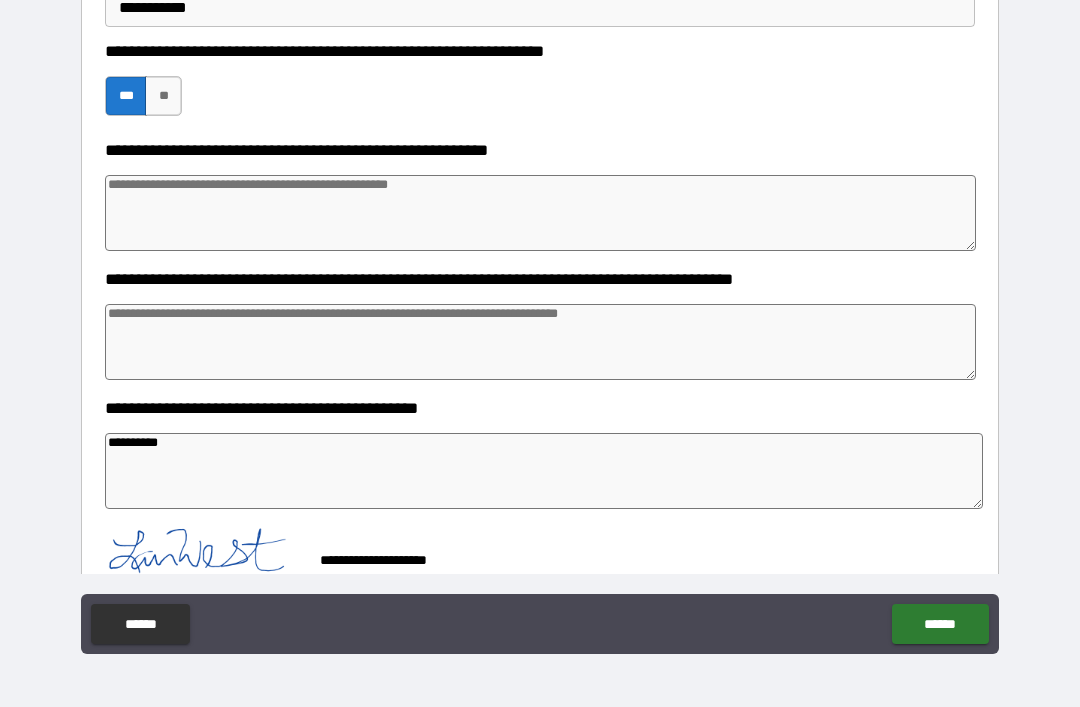 click on "******" at bounding box center [940, 624] 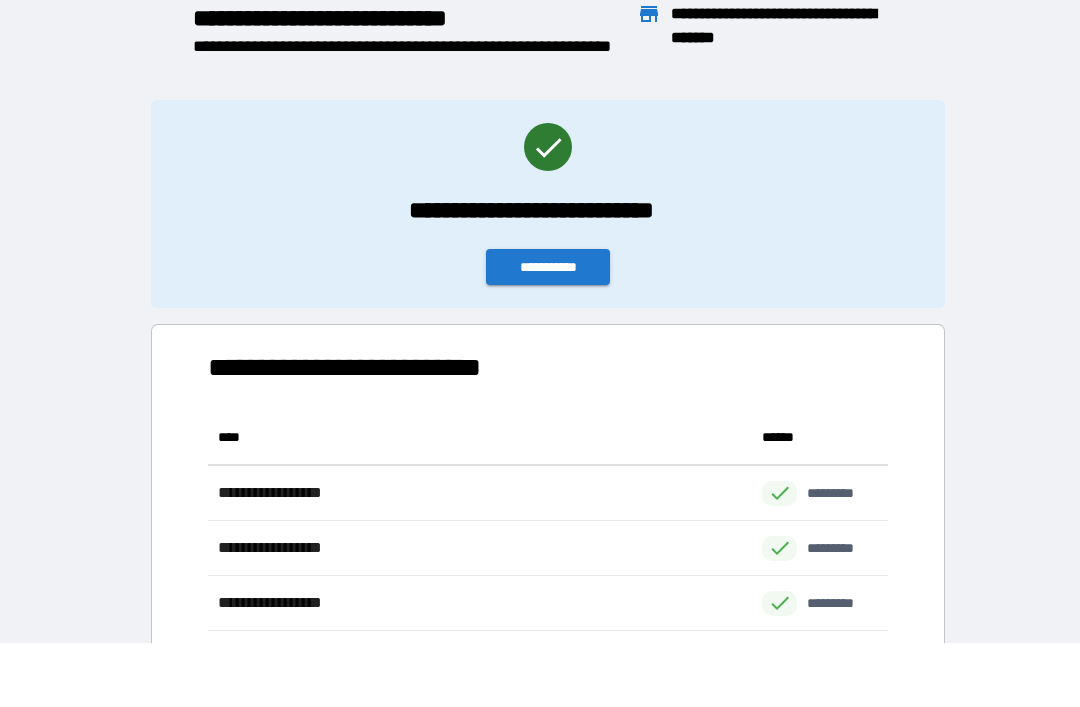scroll, scrollTop: 496, scrollLeft: 680, axis: both 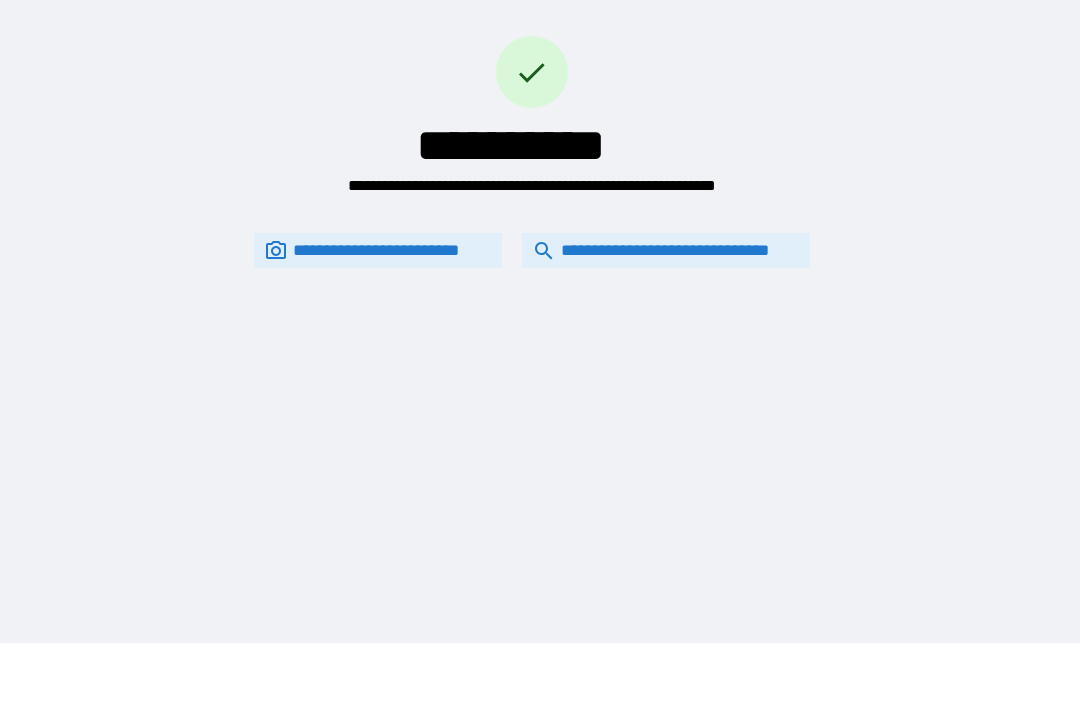 click on "**********" at bounding box center [666, 250] 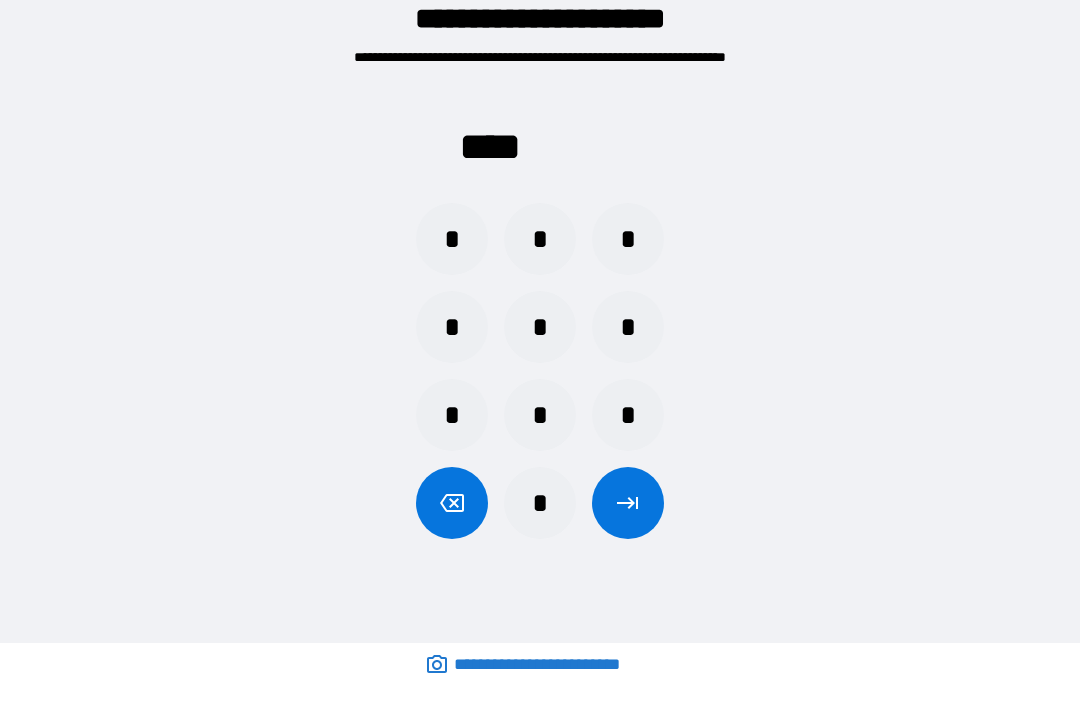 click on "*" at bounding box center (540, 239) 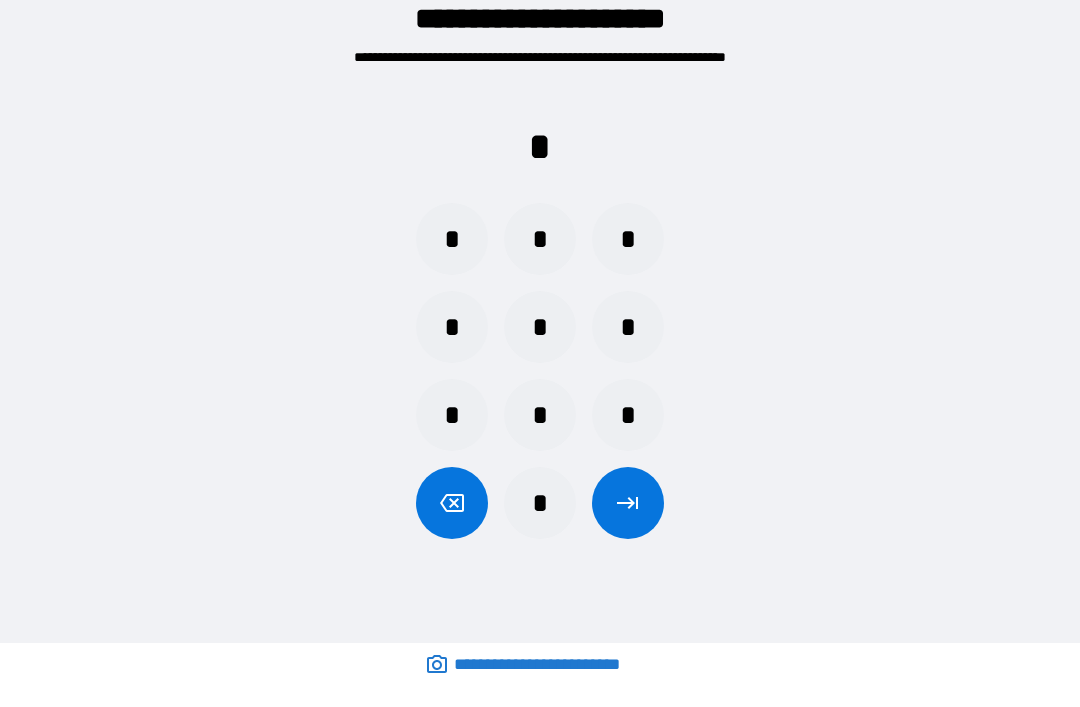 click on "*" at bounding box center (628, 415) 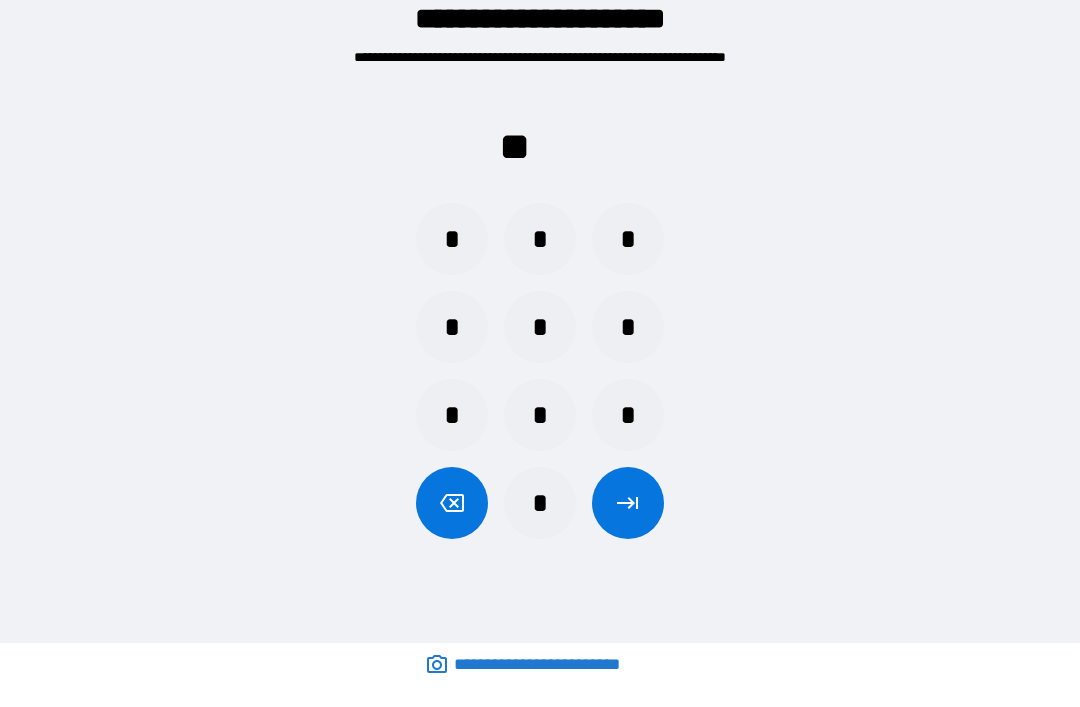 click on "*" at bounding box center (628, 327) 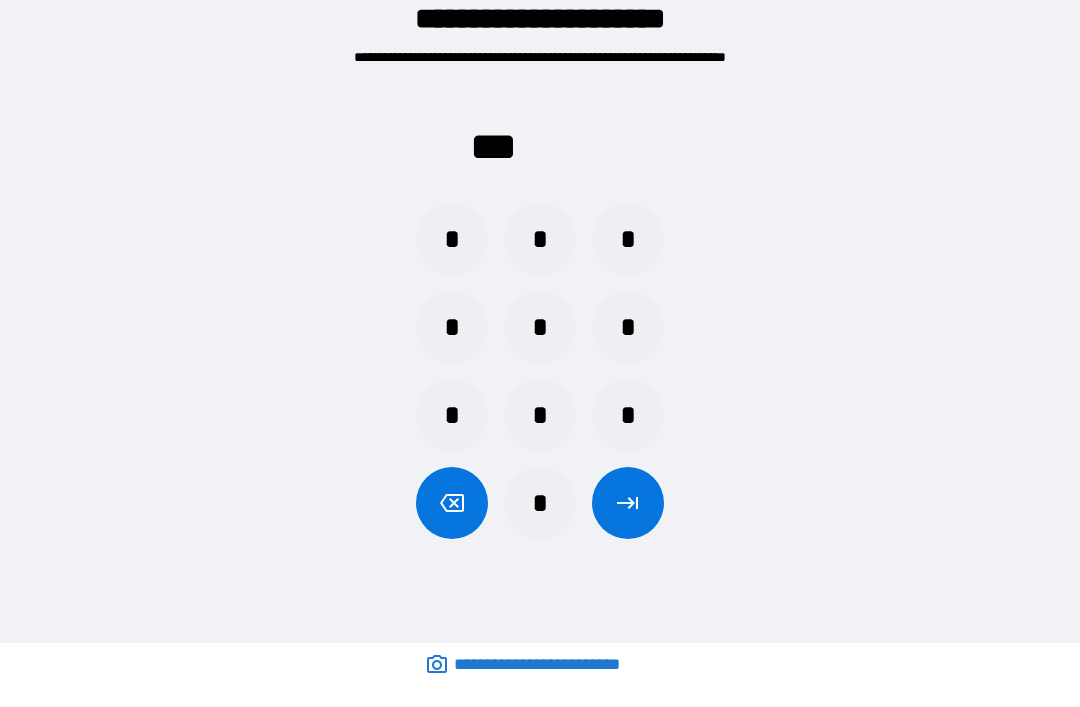 click on "*" at bounding box center (452, 239) 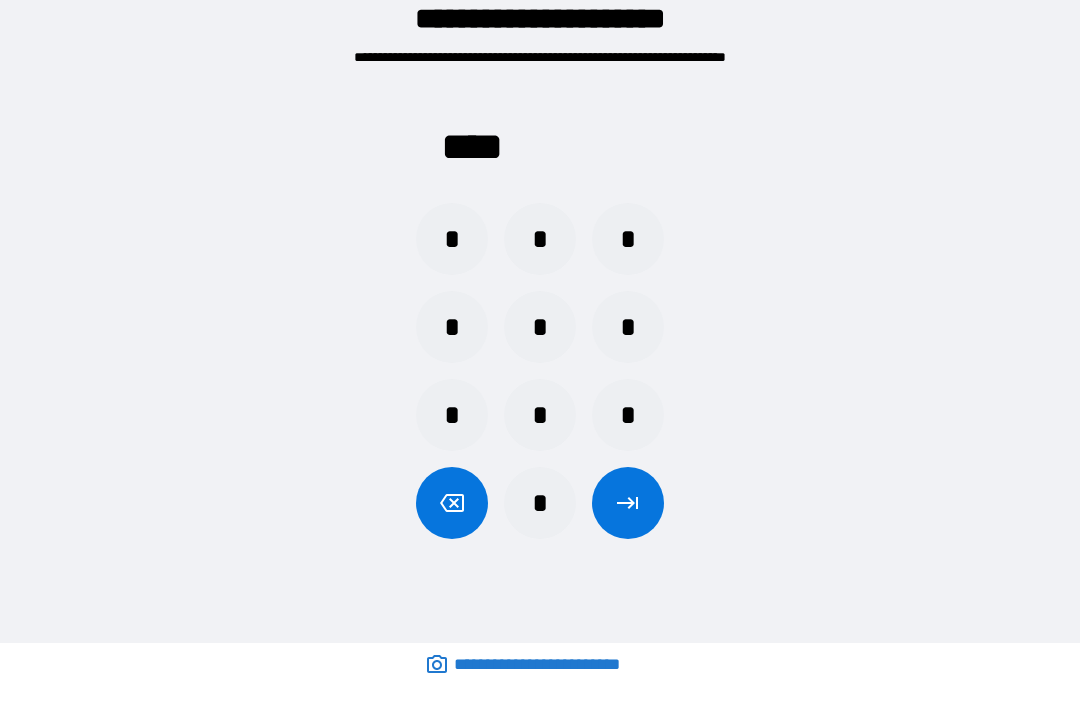click at bounding box center (628, 503) 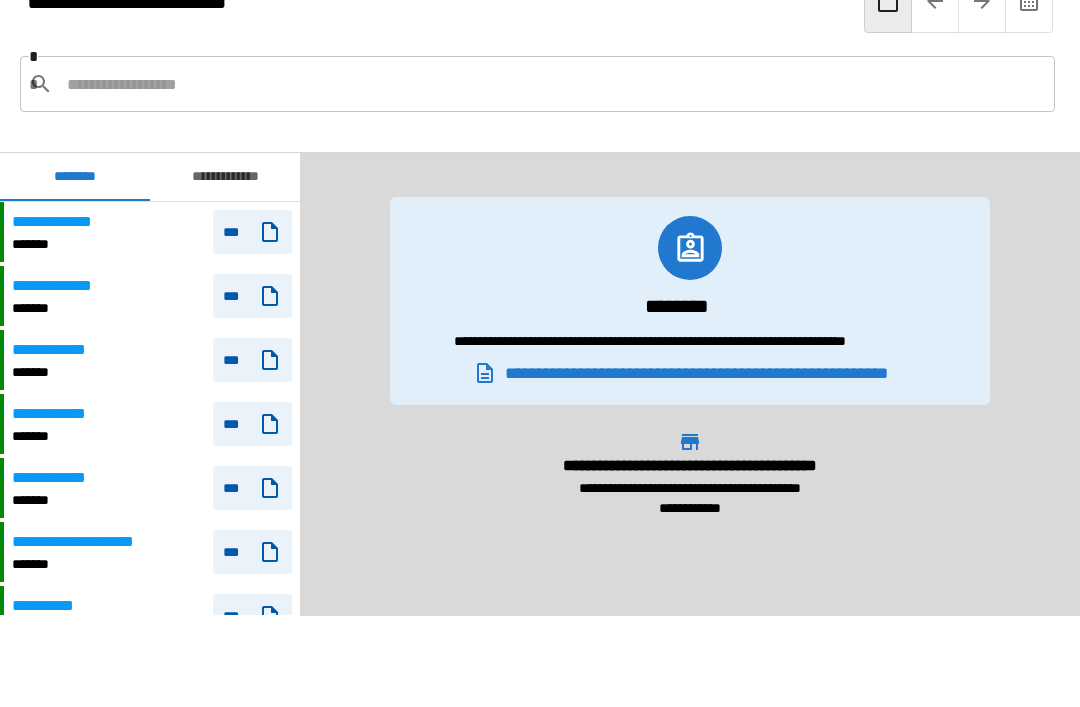 scroll, scrollTop: 1260, scrollLeft: 0, axis: vertical 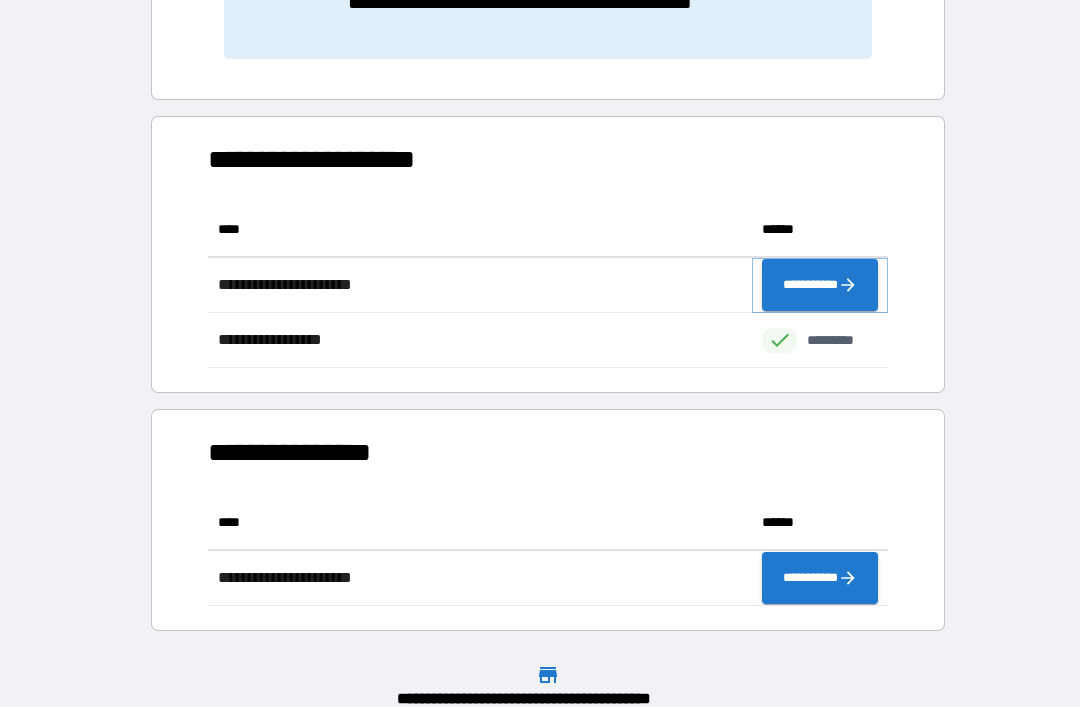 click 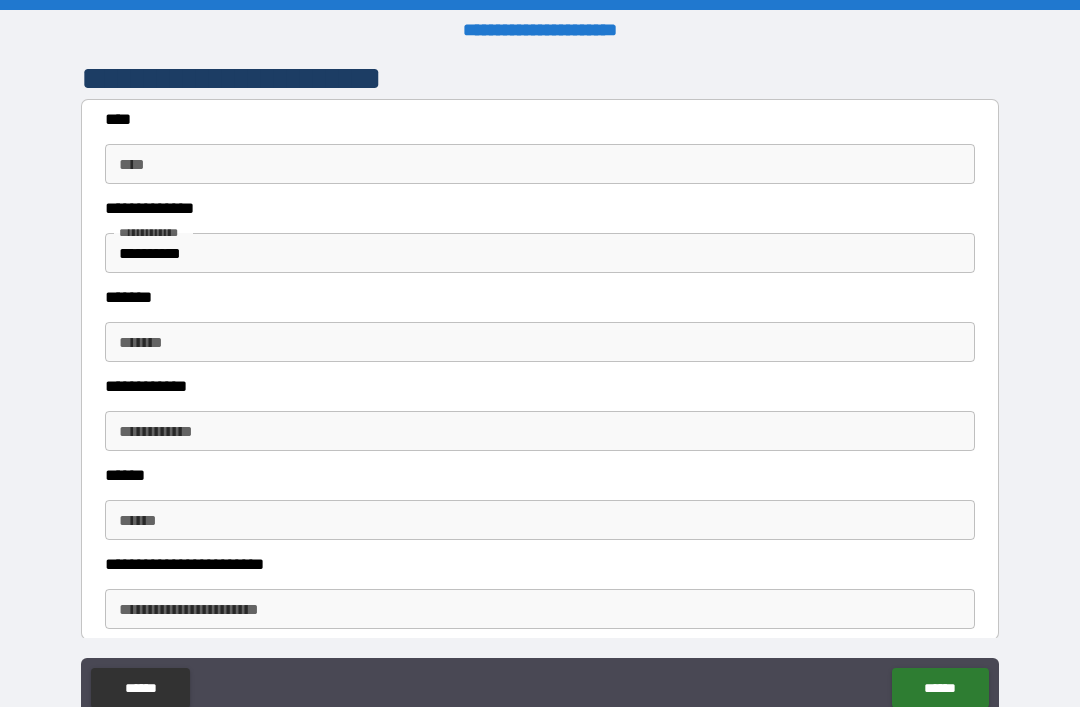 scroll, scrollTop: 424, scrollLeft: 0, axis: vertical 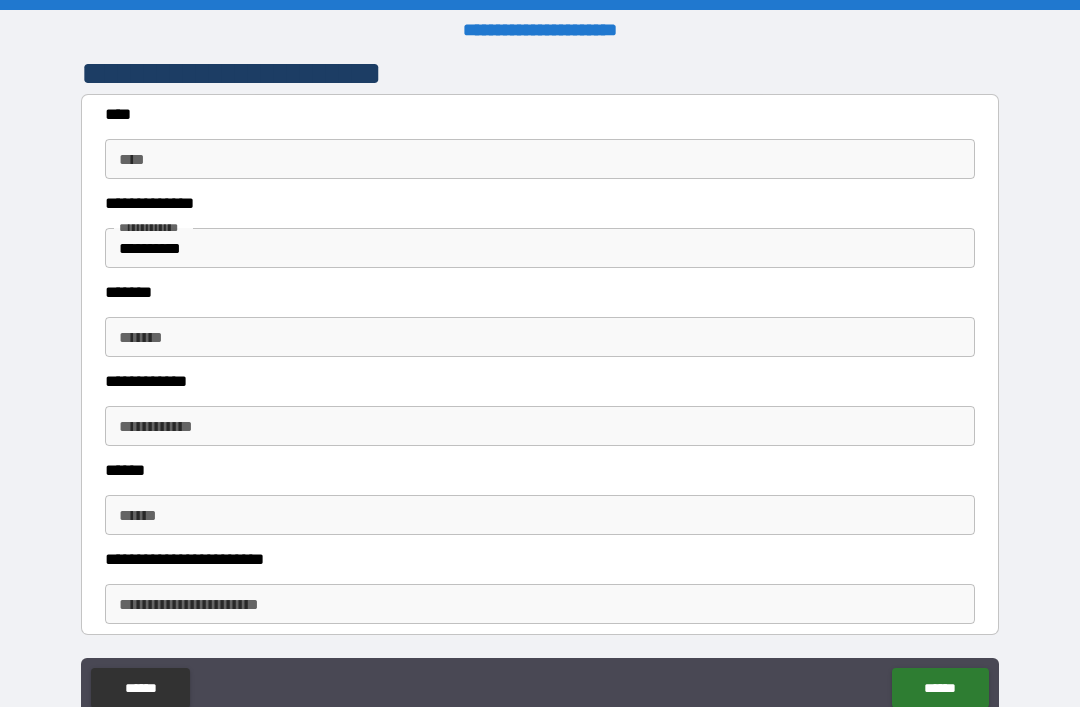 click on "*******" at bounding box center (540, 337) 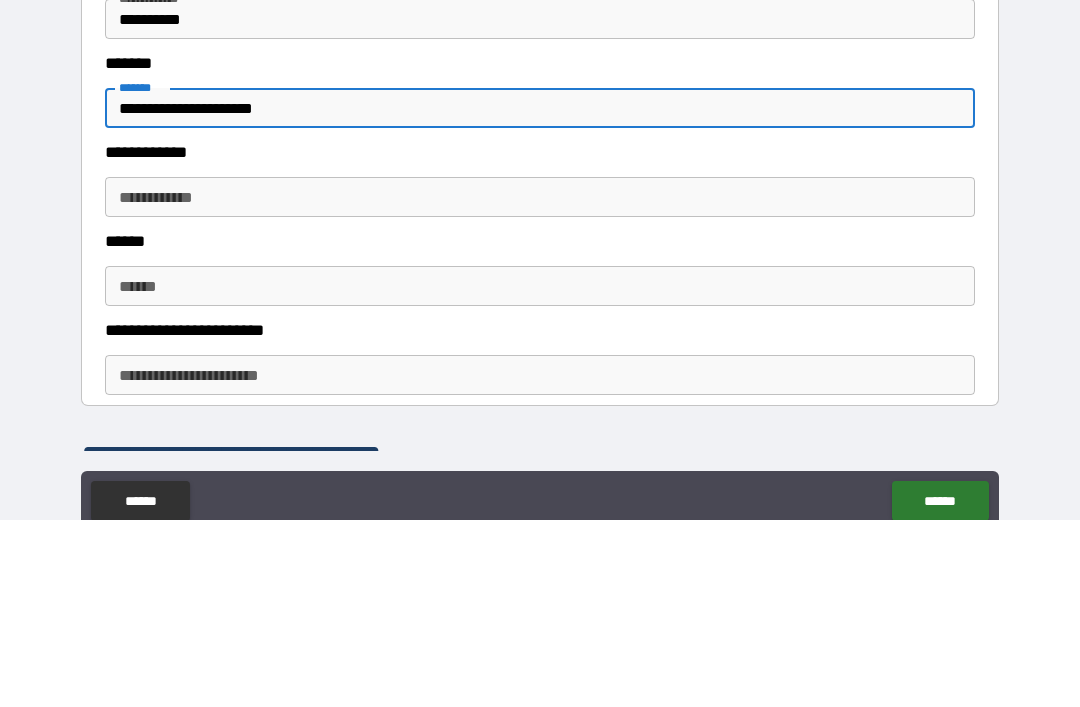 scroll, scrollTop: 495, scrollLeft: 0, axis: vertical 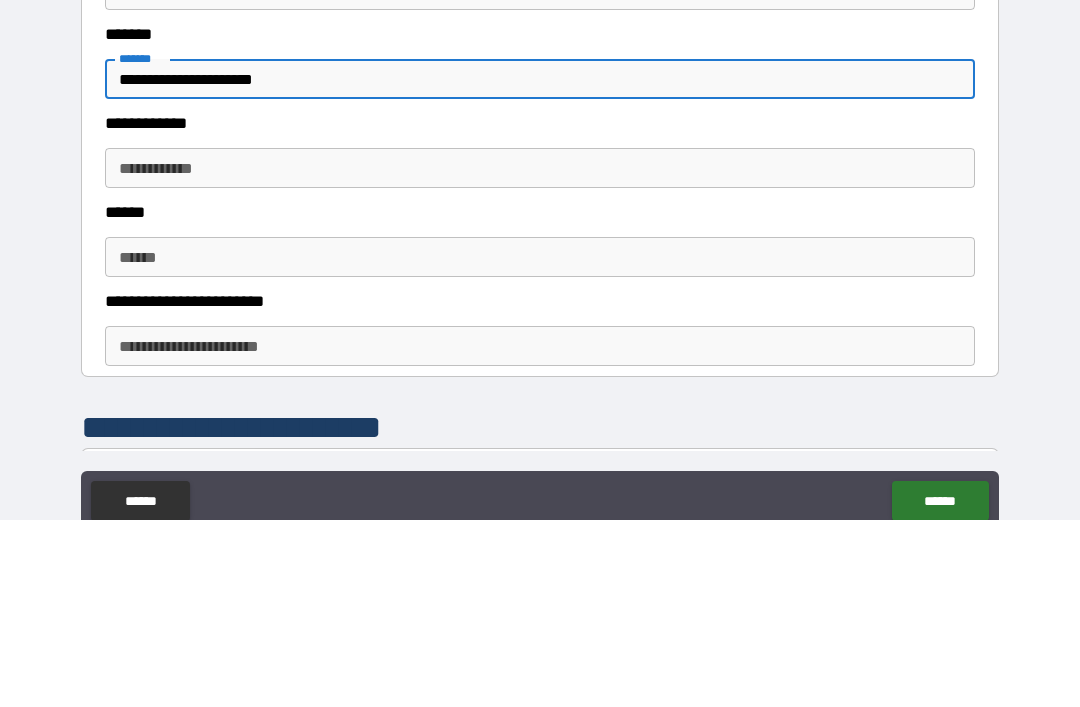 click on "**********" at bounding box center [540, 355] 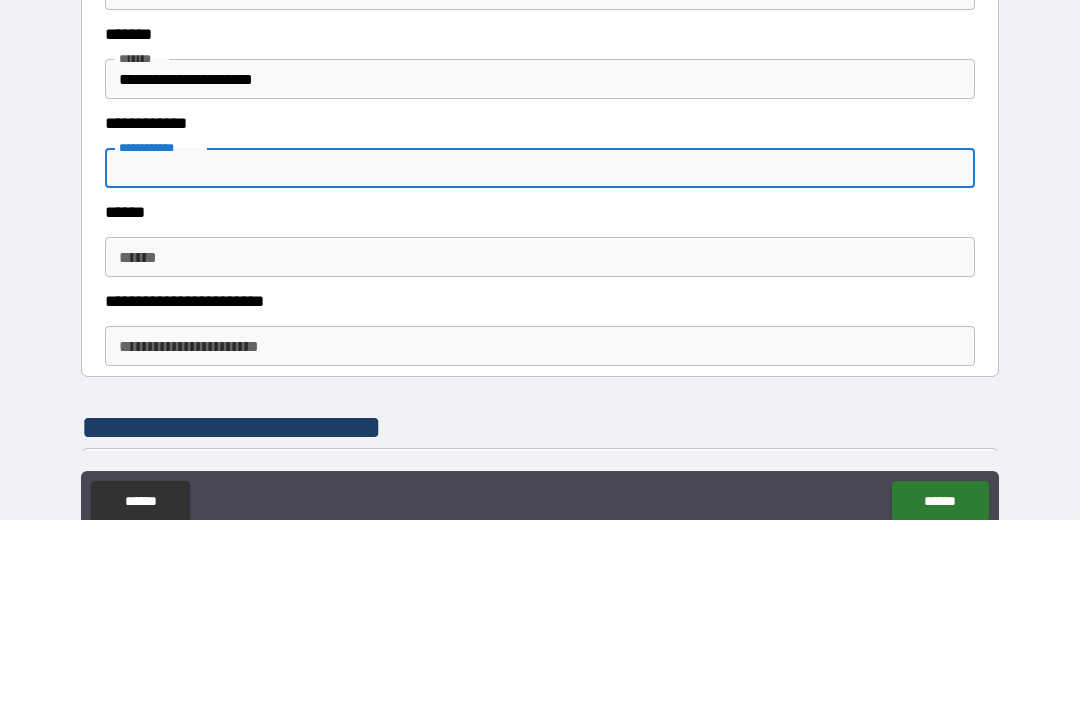 click on "**********" at bounding box center (540, 266) 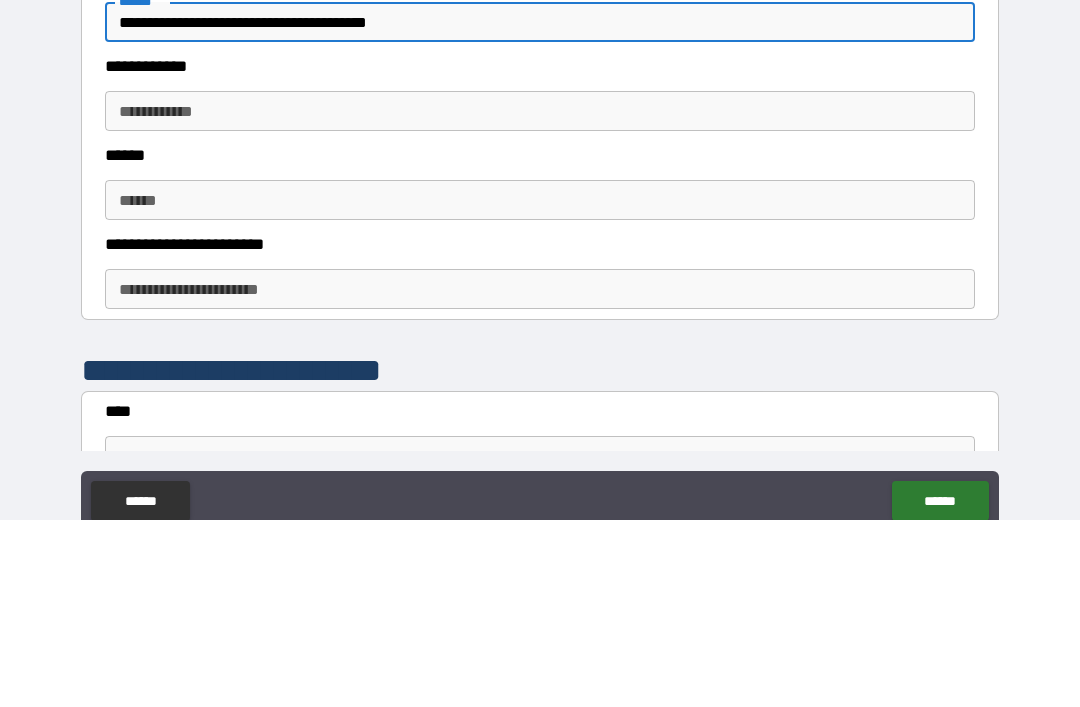 scroll, scrollTop: 569, scrollLeft: 0, axis: vertical 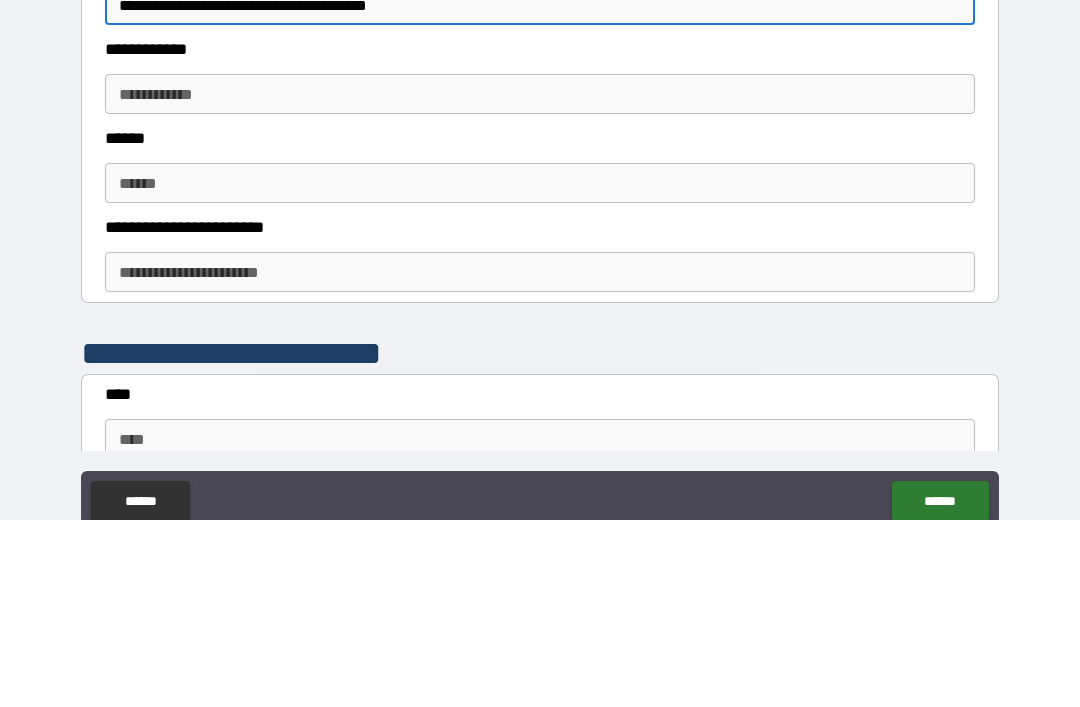 type on "**********" 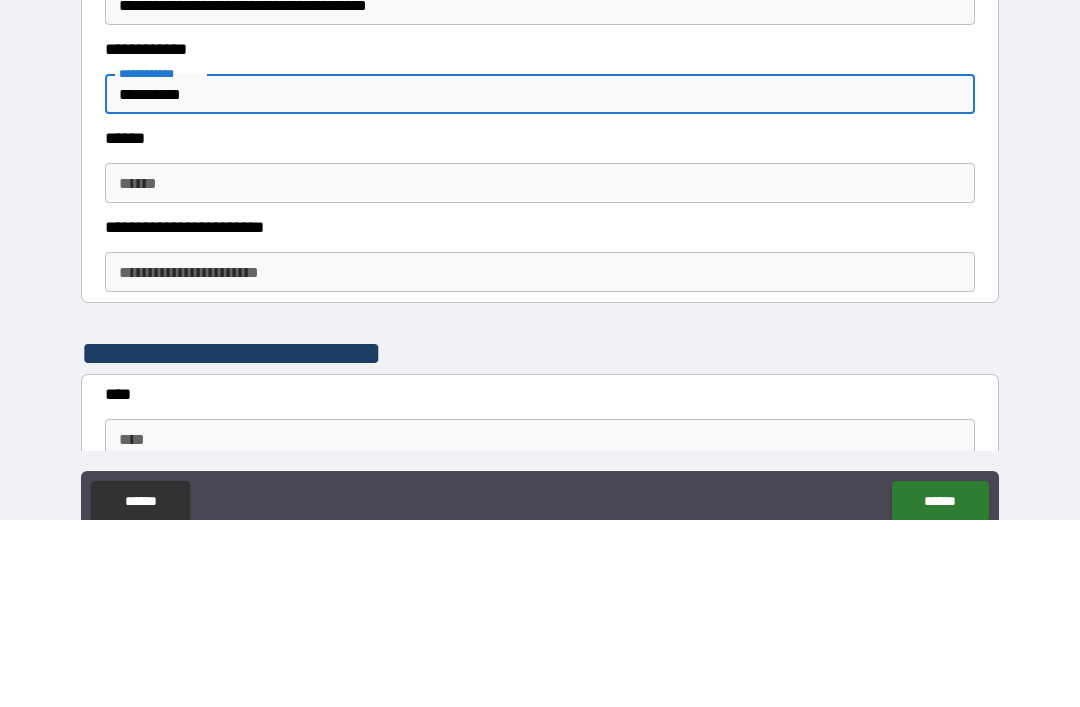 type on "**********" 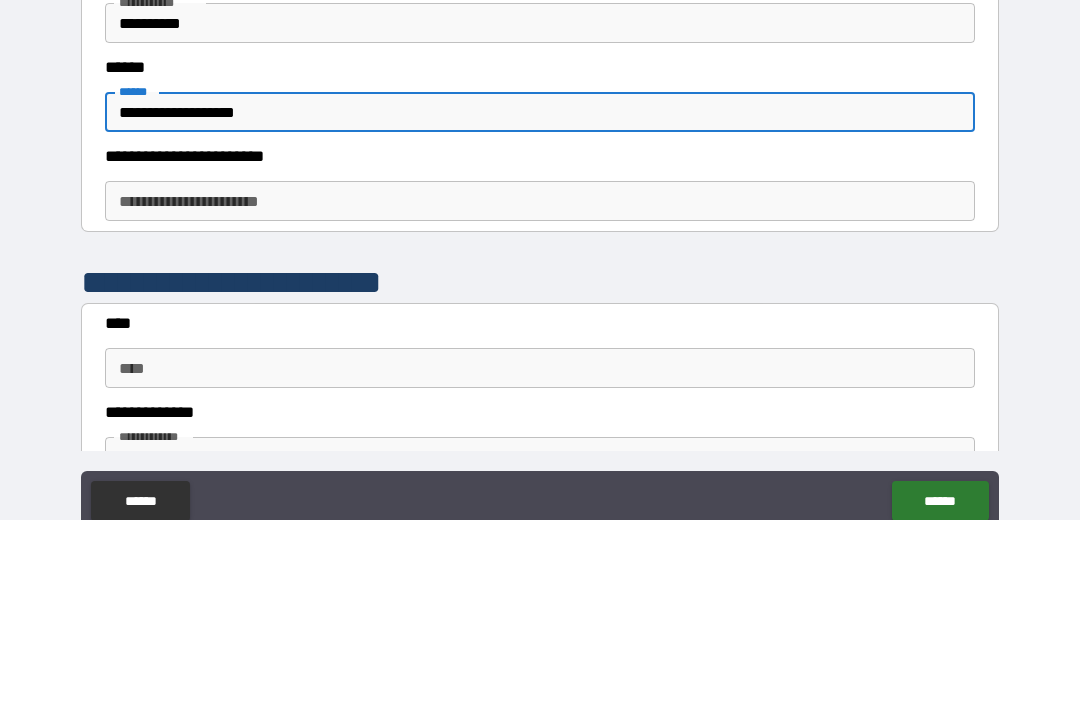 scroll, scrollTop: 668, scrollLeft: 0, axis: vertical 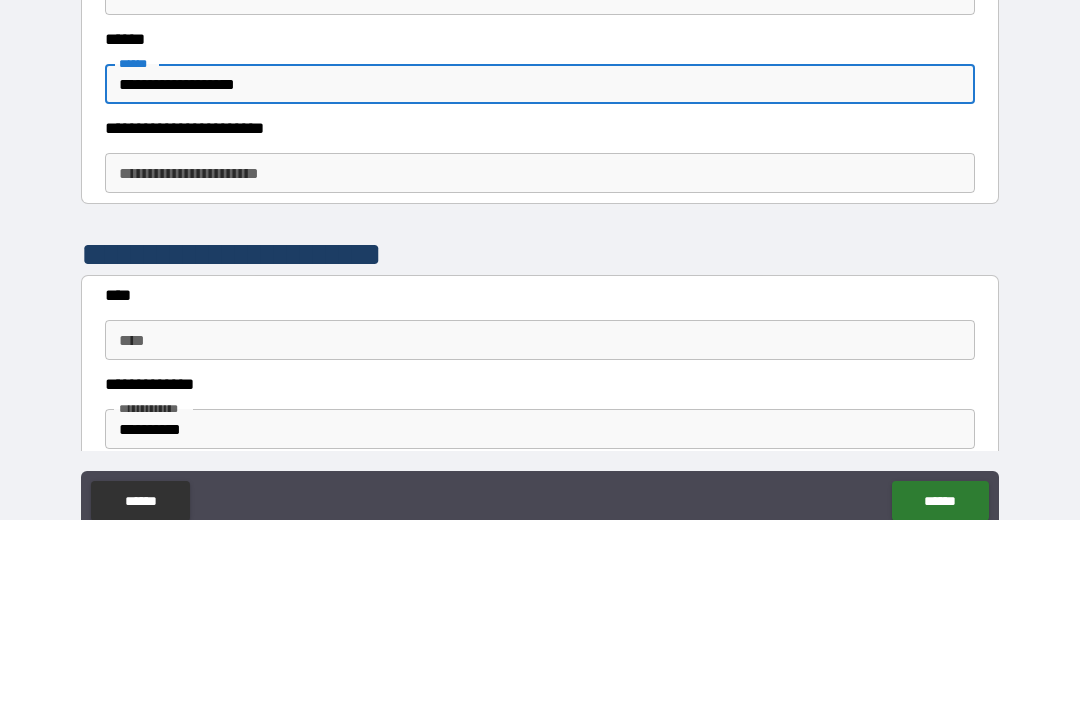 type on "**********" 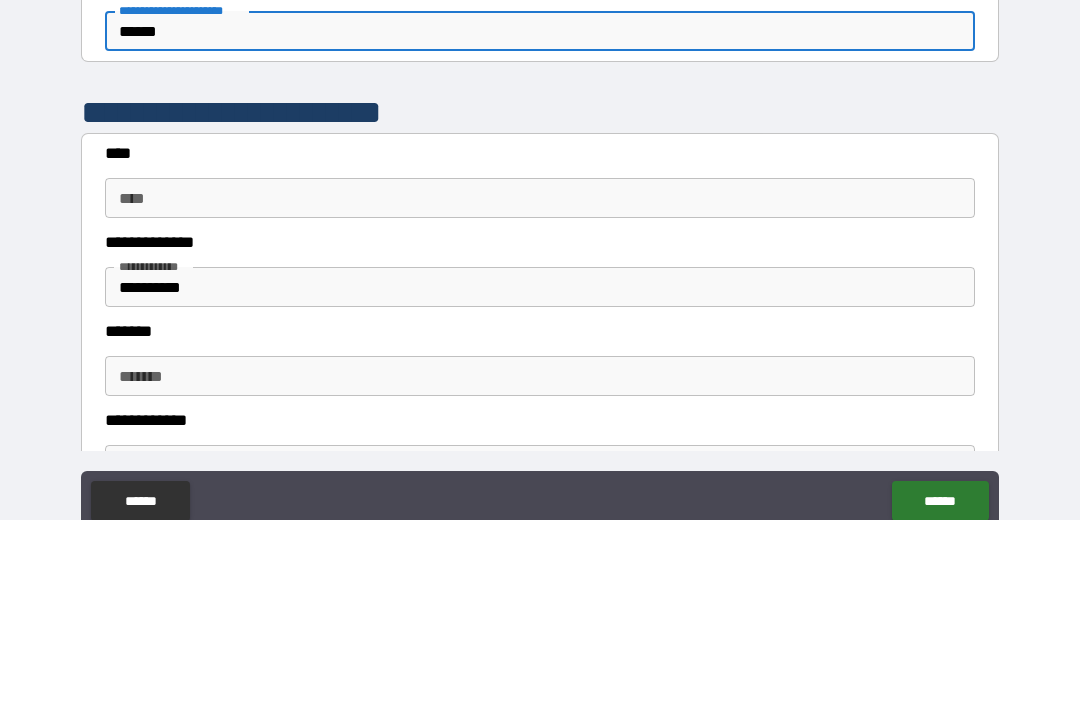 scroll, scrollTop: 812, scrollLeft: 0, axis: vertical 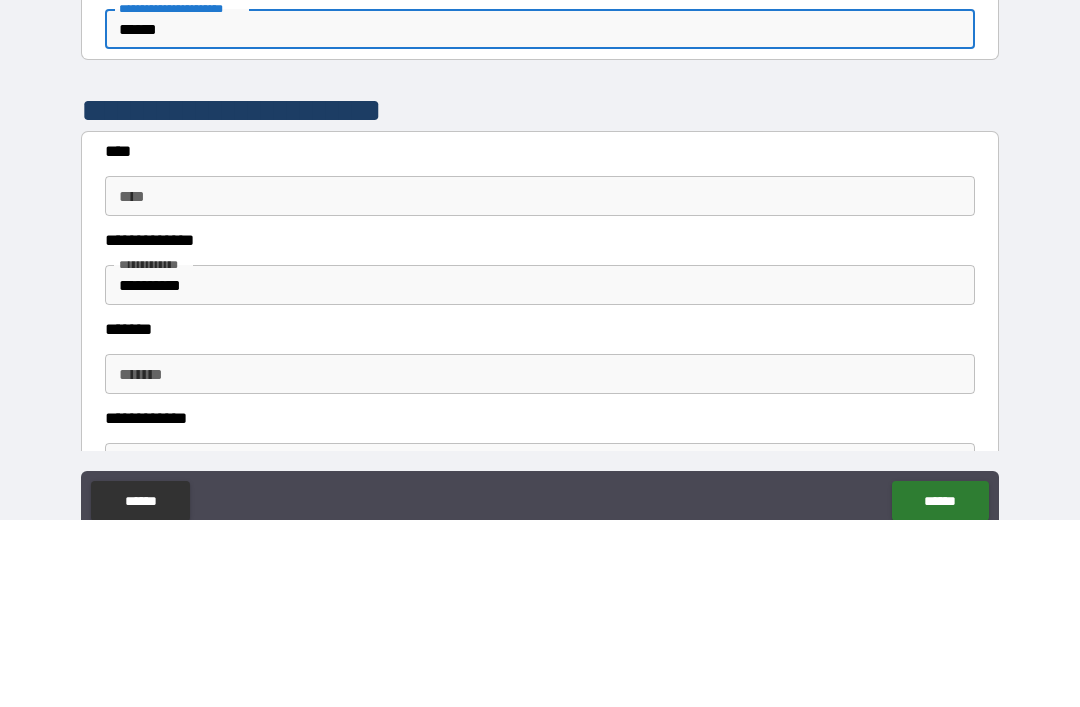 type on "******" 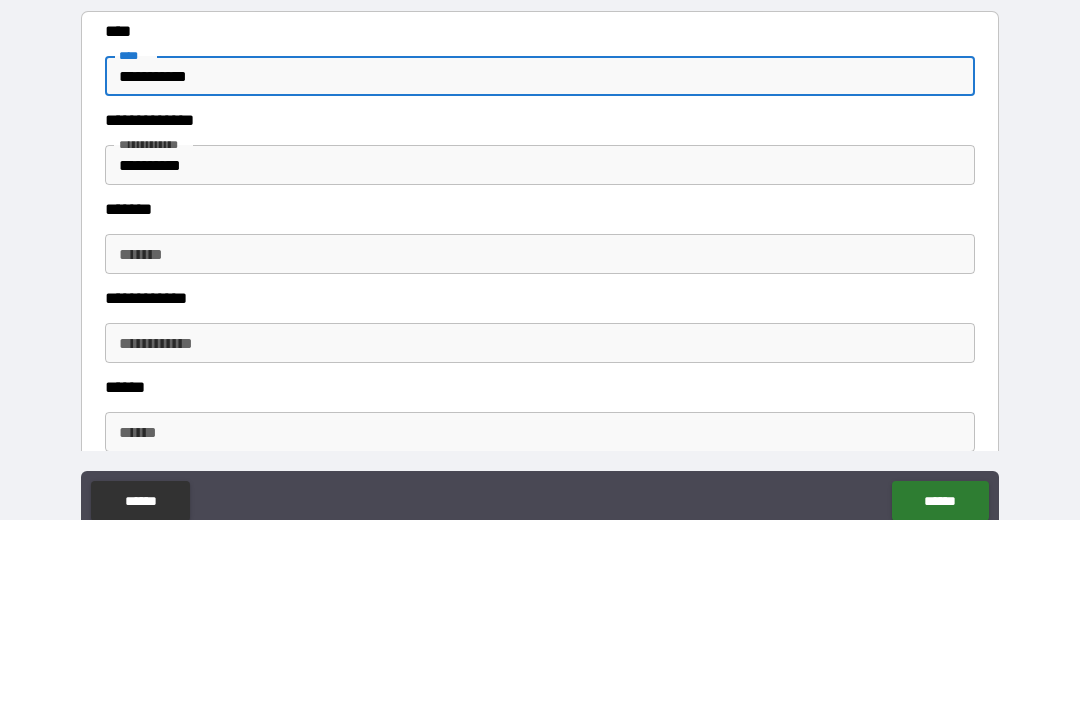 scroll, scrollTop: 986, scrollLeft: 0, axis: vertical 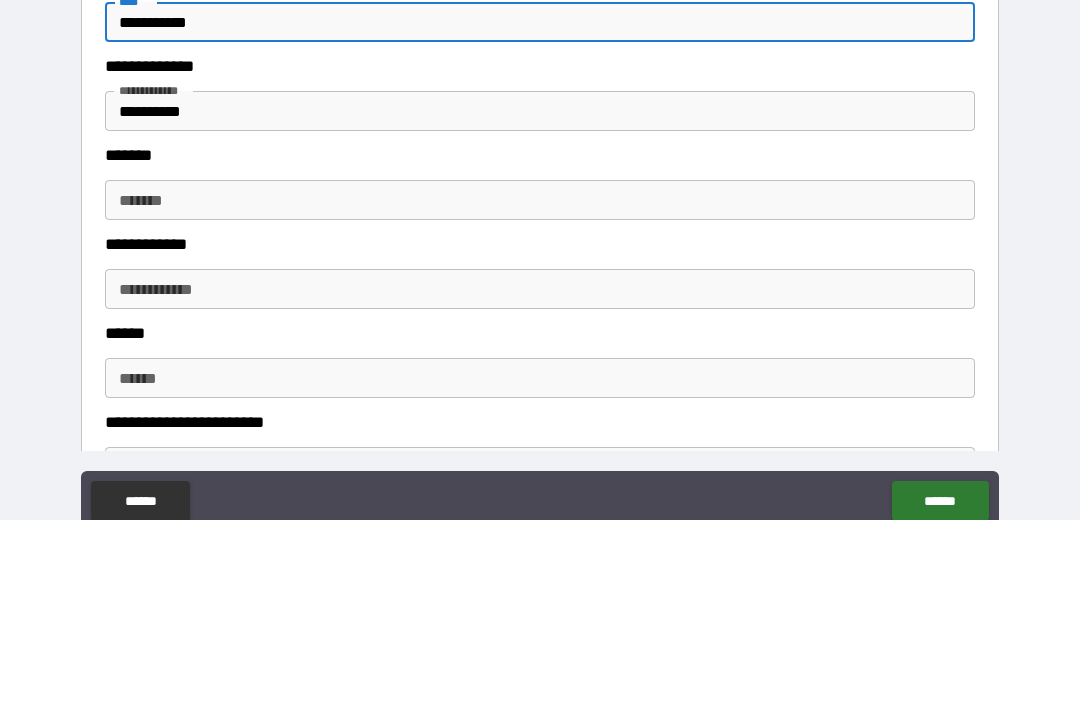 type on "**********" 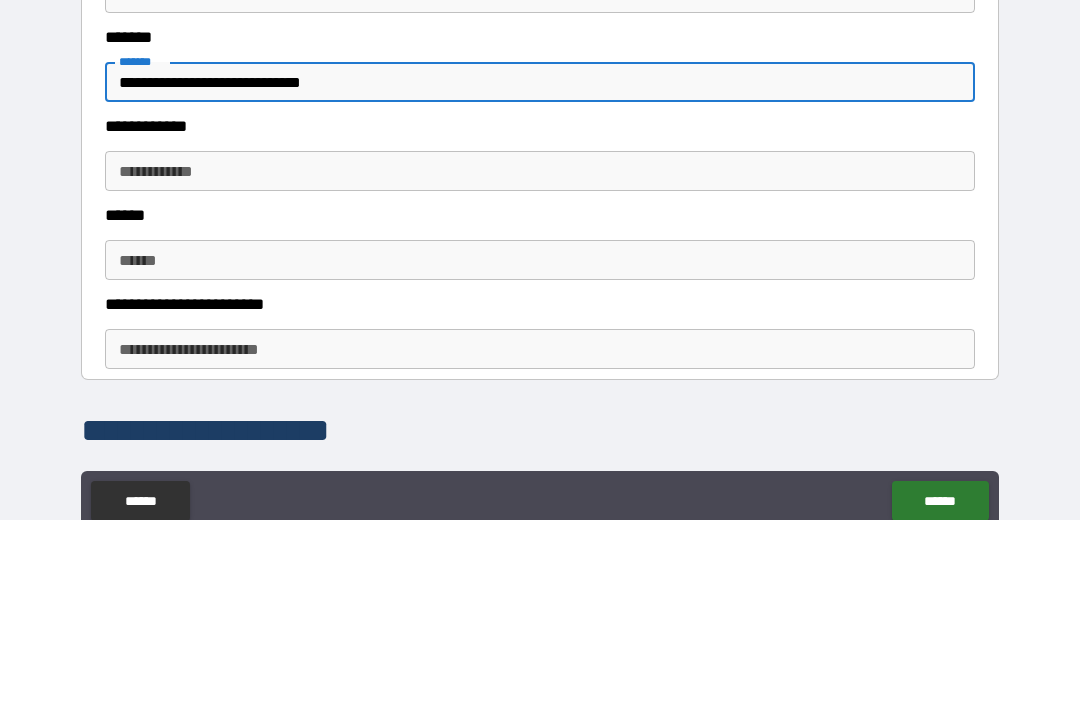 scroll, scrollTop: 1103, scrollLeft: 0, axis: vertical 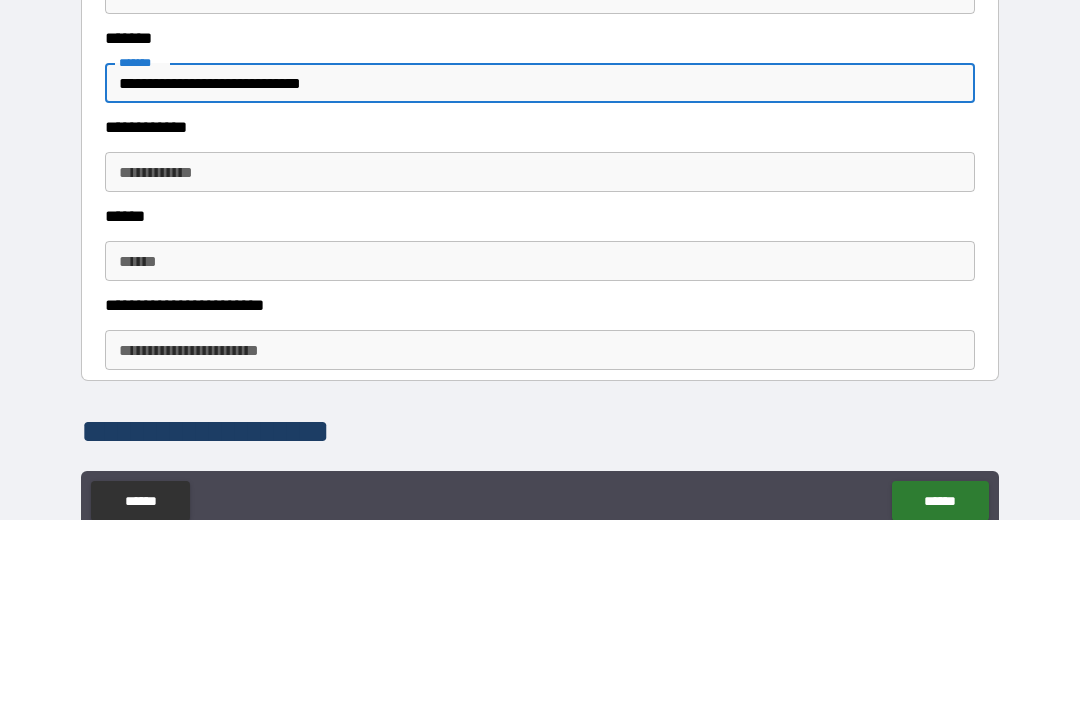 type on "**********" 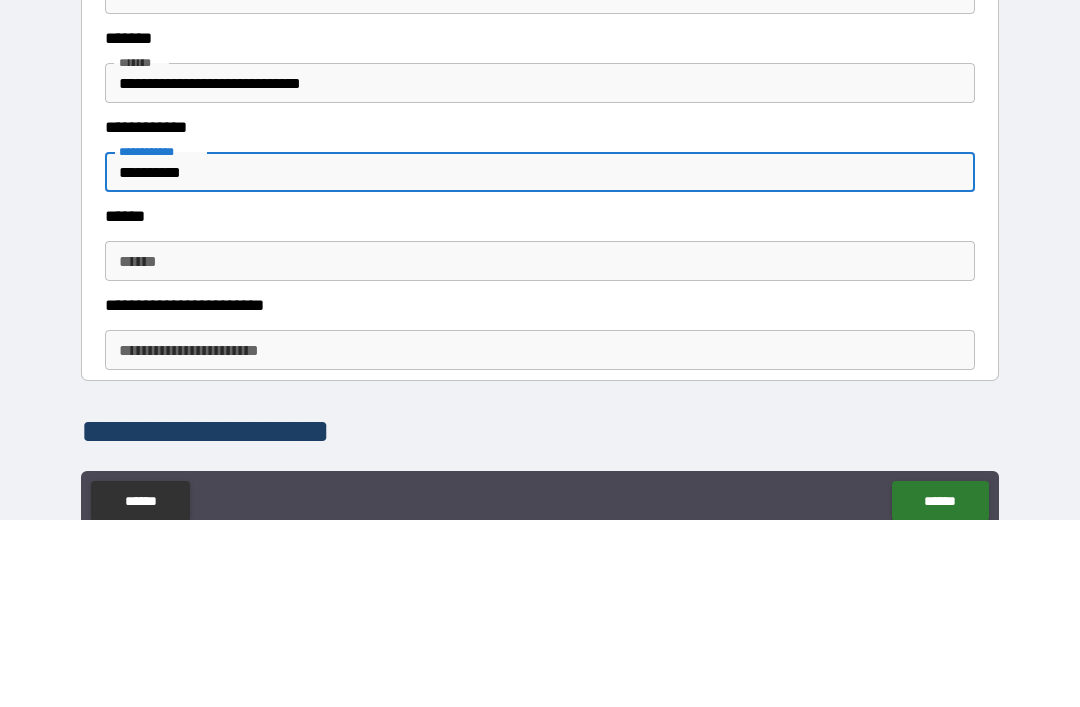 type on "**********" 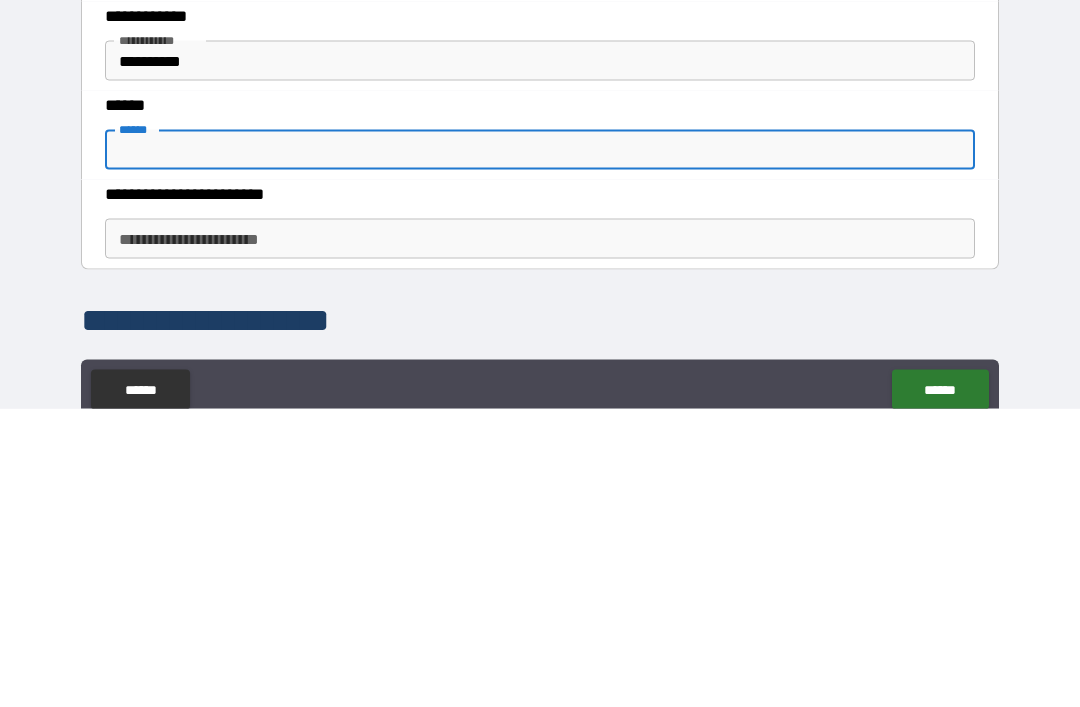 click on "**********" at bounding box center [540, 537] 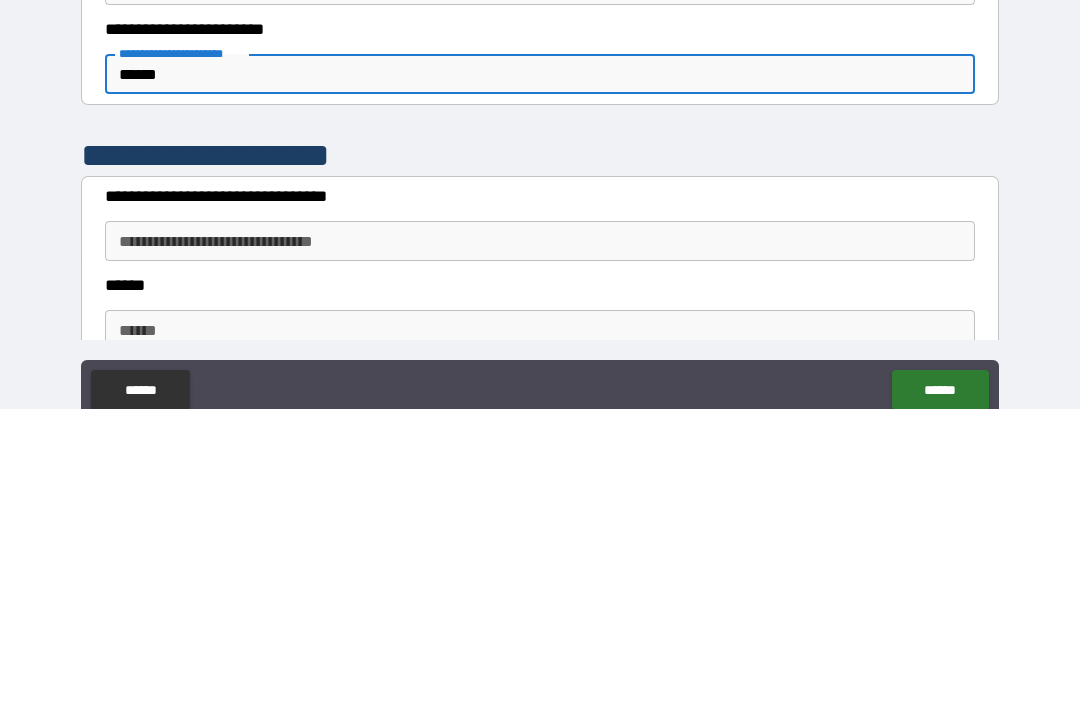 scroll, scrollTop: 1277, scrollLeft: 0, axis: vertical 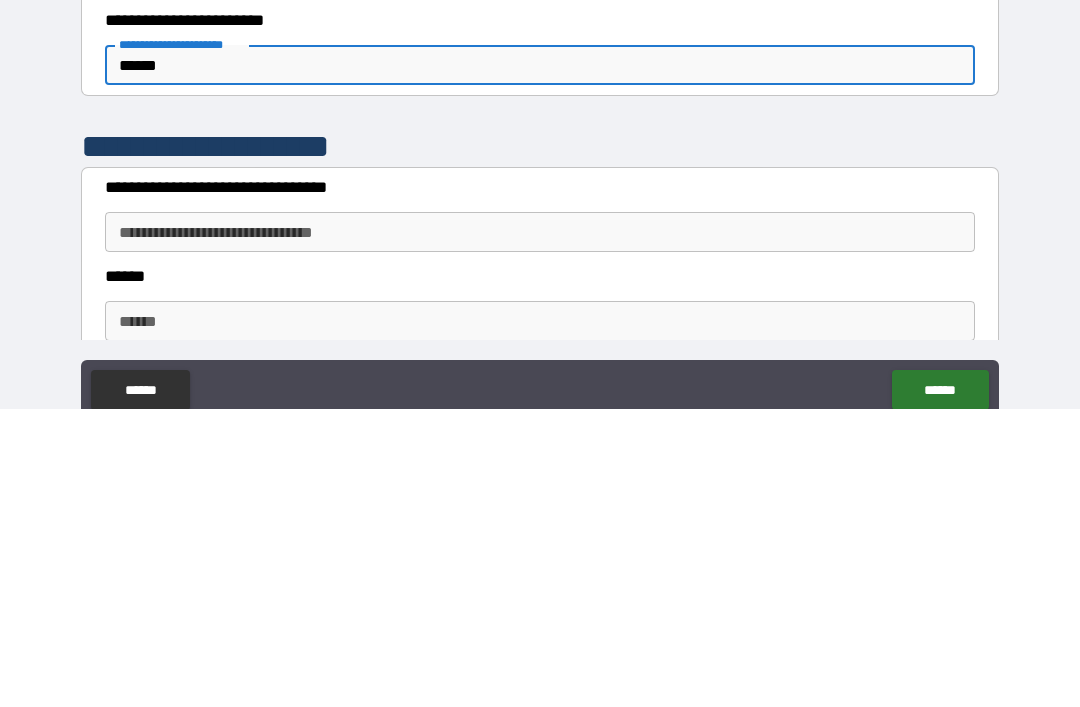 type on "******" 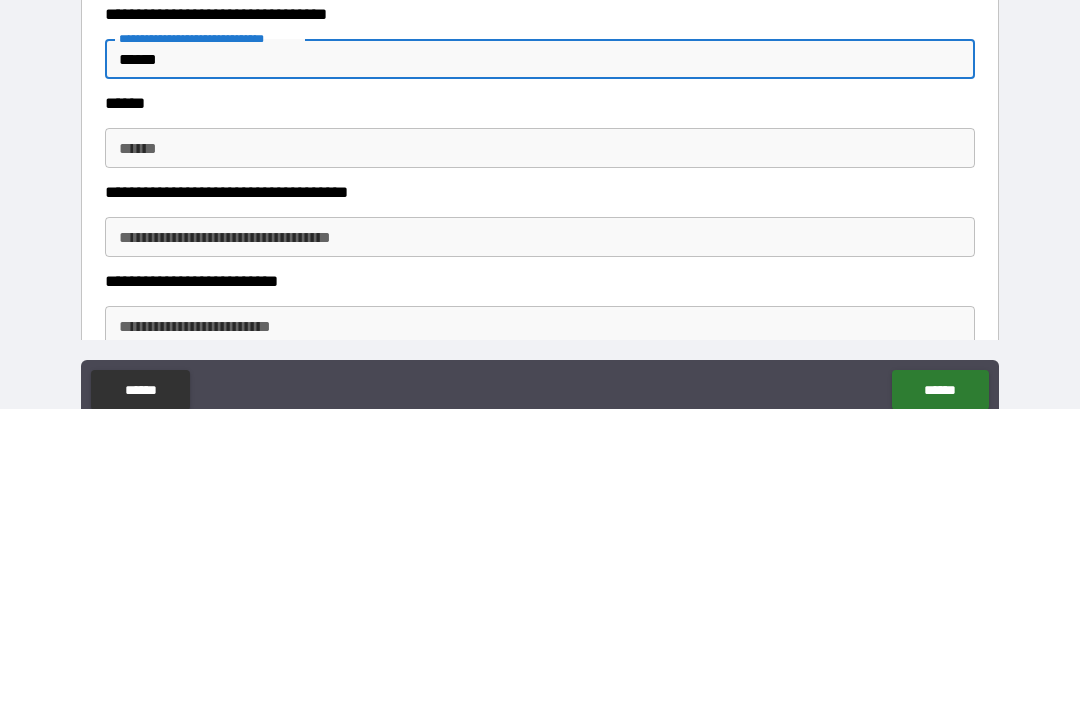 scroll, scrollTop: 1454, scrollLeft: 0, axis: vertical 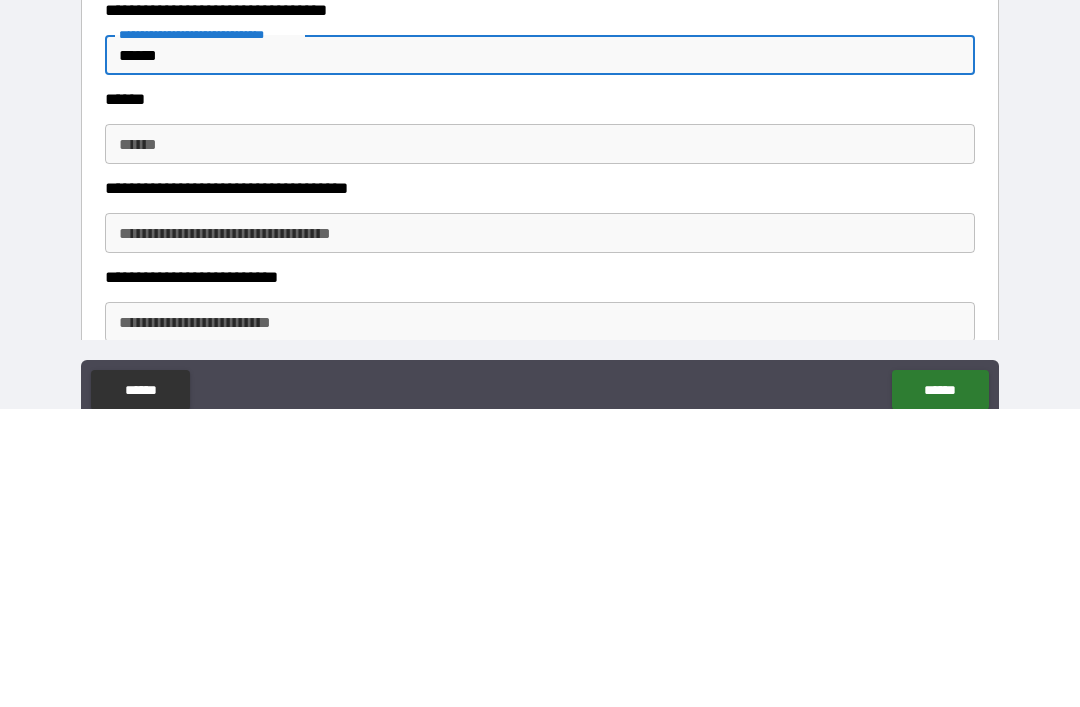 type on "******" 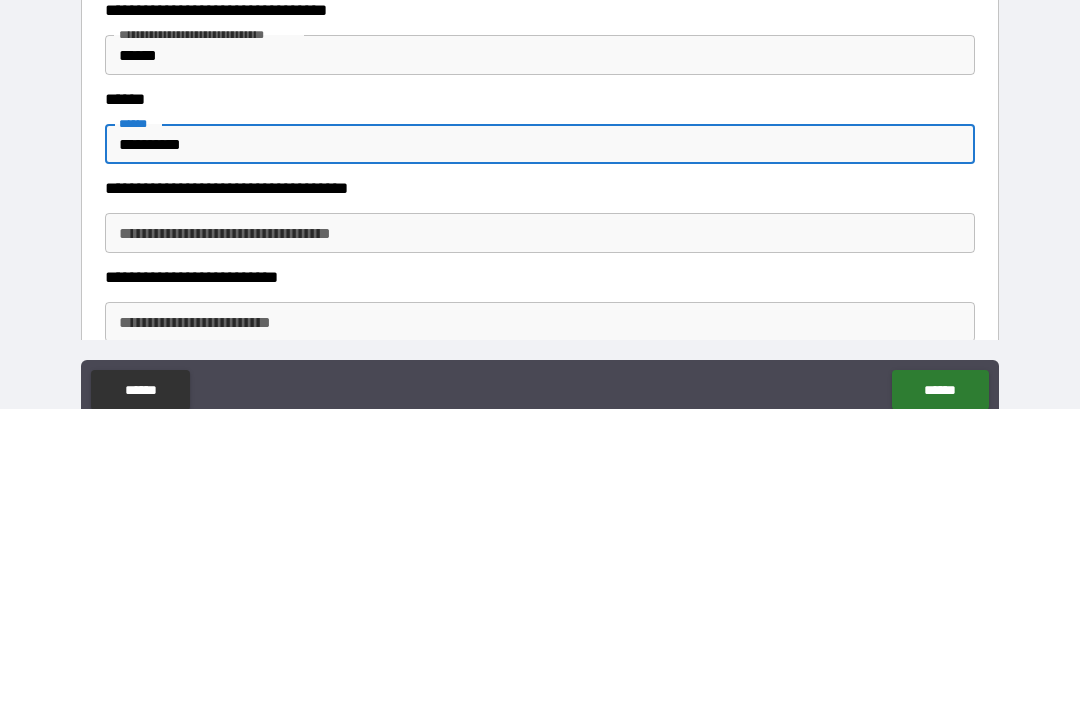 click on "*********" at bounding box center [540, 442] 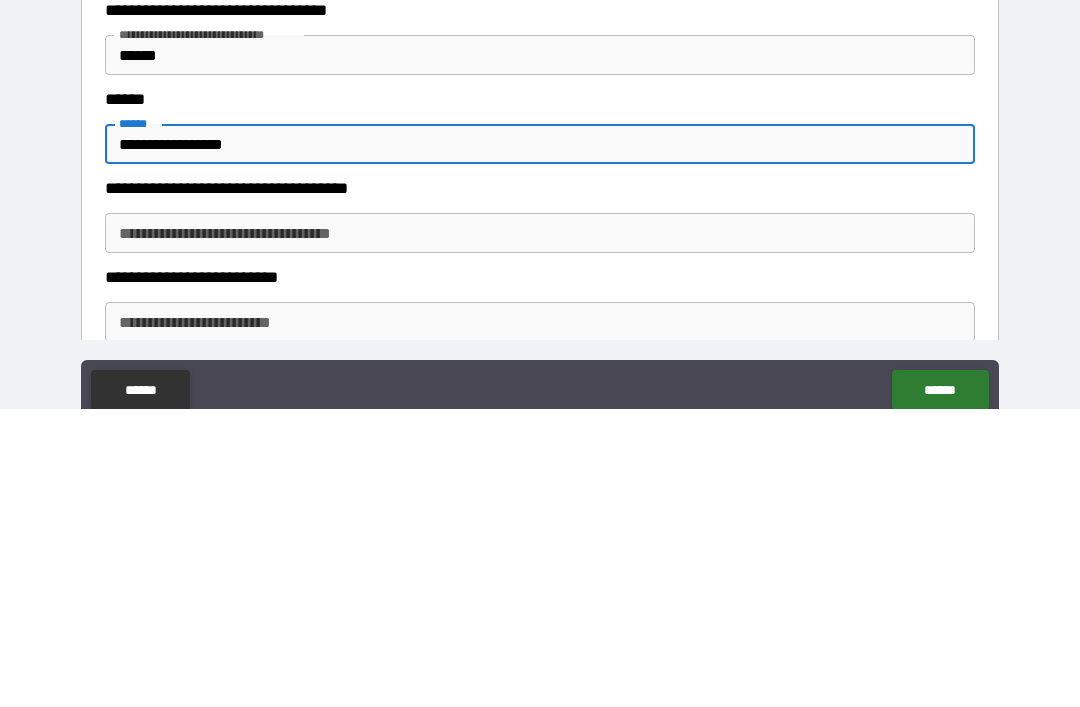 type on "**********" 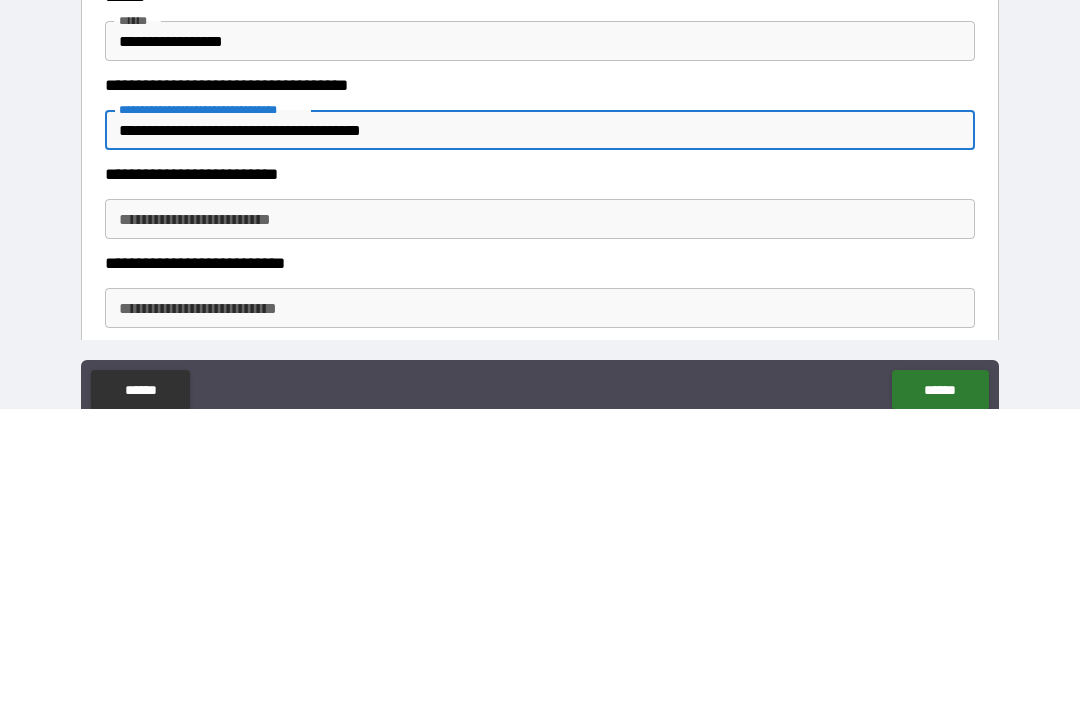 scroll, scrollTop: 1568, scrollLeft: 0, axis: vertical 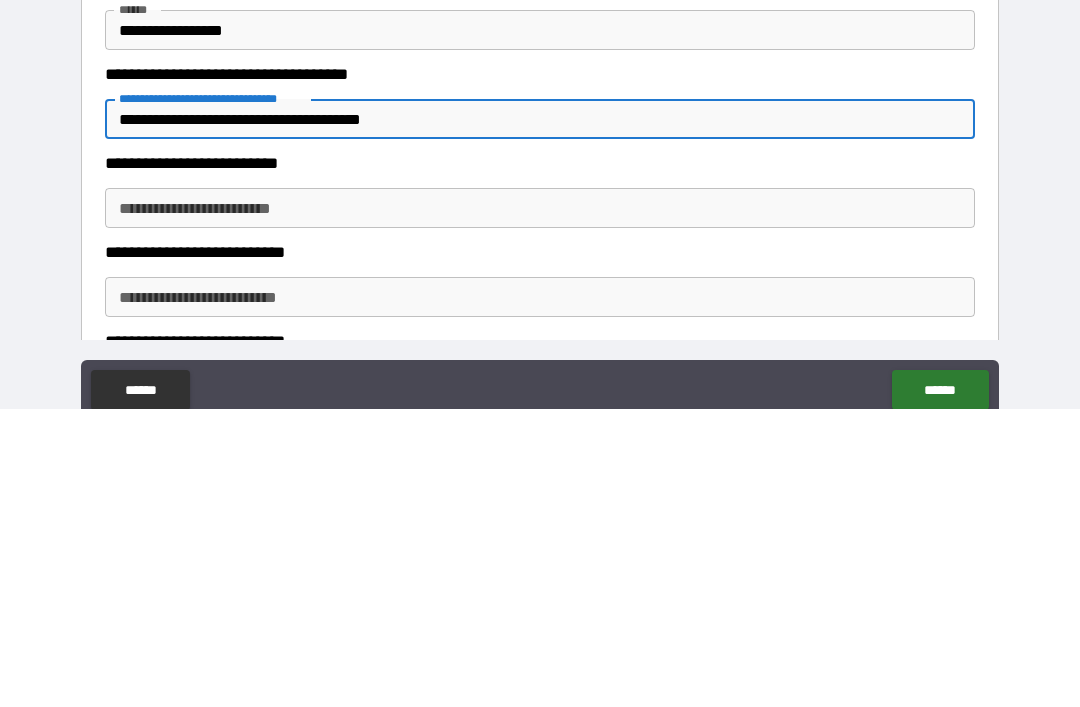 type on "**********" 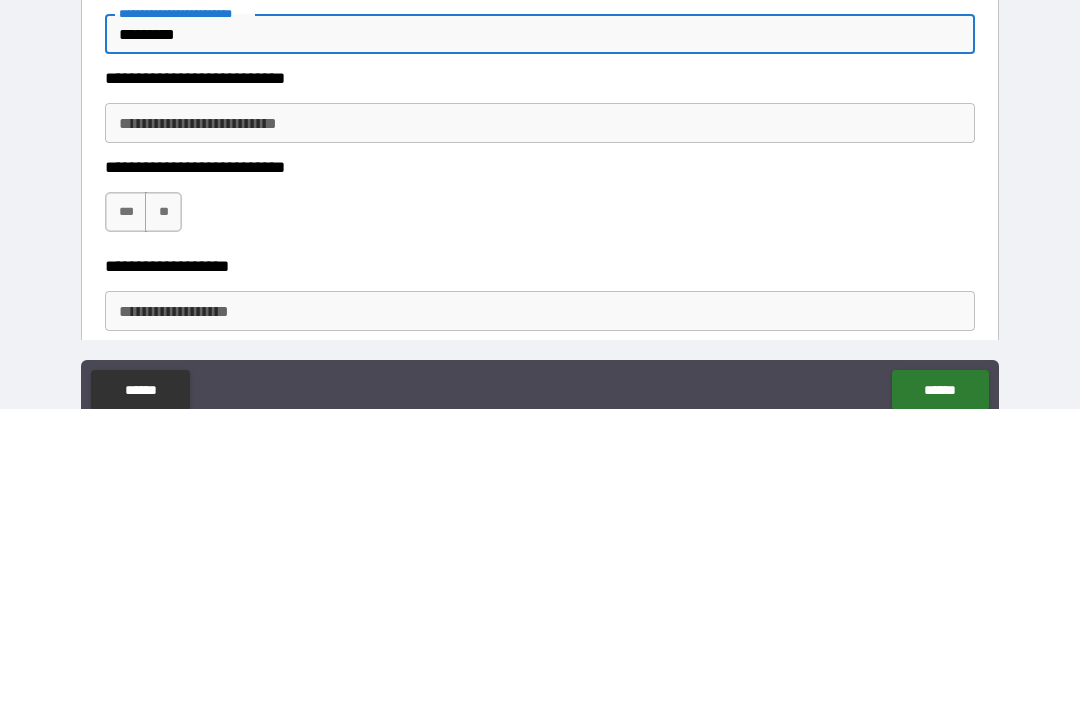 scroll, scrollTop: 1748, scrollLeft: 0, axis: vertical 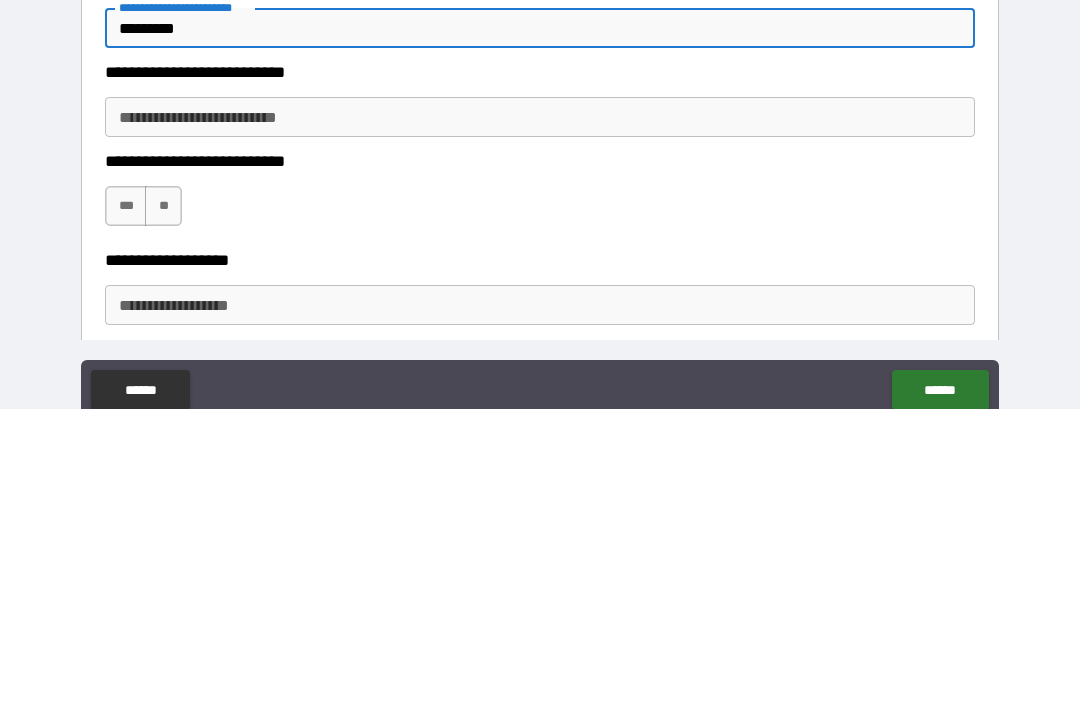 type on "*********" 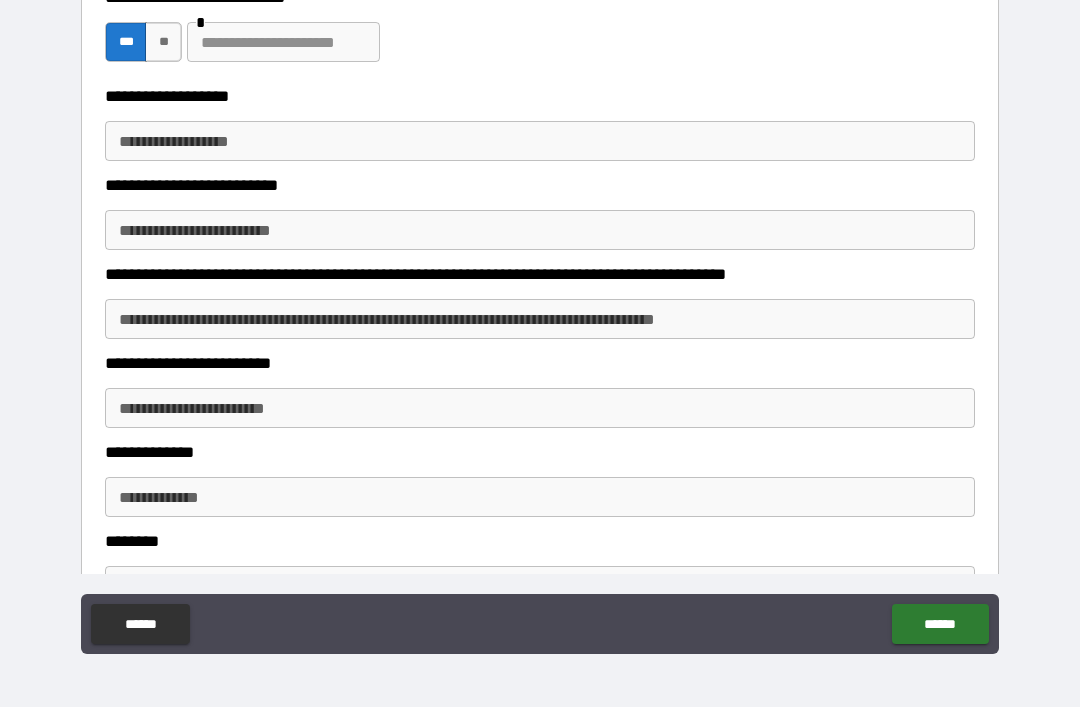 scroll, scrollTop: 2153, scrollLeft: 0, axis: vertical 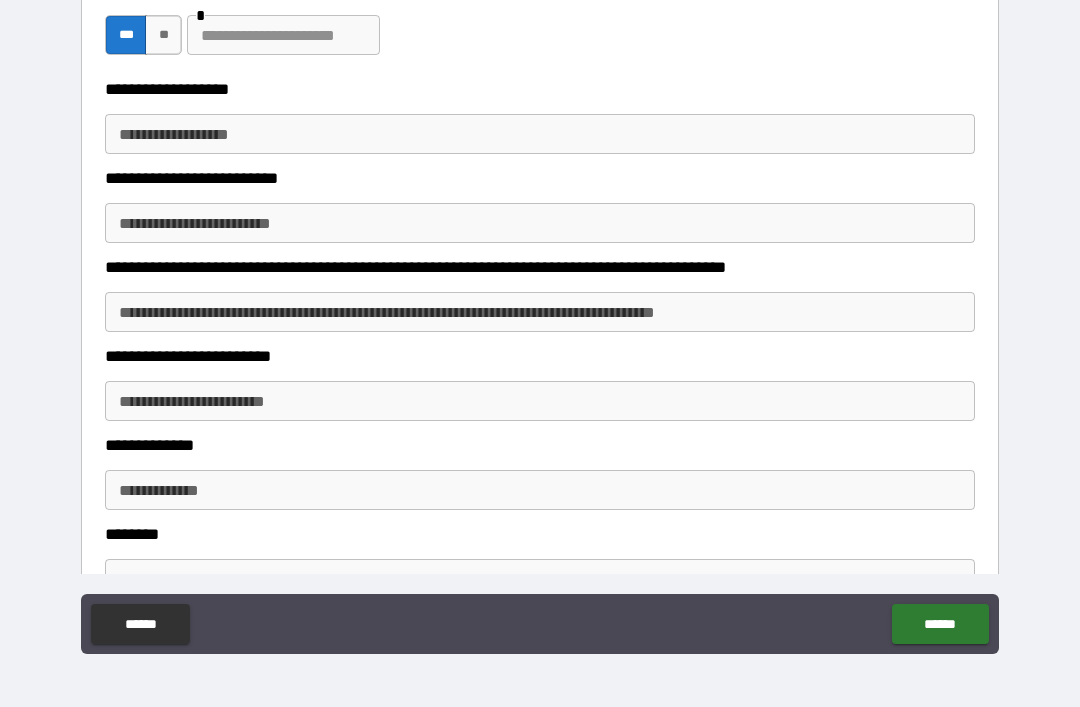 click on "**********" at bounding box center [540, 312] 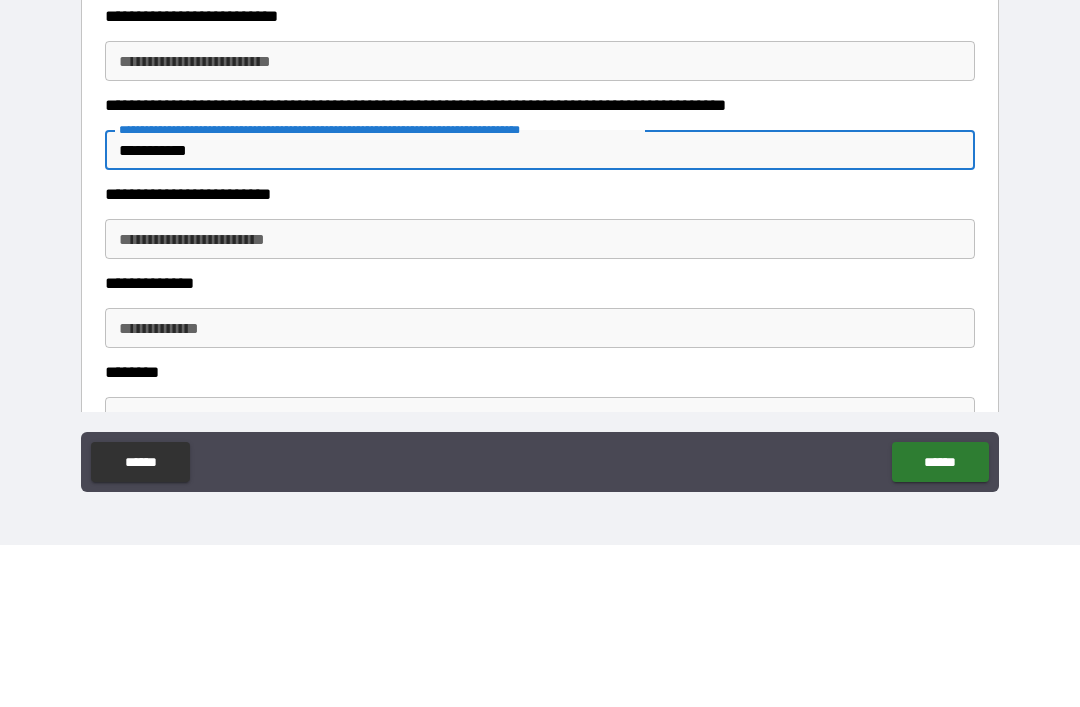 type on "**********" 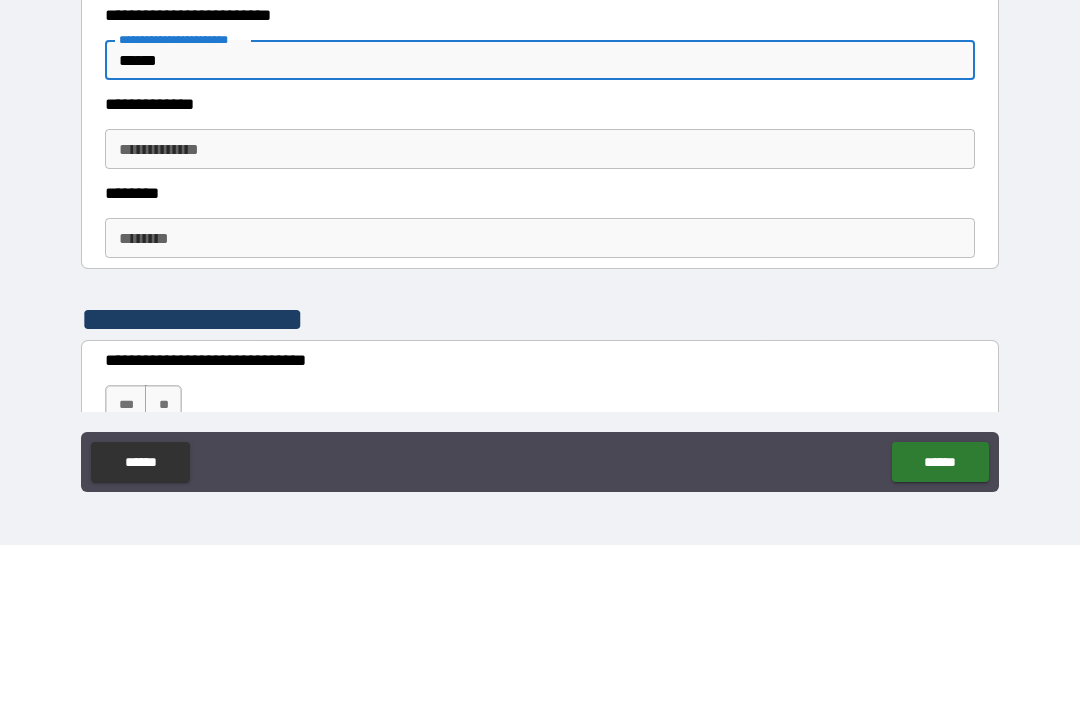 scroll, scrollTop: 2333, scrollLeft: 0, axis: vertical 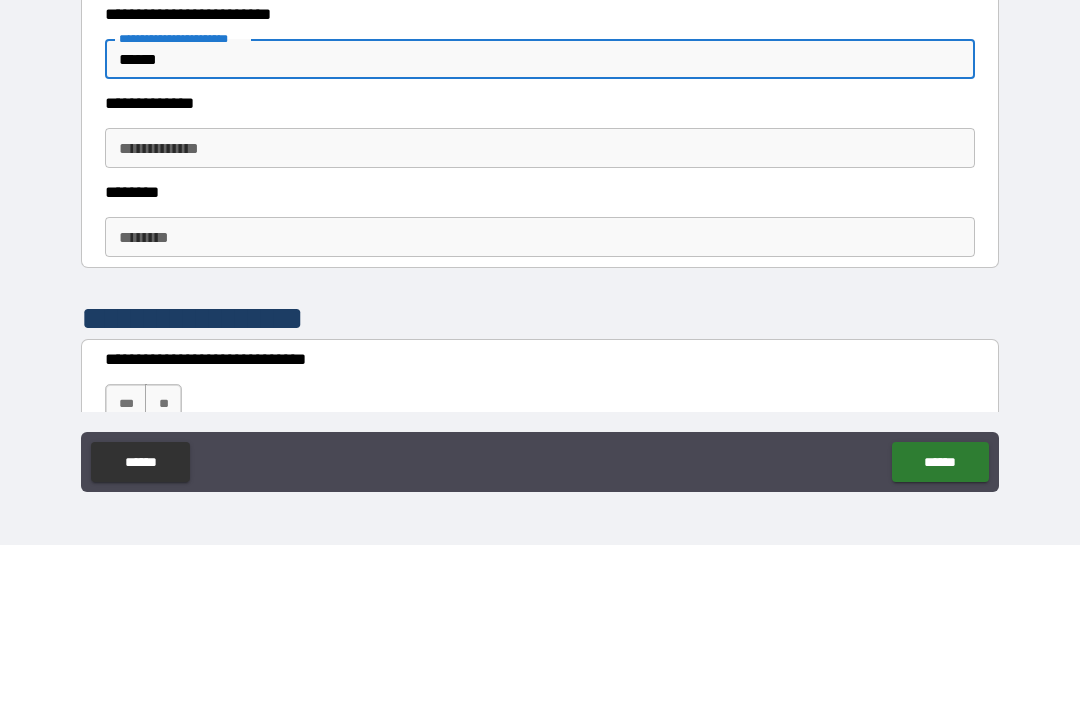 type on "******" 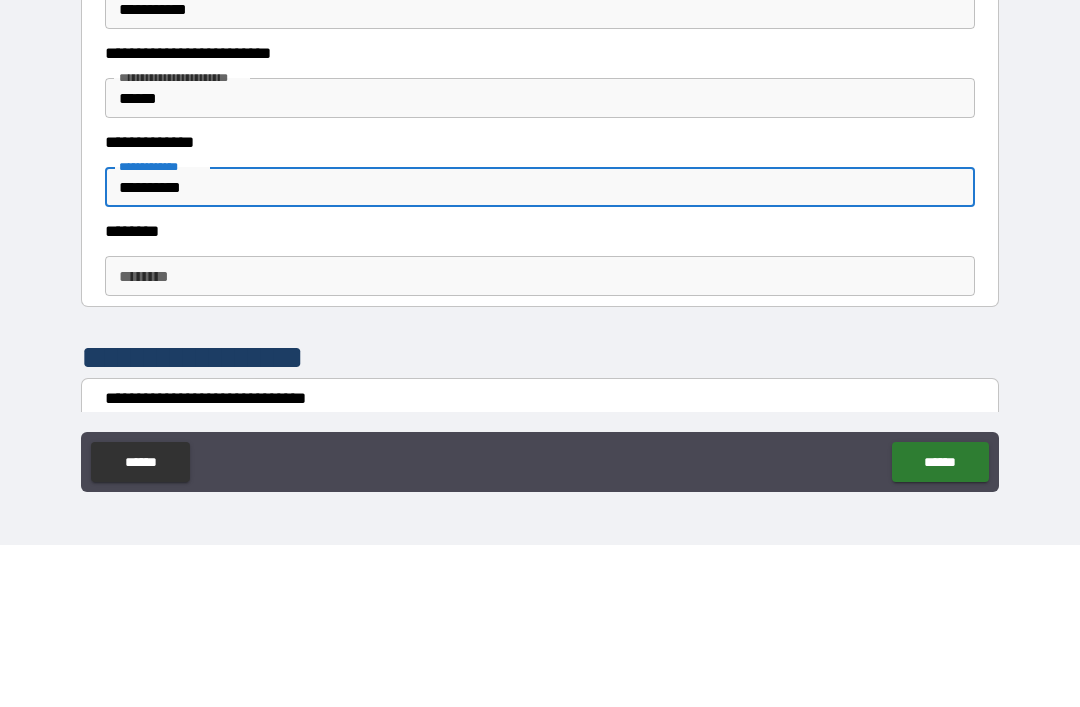 scroll, scrollTop: 2293, scrollLeft: 0, axis: vertical 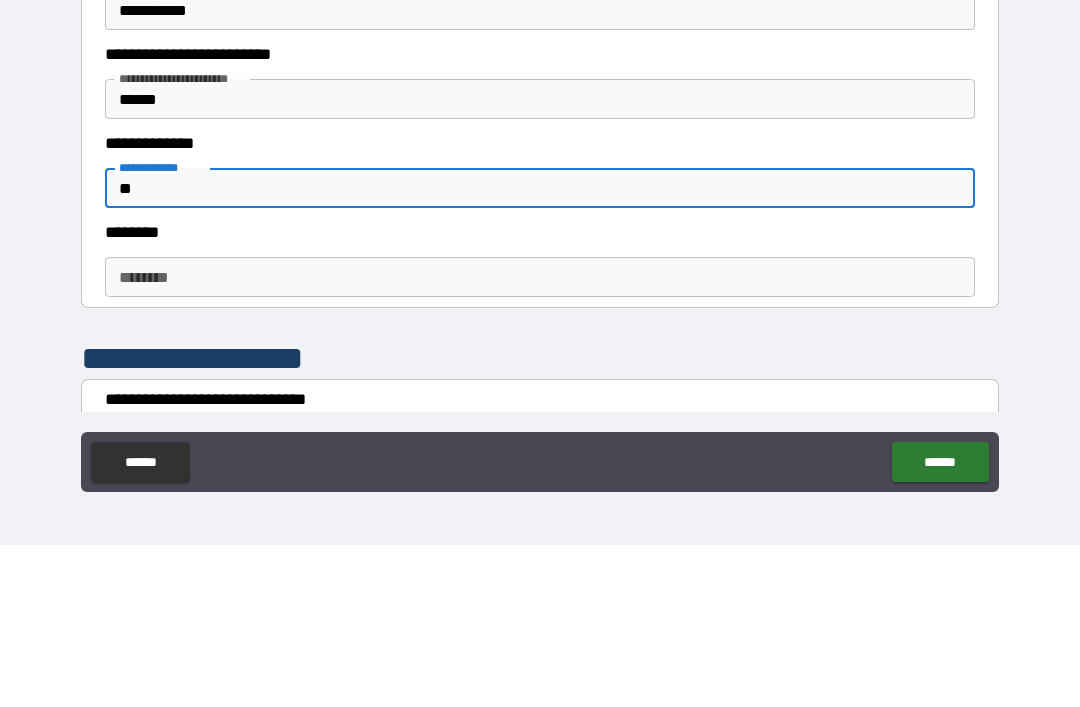 type on "*" 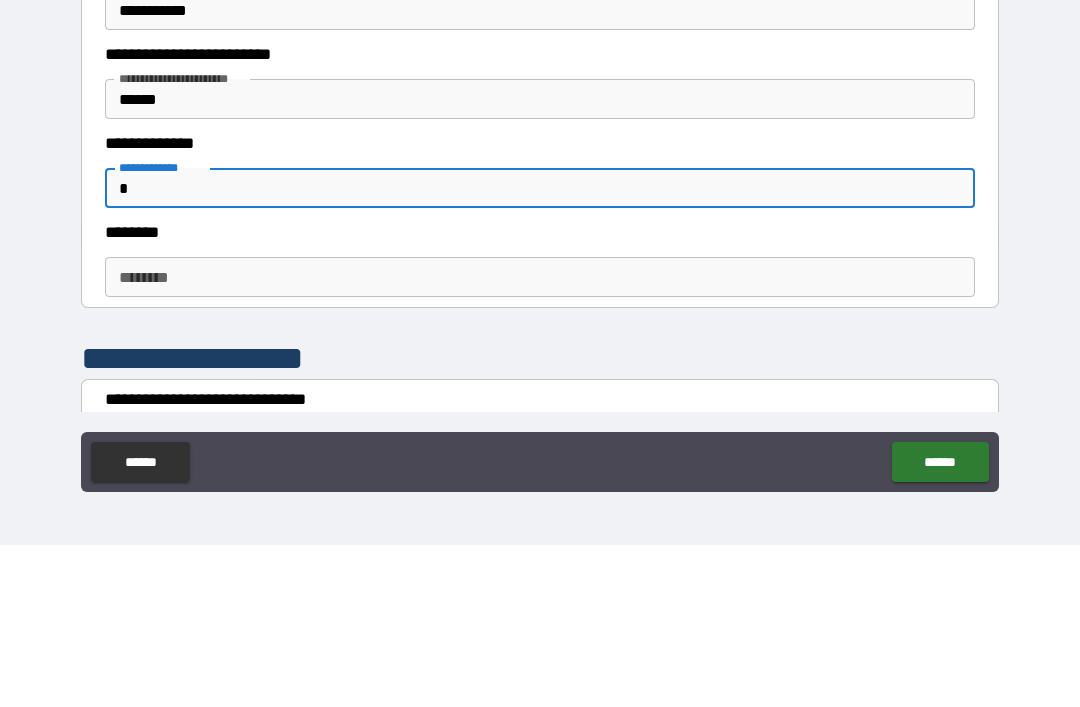 type 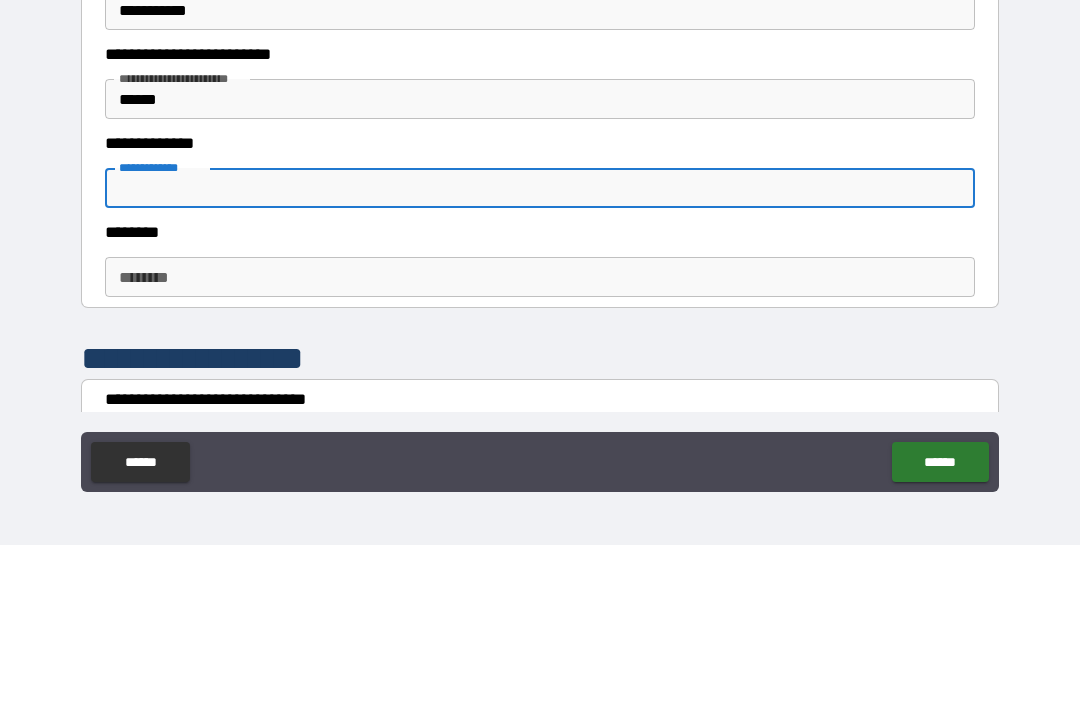 click on "******" at bounding box center (540, 261) 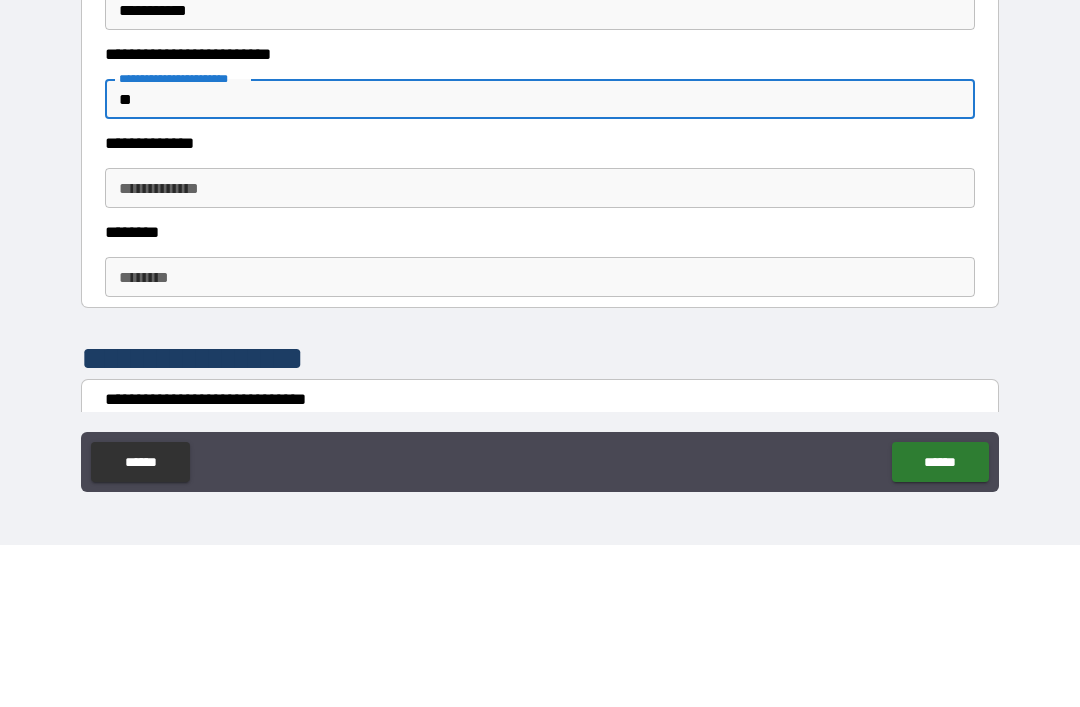 type on "*" 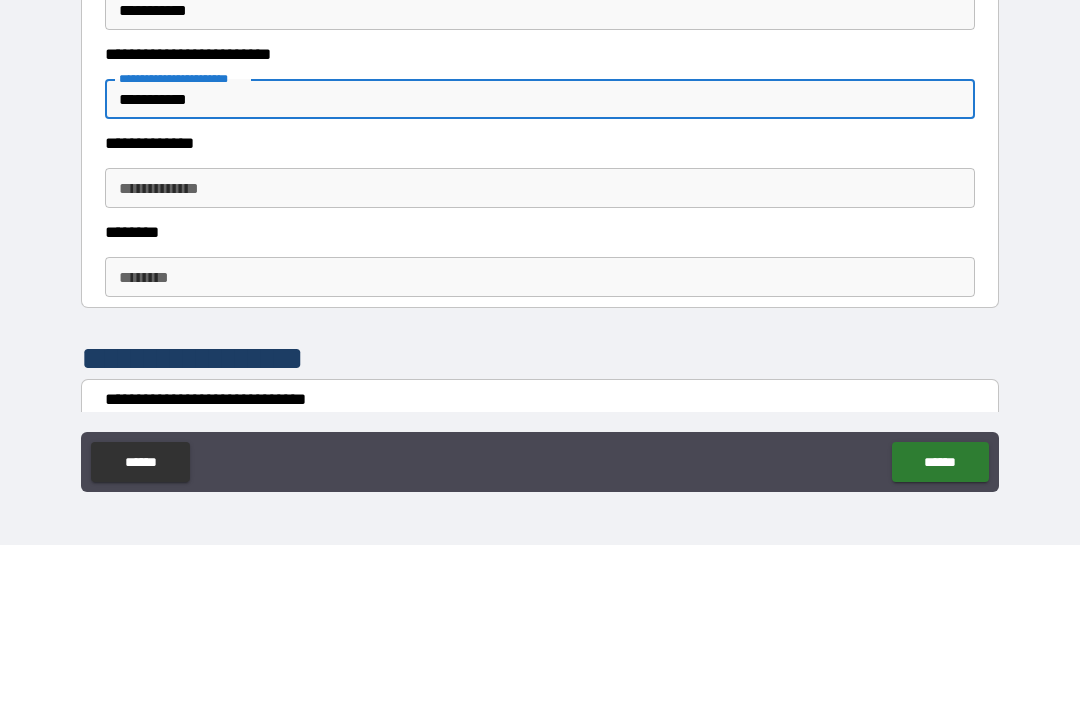 type on "**********" 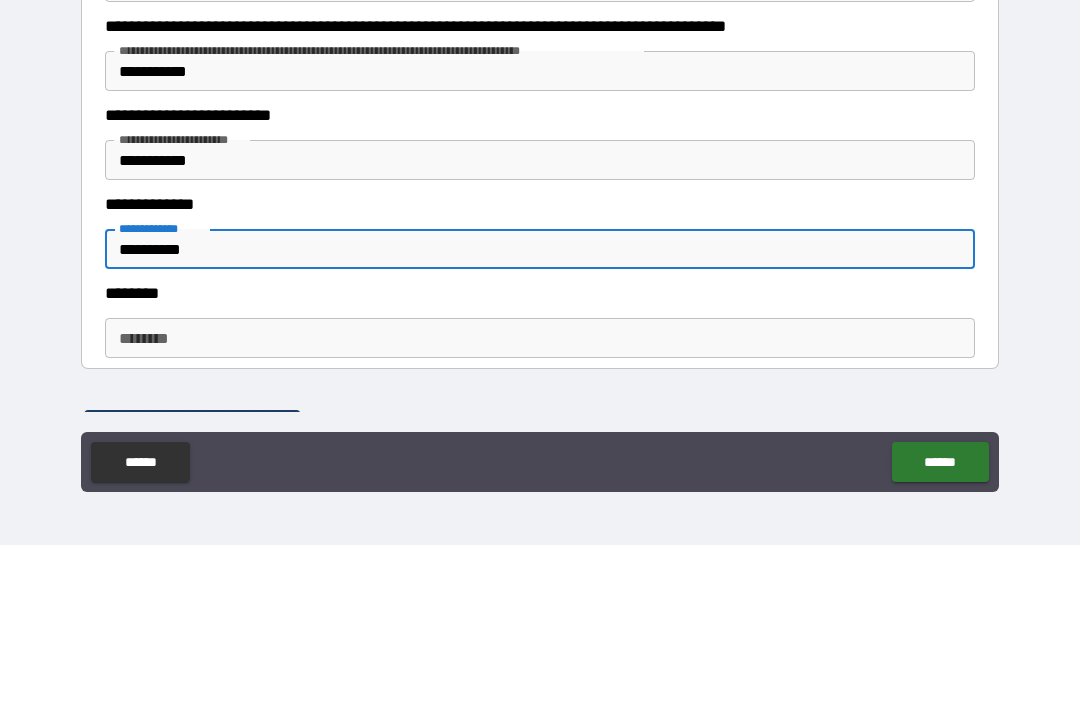 scroll, scrollTop: 2231, scrollLeft: 0, axis: vertical 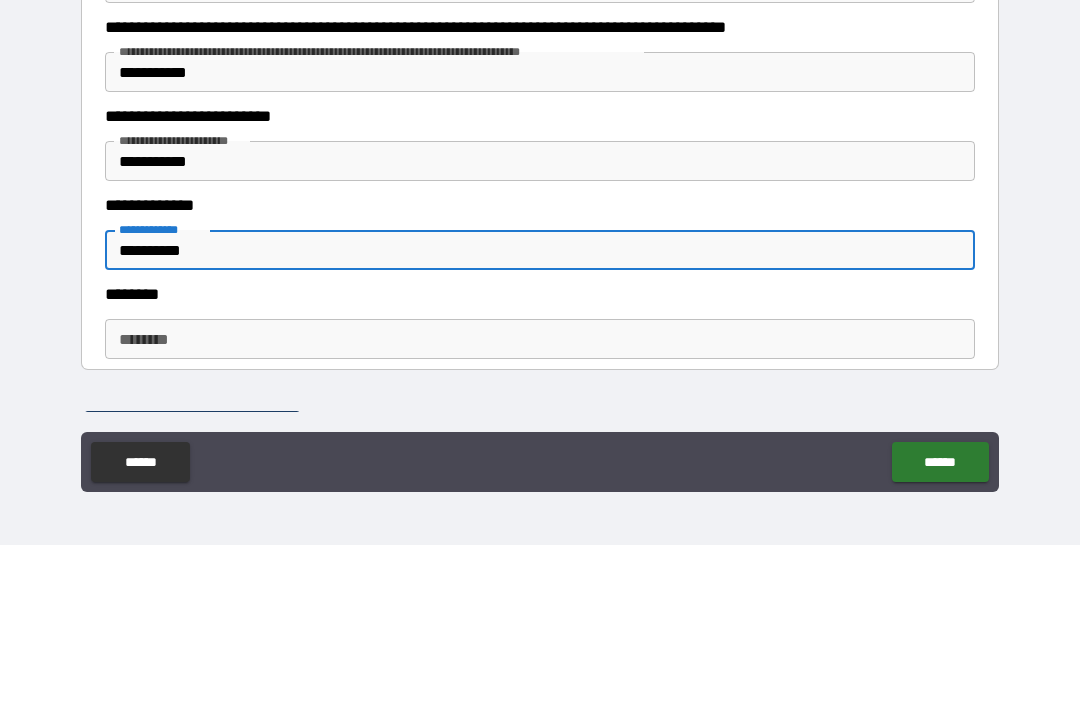 type on "**********" 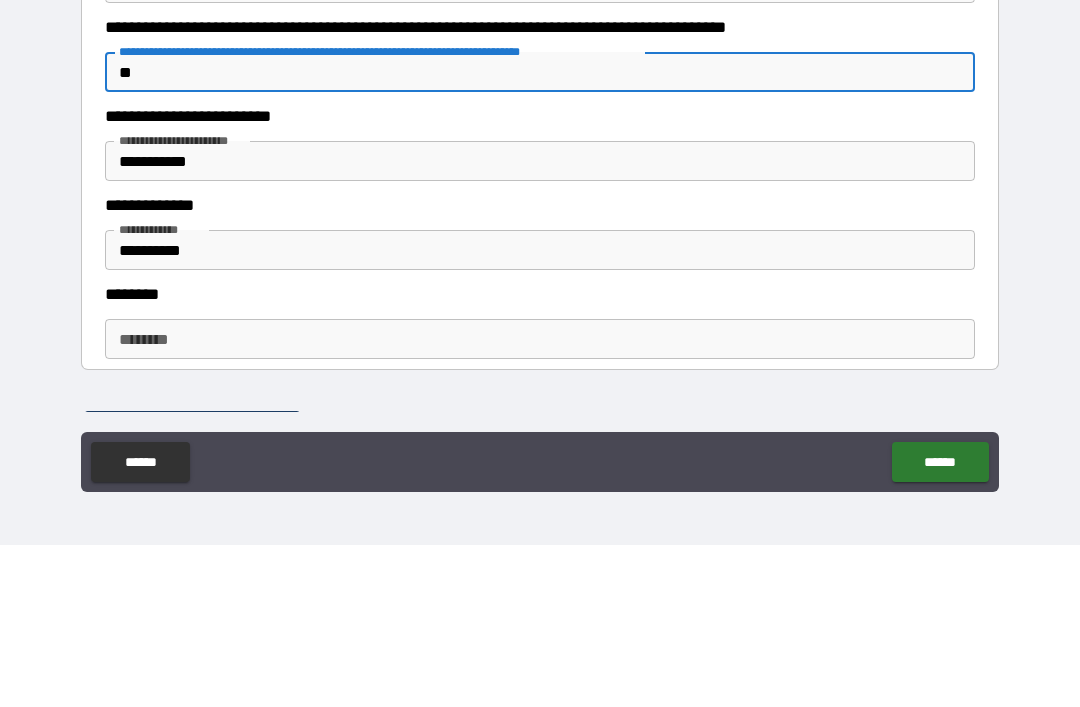 type on "*" 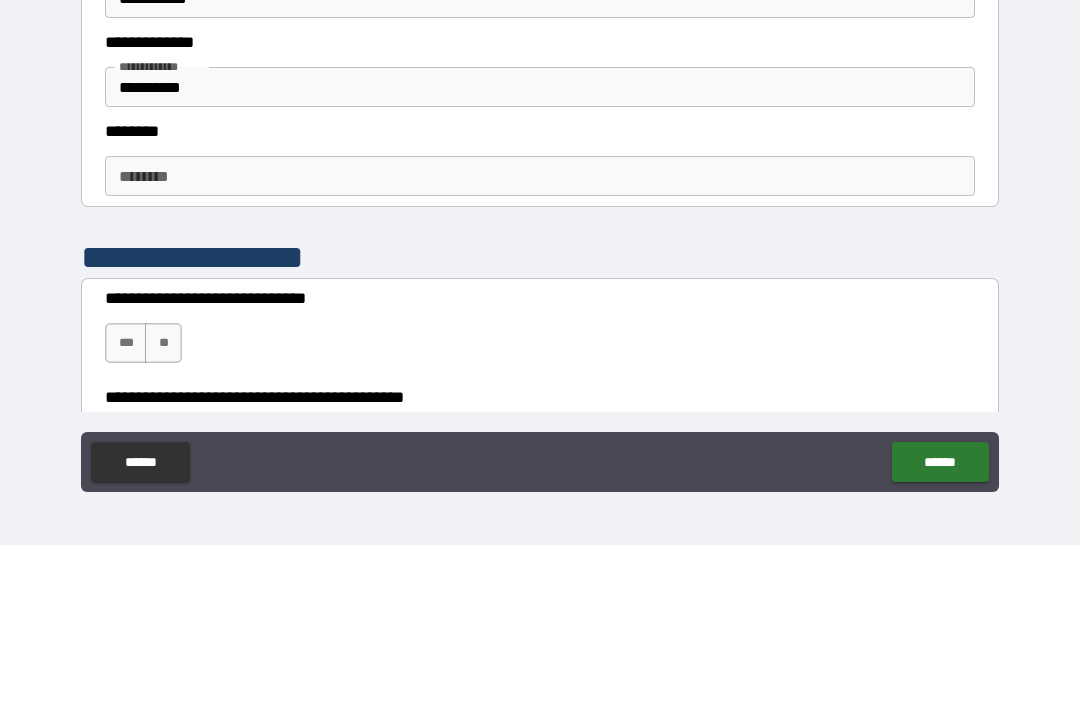 scroll, scrollTop: 2392, scrollLeft: 0, axis: vertical 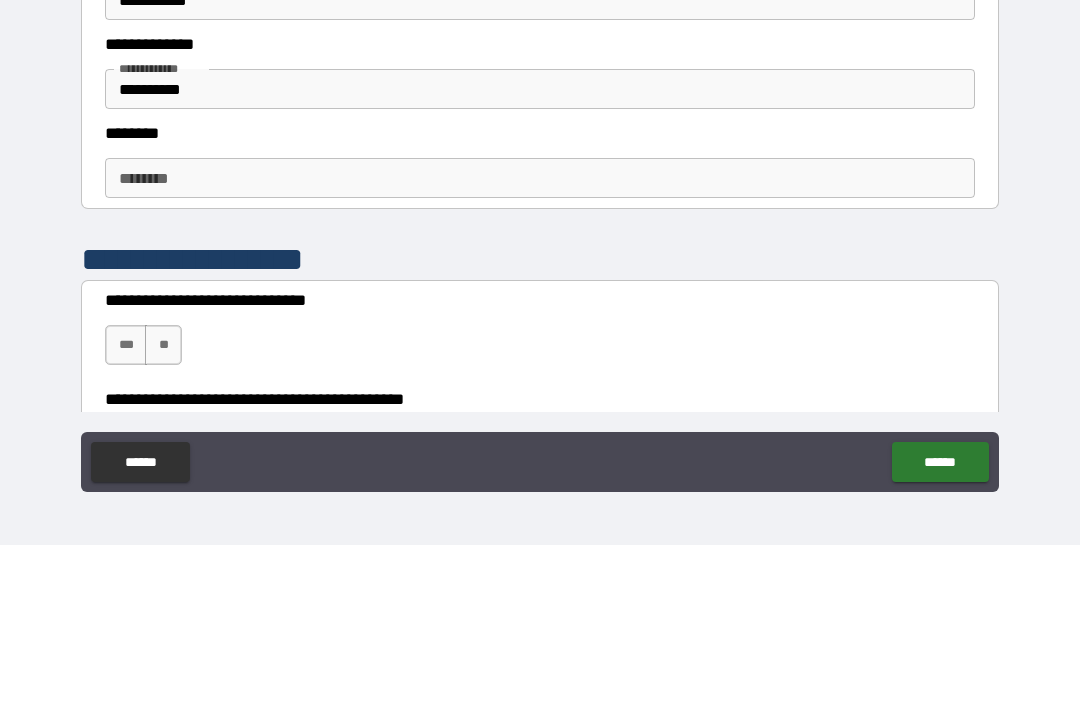 type on "**********" 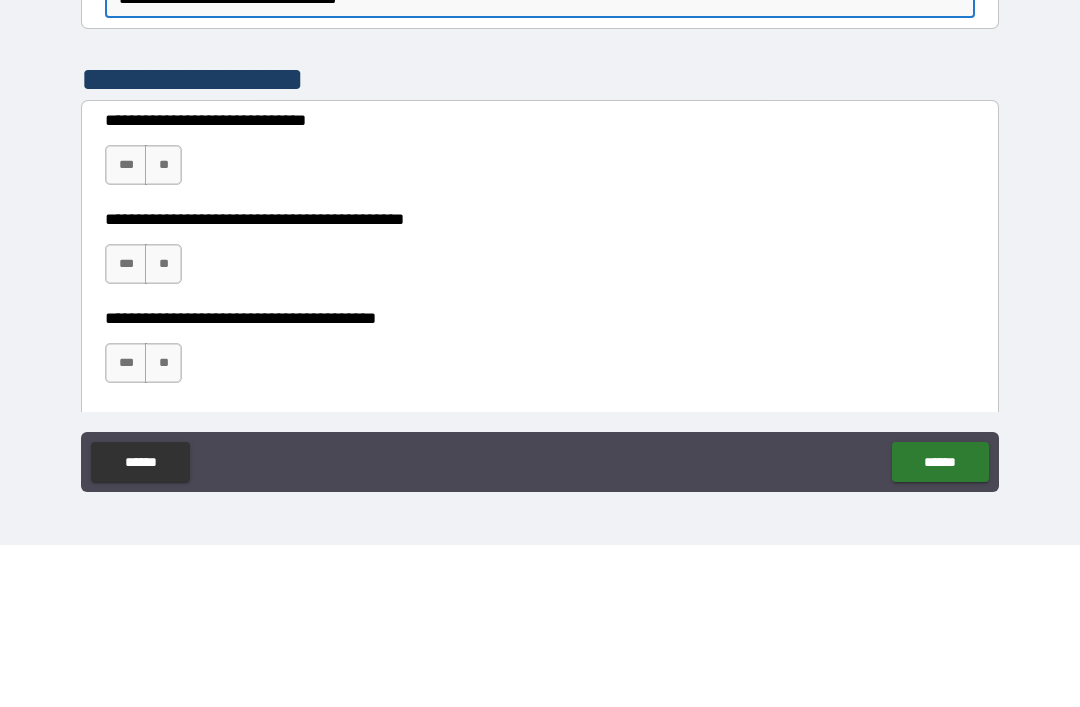 scroll, scrollTop: 2573, scrollLeft: 0, axis: vertical 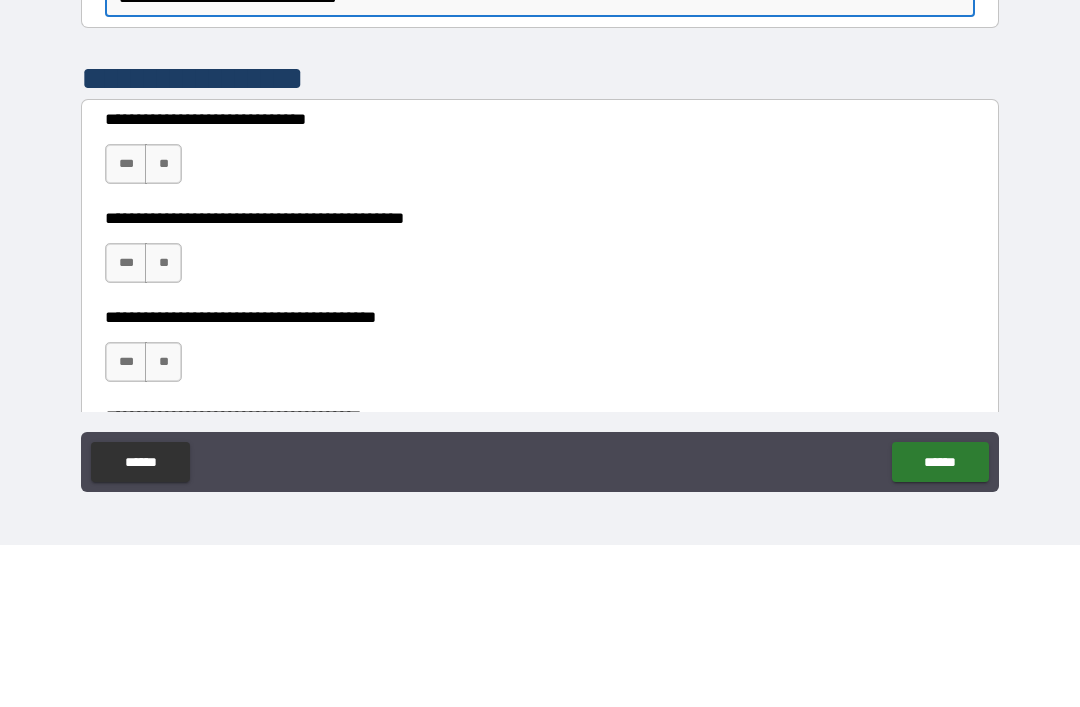 type on "**********" 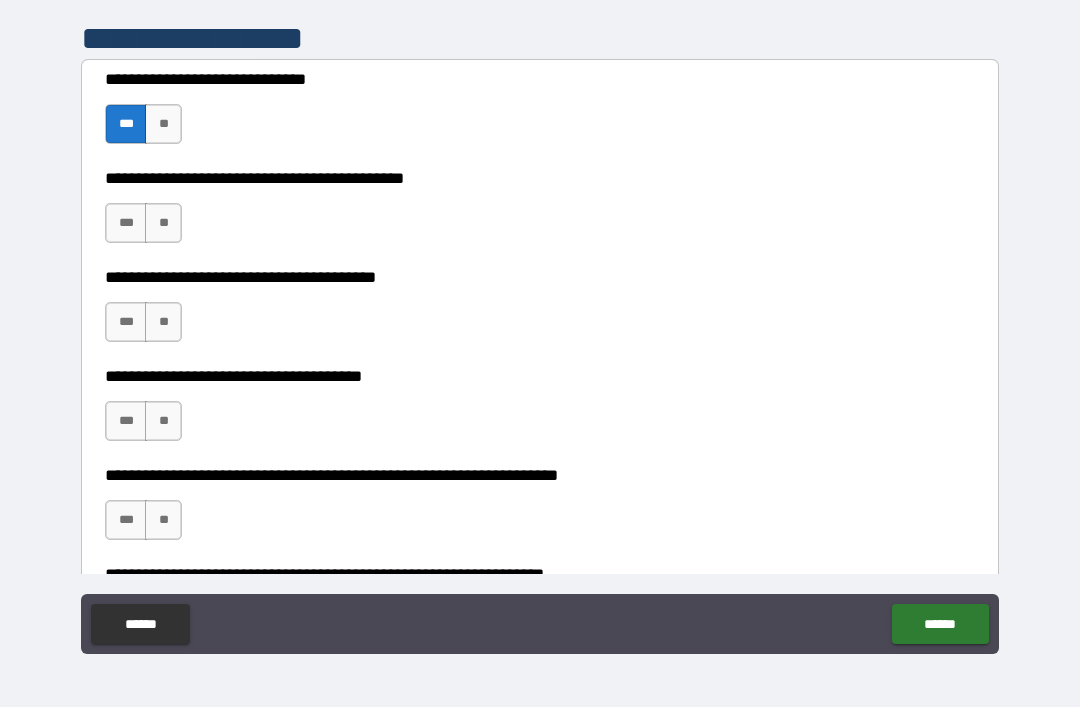 scroll, scrollTop: 2776, scrollLeft: 0, axis: vertical 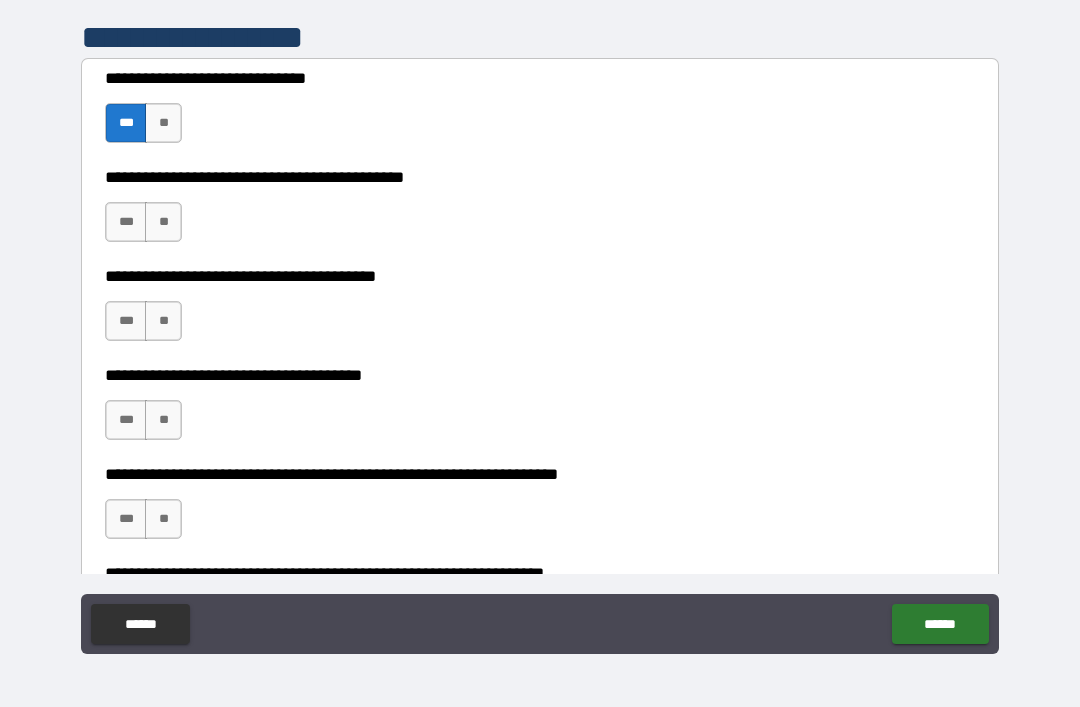 click on "***" at bounding box center [126, 222] 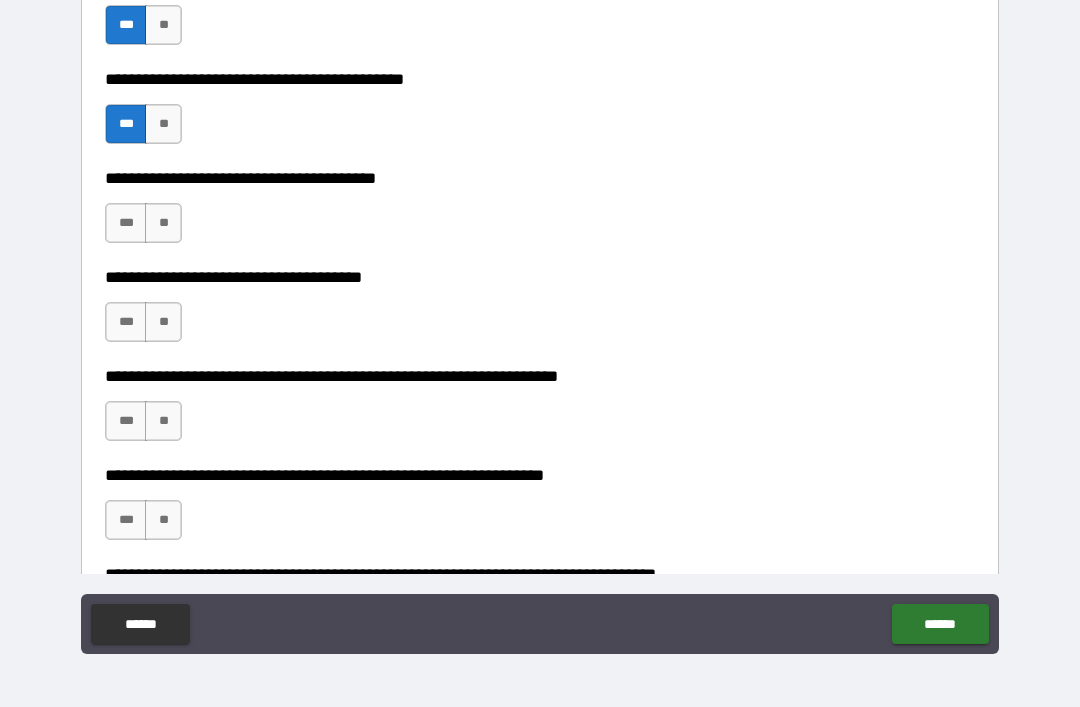 scroll, scrollTop: 2876, scrollLeft: 0, axis: vertical 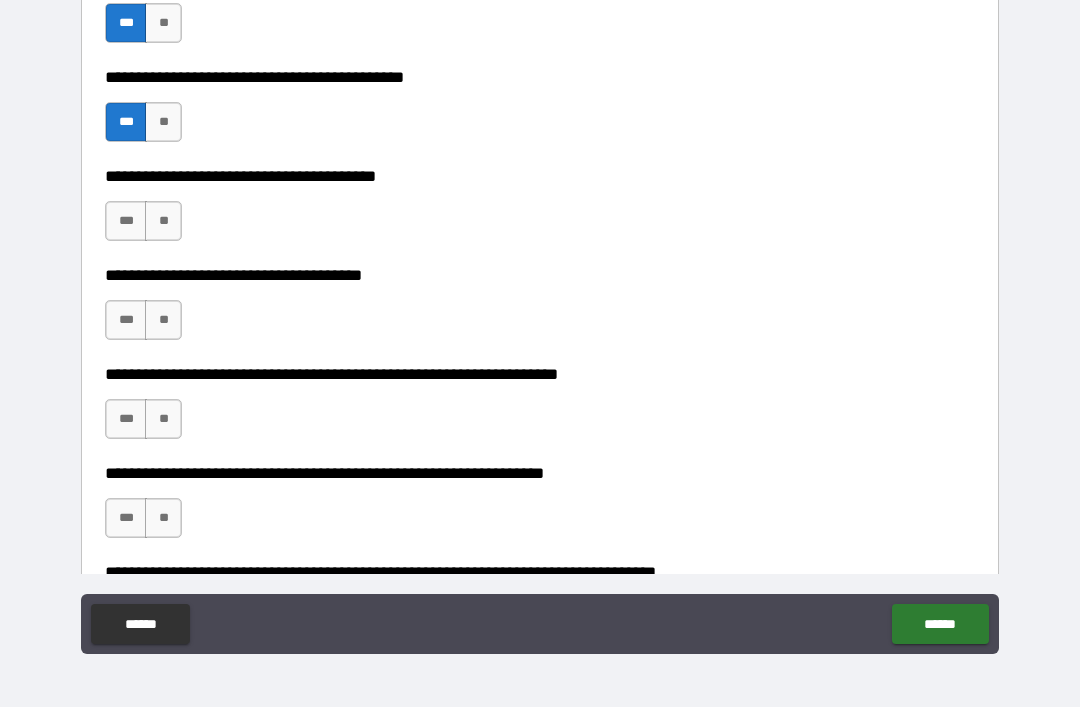 click on "***" at bounding box center [126, 221] 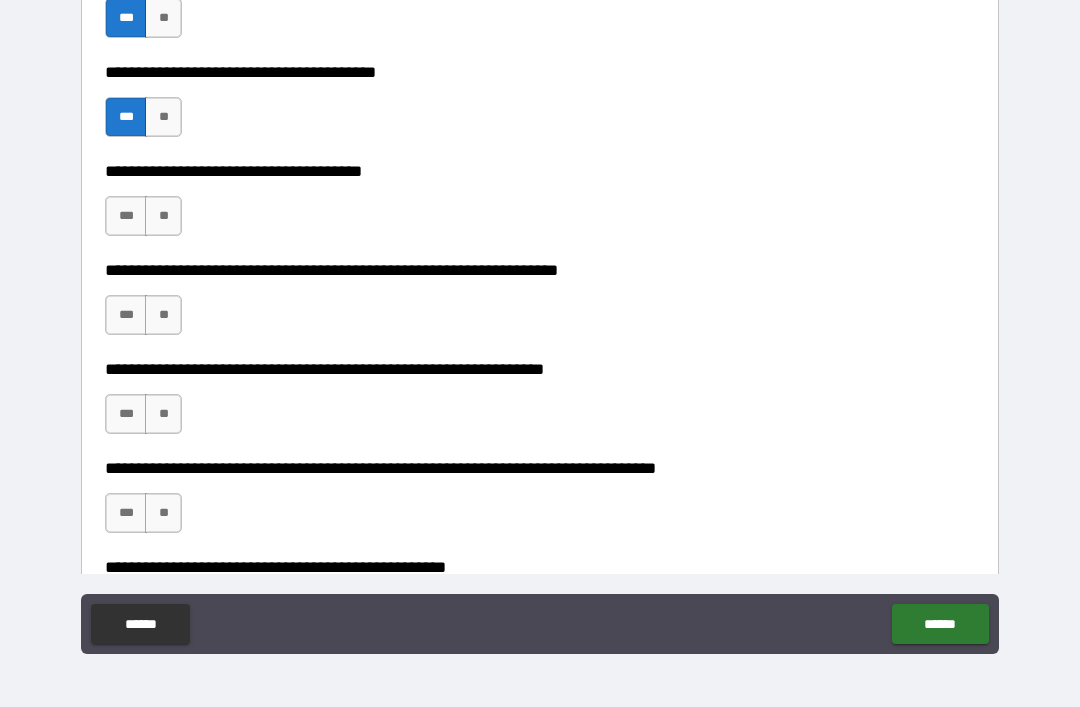 scroll, scrollTop: 2982, scrollLeft: 0, axis: vertical 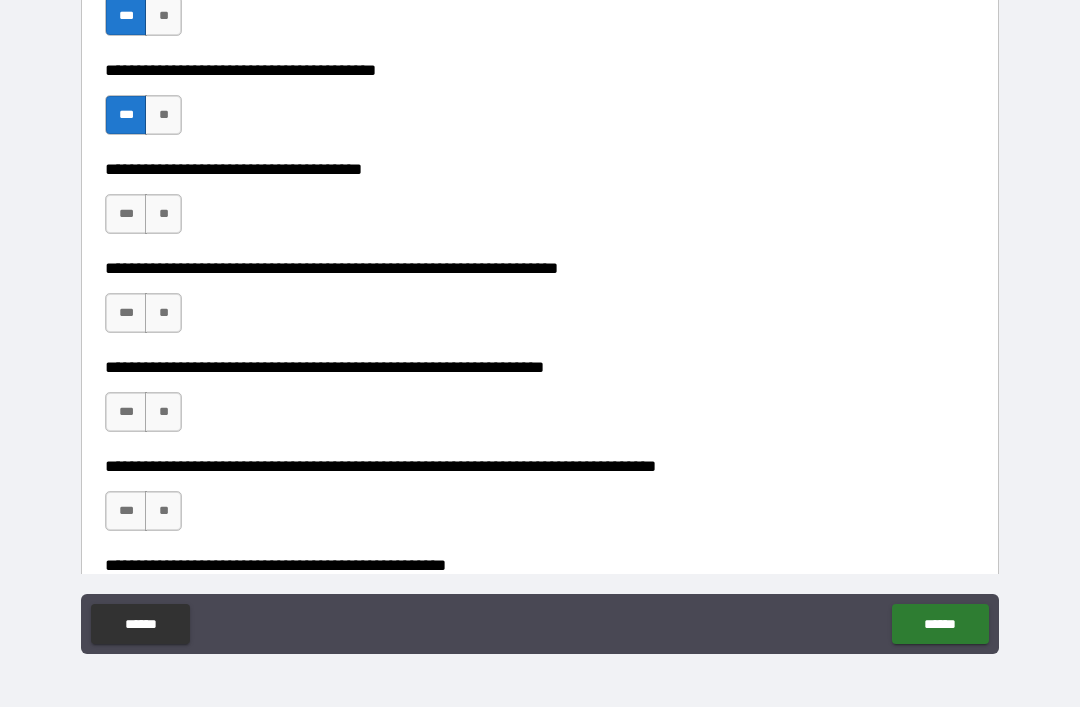 click on "***" at bounding box center [126, 214] 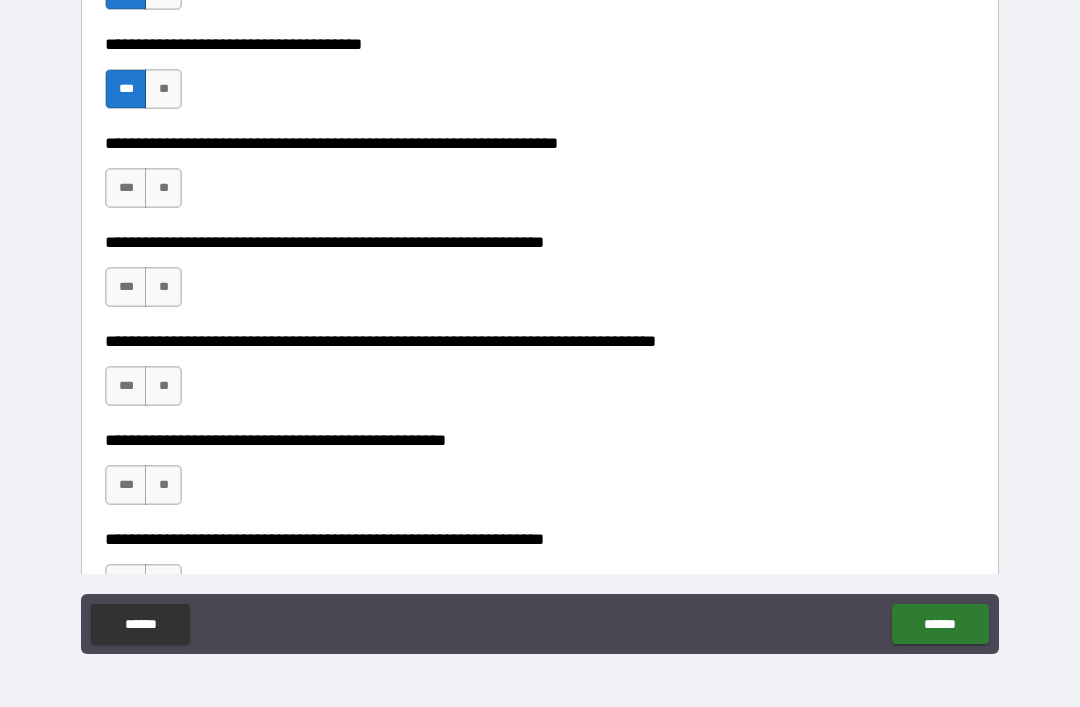 scroll, scrollTop: 3108, scrollLeft: 0, axis: vertical 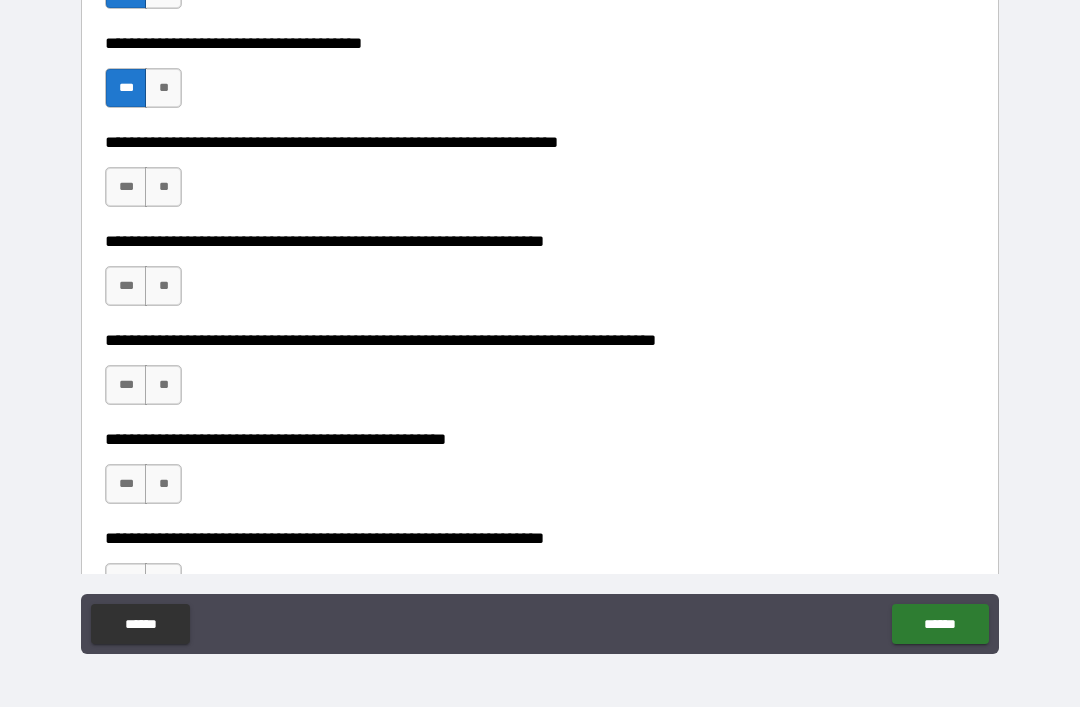 click on "**" at bounding box center (163, 187) 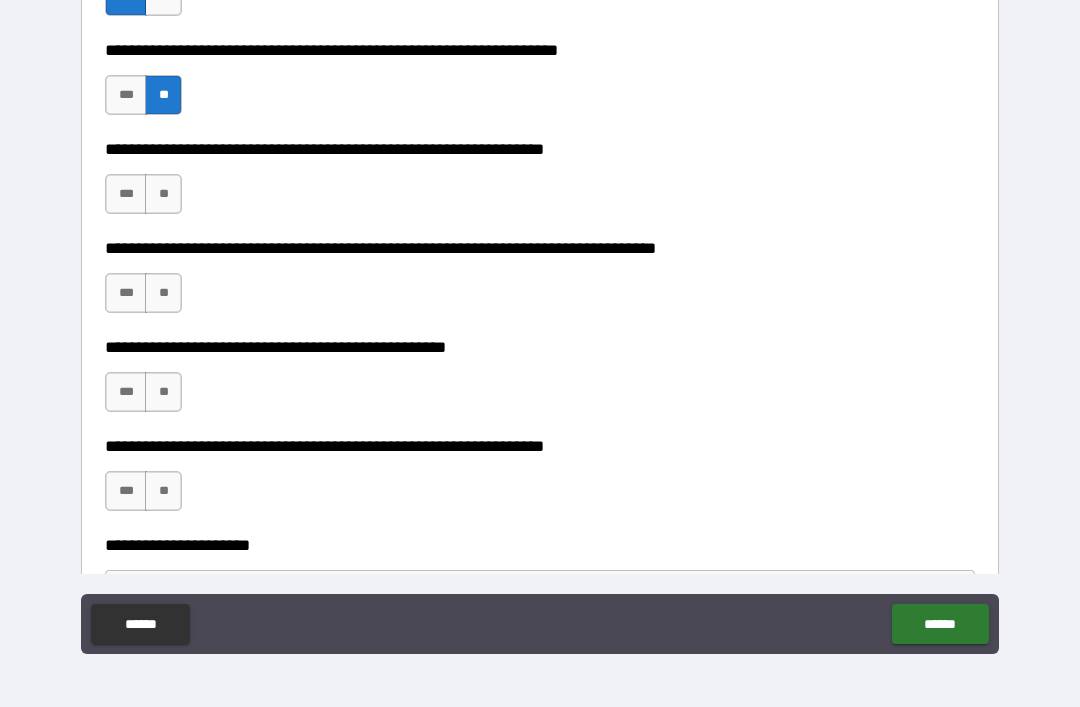 scroll, scrollTop: 3205, scrollLeft: 0, axis: vertical 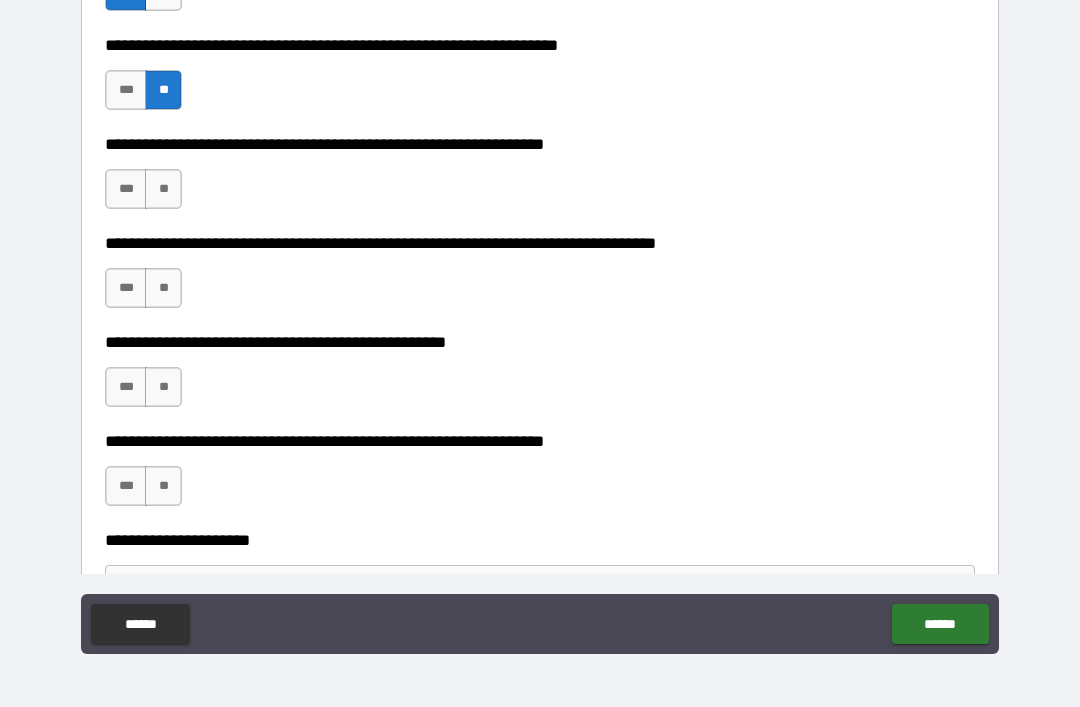 click on "**" at bounding box center (163, 189) 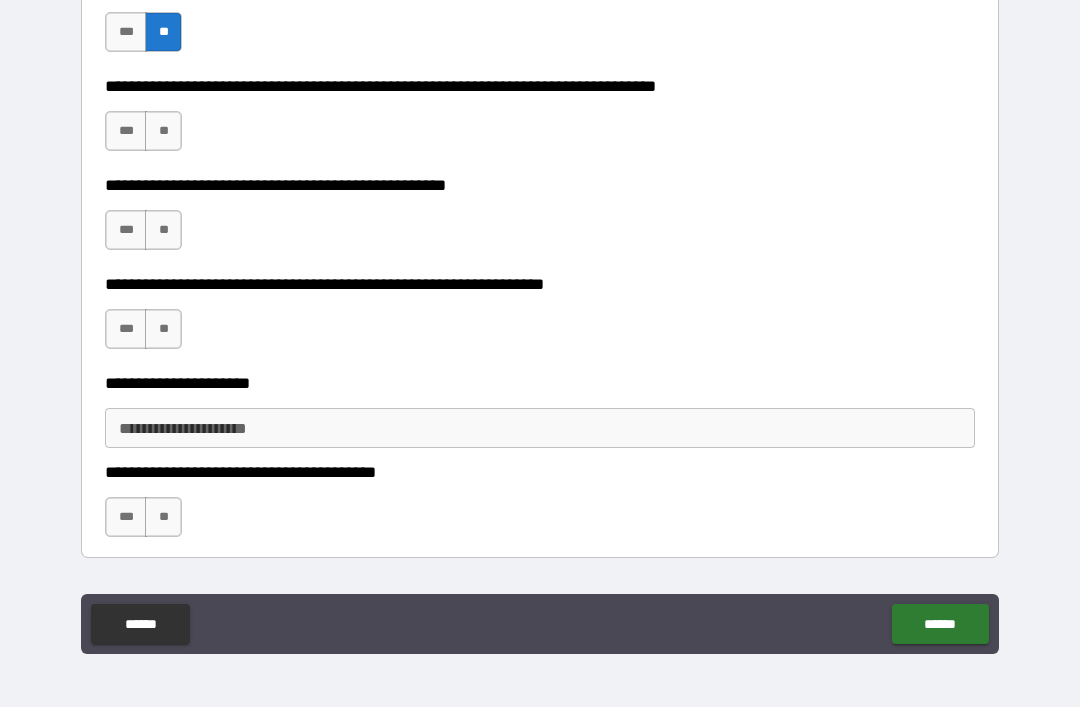 scroll, scrollTop: 3369, scrollLeft: 0, axis: vertical 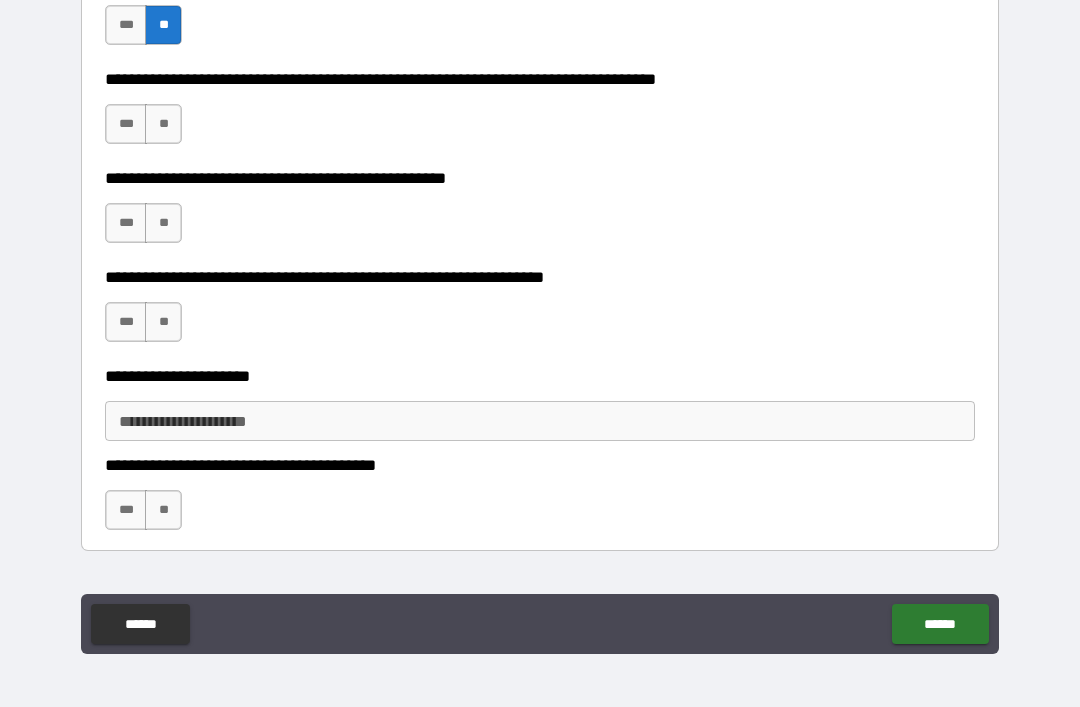 click on "***" at bounding box center [126, 223] 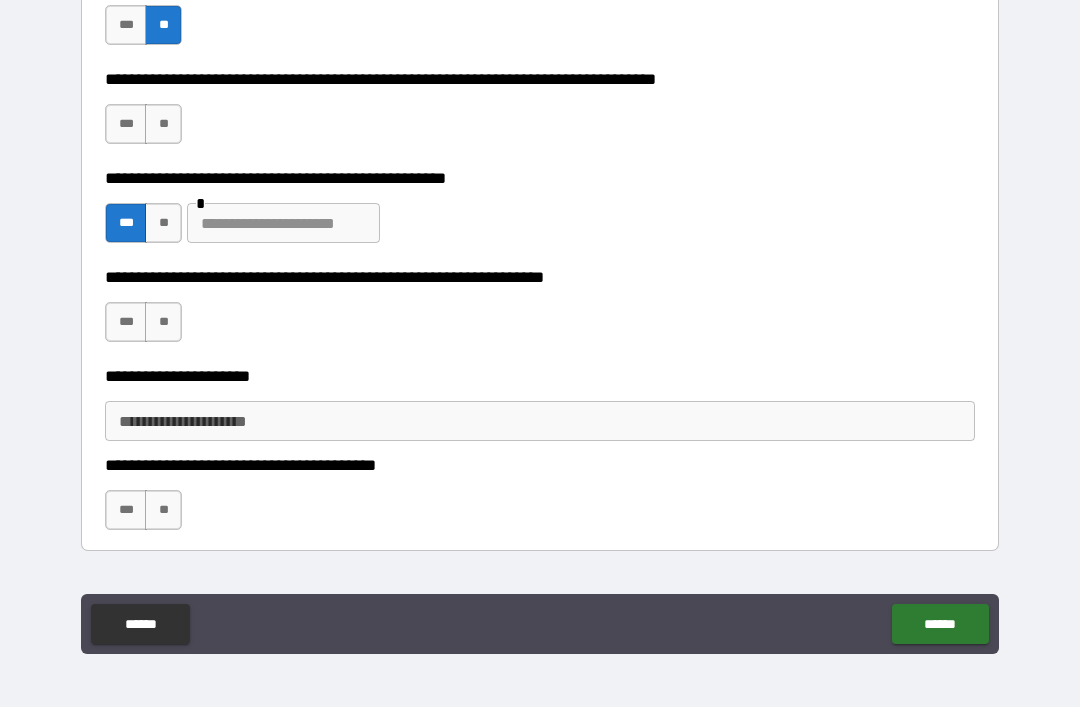 click at bounding box center [283, 223] 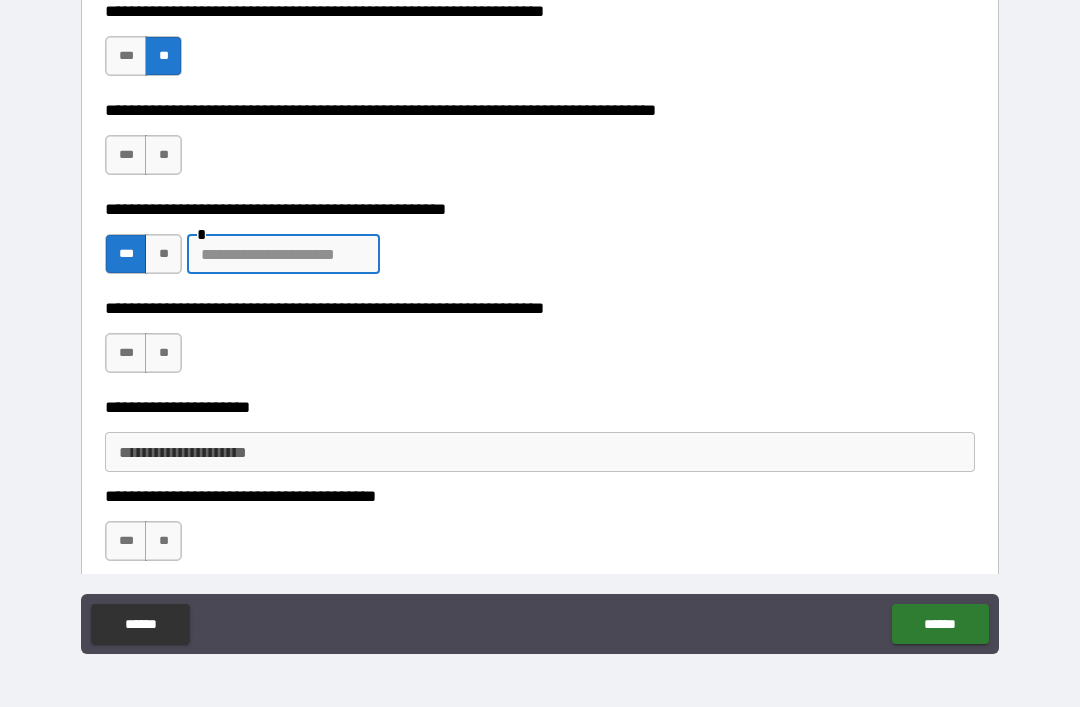 scroll, scrollTop: 3336, scrollLeft: 0, axis: vertical 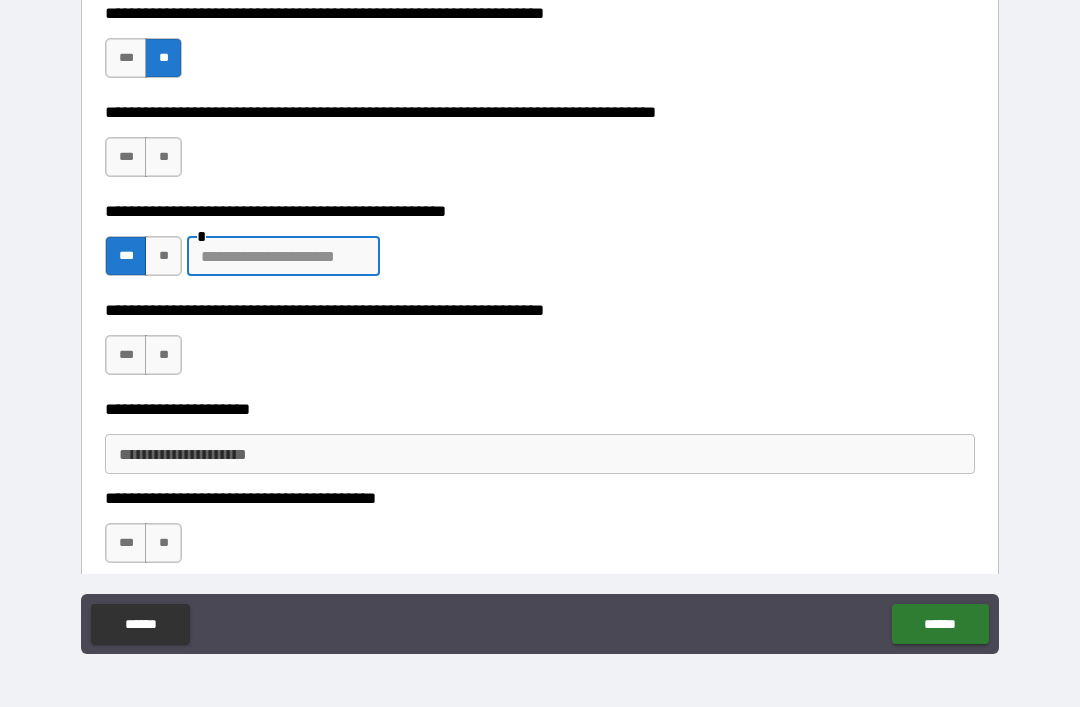 click on "***" at bounding box center (126, 157) 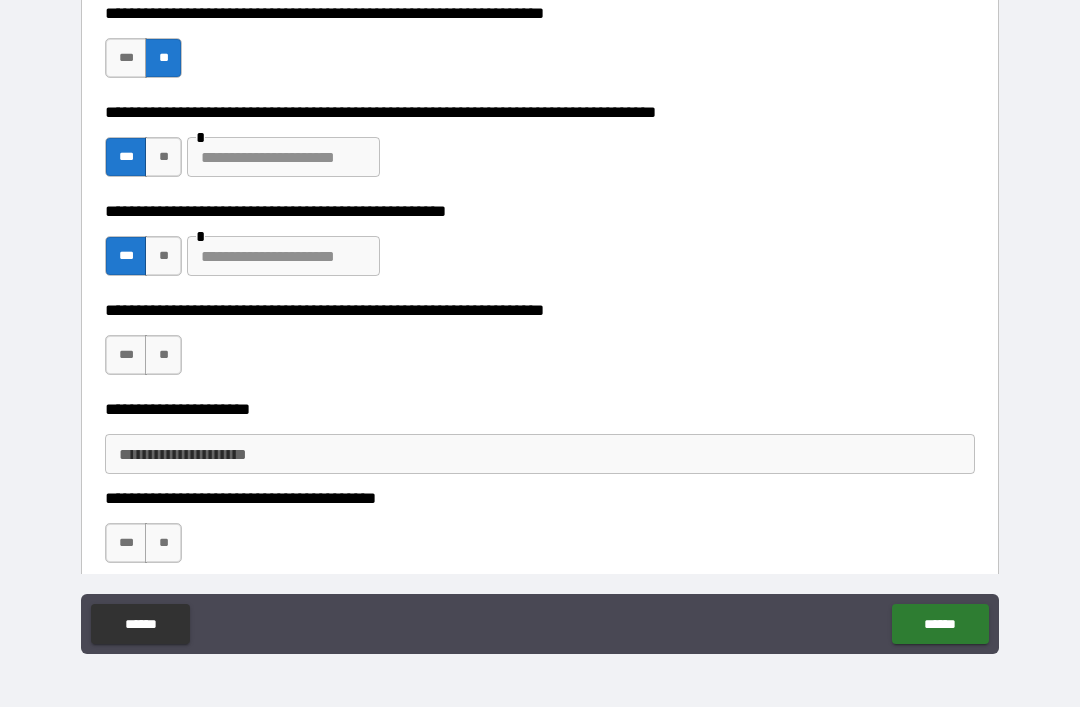 click at bounding box center [283, 157] 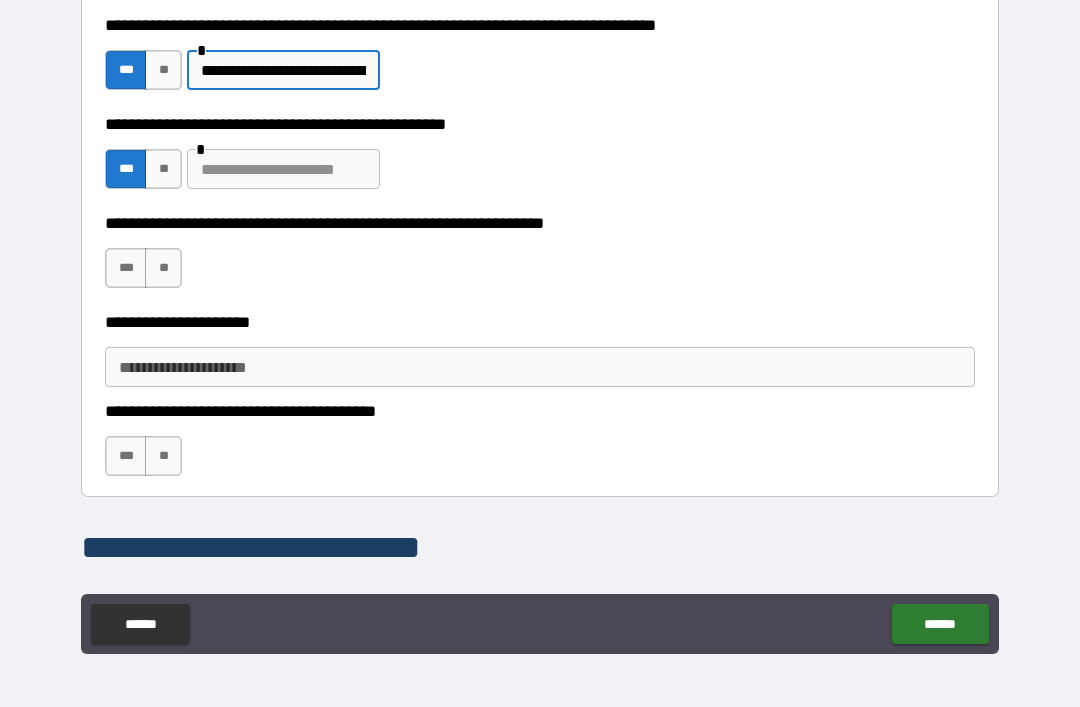 scroll, scrollTop: 3423, scrollLeft: 0, axis: vertical 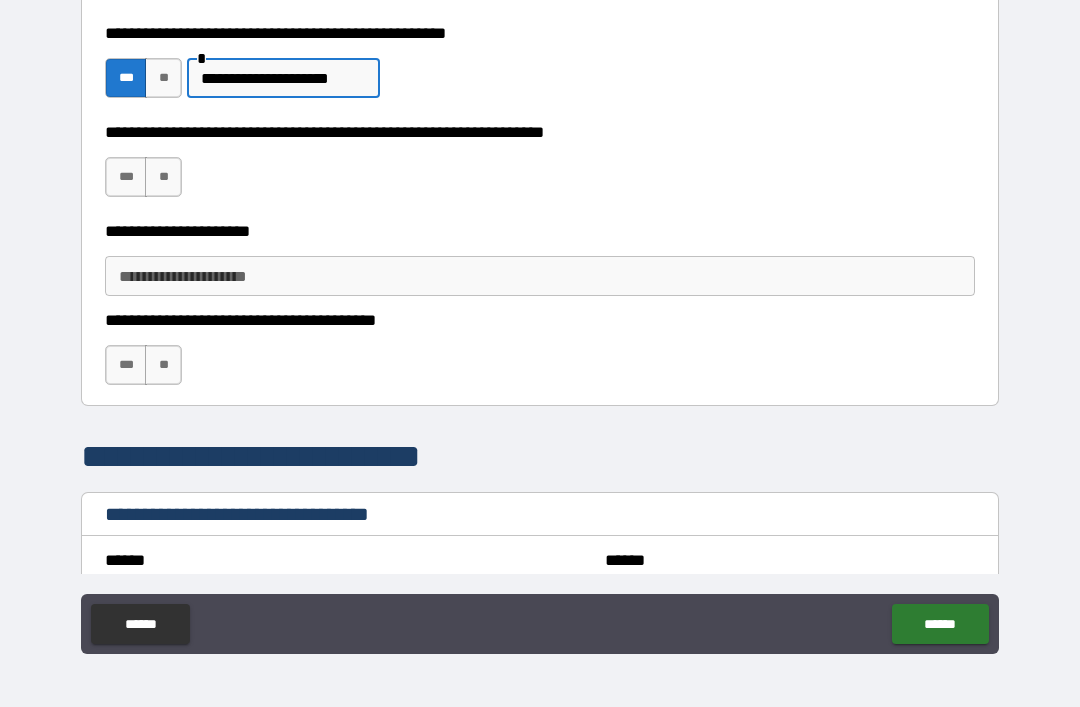 type on "**********" 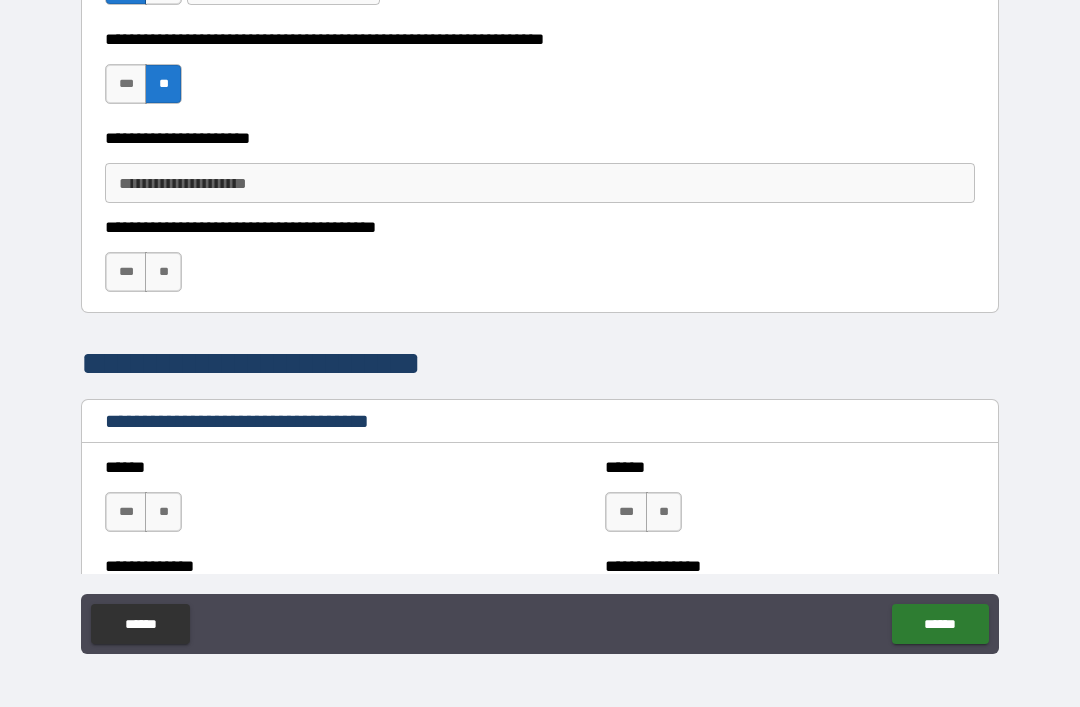 scroll, scrollTop: 3616, scrollLeft: 0, axis: vertical 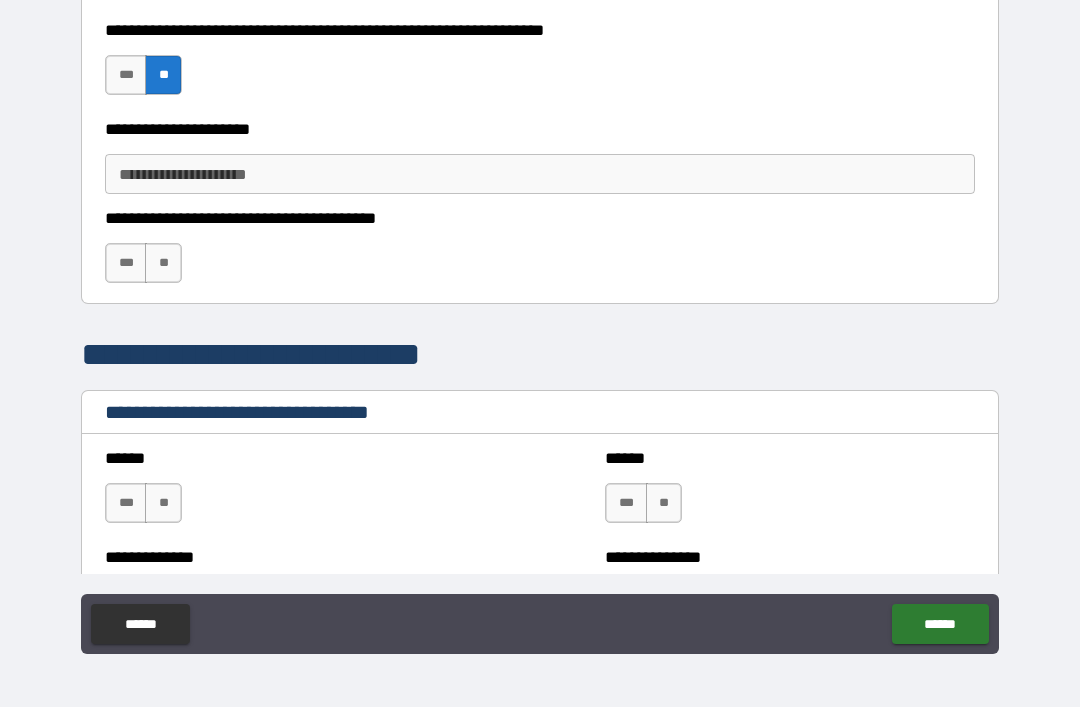 click on "**" at bounding box center (163, 263) 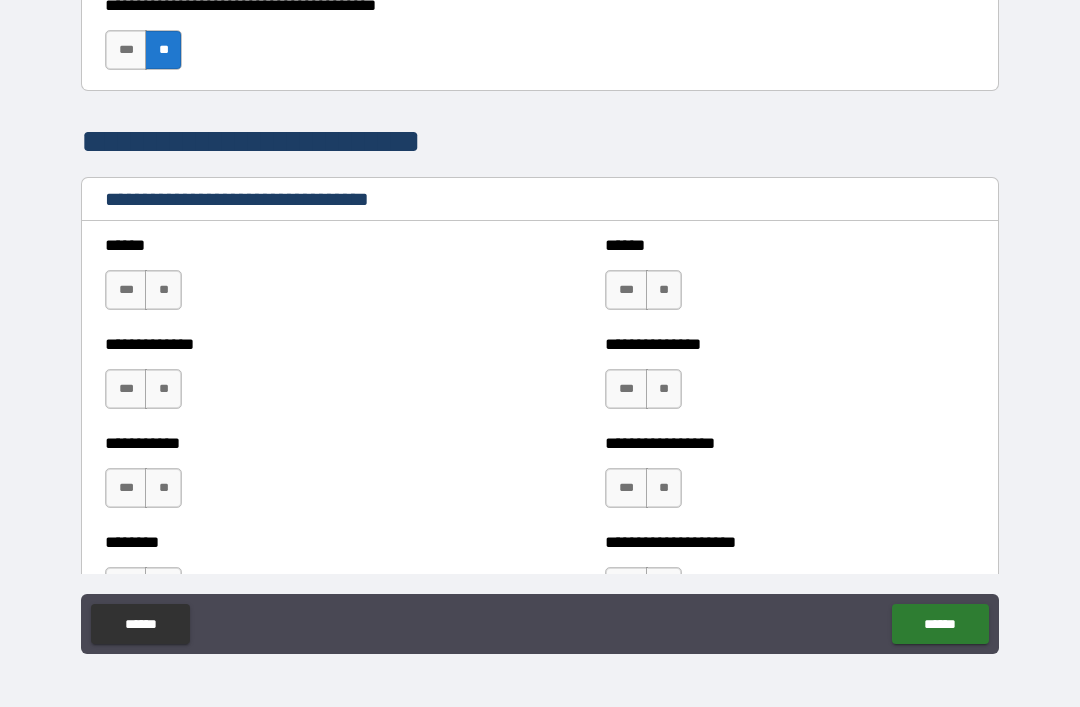 scroll, scrollTop: 3831, scrollLeft: 0, axis: vertical 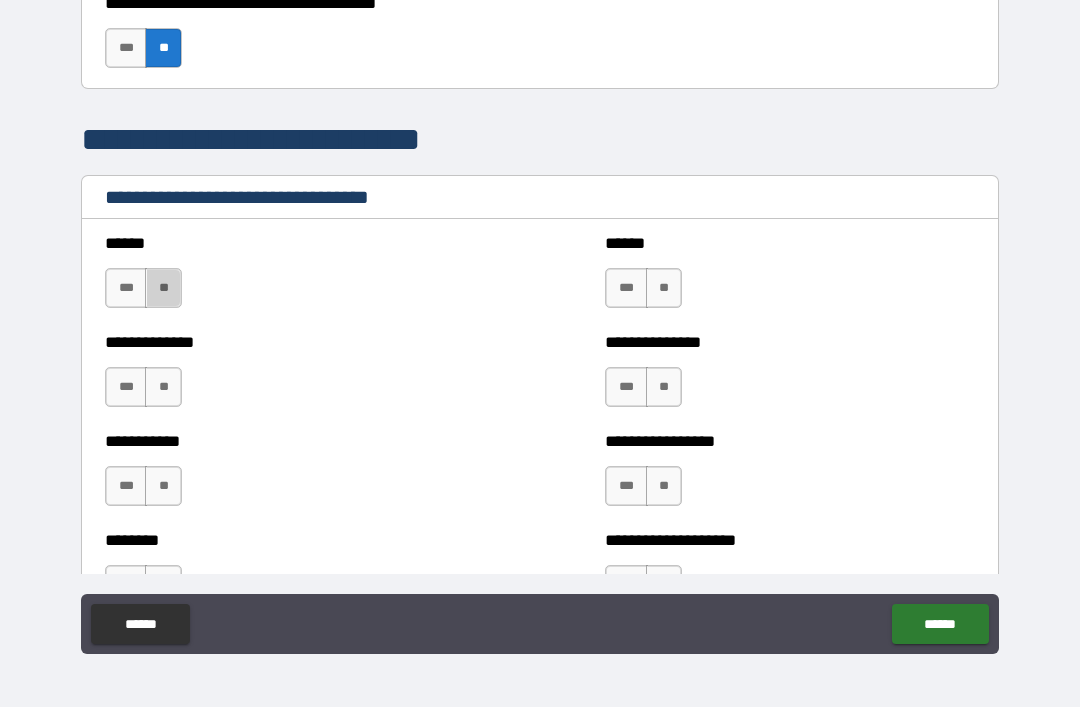 click on "**" at bounding box center (163, 288) 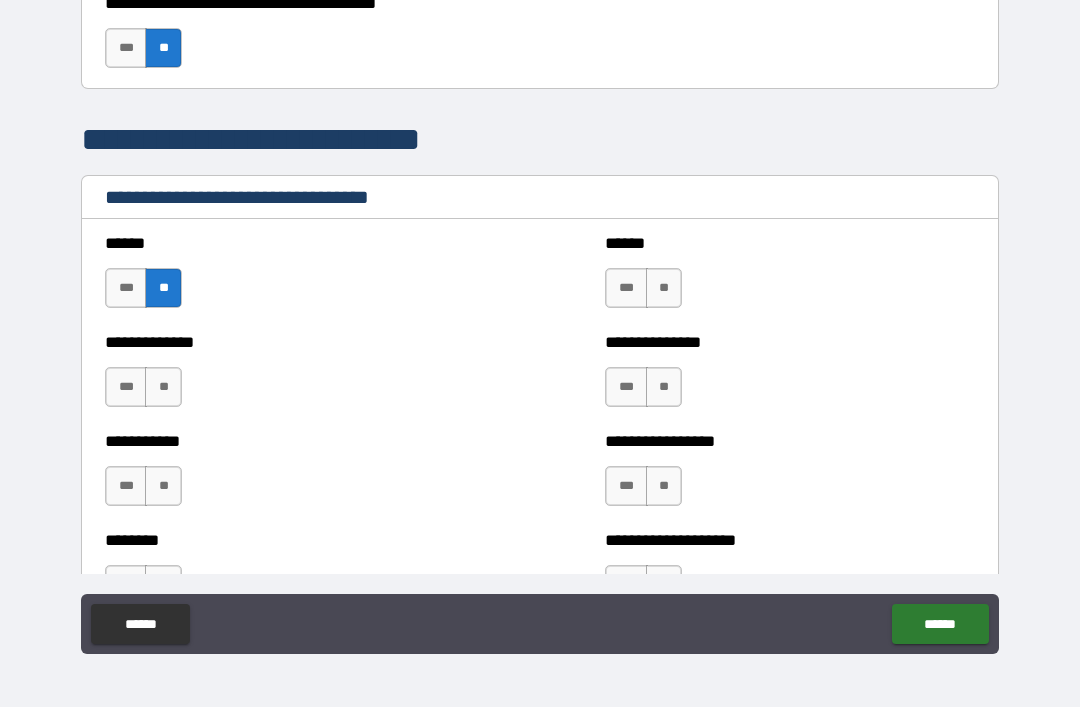 click on "**" at bounding box center [163, 387] 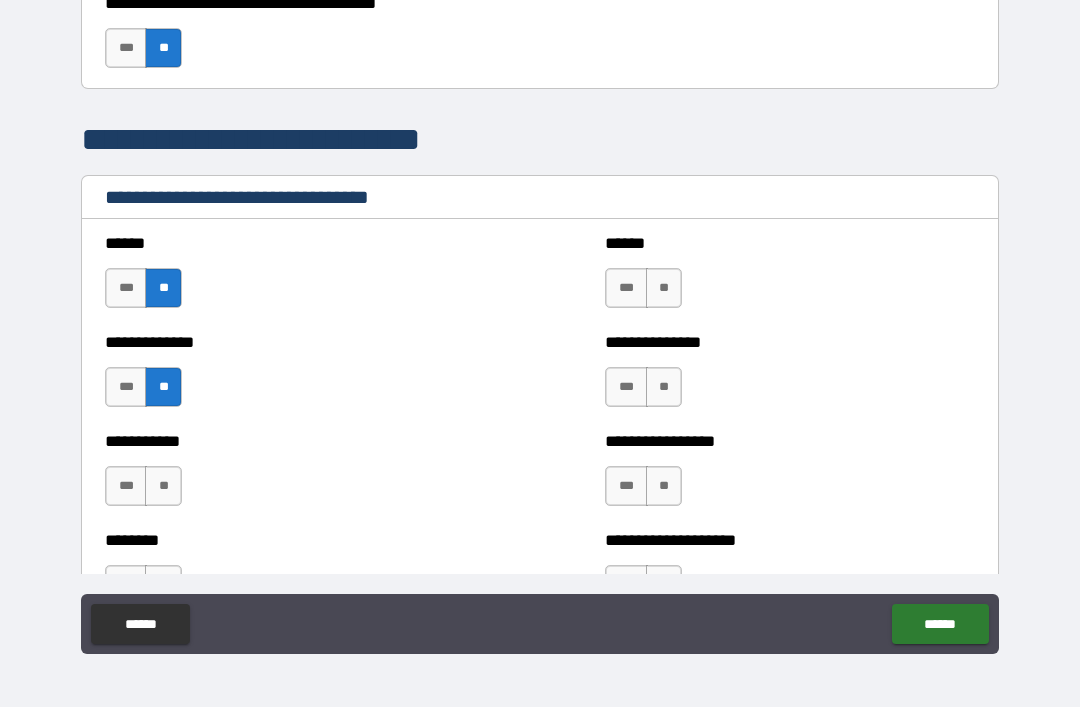 click on "**" at bounding box center (163, 486) 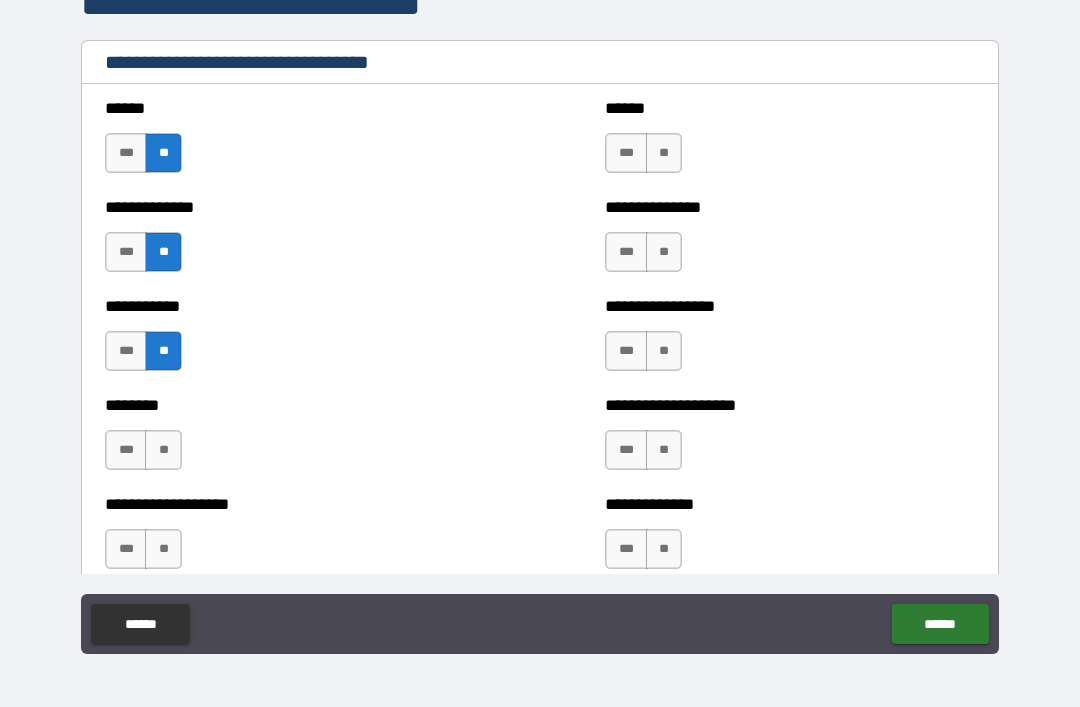 scroll, scrollTop: 4033, scrollLeft: 0, axis: vertical 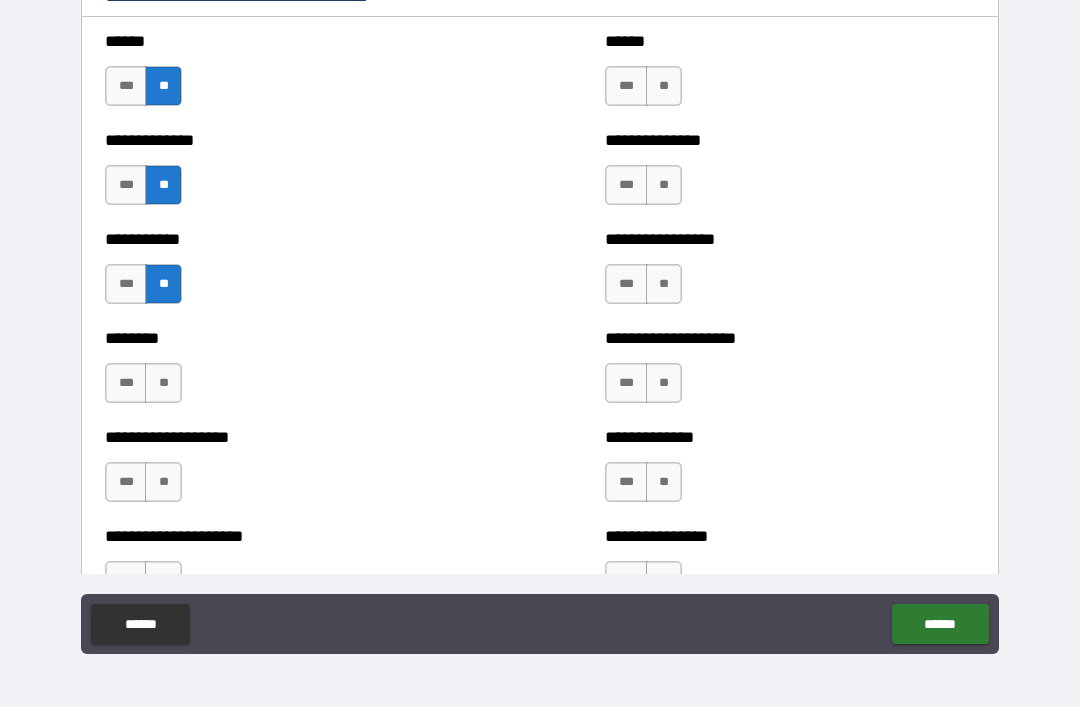 click on "**" at bounding box center [163, 383] 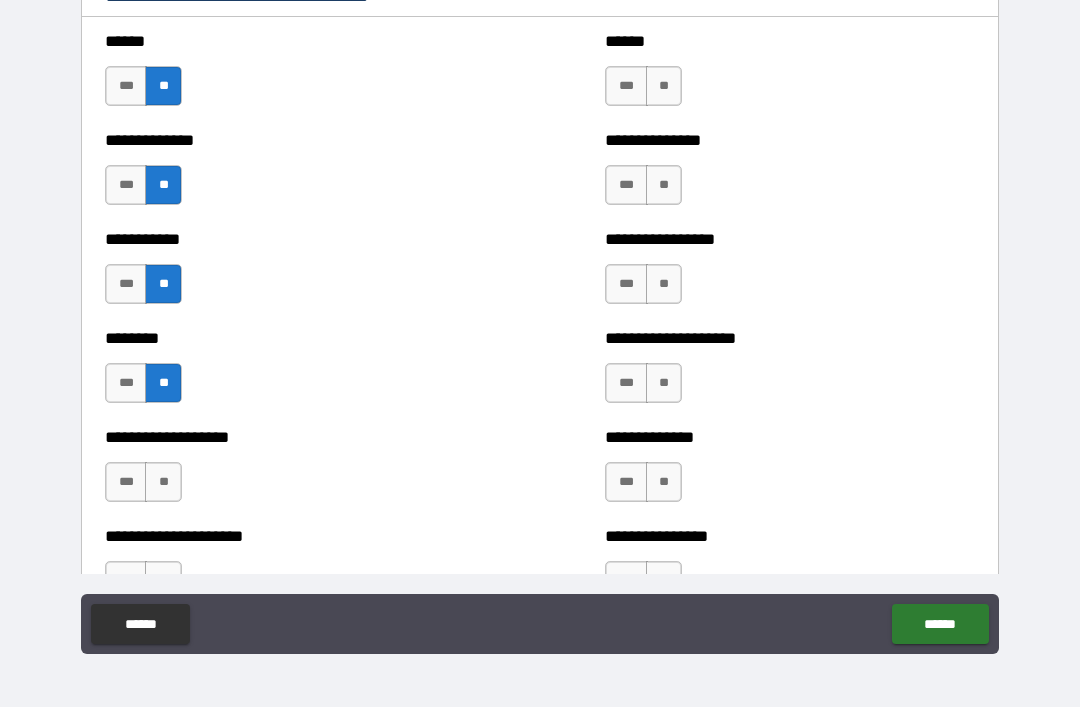 click on "**" at bounding box center [163, 482] 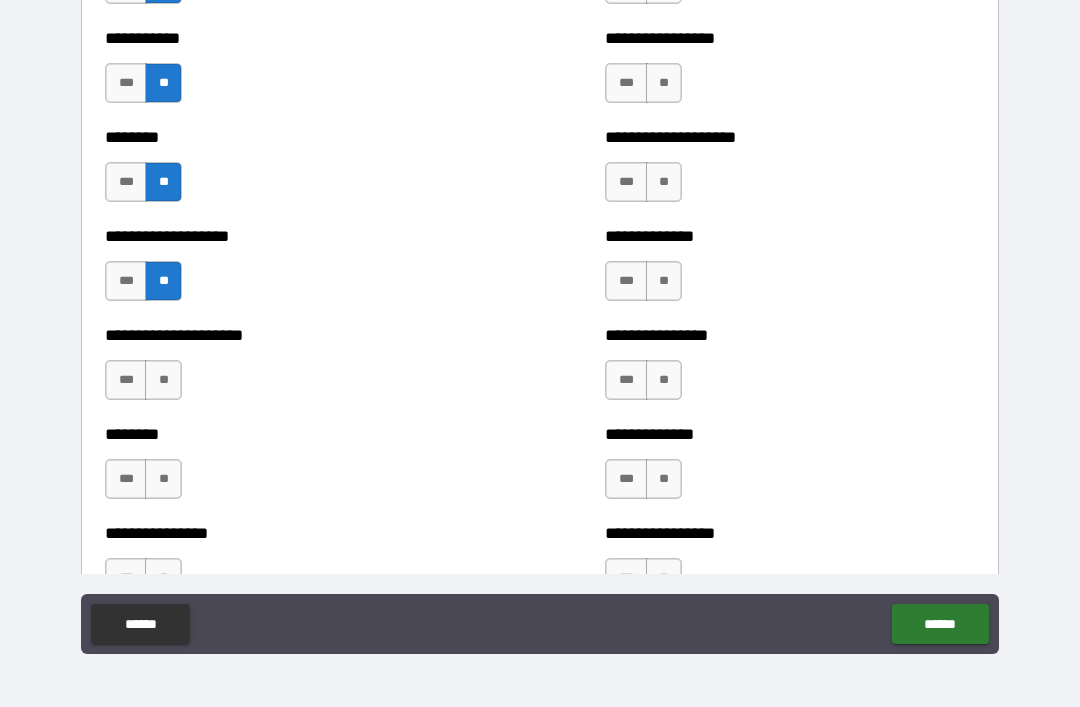 scroll, scrollTop: 4234, scrollLeft: 0, axis: vertical 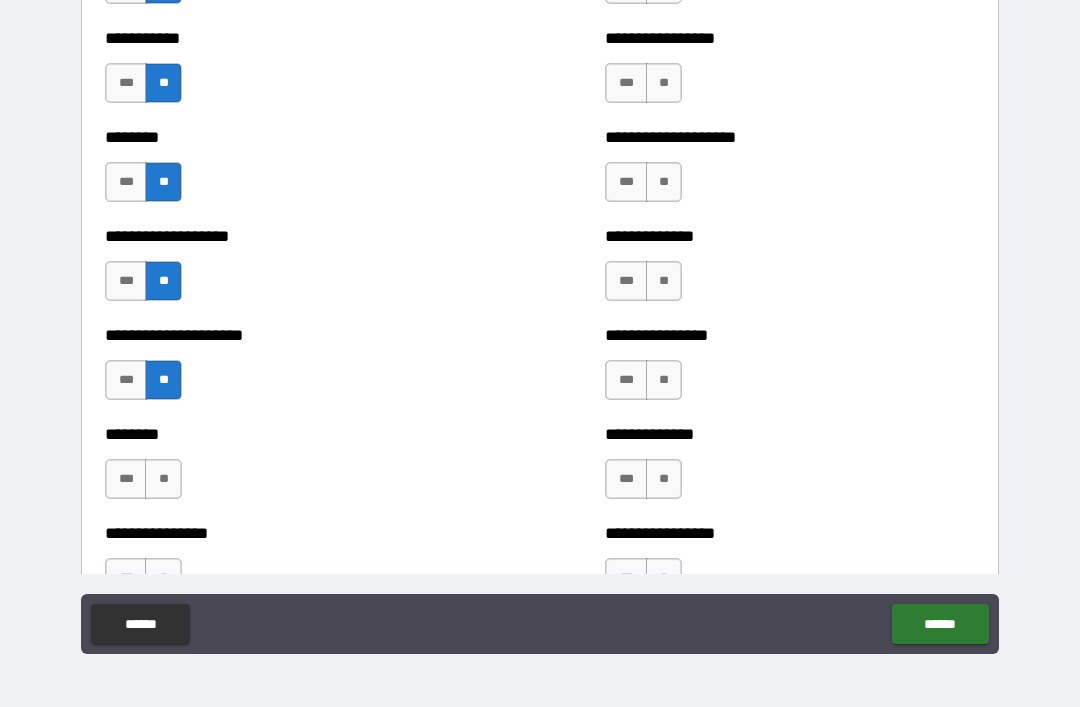 click on "**" at bounding box center (163, 479) 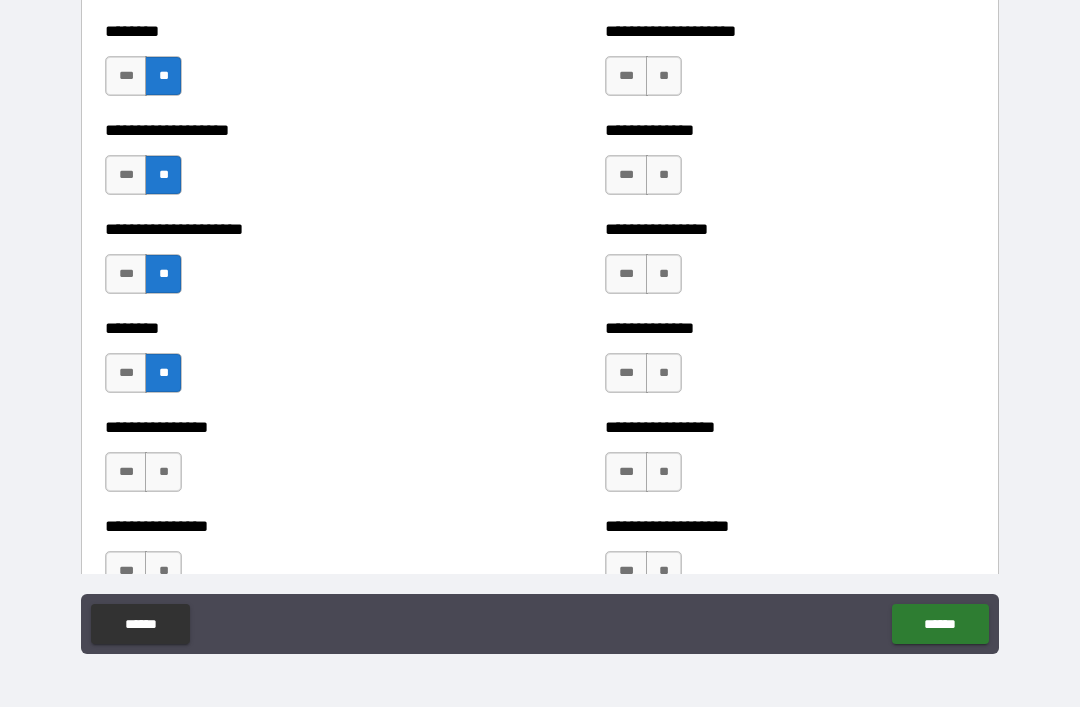 scroll, scrollTop: 4398, scrollLeft: 0, axis: vertical 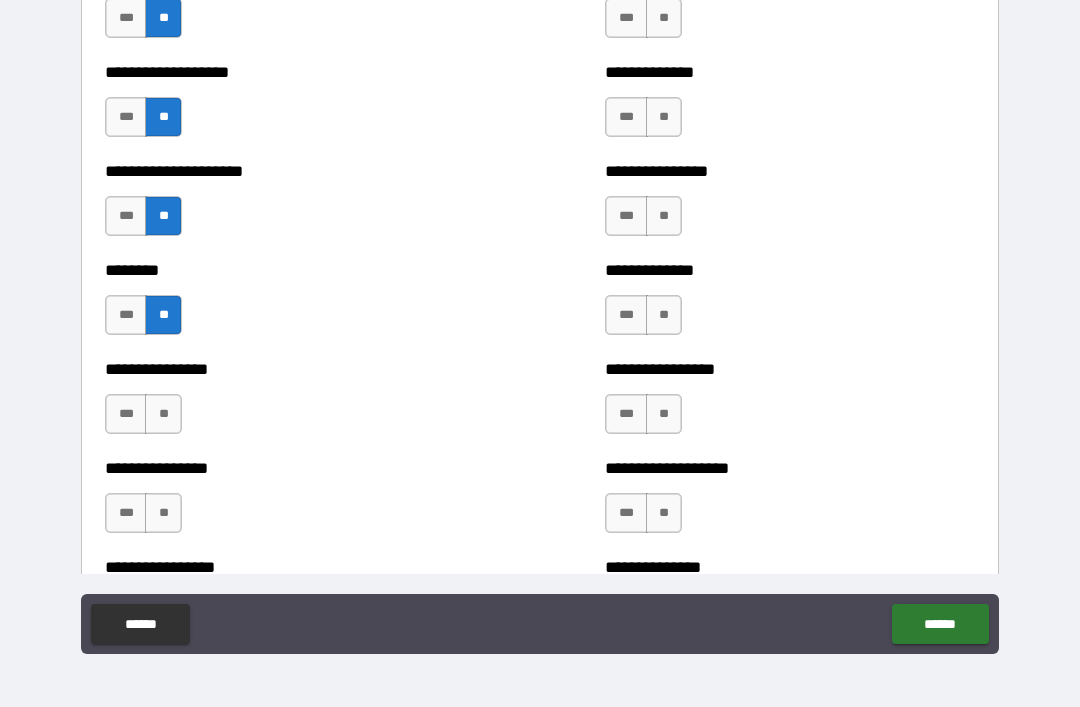 click on "**" at bounding box center (163, 414) 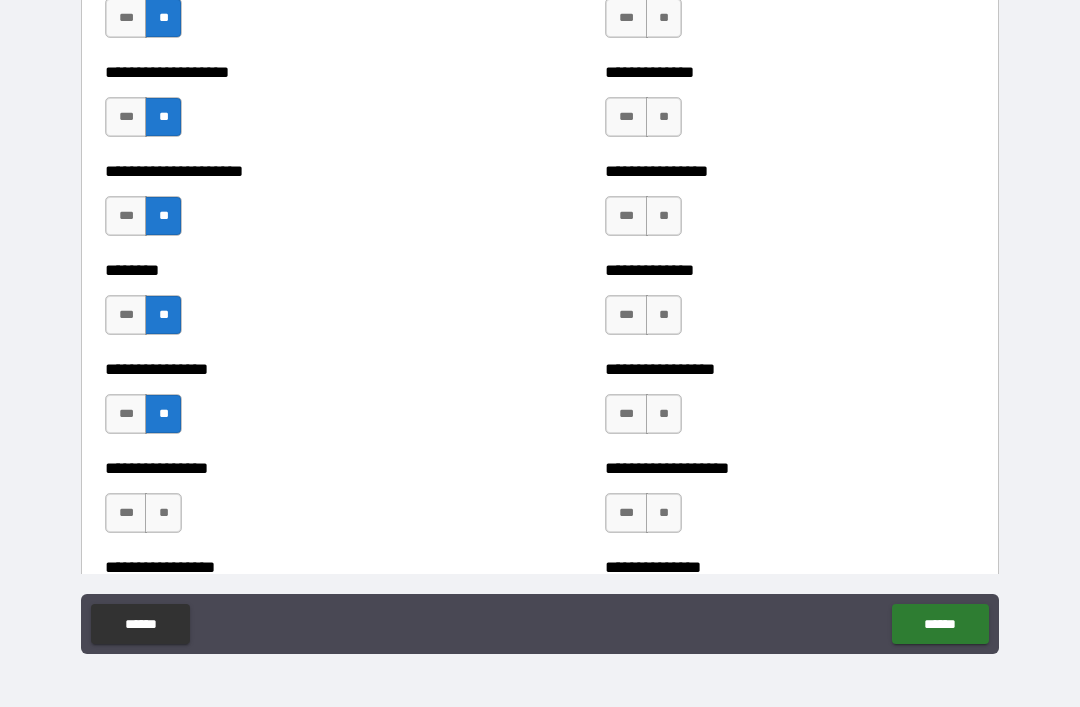 click on "**" at bounding box center [163, 513] 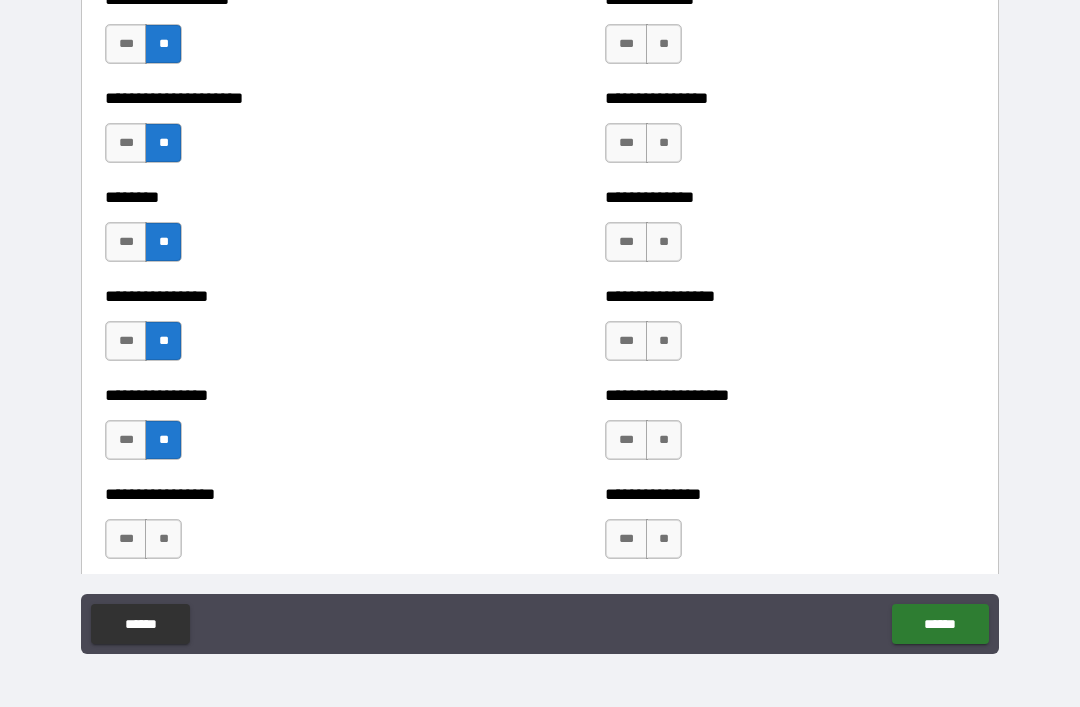 scroll, scrollTop: 4562, scrollLeft: 0, axis: vertical 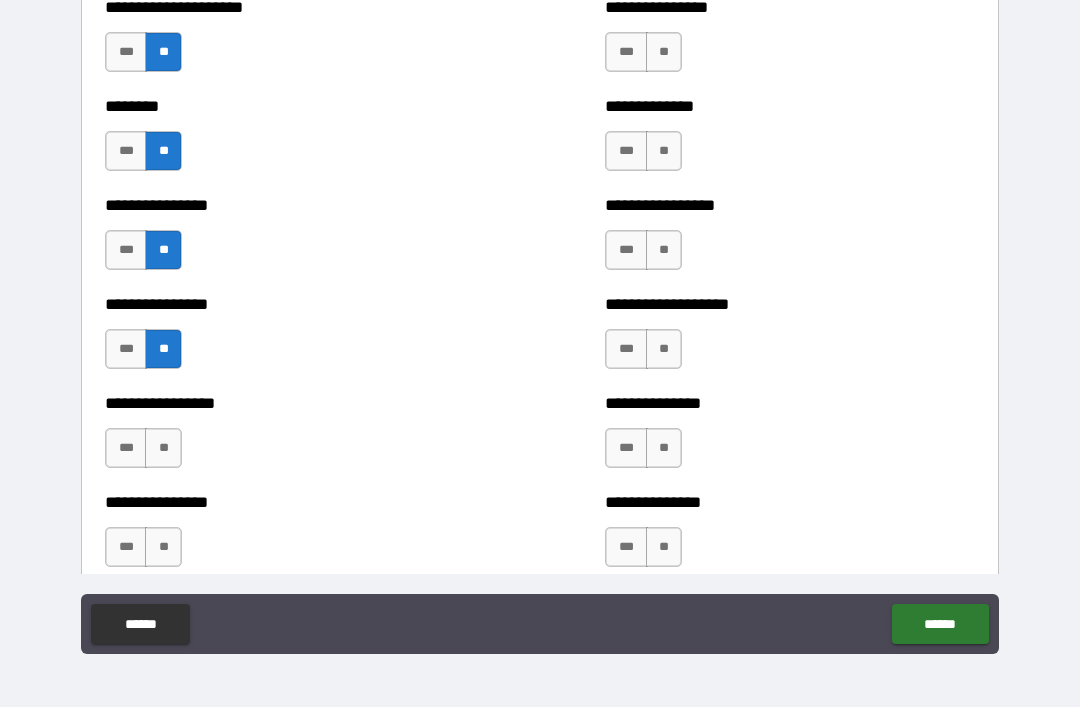 click on "**" at bounding box center (163, 448) 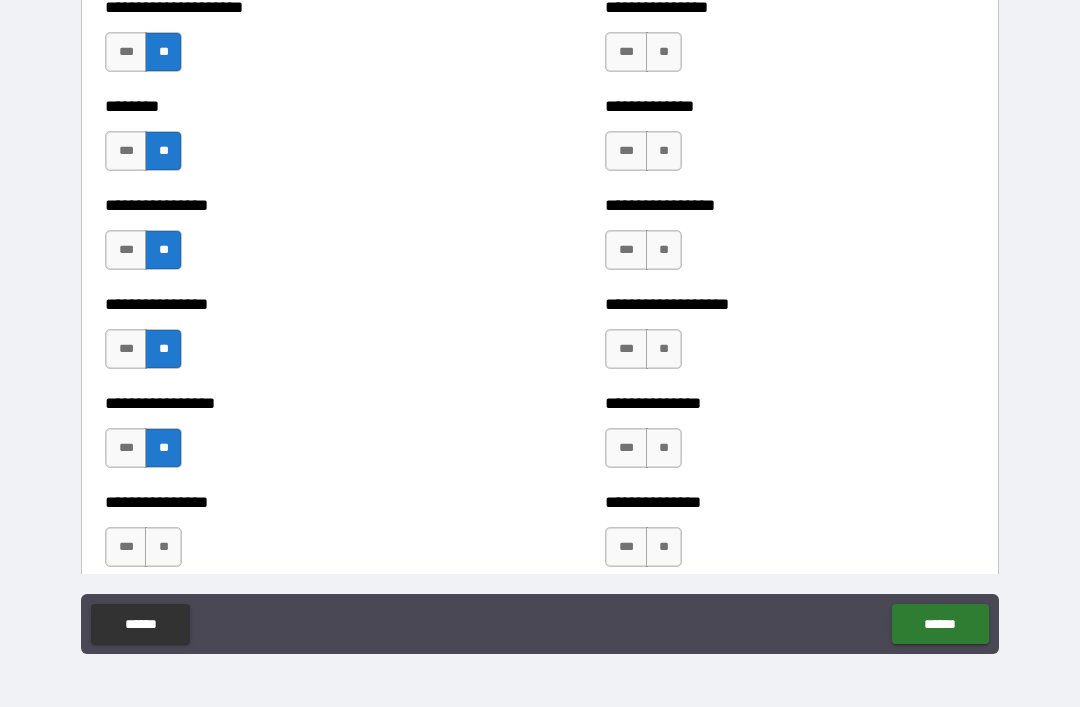 click on "**" at bounding box center (163, 547) 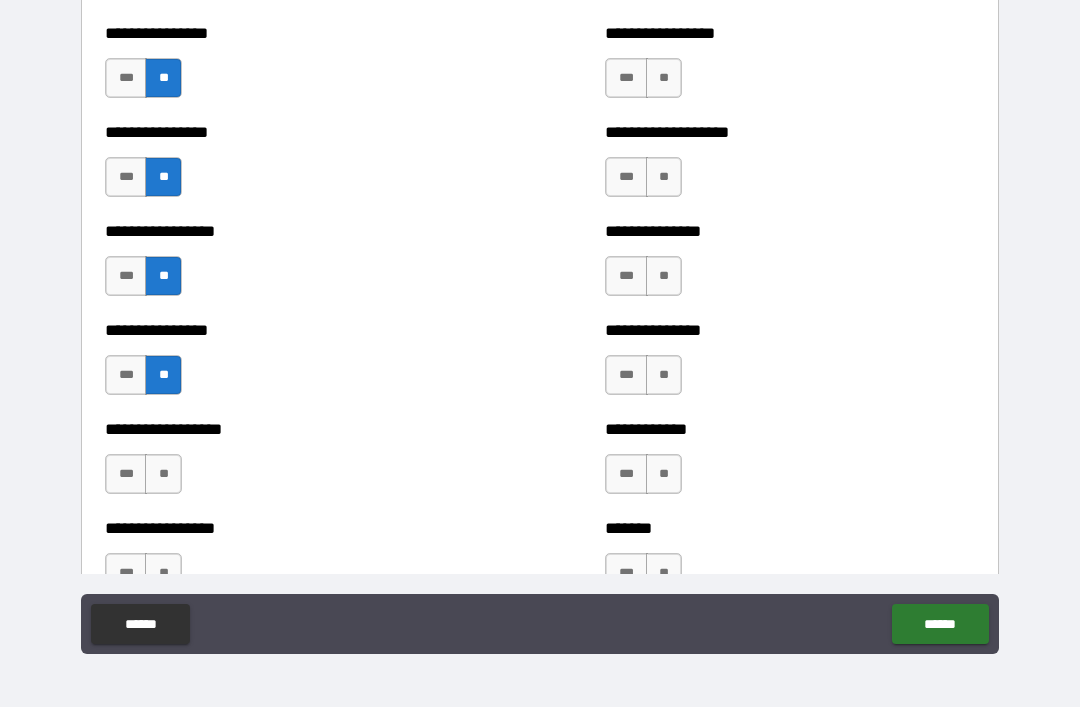 scroll, scrollTop: 4742, scrollLeft: 0, axis: vertical 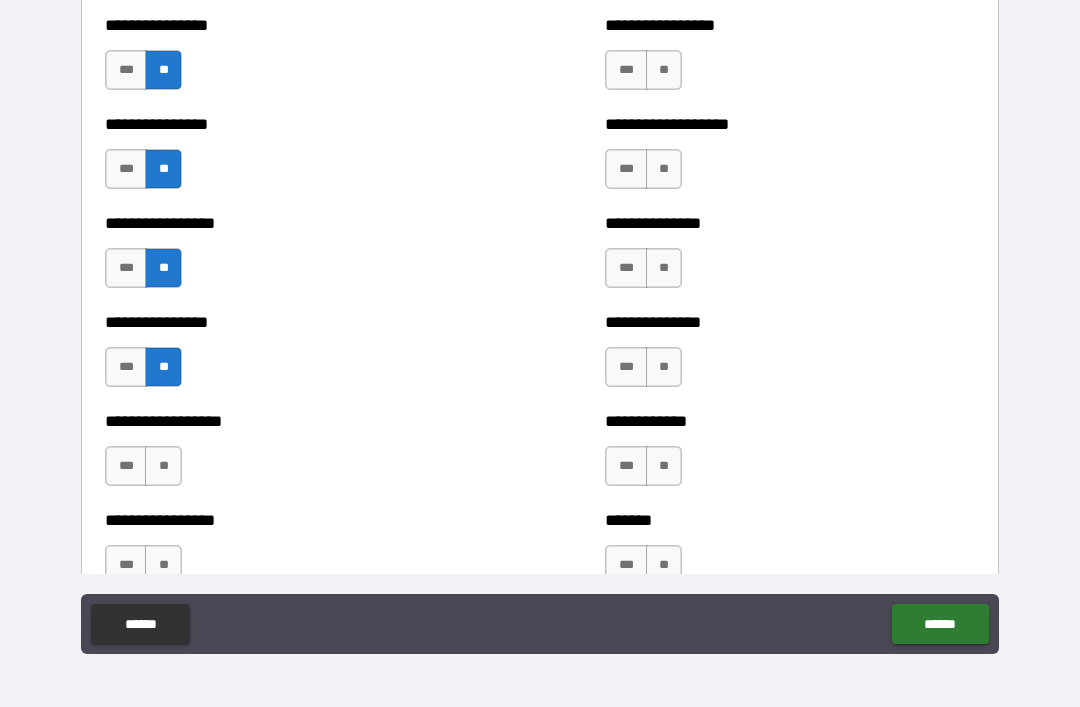 click on "**" at bounding box center (163, 466) 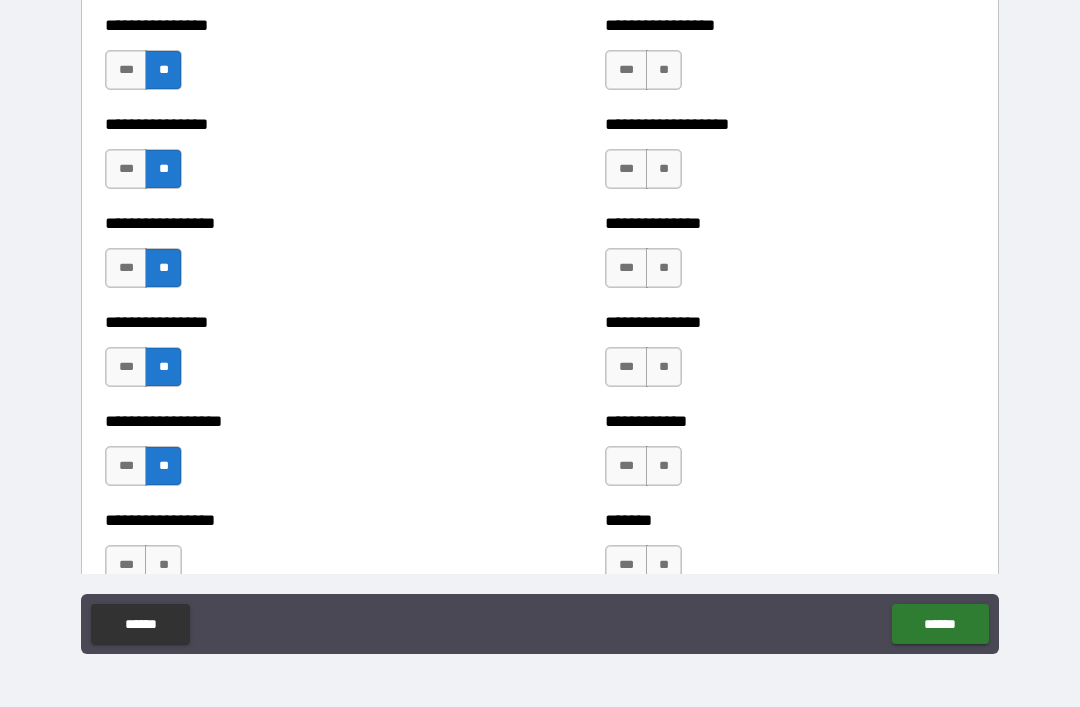 click on "**" at bounding box center (163, 565) 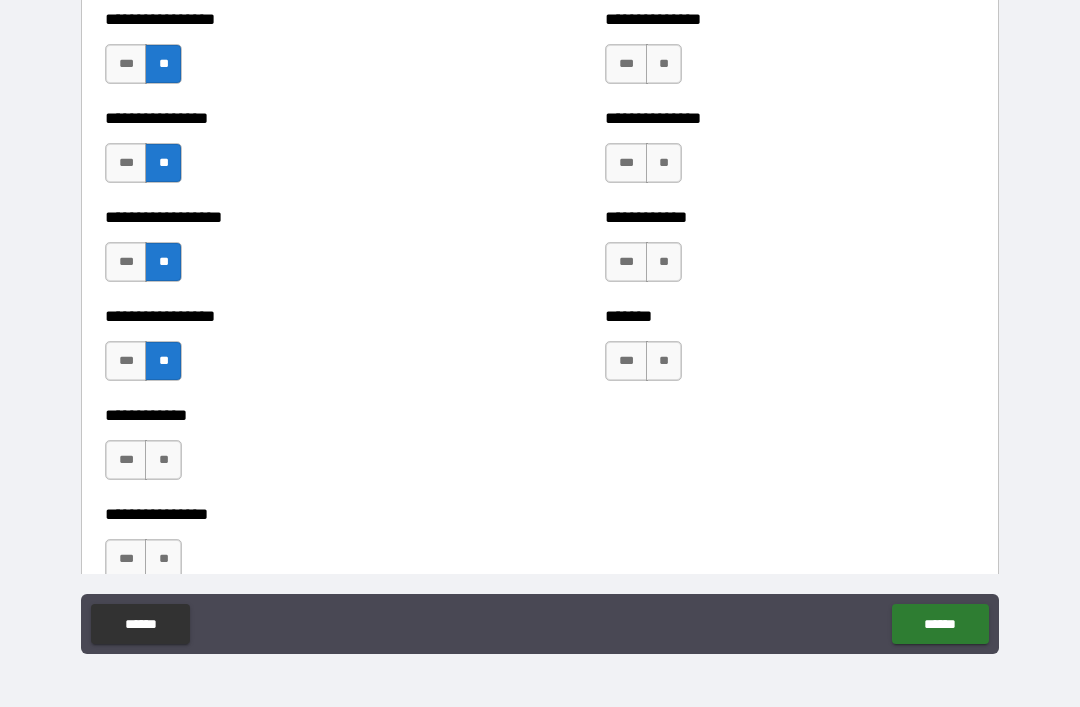 scroll, scrollTop: 4976, scrollLeft: 0, axis: vertical 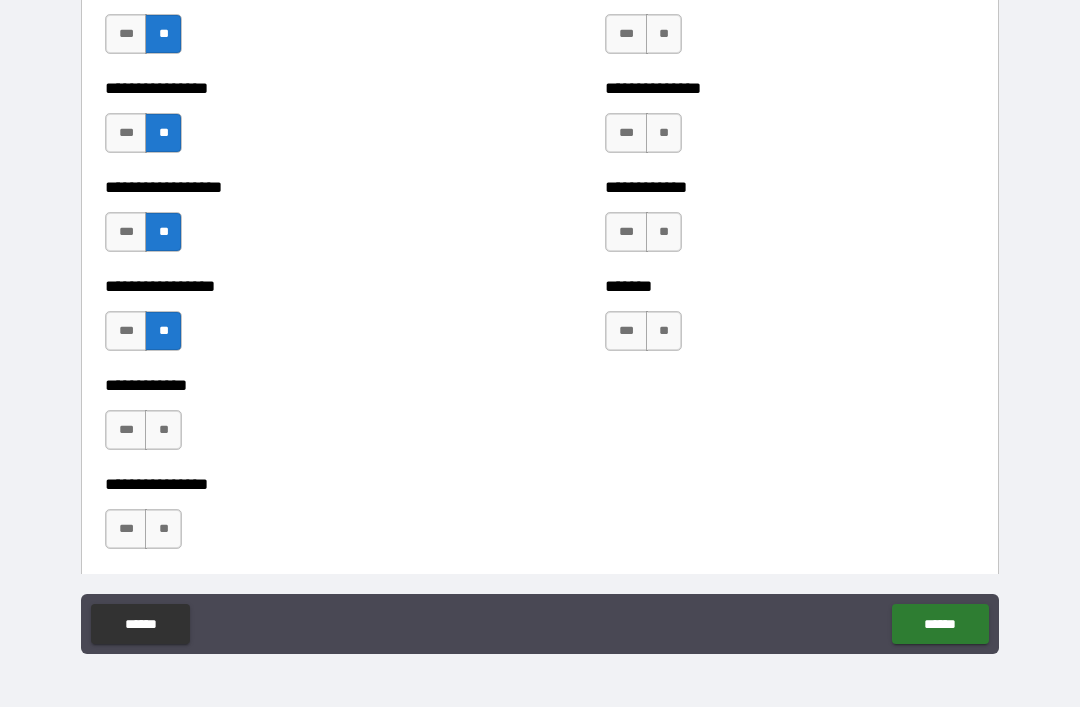 click on "***" at bounding box center (126, 331) 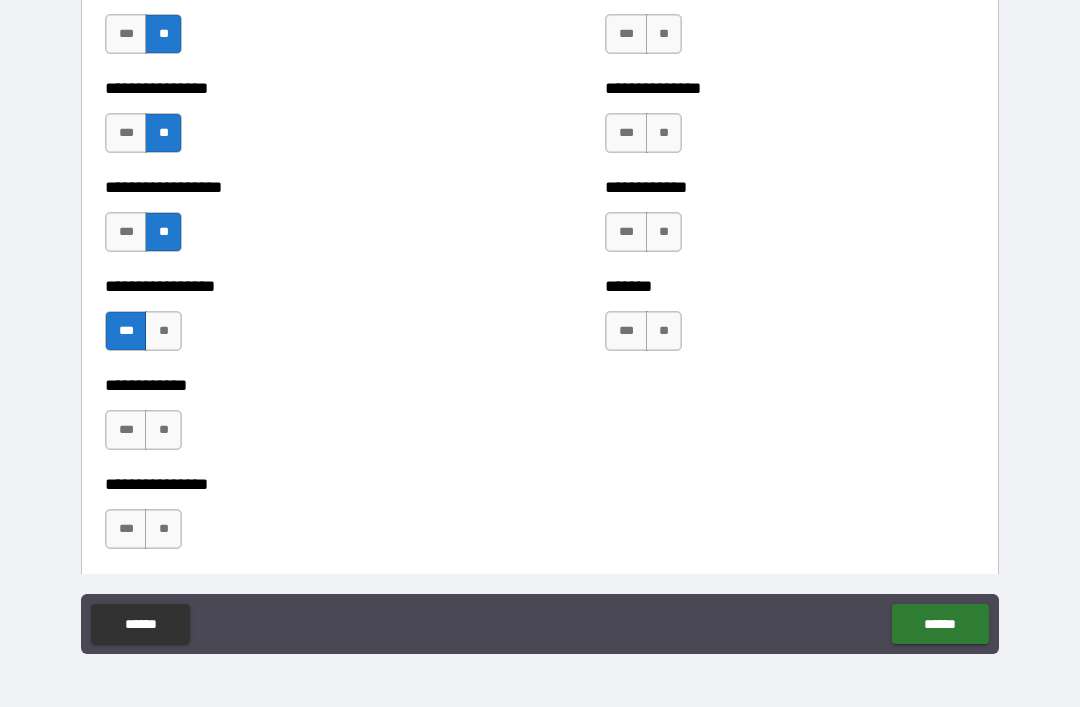 click on "**" at bounding box center (163, 430) 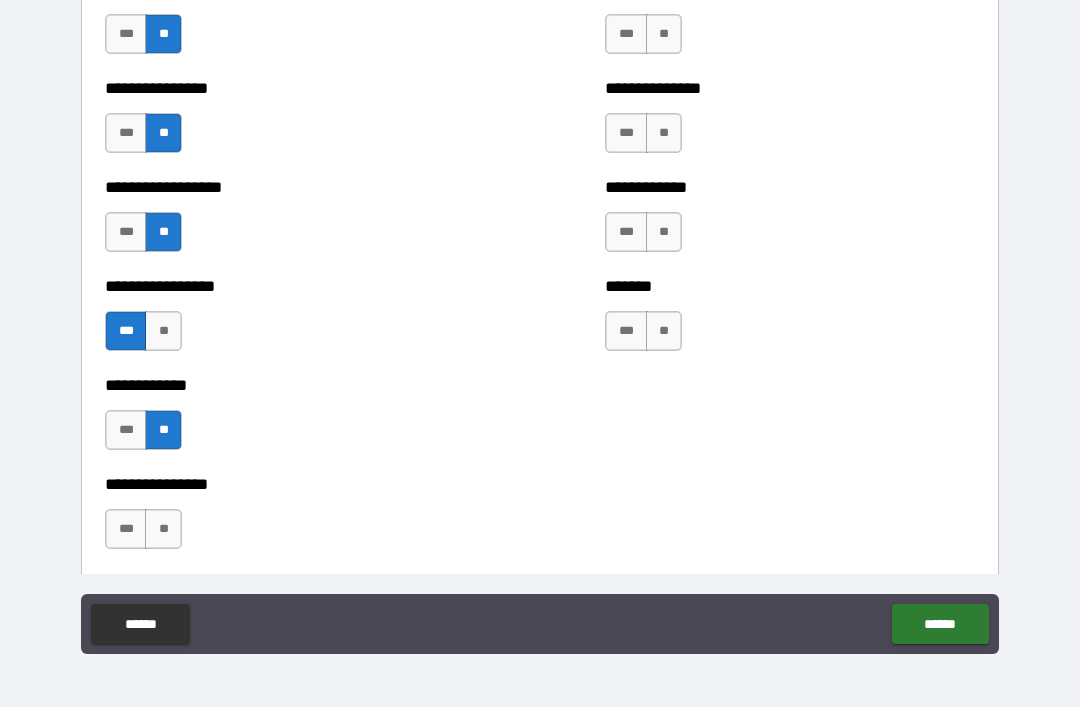 click on "***" at bounding box center [126, 529] 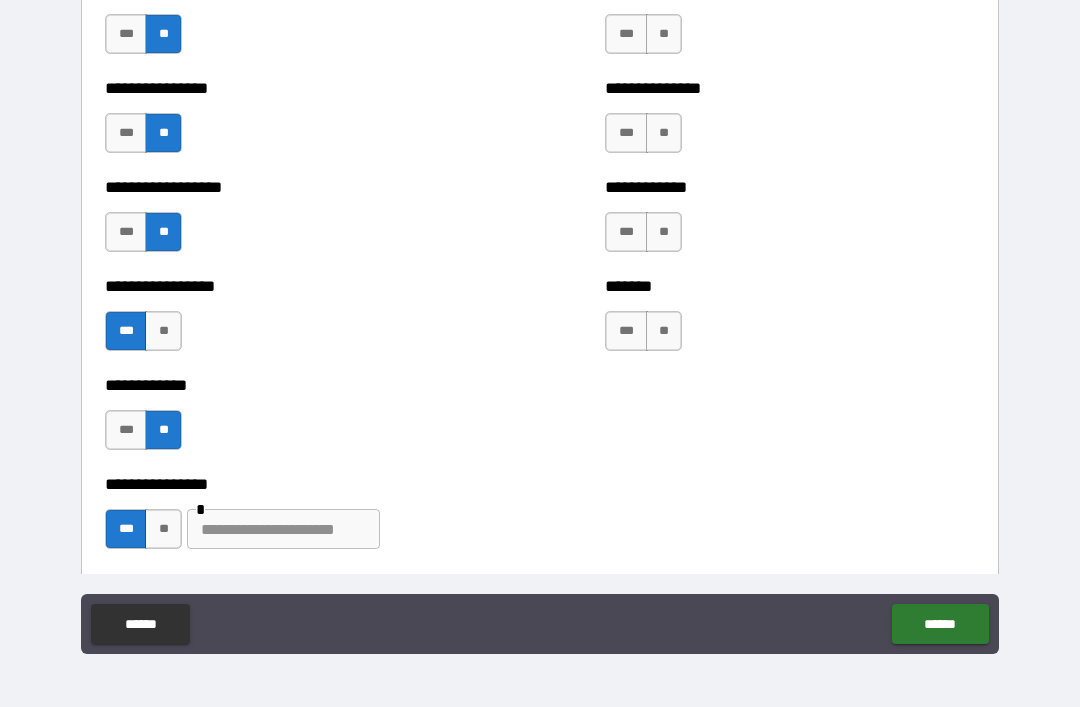 click at bounding box center (283, 529) 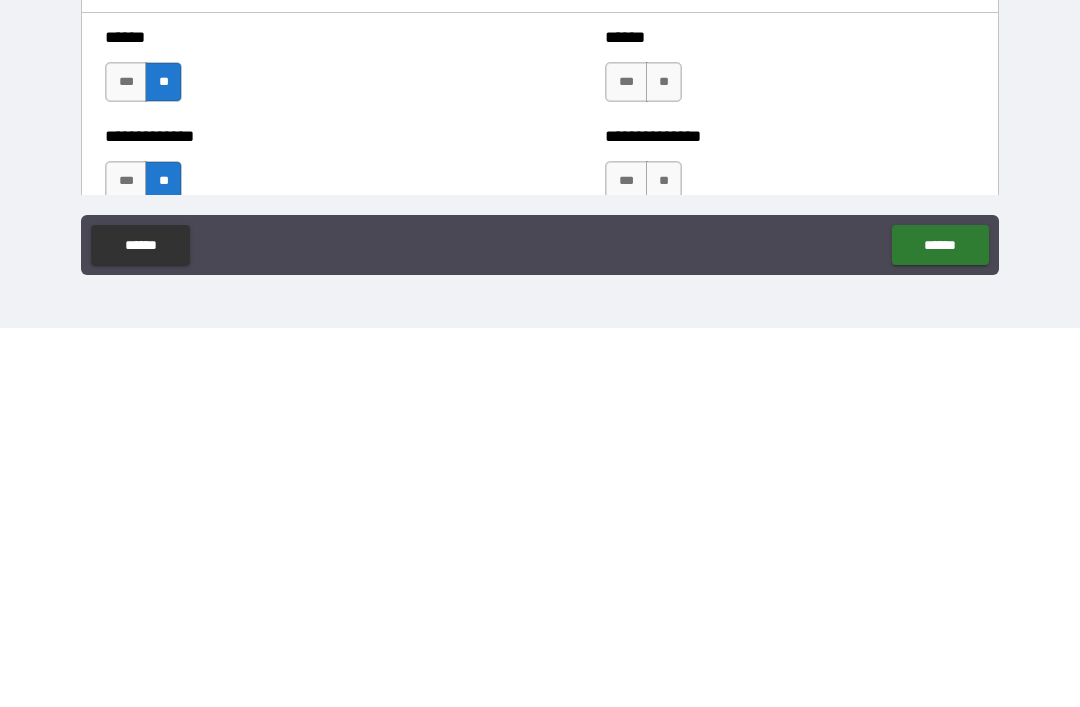 scroll, scrollTop: 3668, scrollLeft: 0, axis: vertical 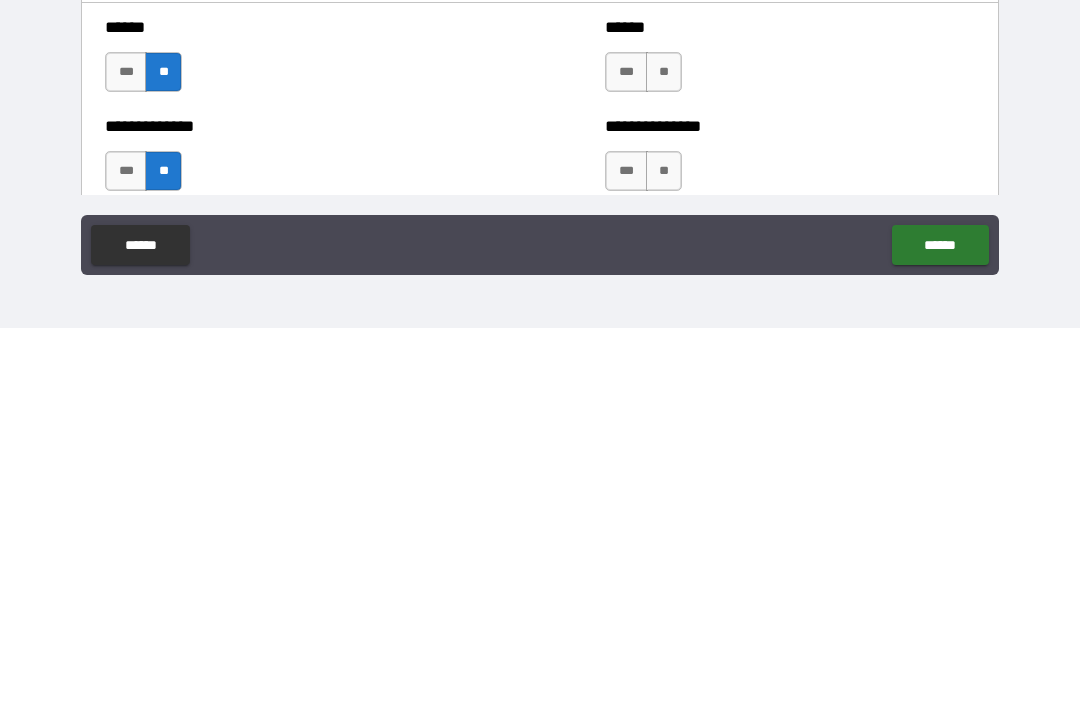 type on "*********" 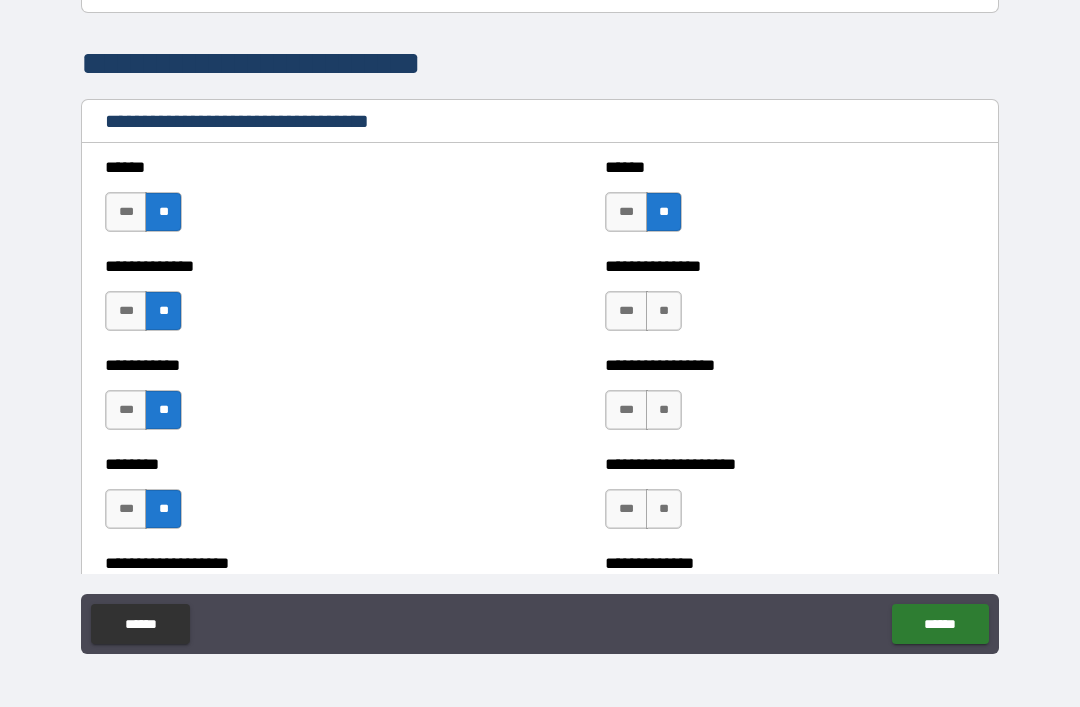 scroll, scrollTop: 3947, scrollLeft: 0, axis: vertical 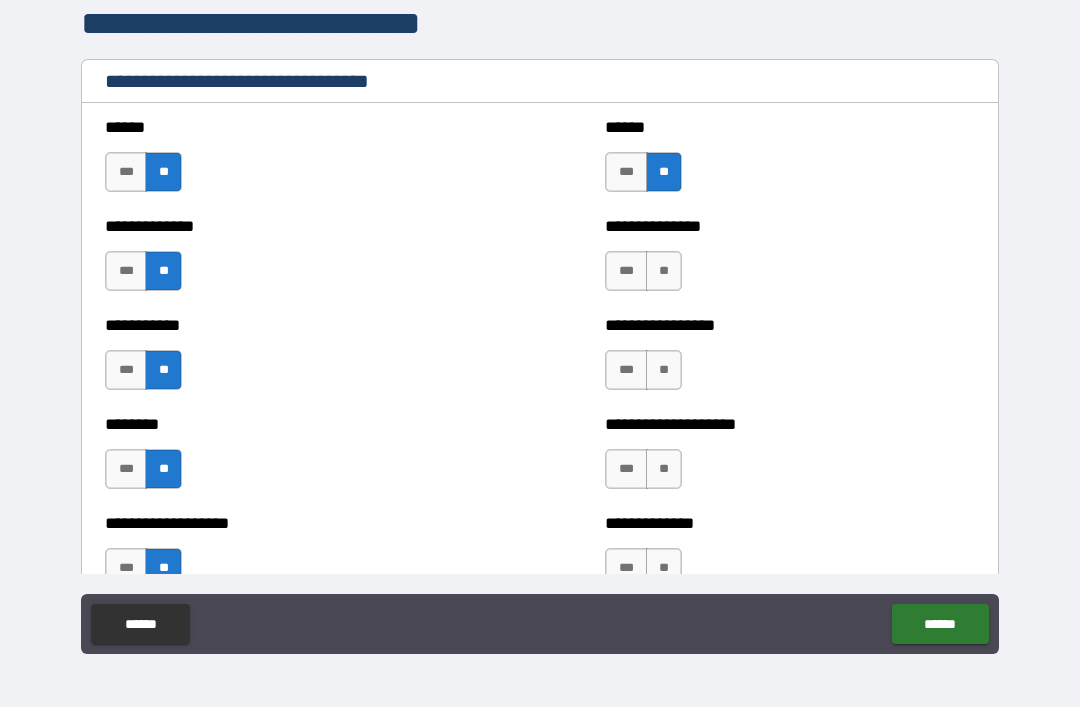 click on "**" at bounding box center (664, 271) 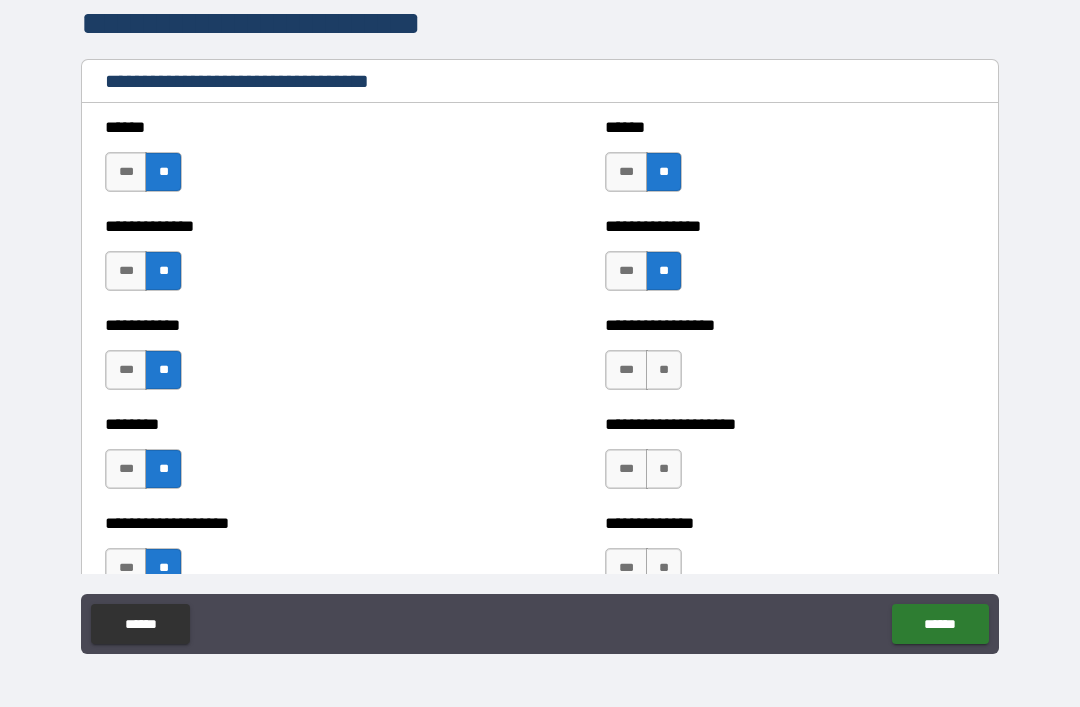 click on "**" at bounding box center [664, 370] 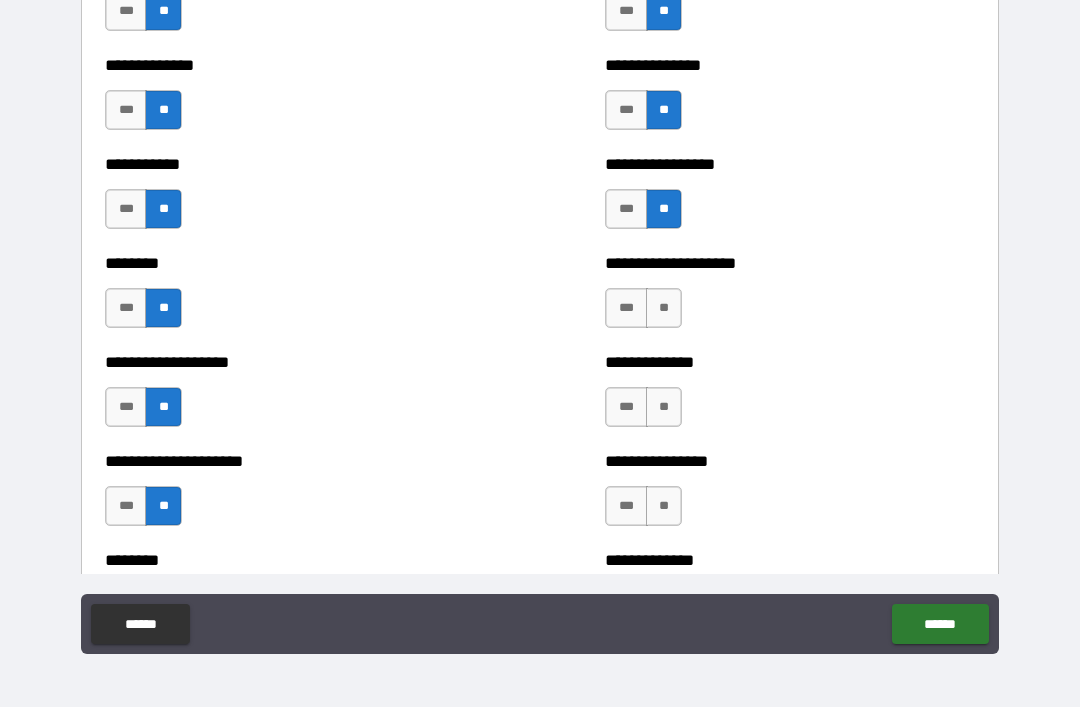scroll, scrollTop: 4117, scrollLeft: 0, axis: vertical 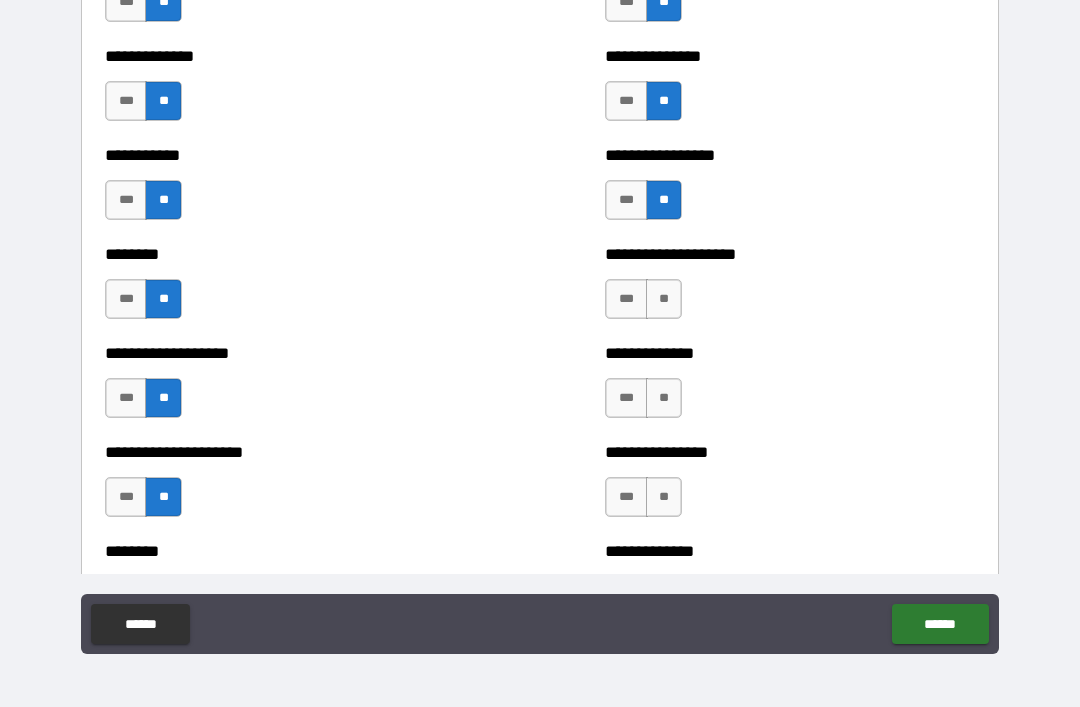 click on "**" at bounding box center [664, 299] 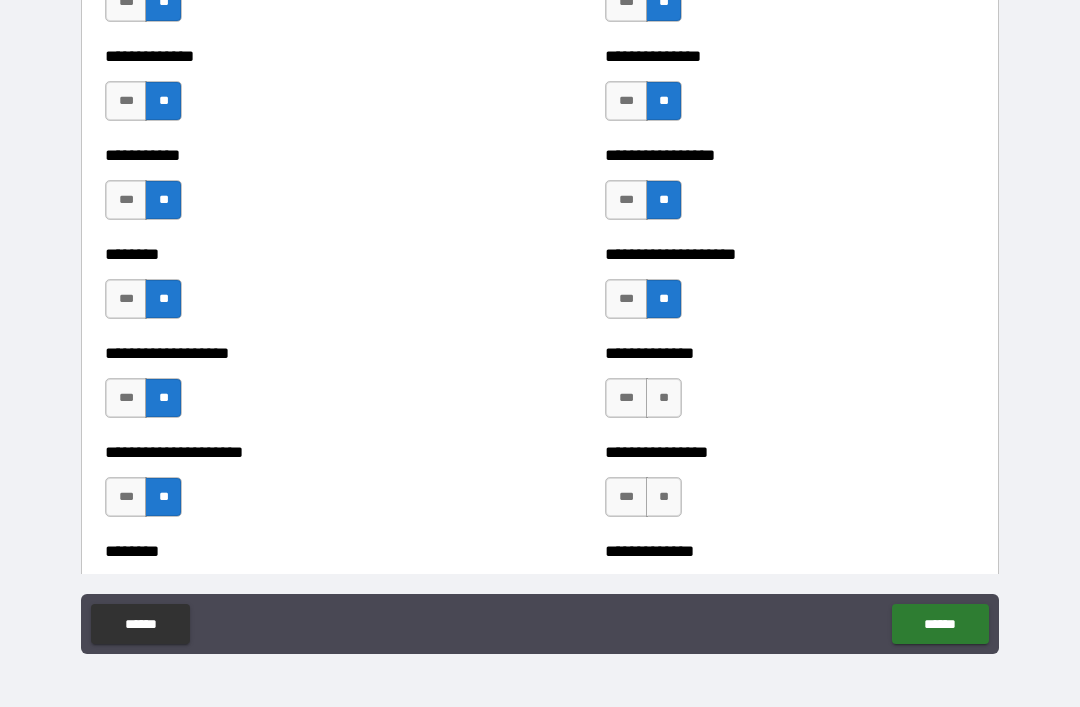 click on "**" at bounding box center (664, 398) 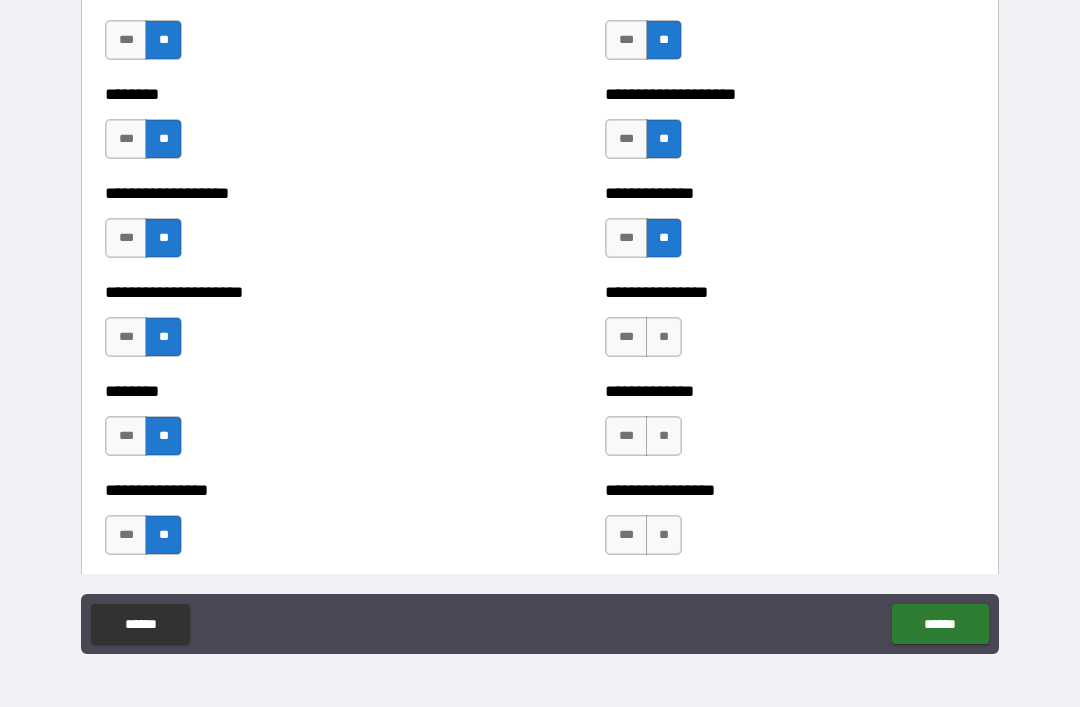 scroll, scrollTop: 4280, scrollLeft: 0, axis: vertical 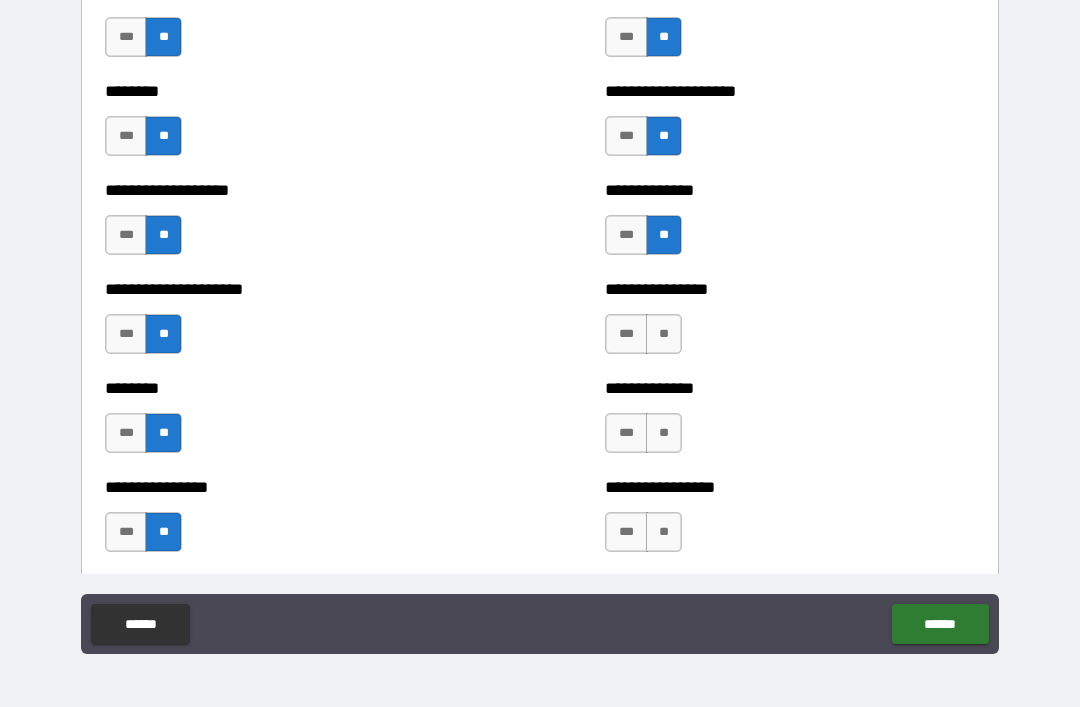 click on "**" at bounding box center (664, 334) 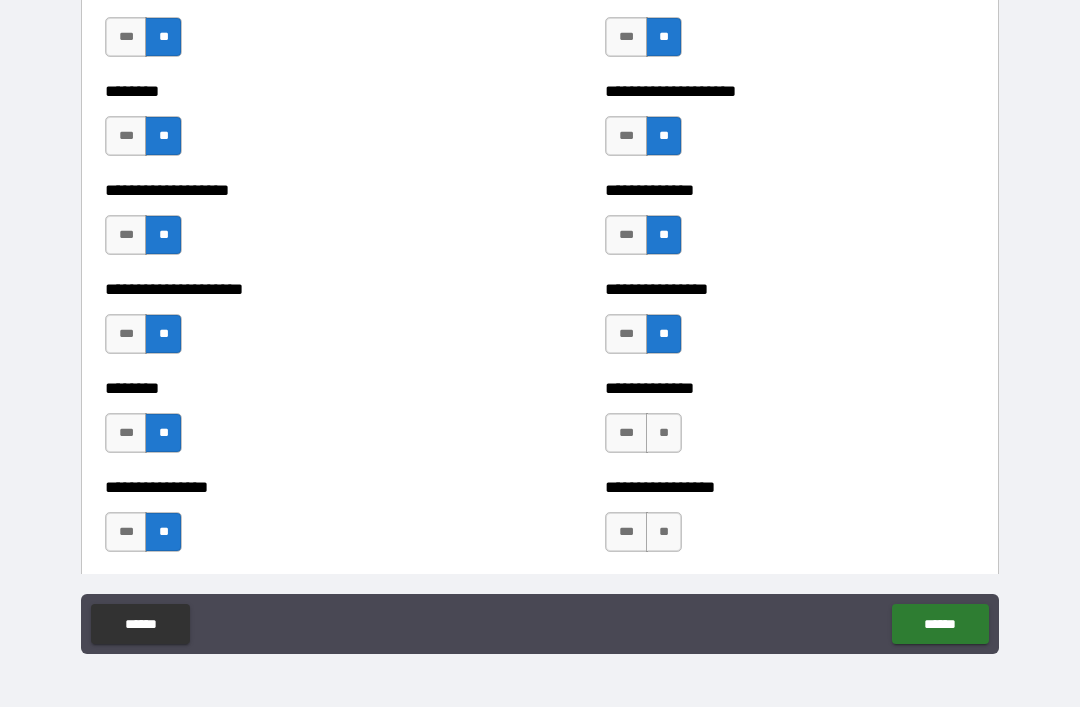 click on "**" at bounding box center [664, 433] 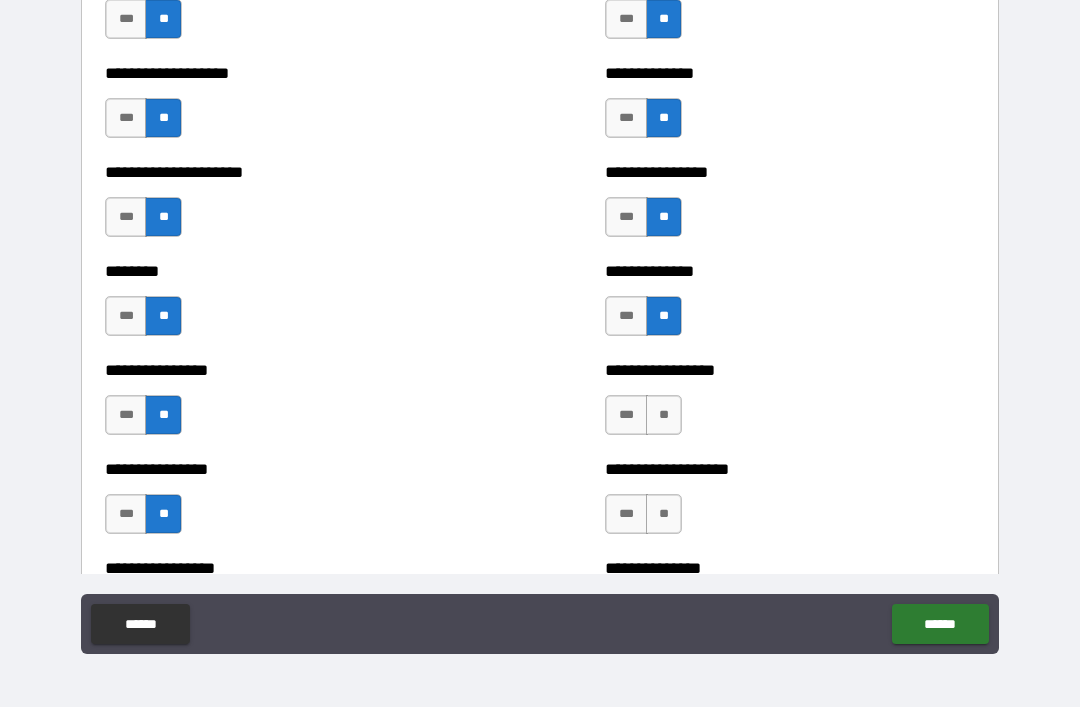 scroll, scrollTop: 4424, scrollLeft: 0, axis: vertical 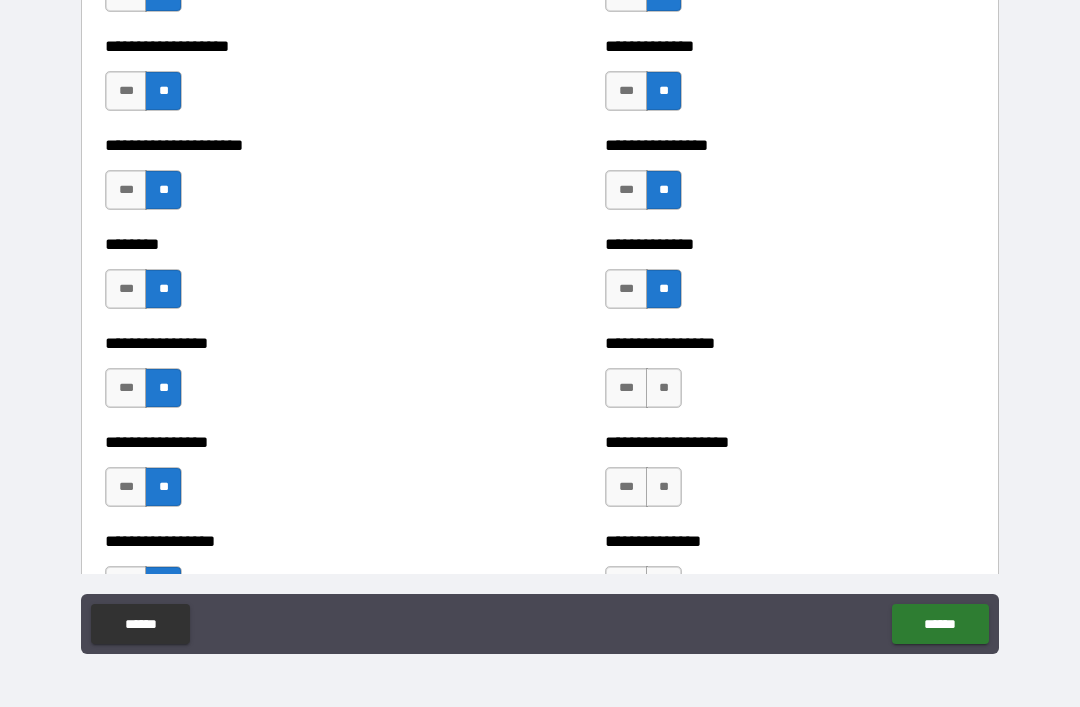 click on "**" at bounding box center (664, 388) 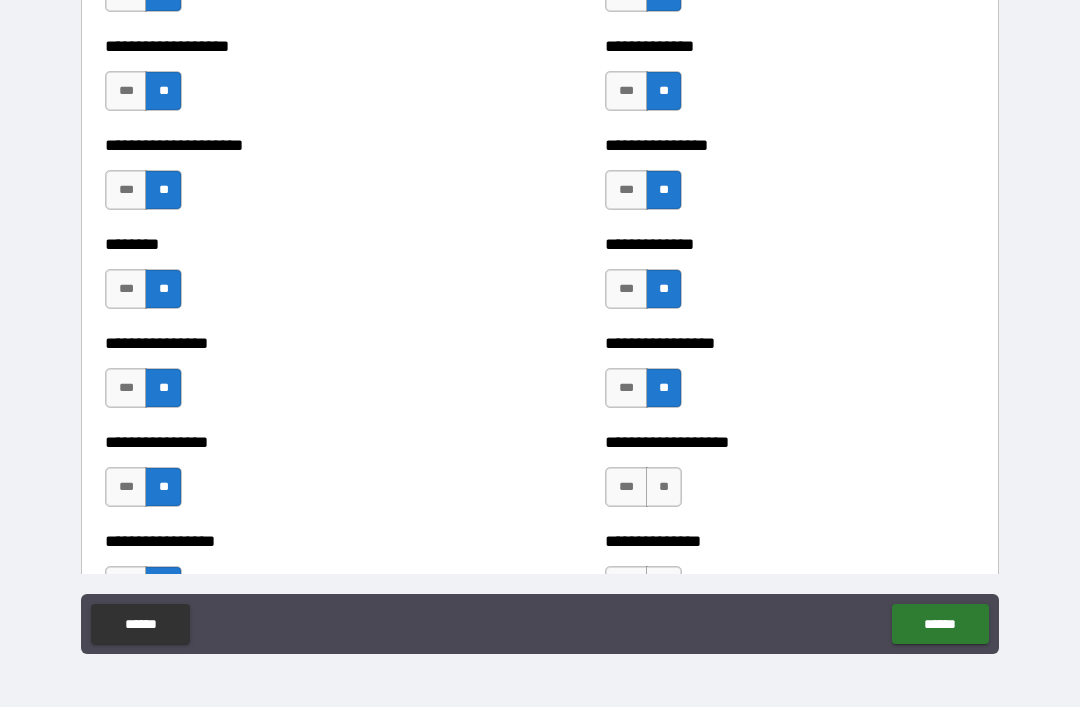 click on "**" at bounding box center [664, 487] 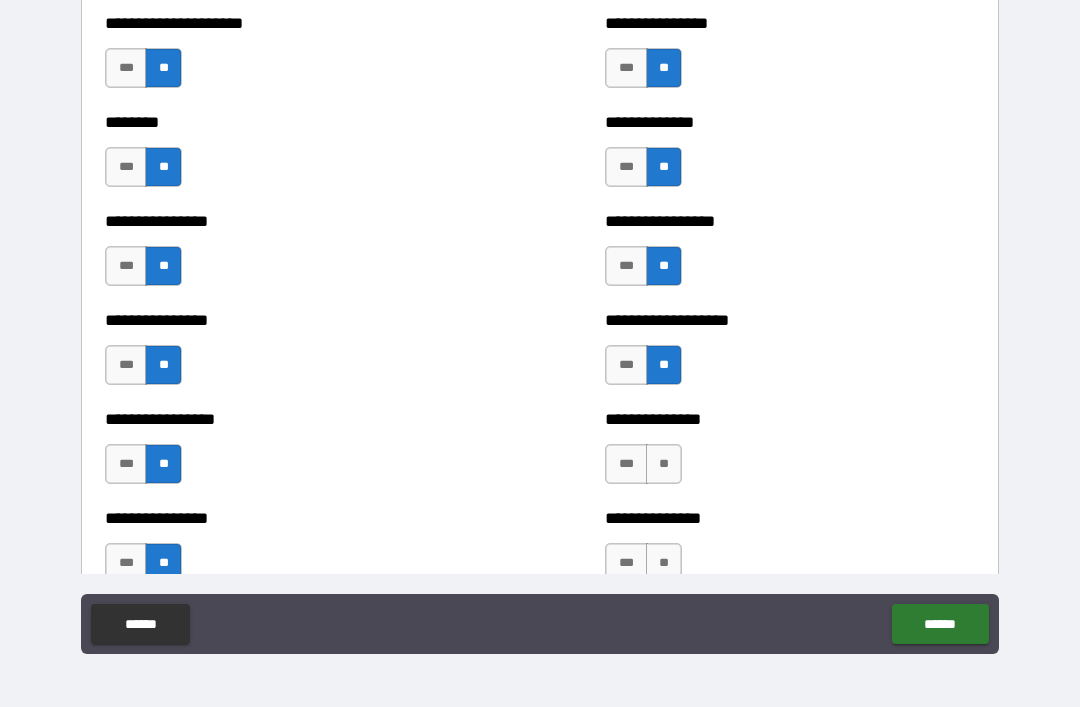 scroll, scrollTop: 4593, scrollLeft: 0, axis: vertical 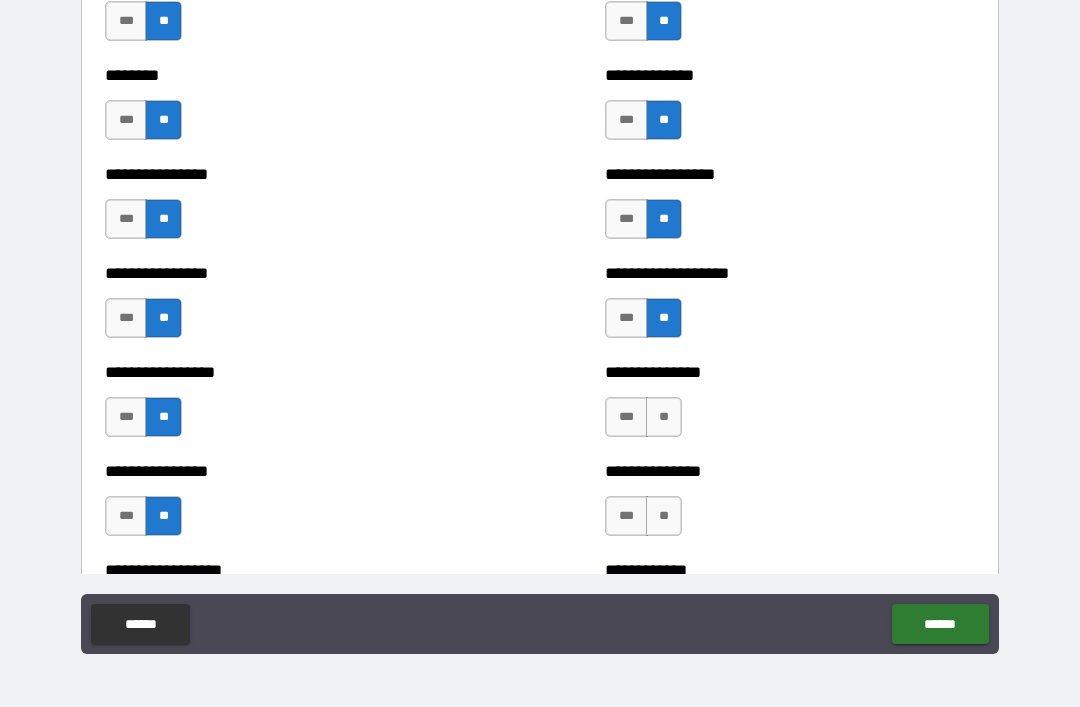 click on "**" at bounding box center [664, 417] 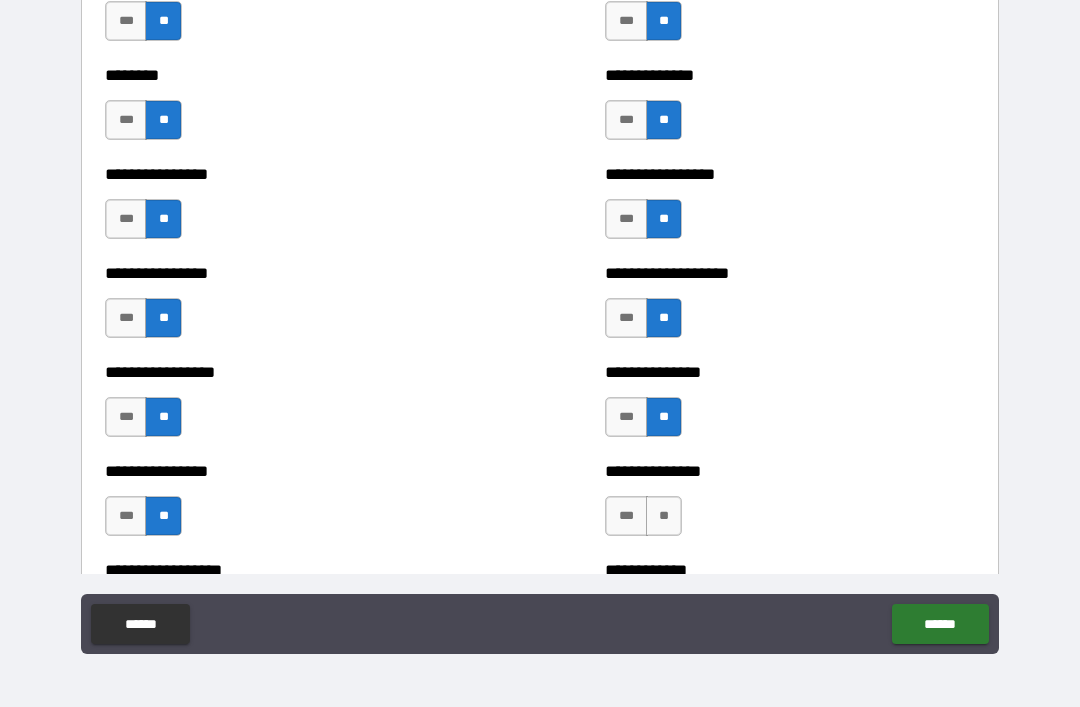 click on "**" at bounding box center (664, 516) 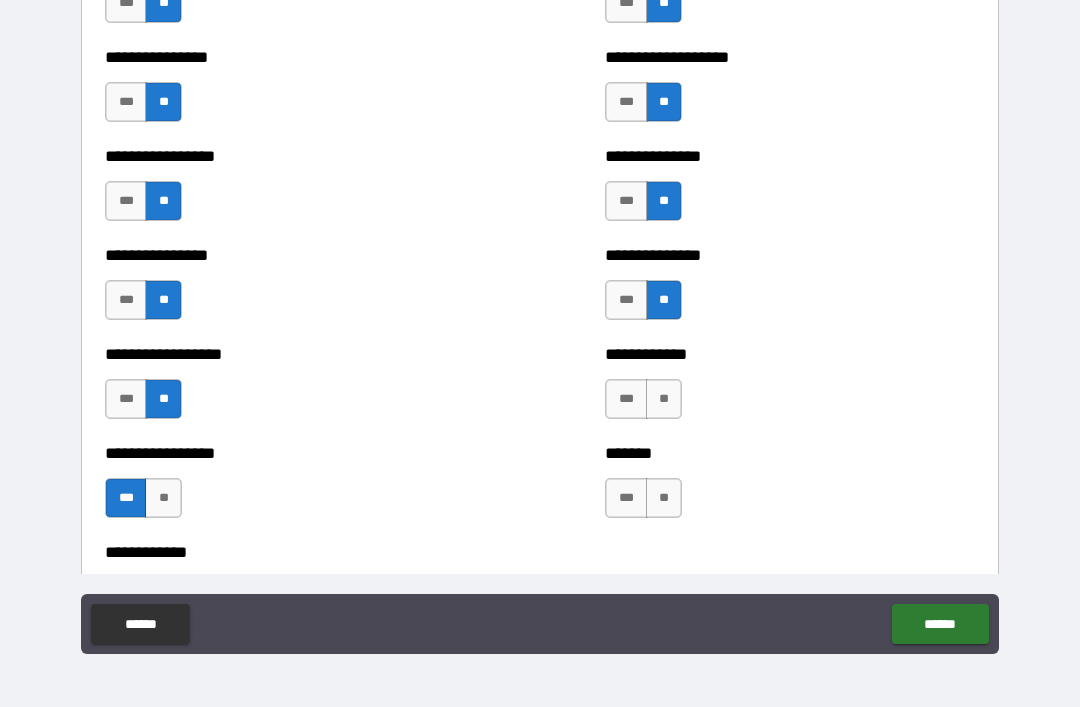 scroll, scrollTop: 4829, scrollLeft: 0, axis: vertical 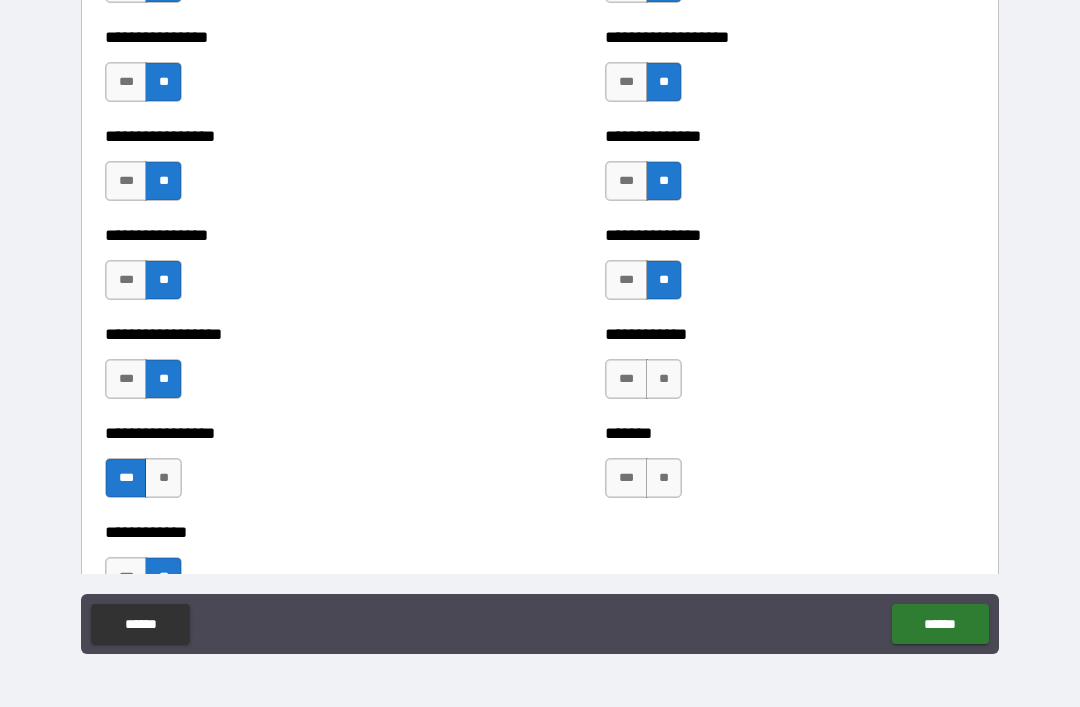 click on "**" at bounding box center (664, 379) 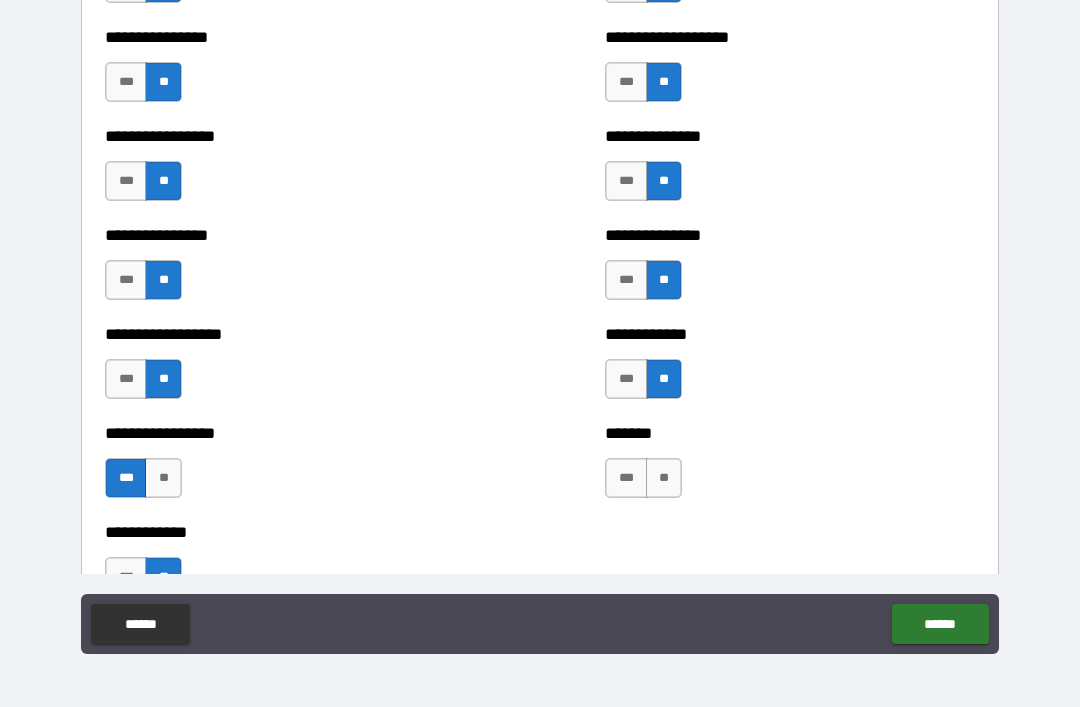 click on "**" at bounding box center [664, 478] 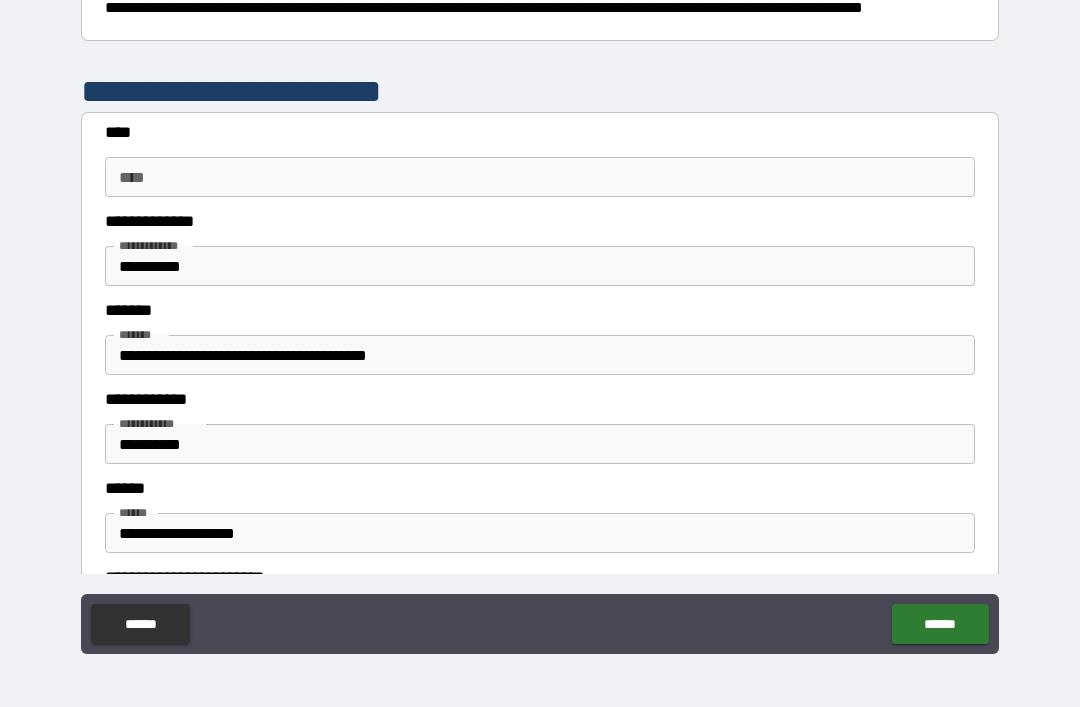 scroll, scrollTop: 338, scrollLeft: 0, axis: vertical 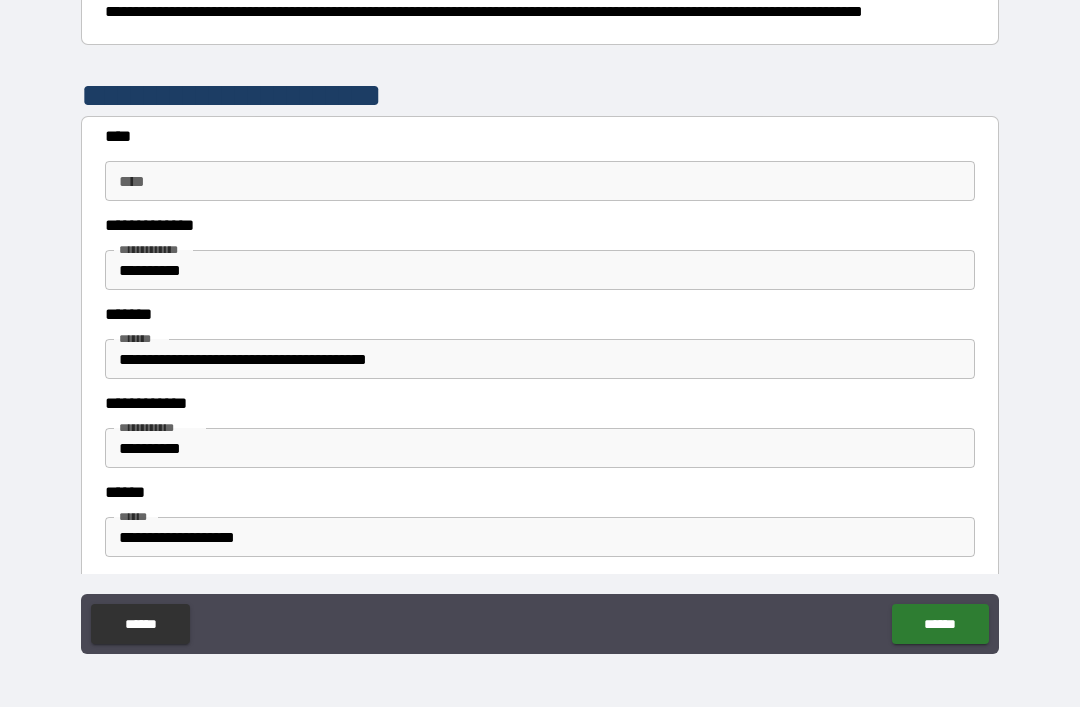 click on "****" at bounding box center [540, 181] 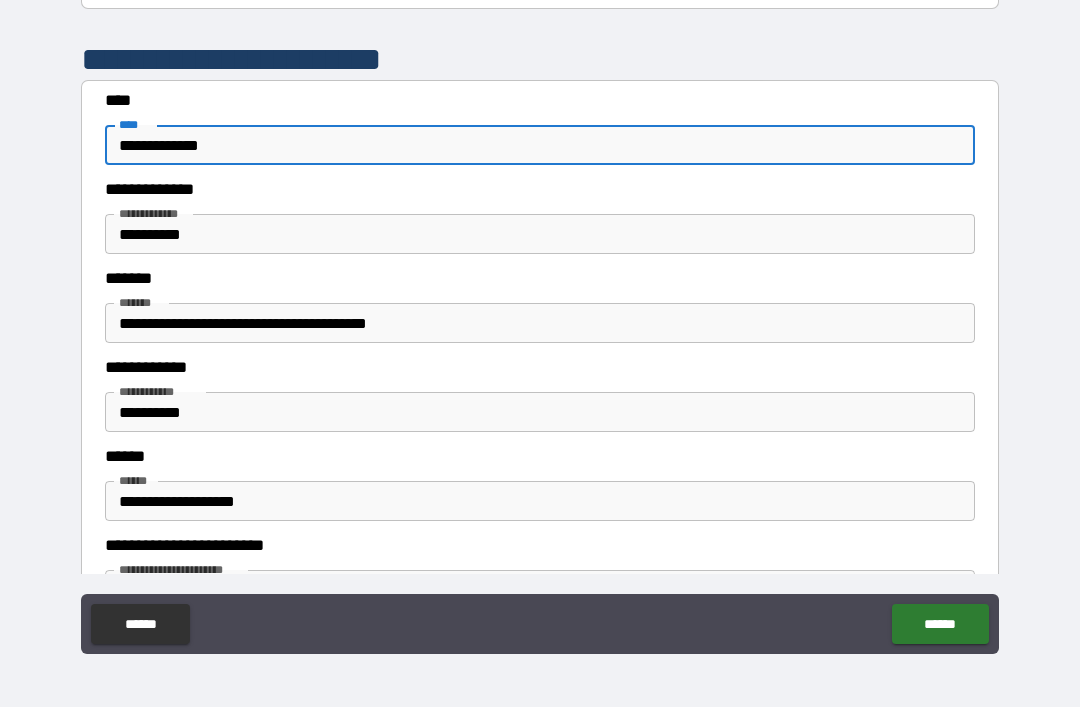 scroll, scrollTop: 408, scrollLeft: 0, axis: vertical 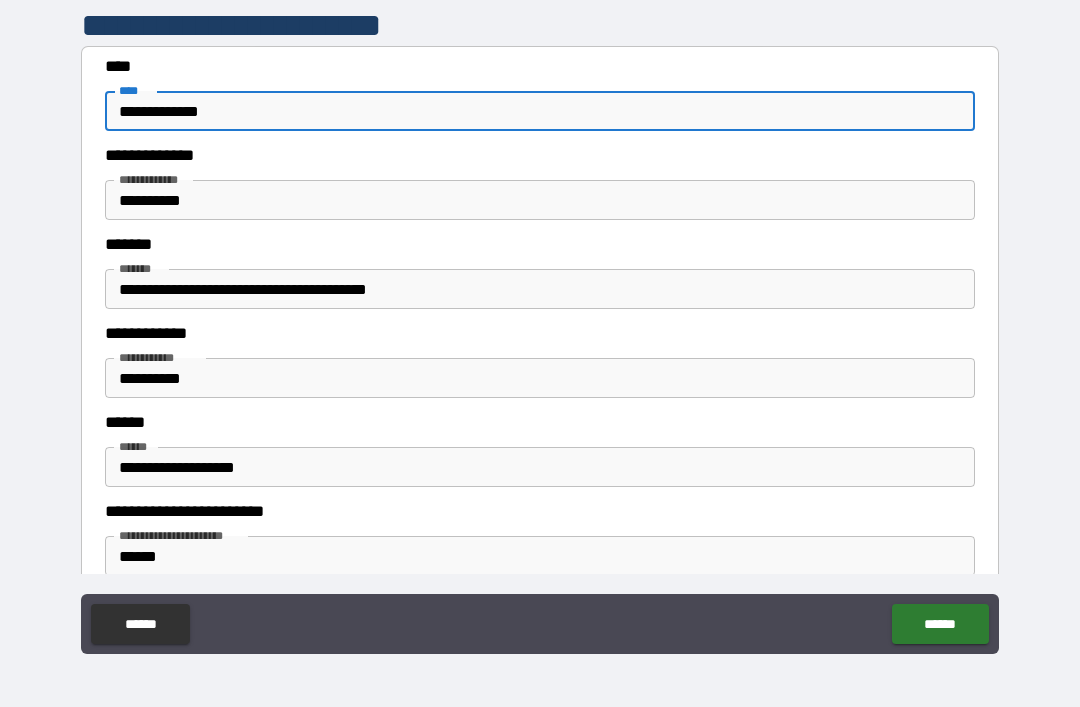 type on "**********" 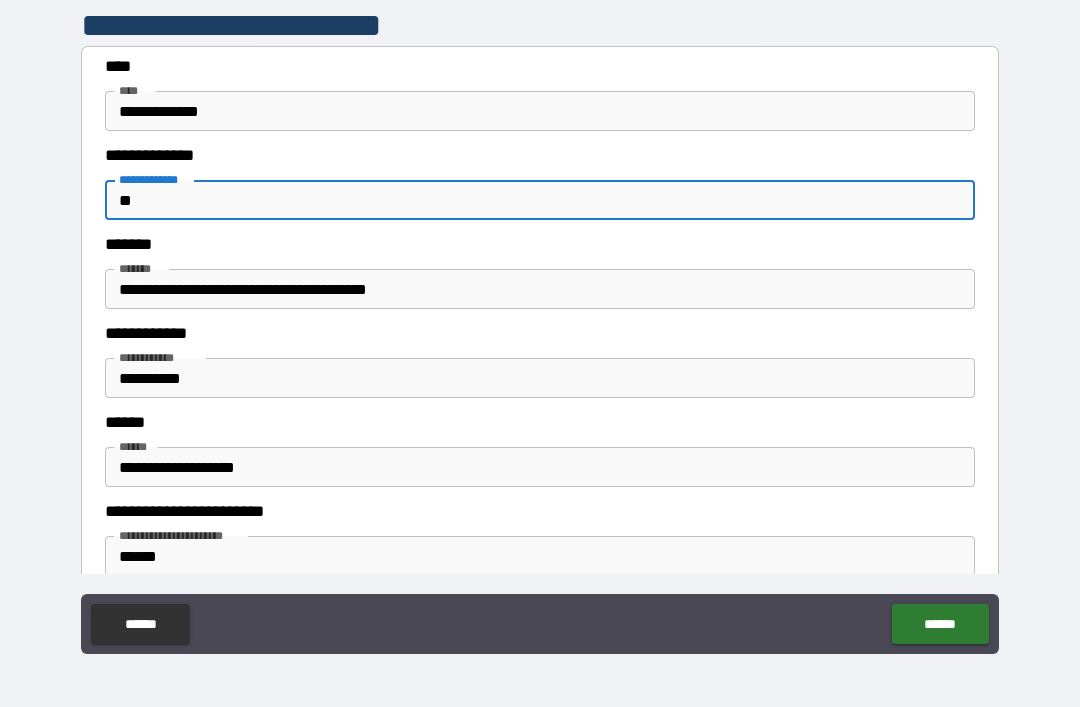 type on "*" 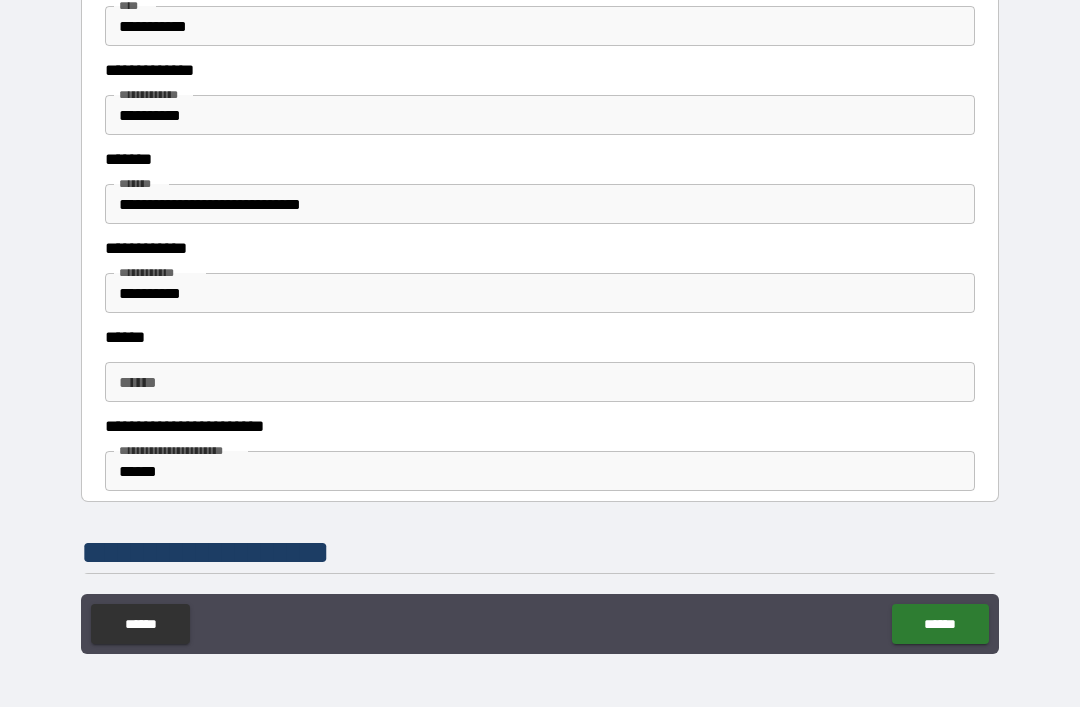 scroll, scrollTop: 1116, scrollLeft: 0, axis: vertical 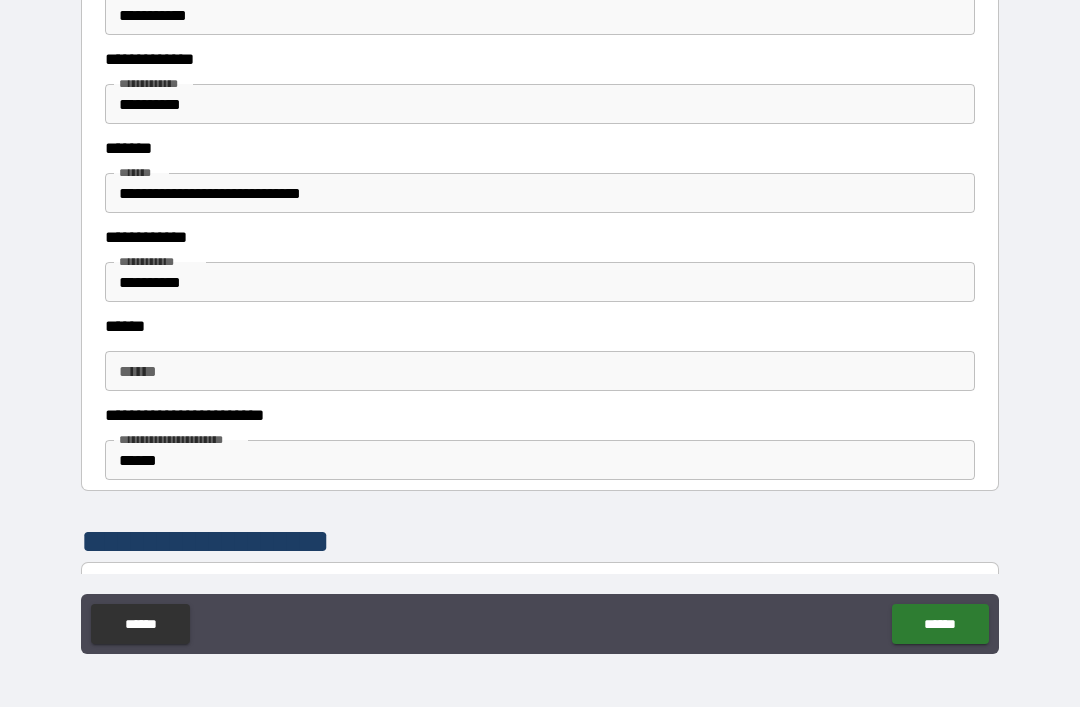 type on "**********" 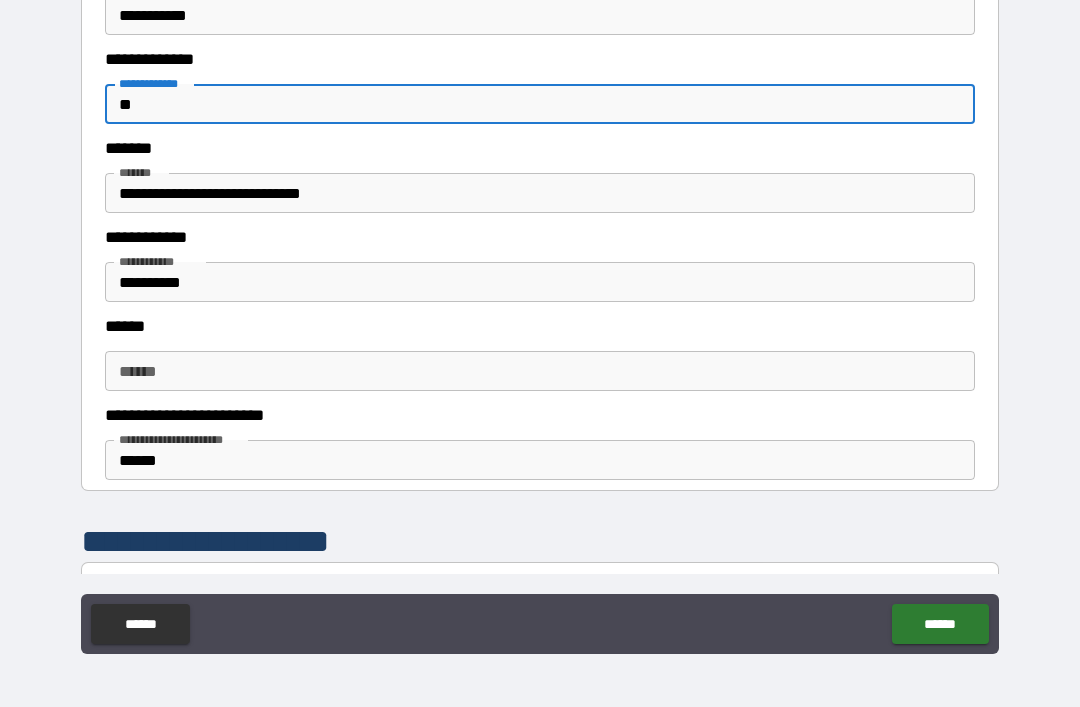 type on "*" 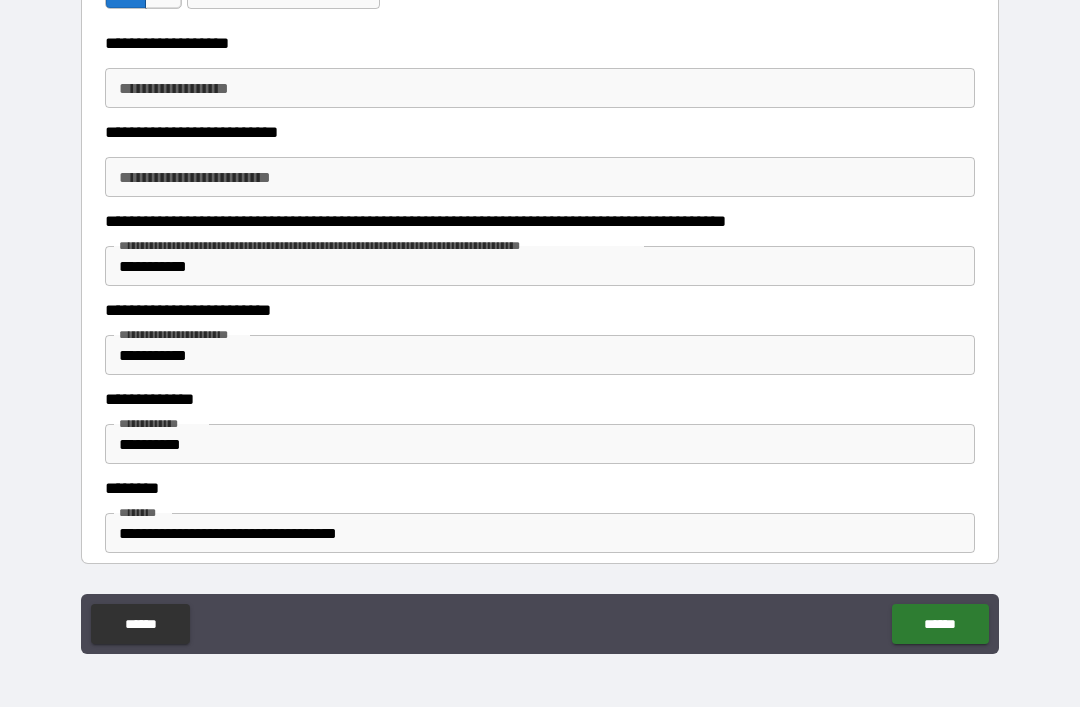 scroll, scrollTop: 2188, scrollLeft: 0, axis: vertical 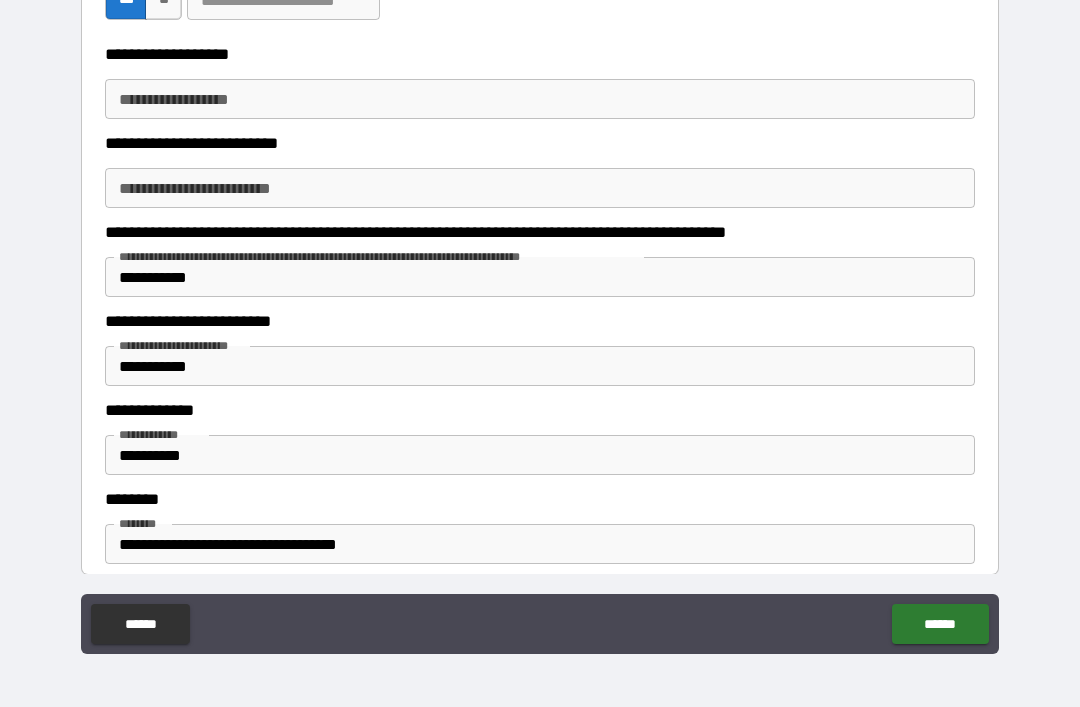 type on "**********" 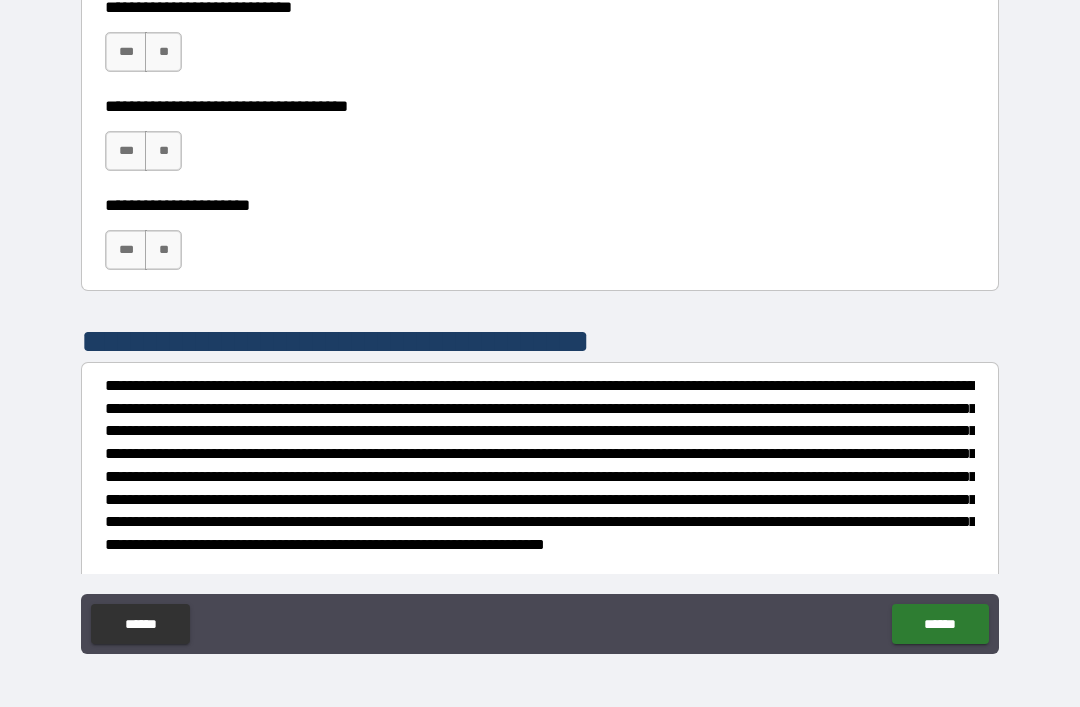 scroll, scrollTop: 5651, scrollLeft: 0, axis: vertical 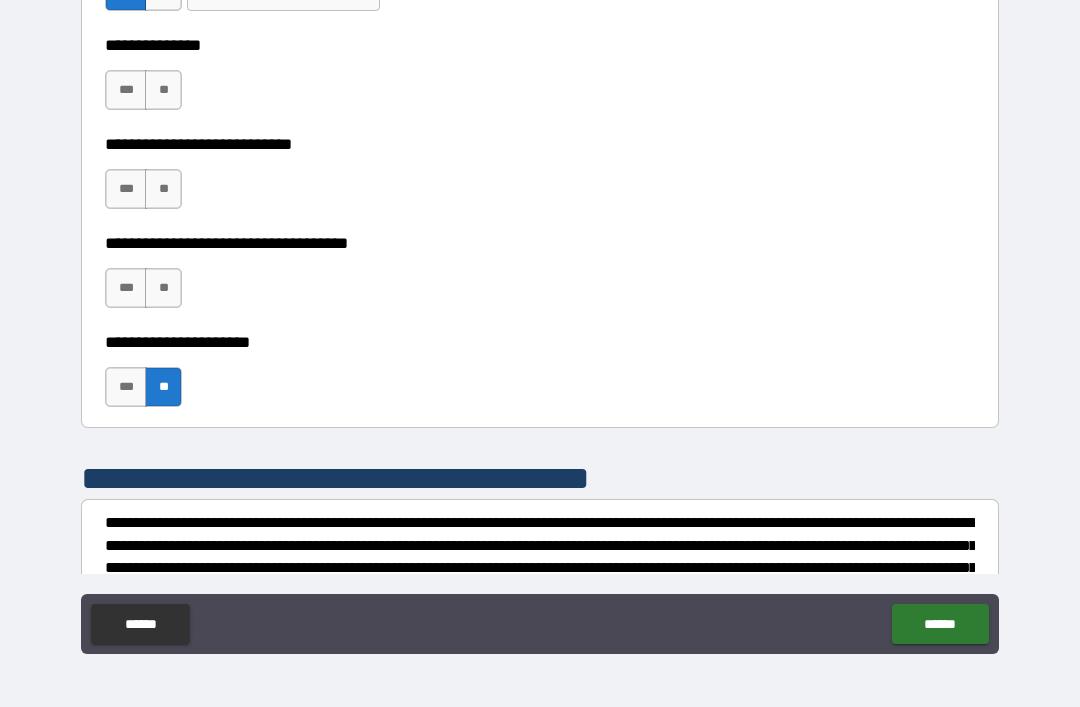click on "**" at bounding box center (163, 288) 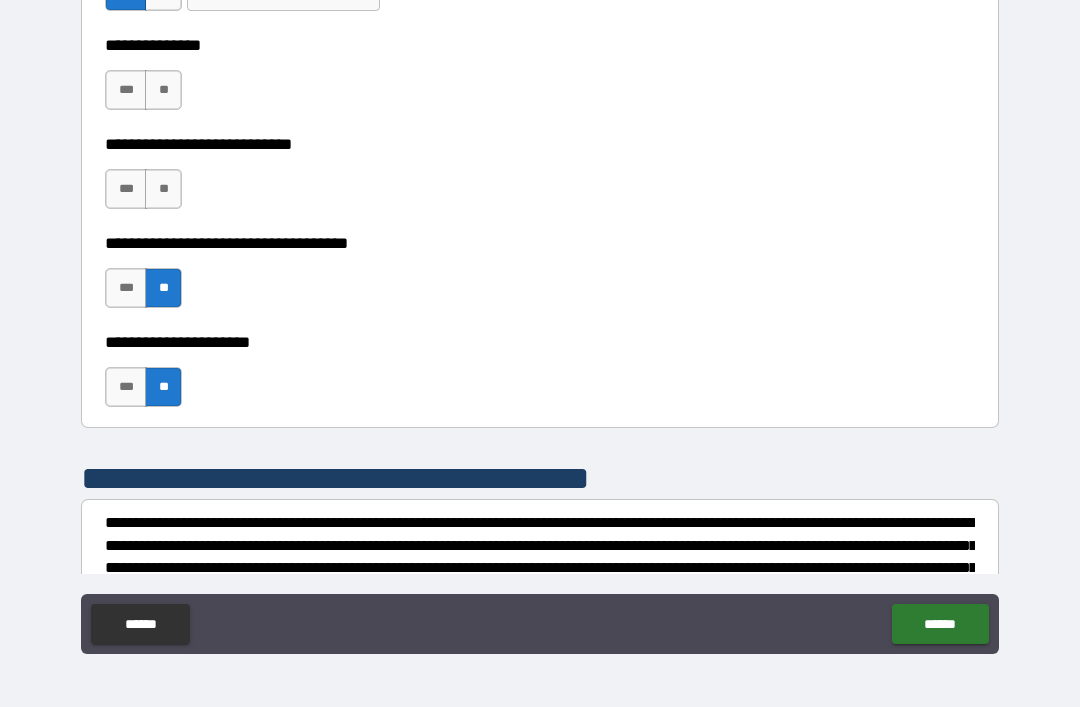click on "**" at bounding box center (163, 90) 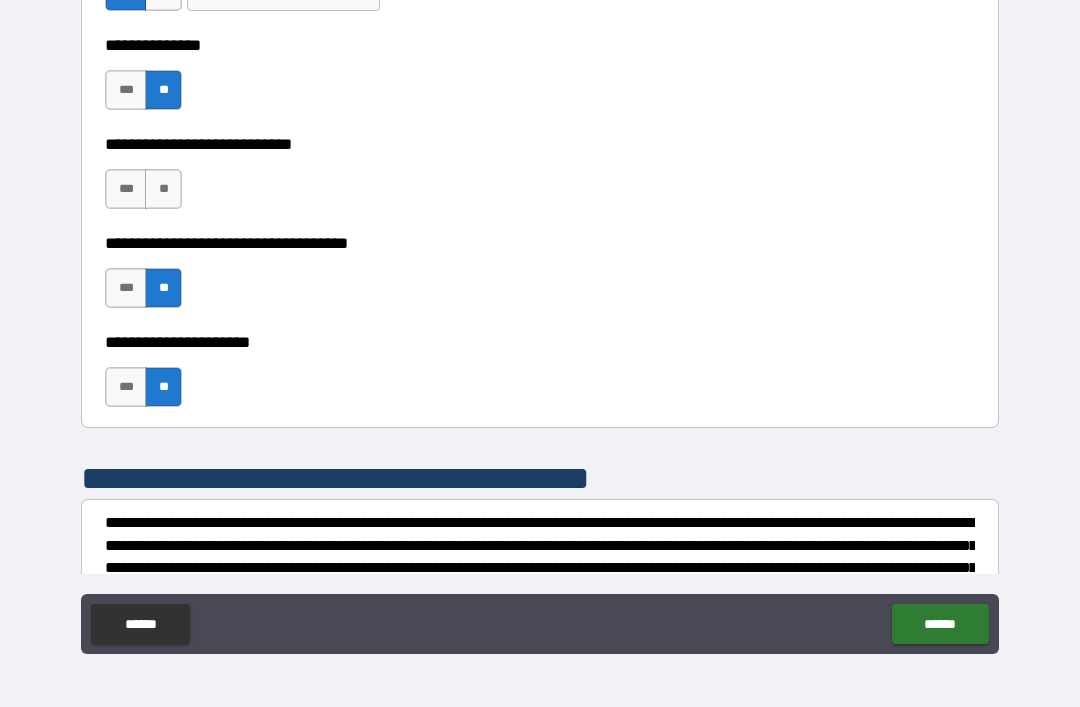 click on "**" at bounding box center [163, 189] 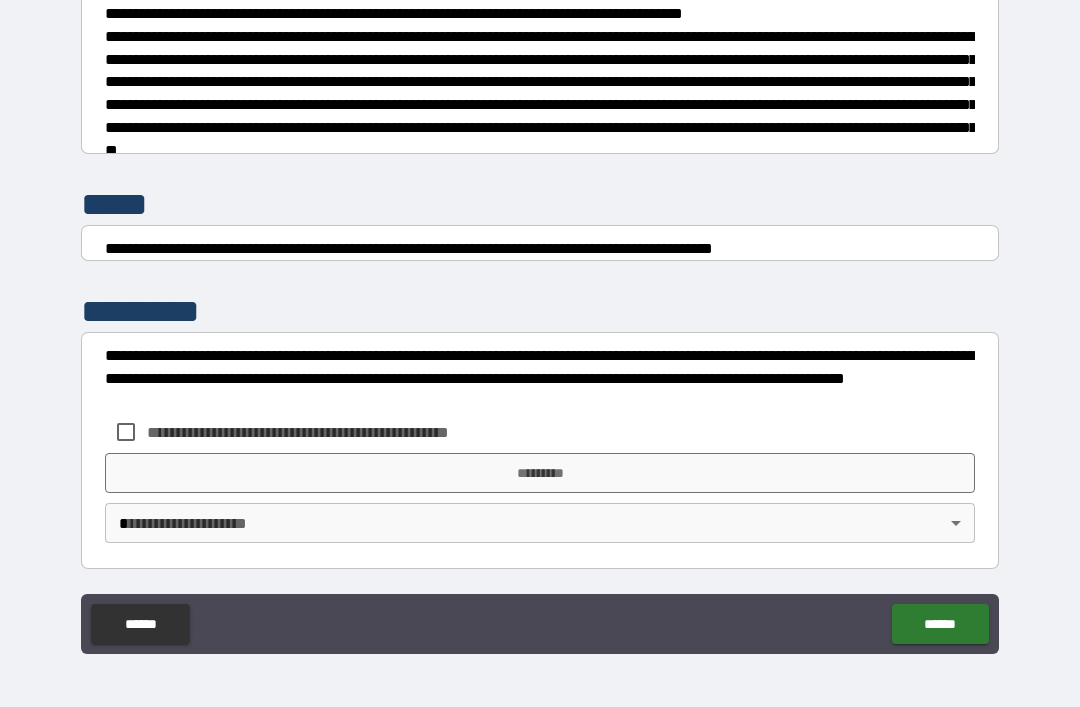 scroll, scrollTop: 7448, scrollLeft: 0, axis: vertical 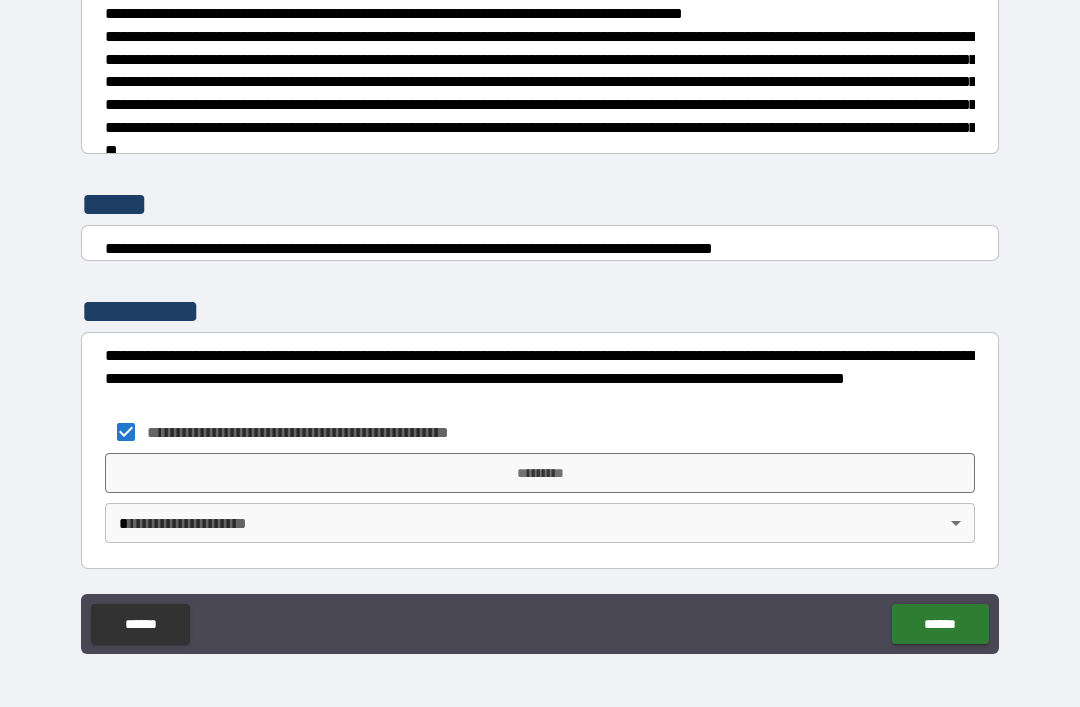 click on "*********" at bounding box center [540, 473] 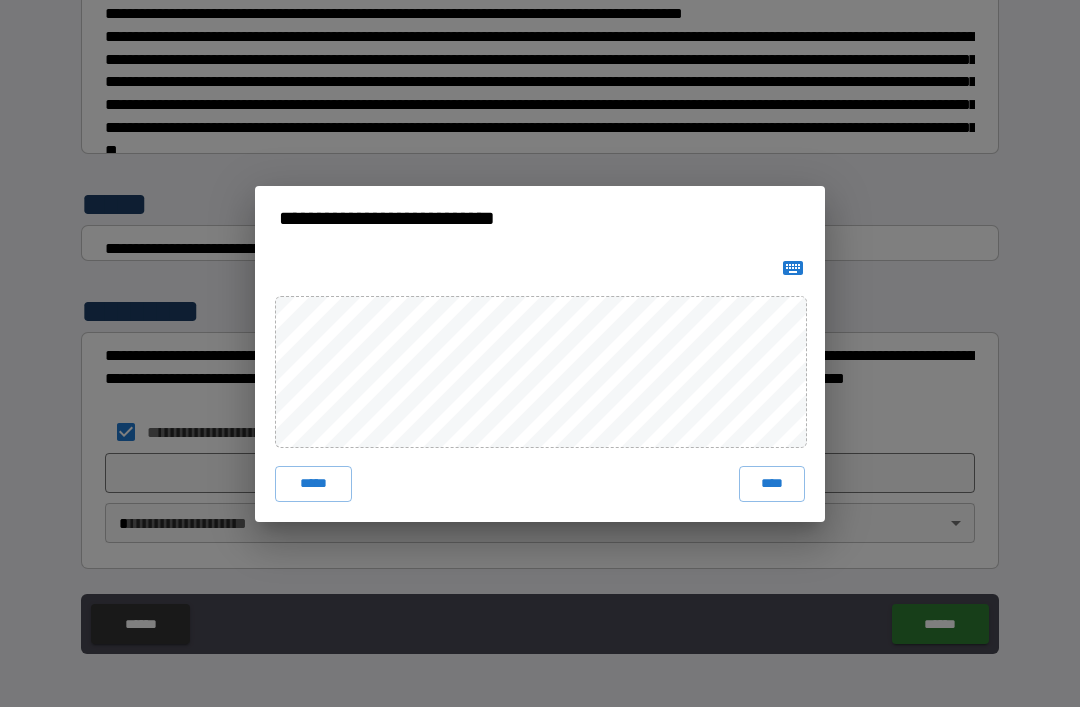 click on "****" at bounding box center (772, 484) 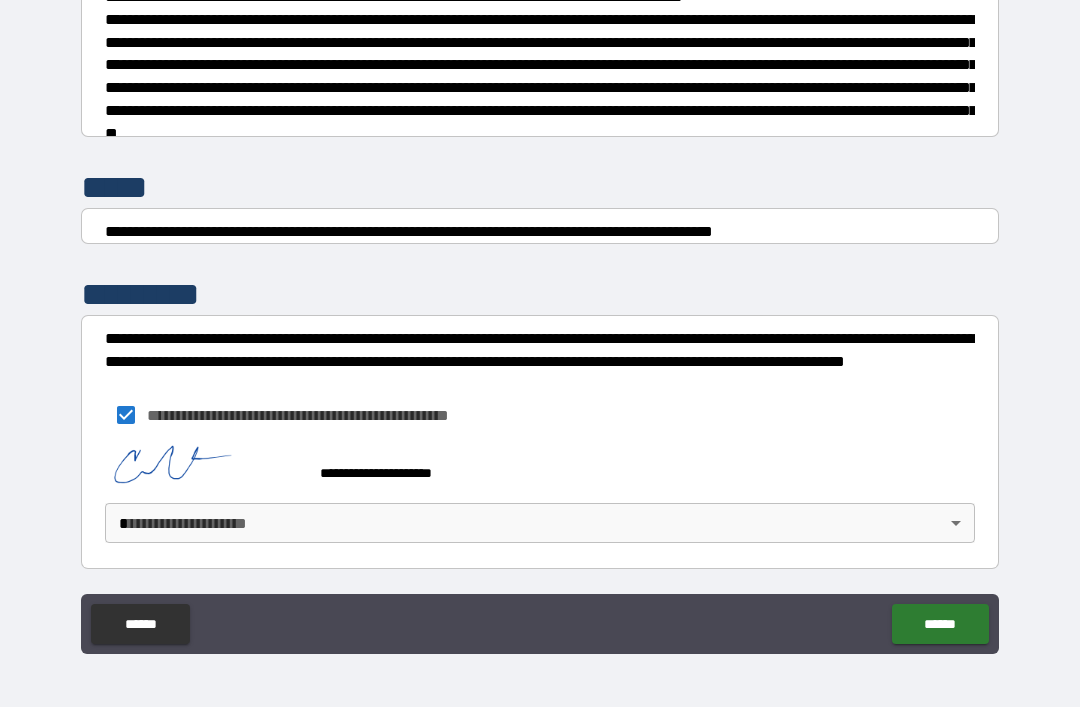 scroll, scrollTop: 7465, scrollLeft: 0, axis: vertical 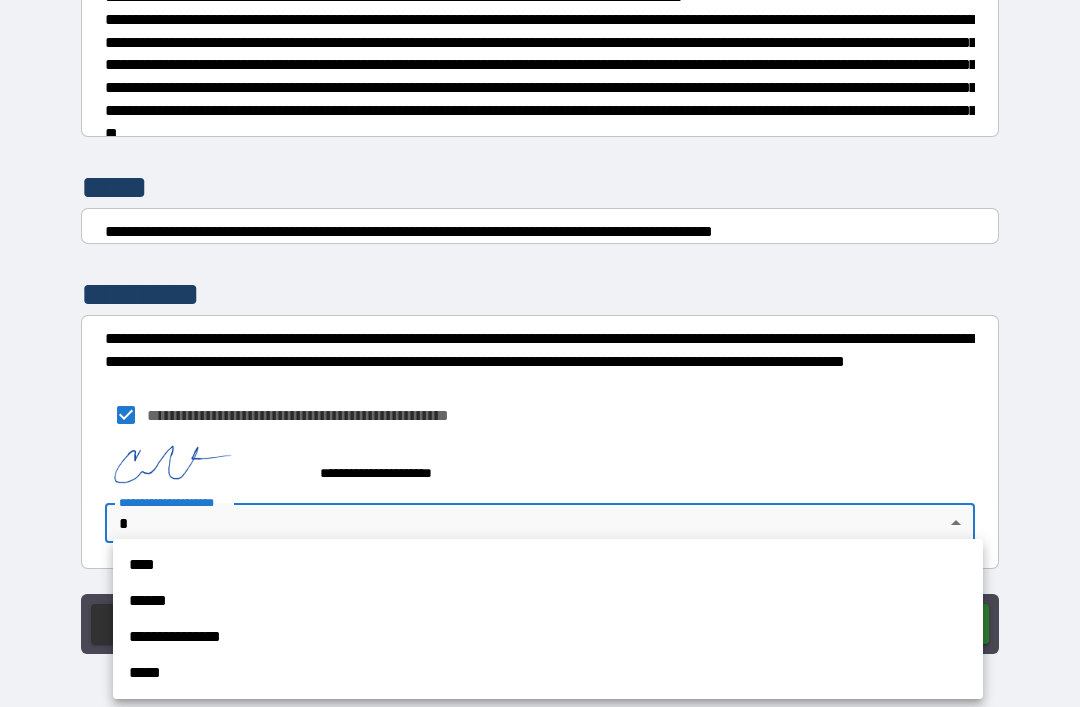 click on "**********" at bounding box center [548, 637] 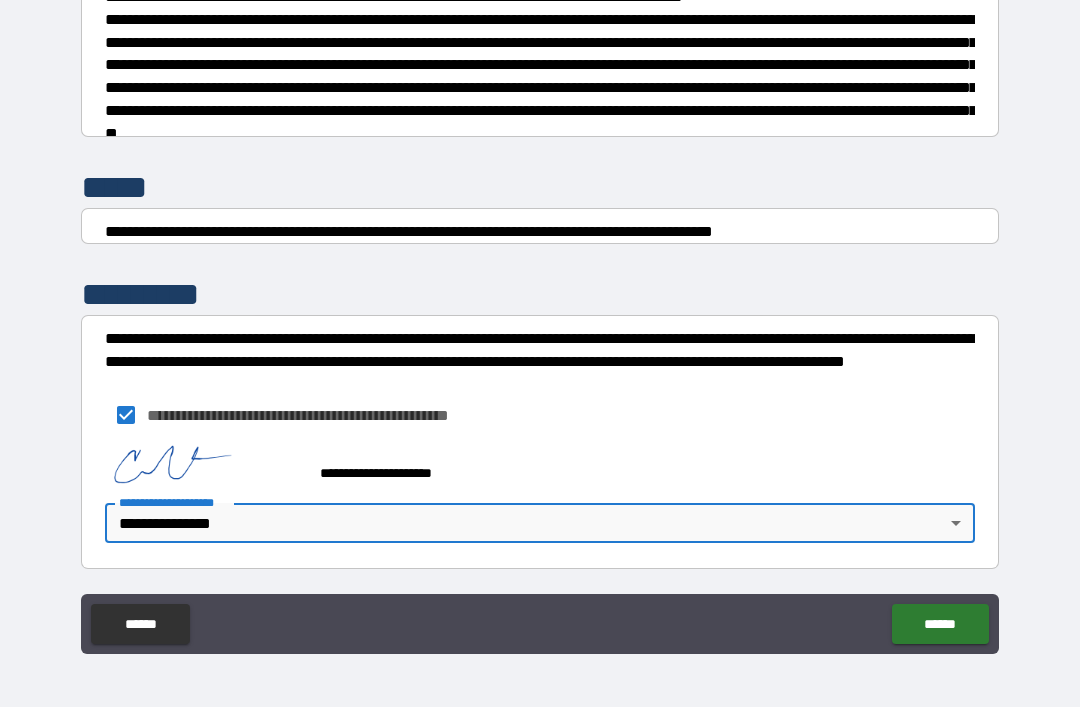 click on "******" at bounding box center (940, 624) 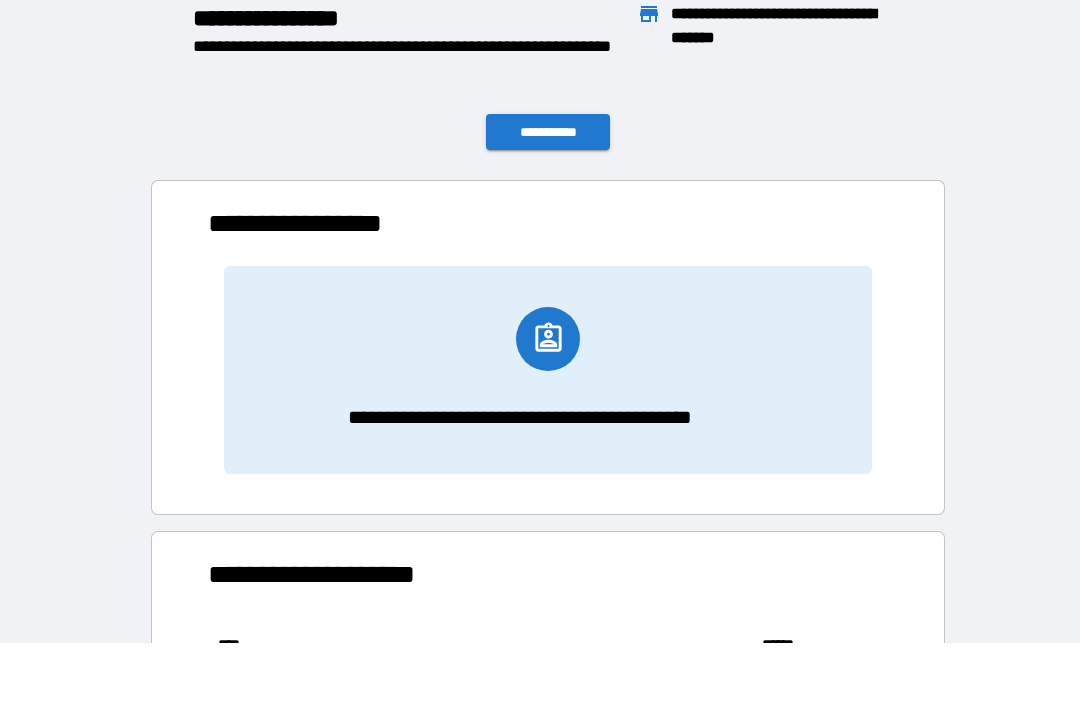 scroll, scrollTop: 166, scrollLeft: 680, axis: both 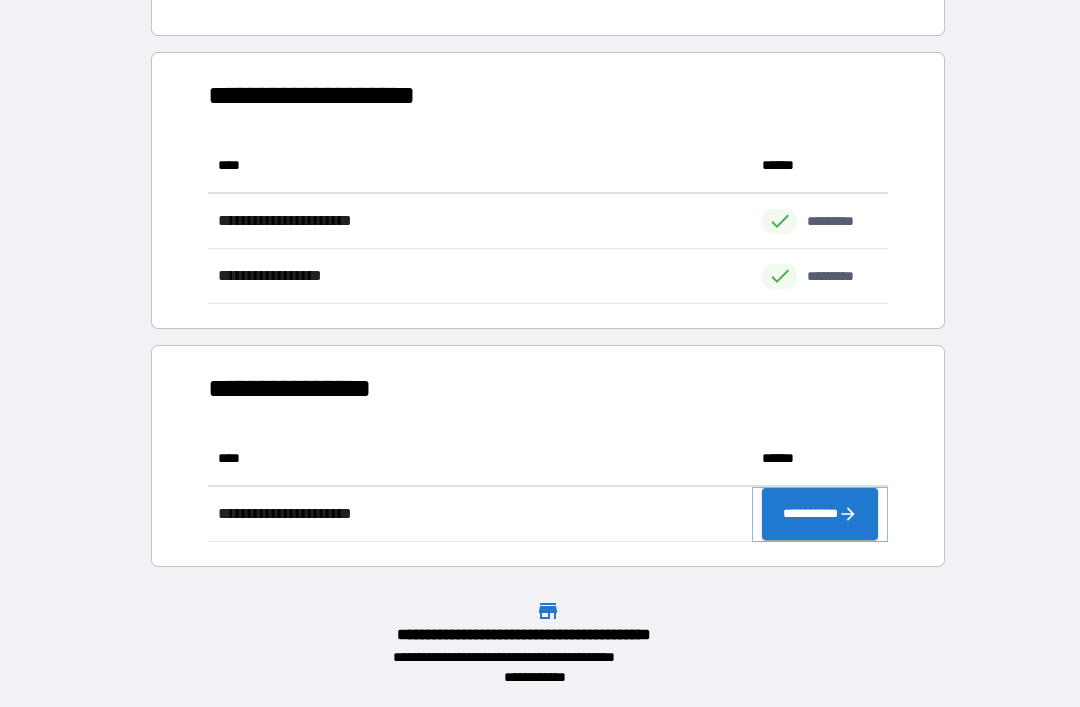 click on "**********" at bounding box center [820, 514] 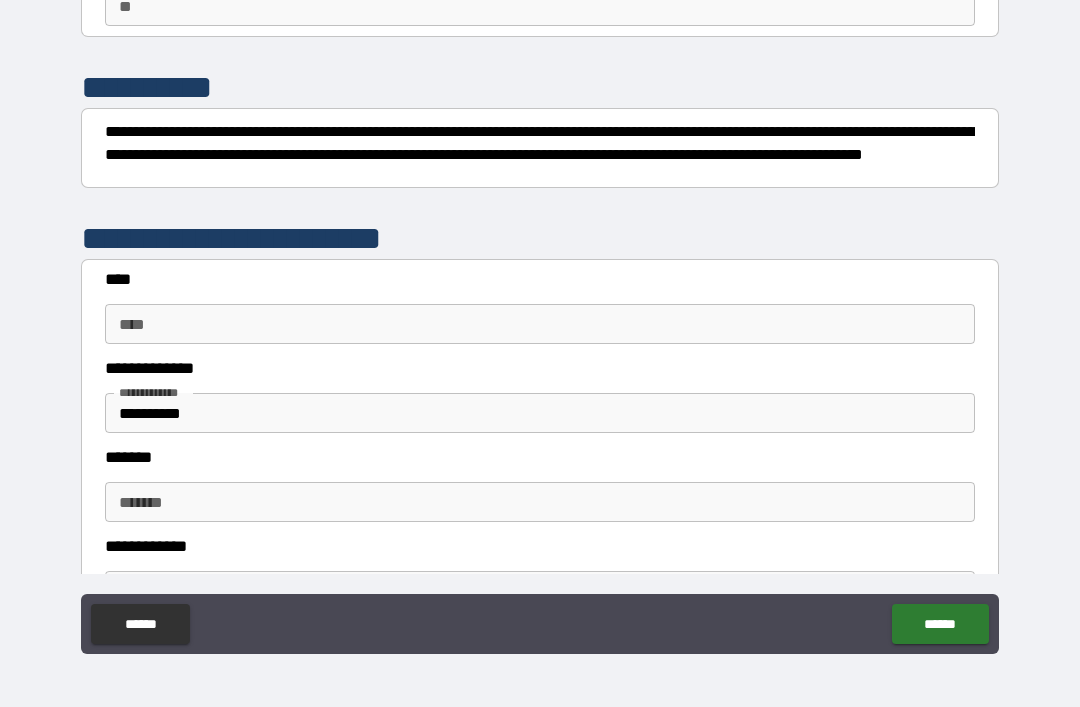 scroll, scrollTop: 197, scrollLeft: 0, axis: vertical 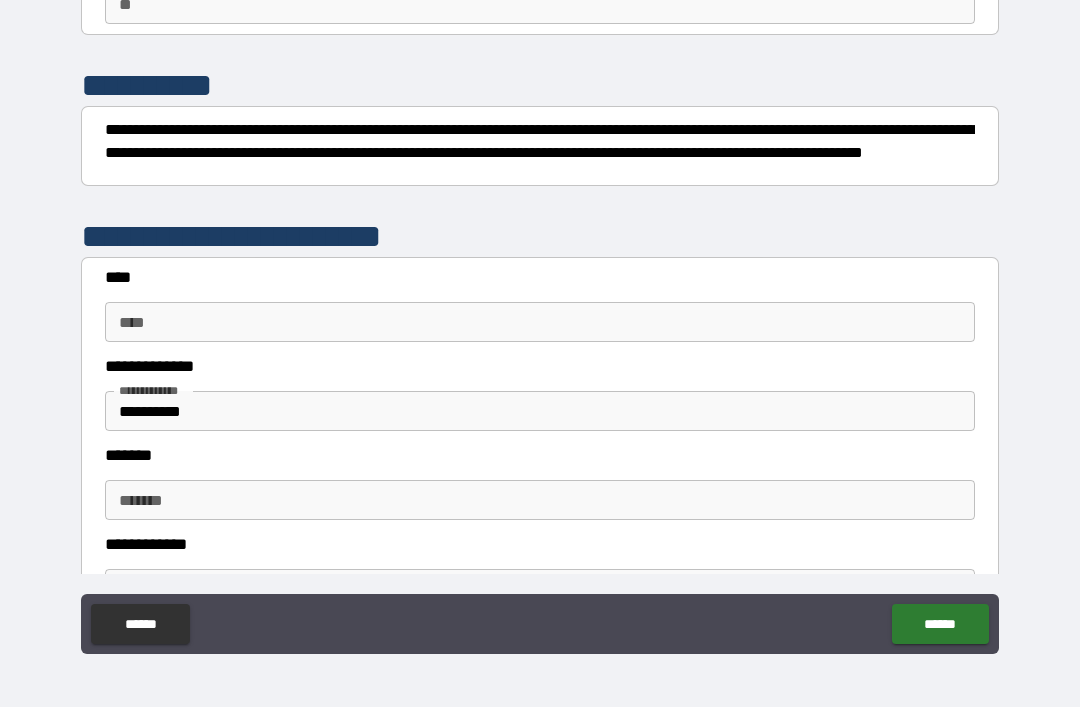 click on "****" at bounding box center (540, 322) 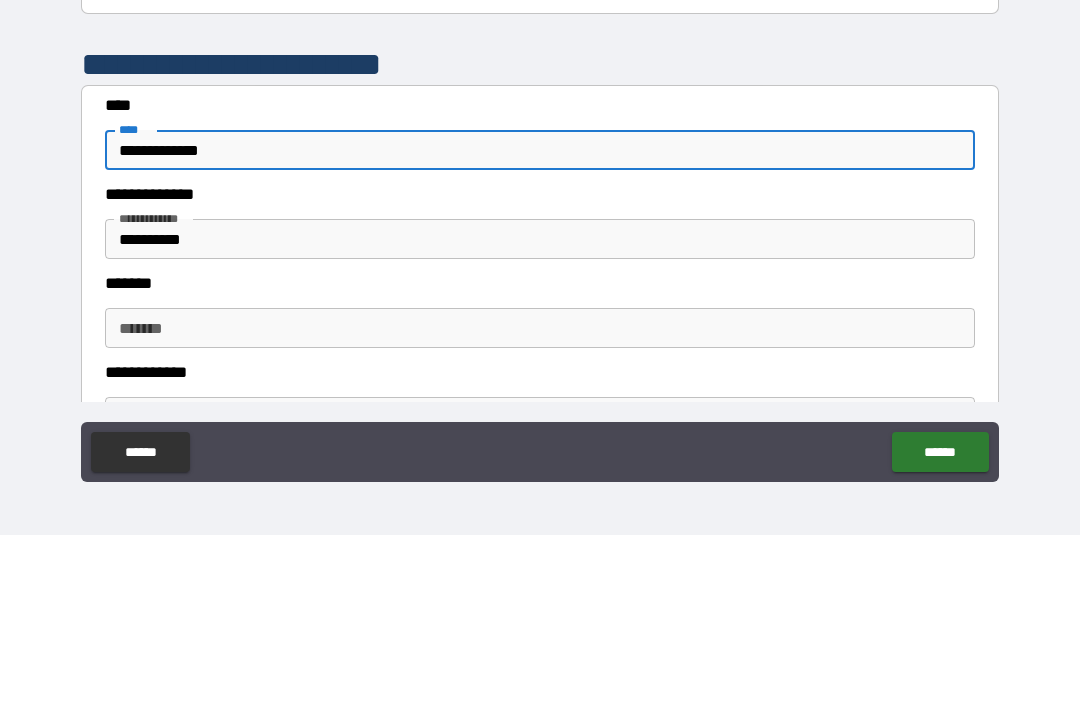 type on "**********" 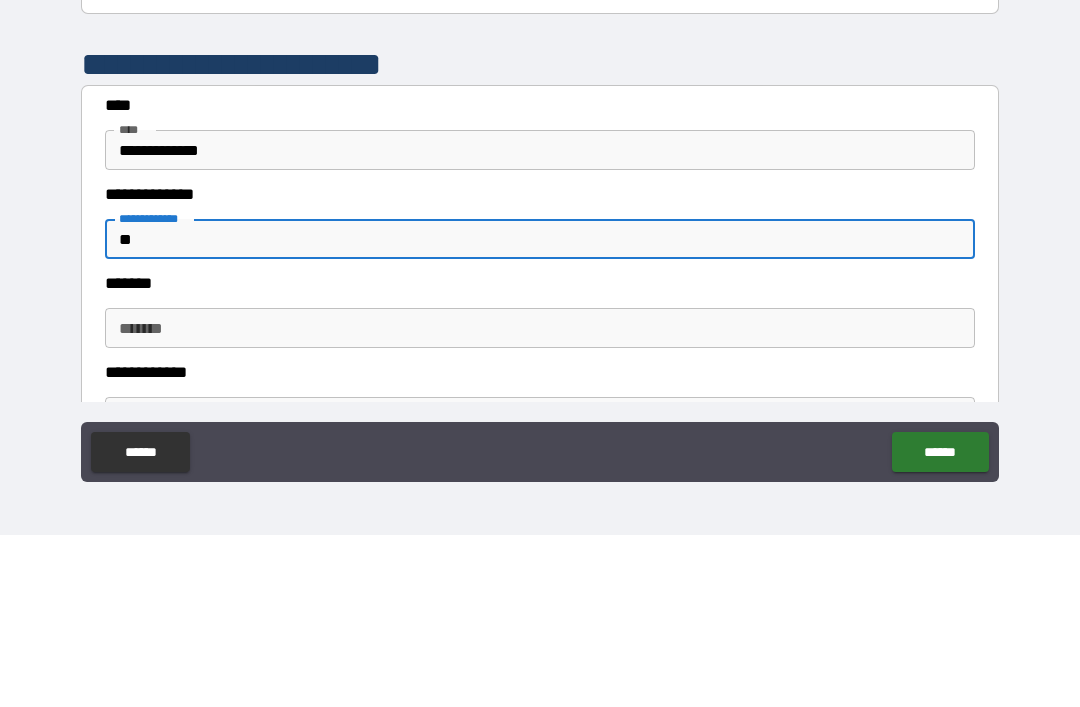 type on "*" 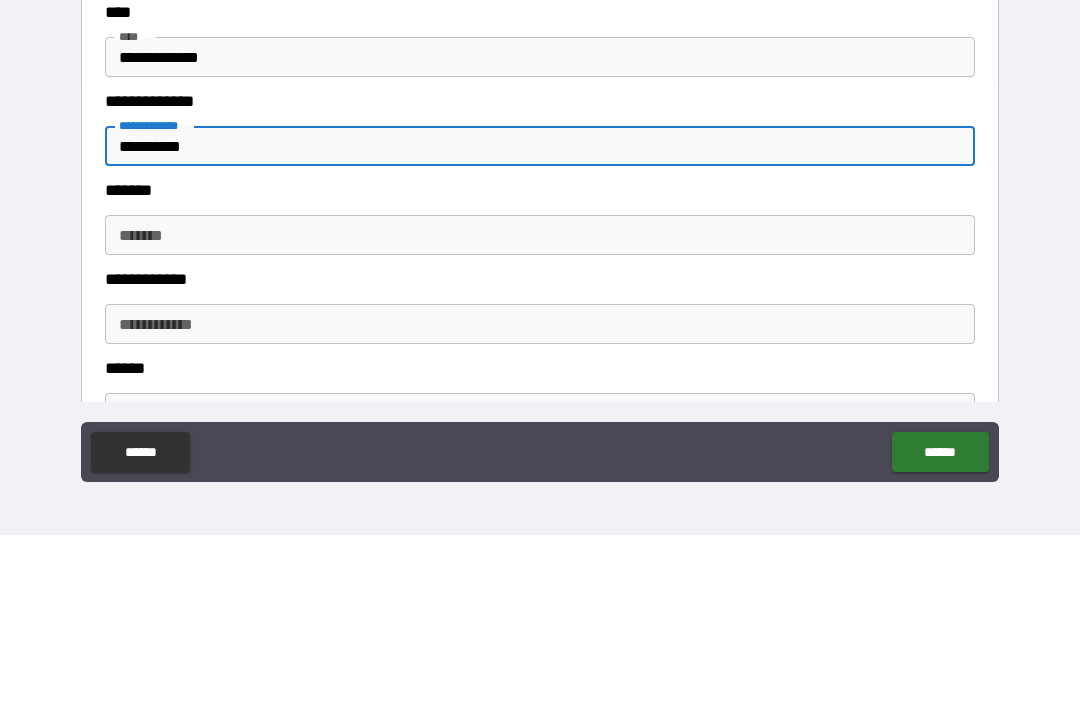 scroll, scrollTop: 299, scrollLeft: 0, axis: vertical 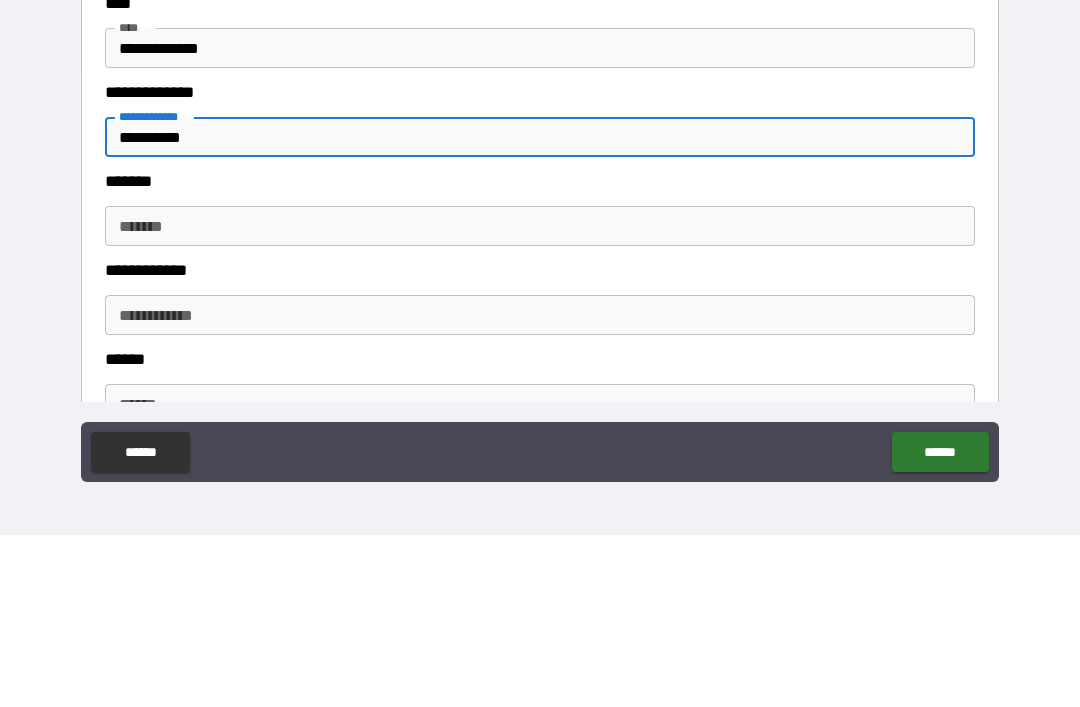 type on "**********" 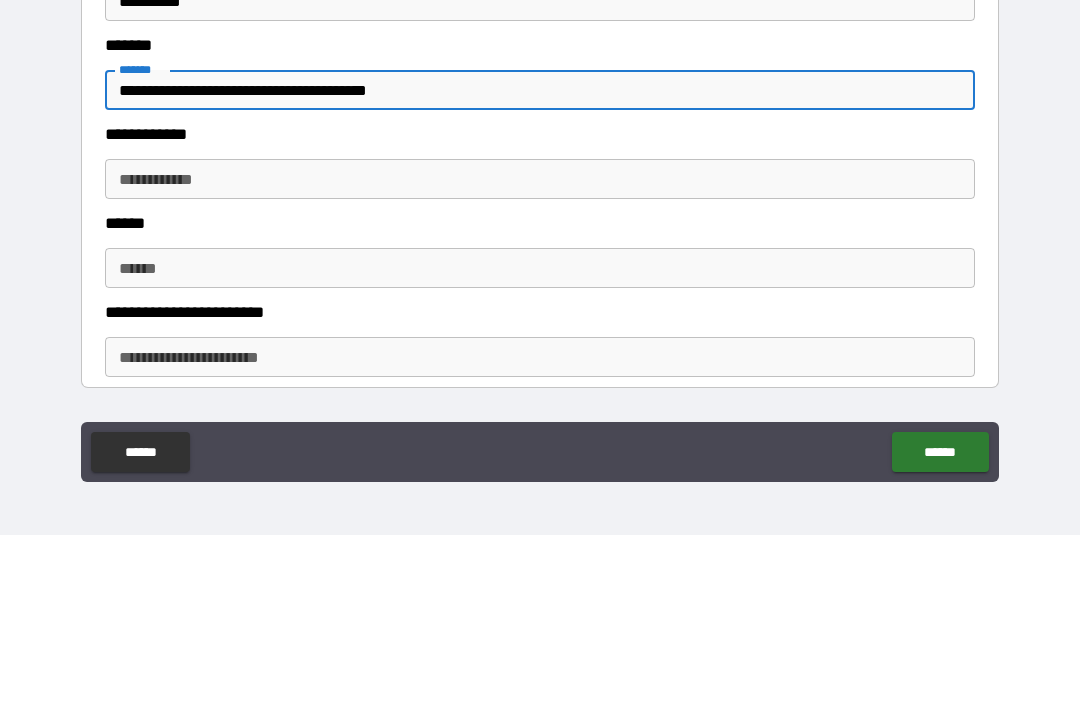 scroll, scrollTop: 435, scrollLeft: 0, axis: vertical 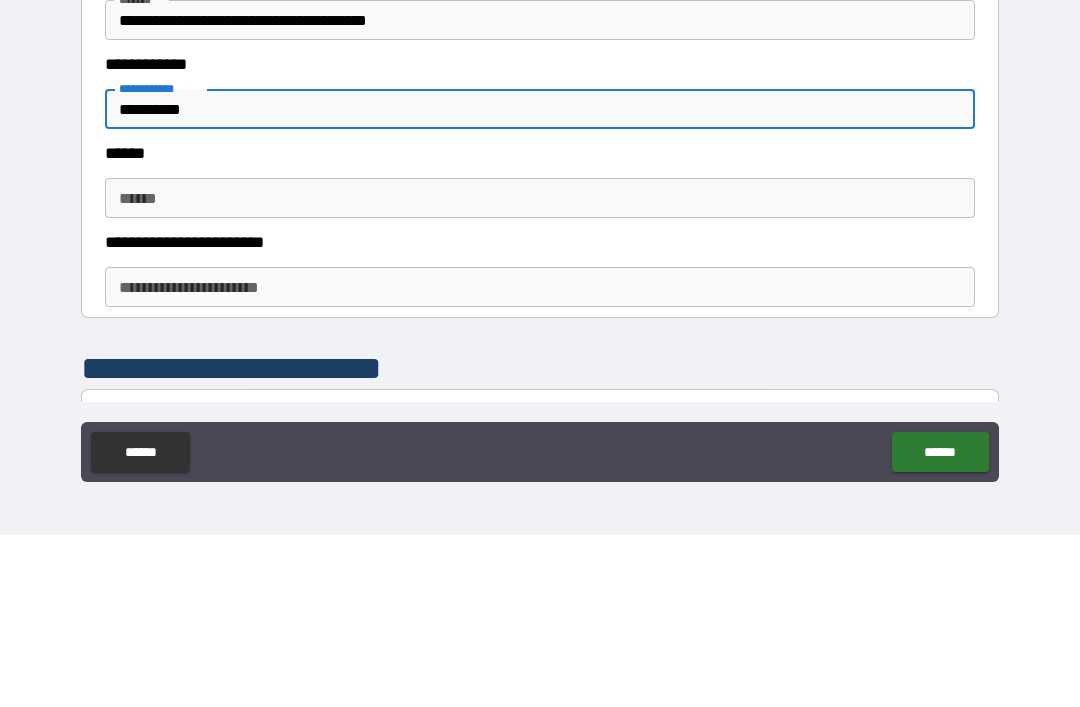 type on "**********" 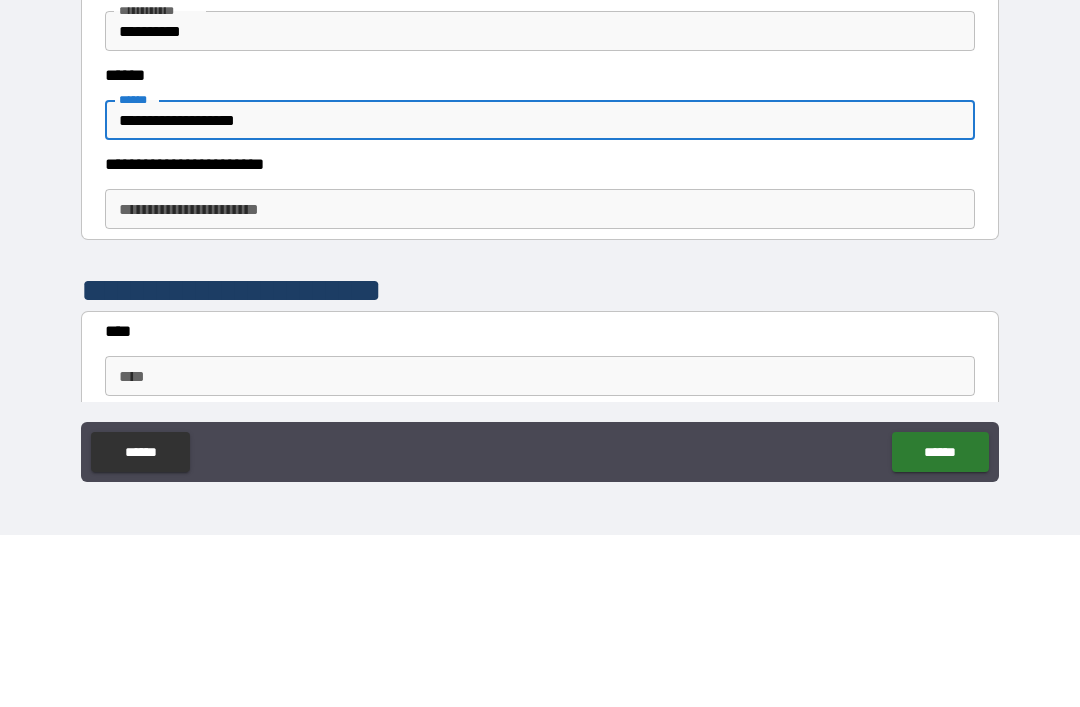 scroll, scrollTop: 595, scrollLeft: 0, axis: vertical 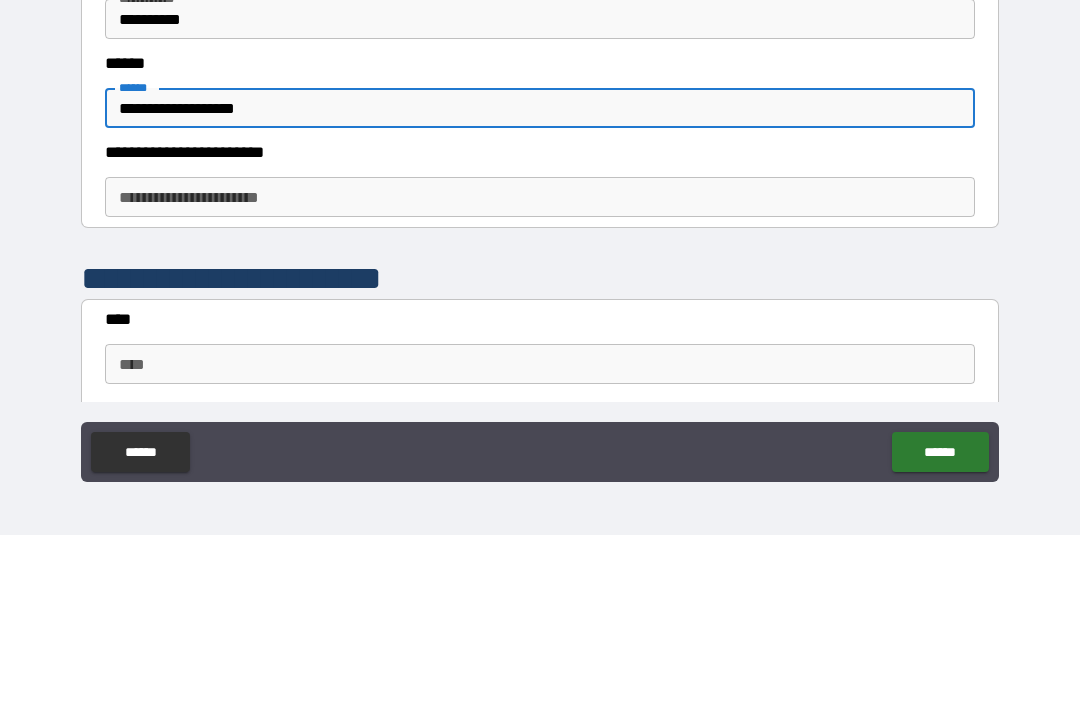 type on "**********" 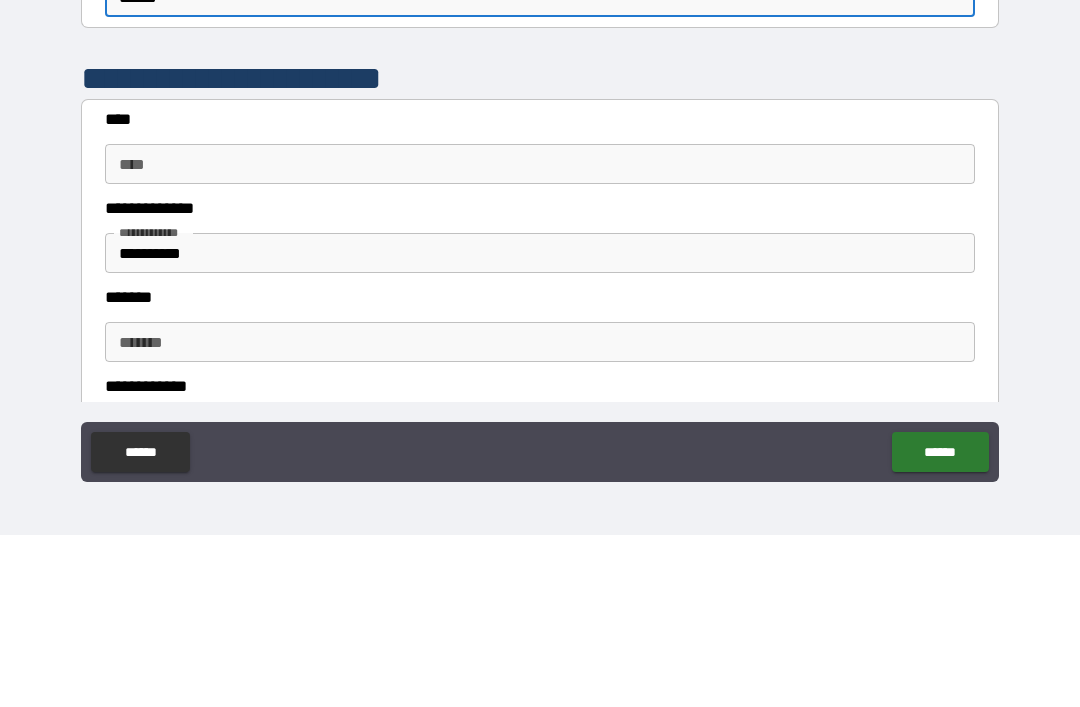 scroll, scrollTop: 797, scrollLeft: 0, axis: vertical 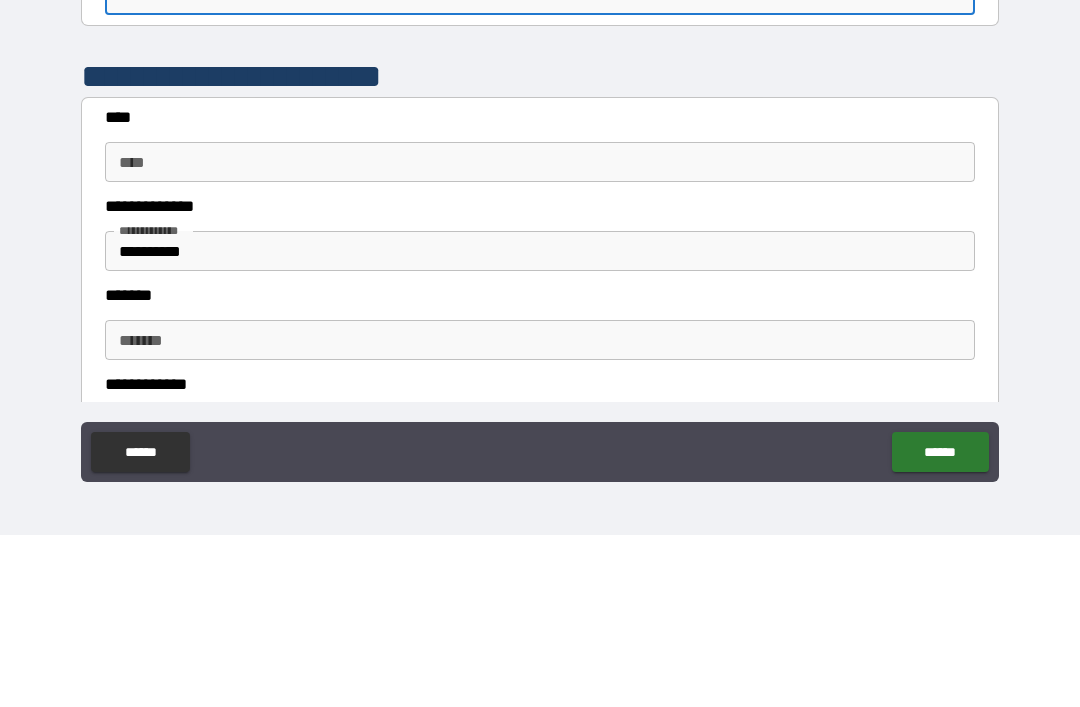 type on "******" 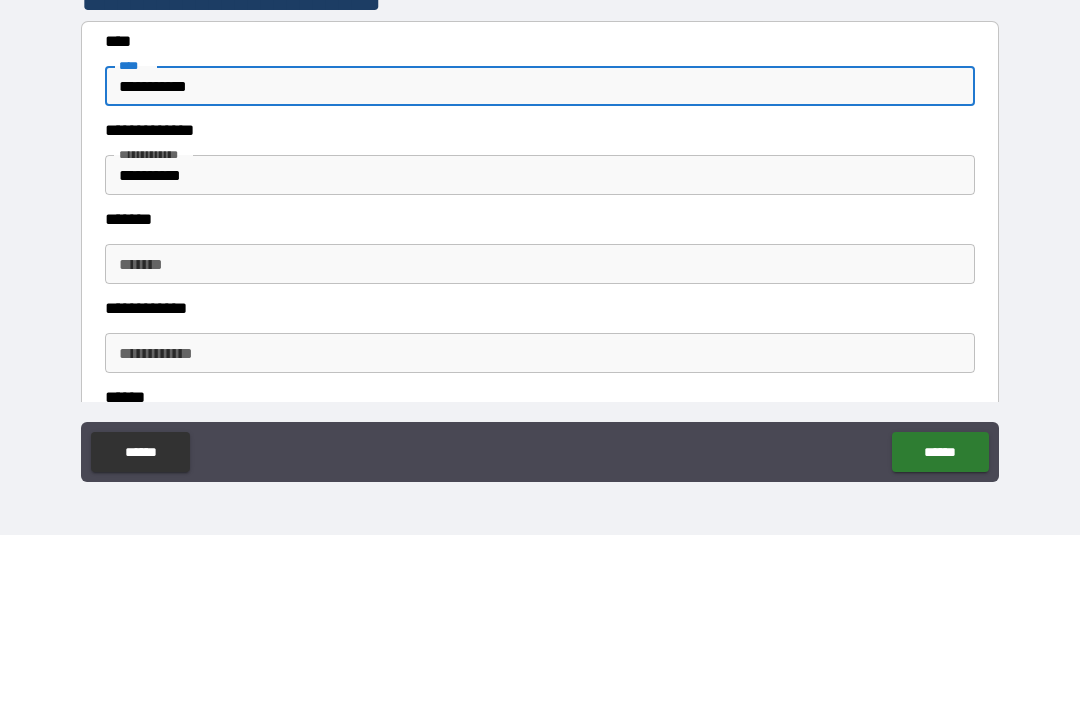 scroll, scrollTop: 881, scrollLeft: 0, axis: vertical 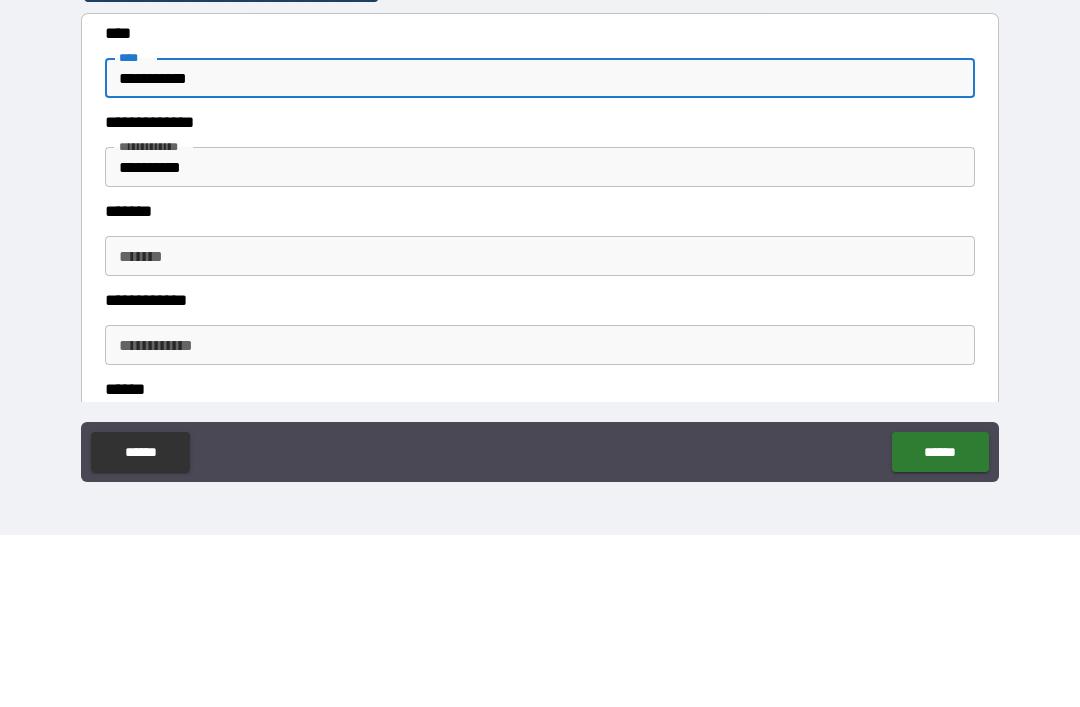type on "**********" 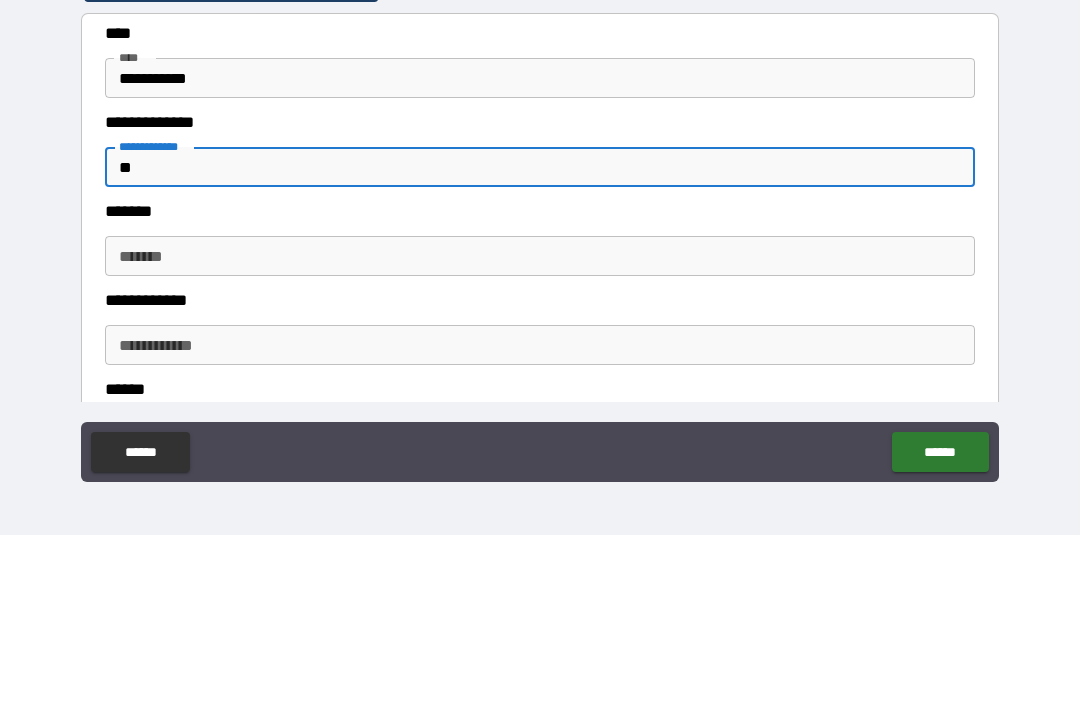 type on "*" 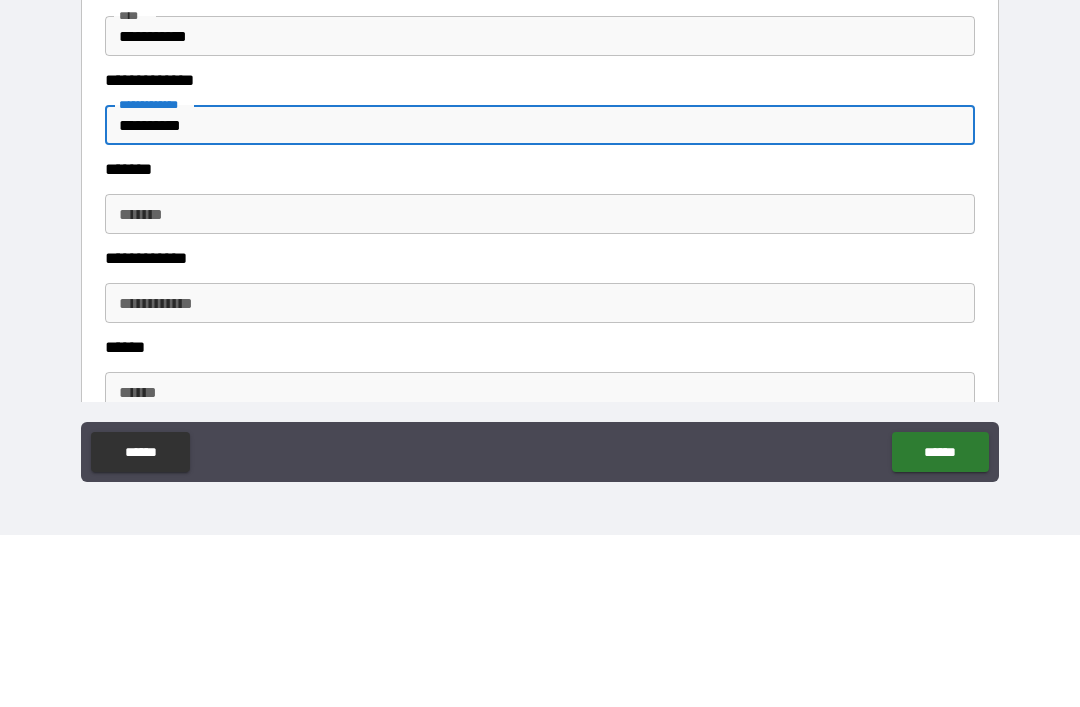 scroll, scrollTop: 941, scrollLeft: 0, axis: vertical 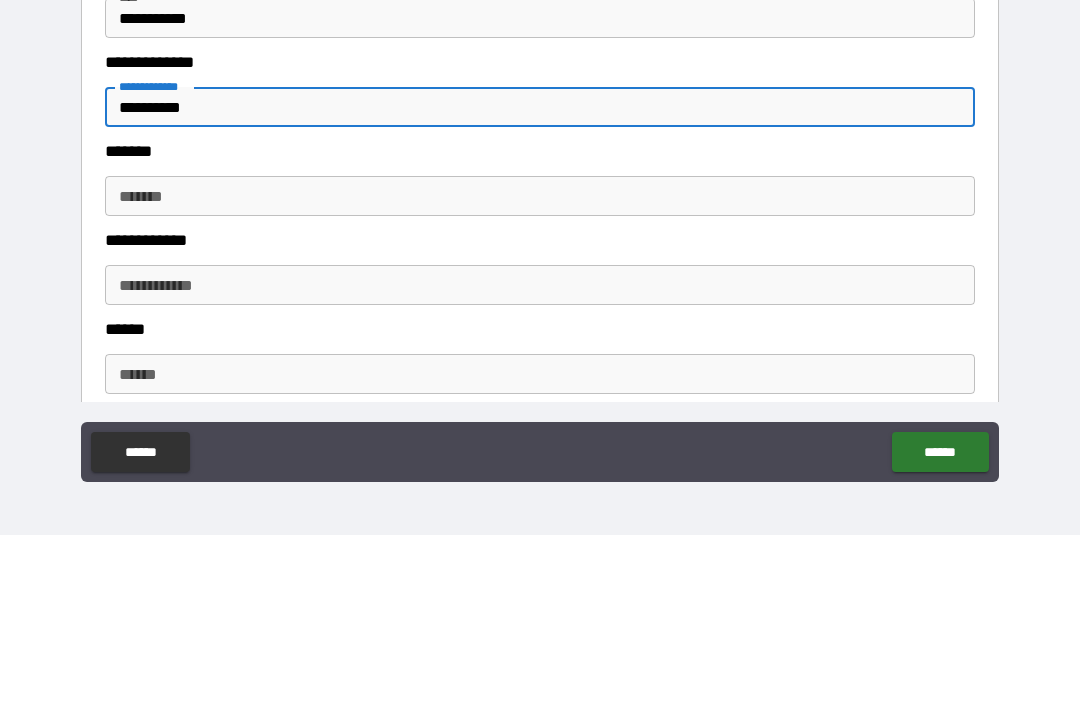 type on "**********" 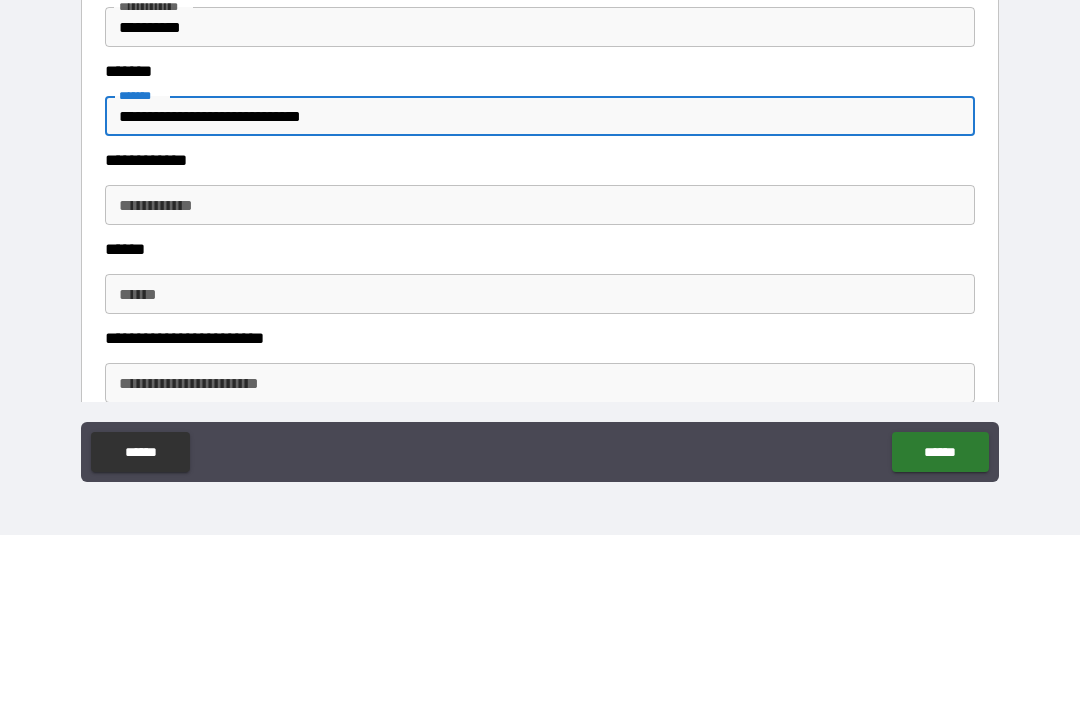 scroll, scrollTop: 1019, scrollLeft: 0, axis: vertical 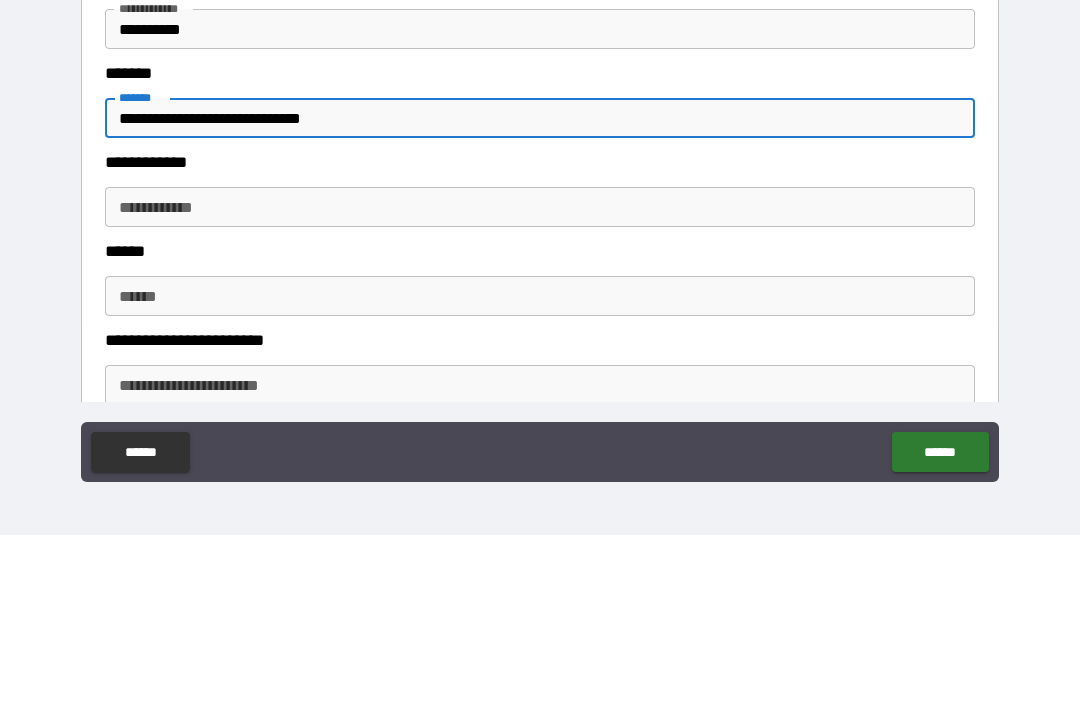 type on "**********" 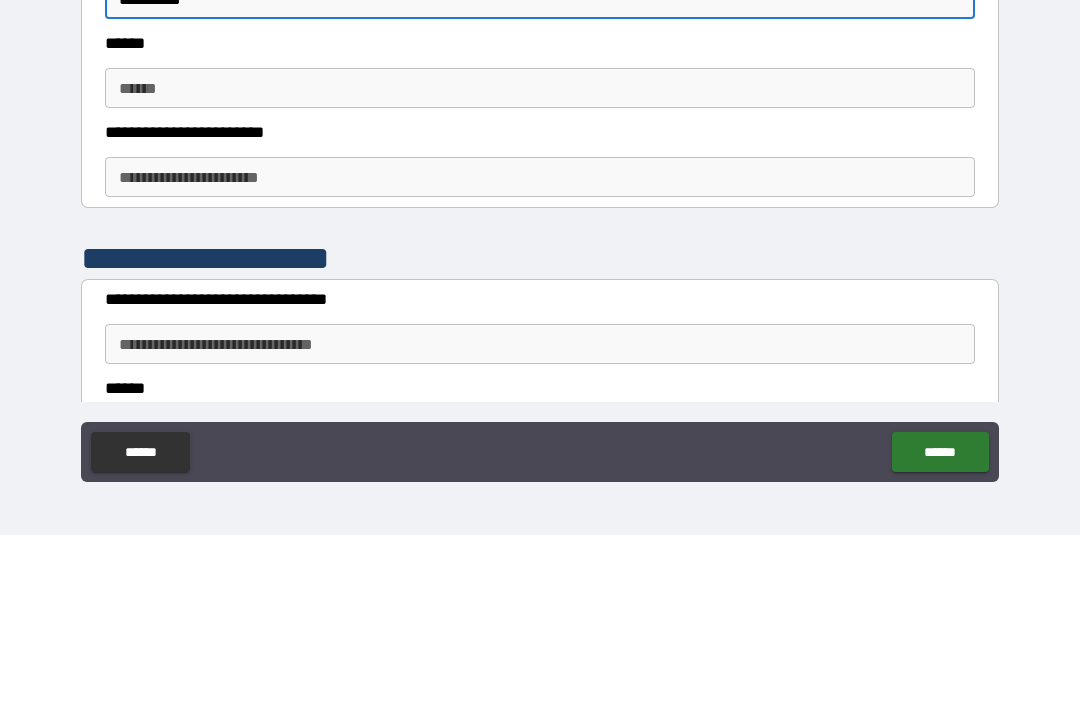 scroll, scrollTop: 1233, scrollLeft: 0, axis: vertical 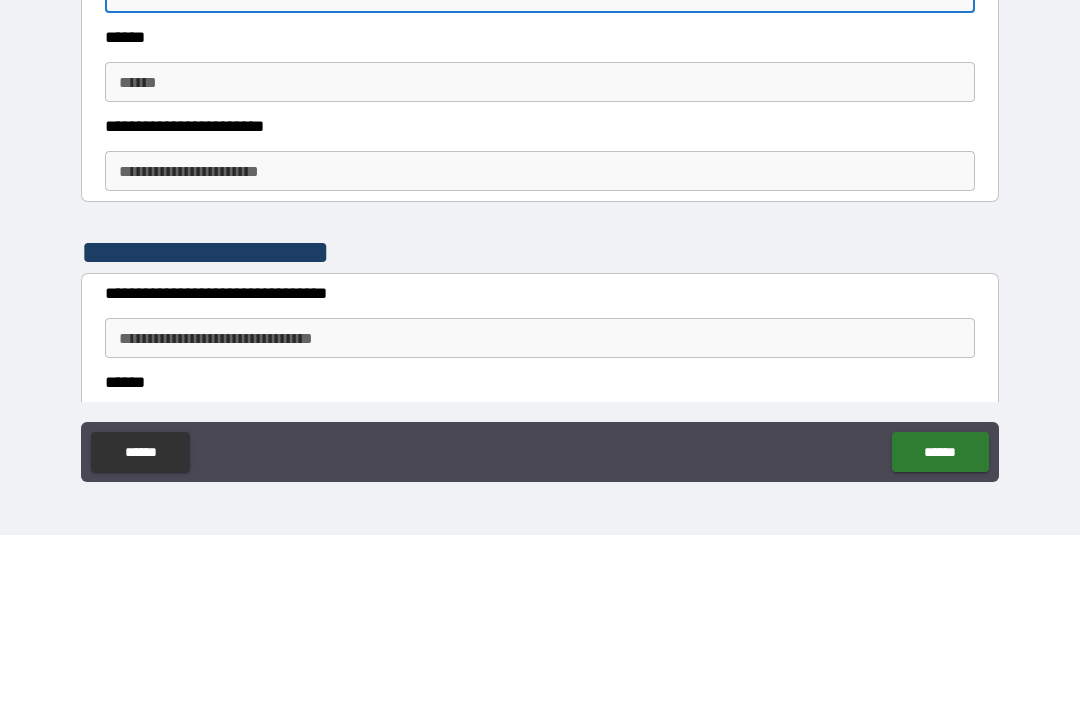 type on "**********" 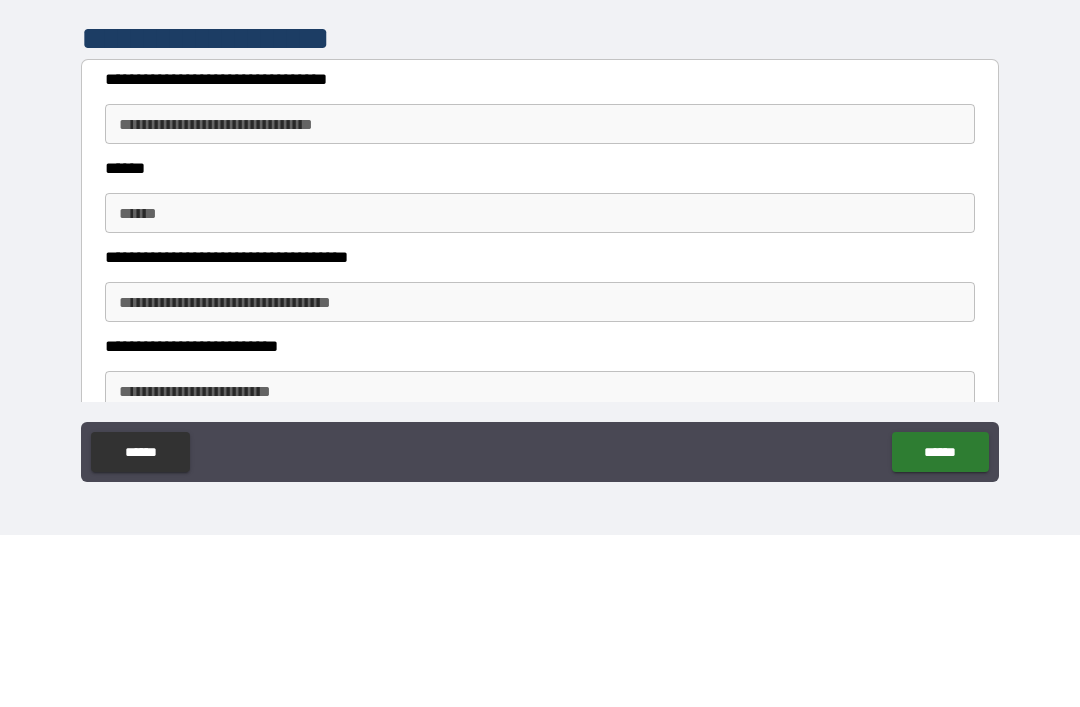 scroll, scrollTop: 1446, scrollLeft: 0, axis: vertical 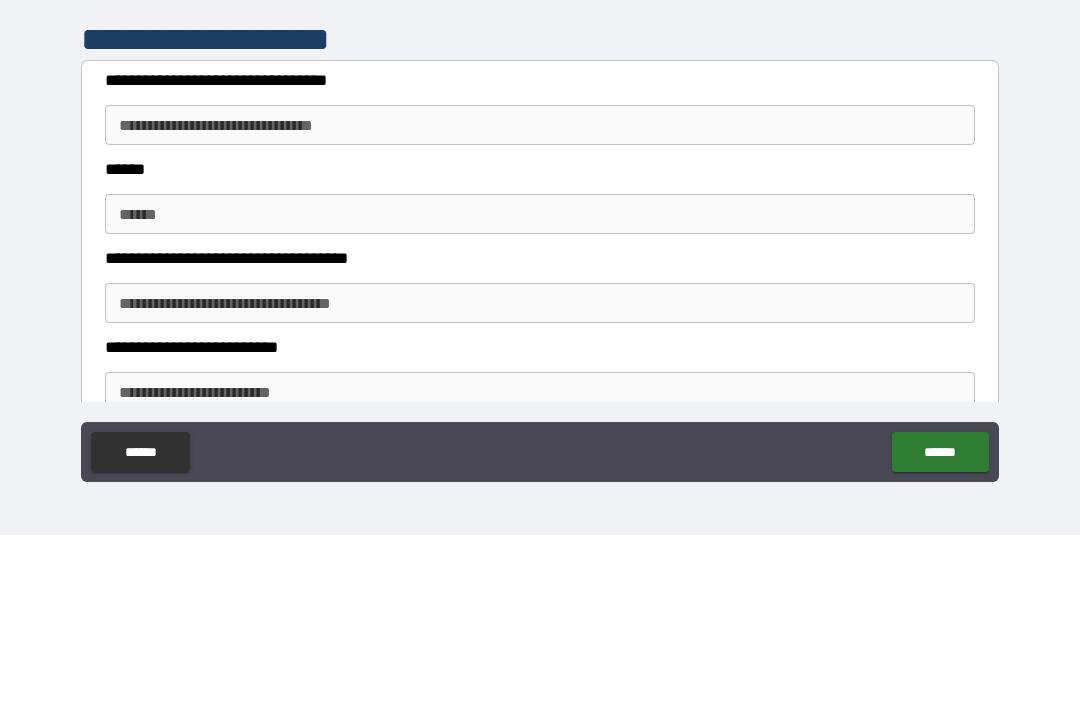 type on "******" 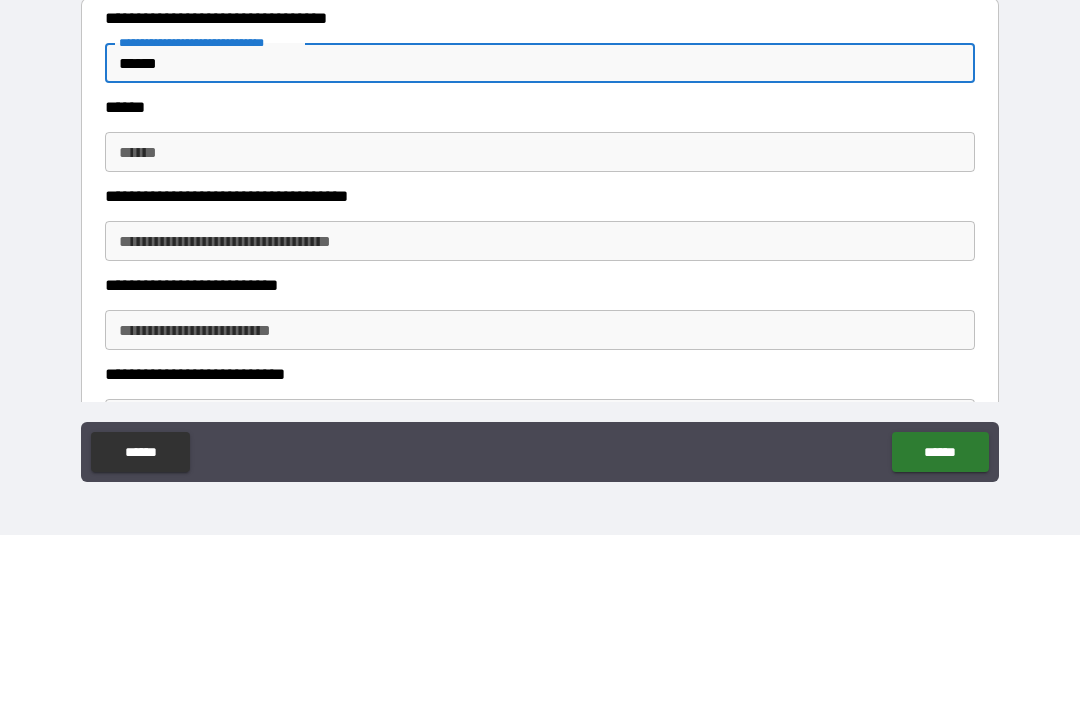 scroll, scrollTop: 1518, scrollLeft: 0, axis: vertical 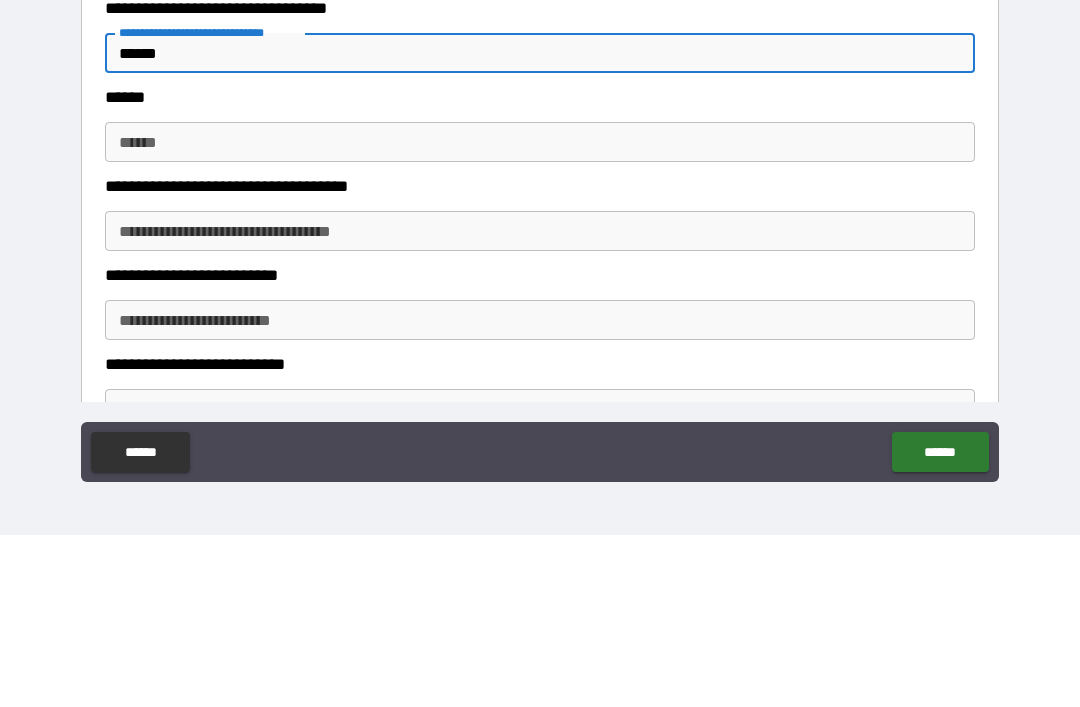 type on "******" 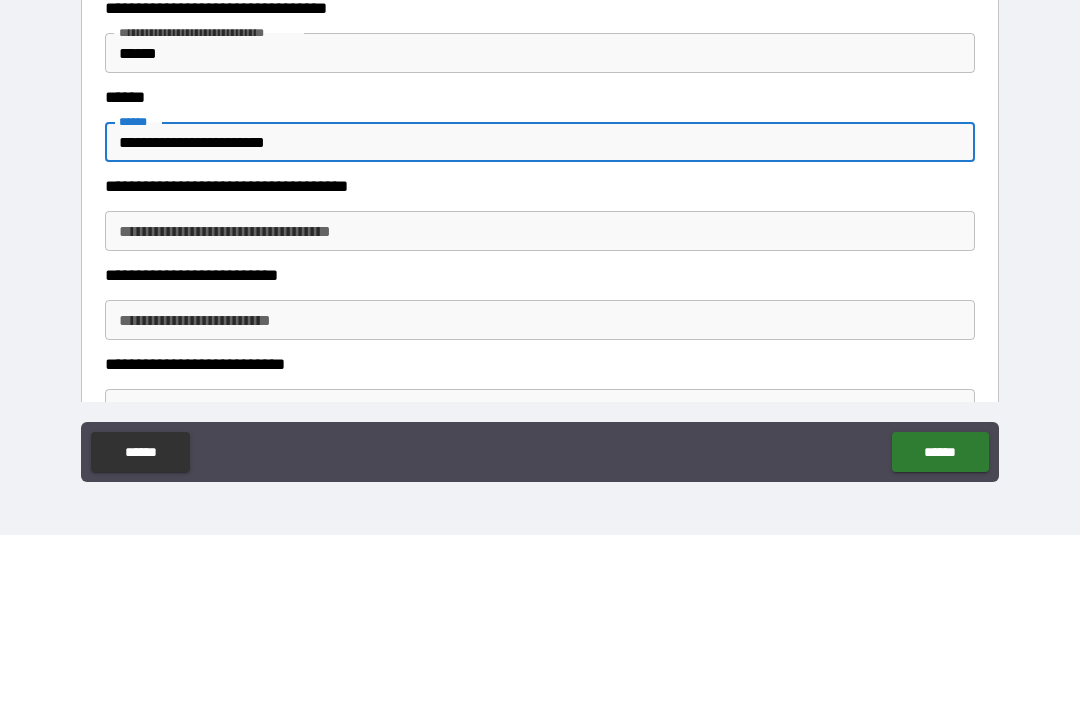 type on "**********" 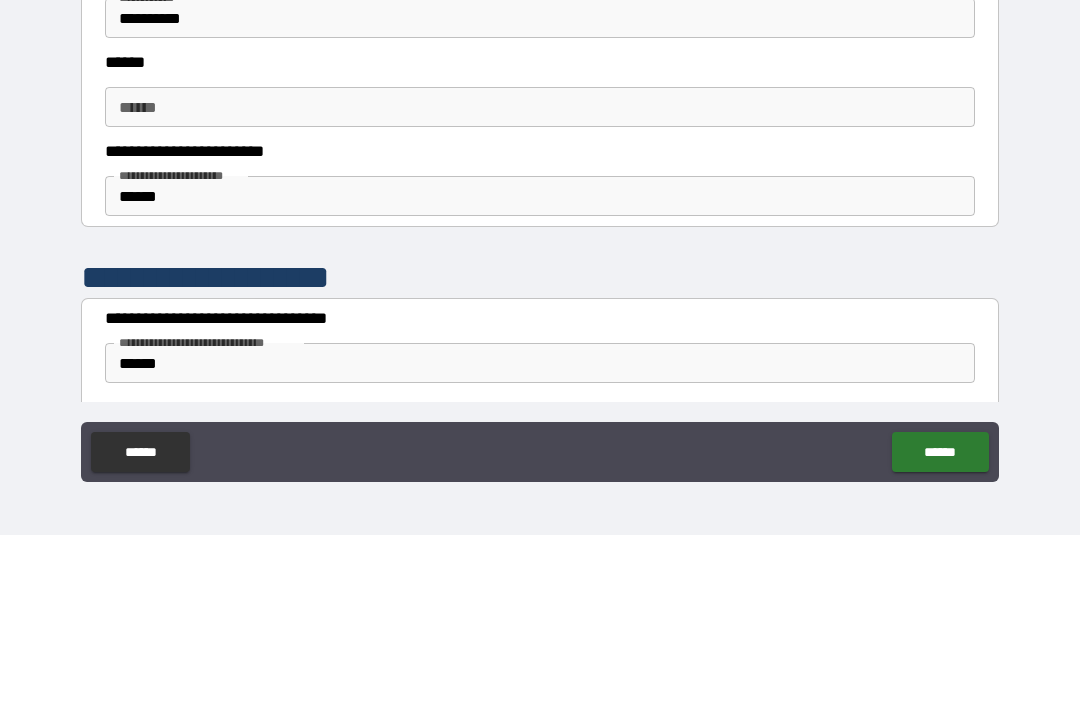 scroll, scrollTop: 1165, scrollLeft: 0, axis: vertical 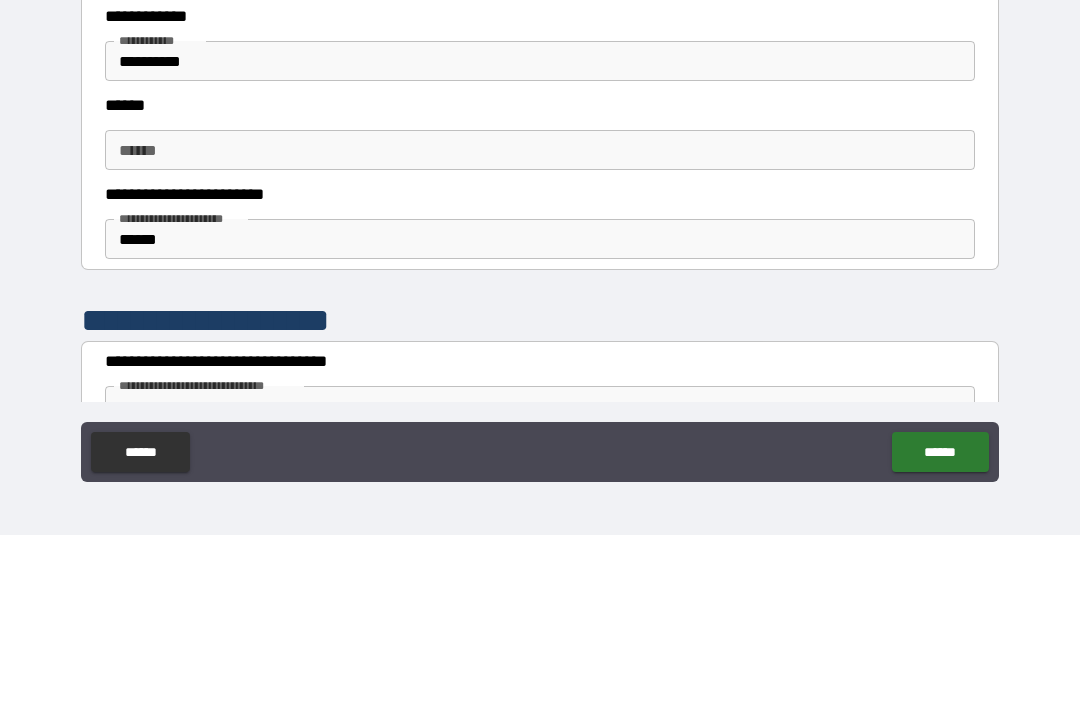 type on "**********" 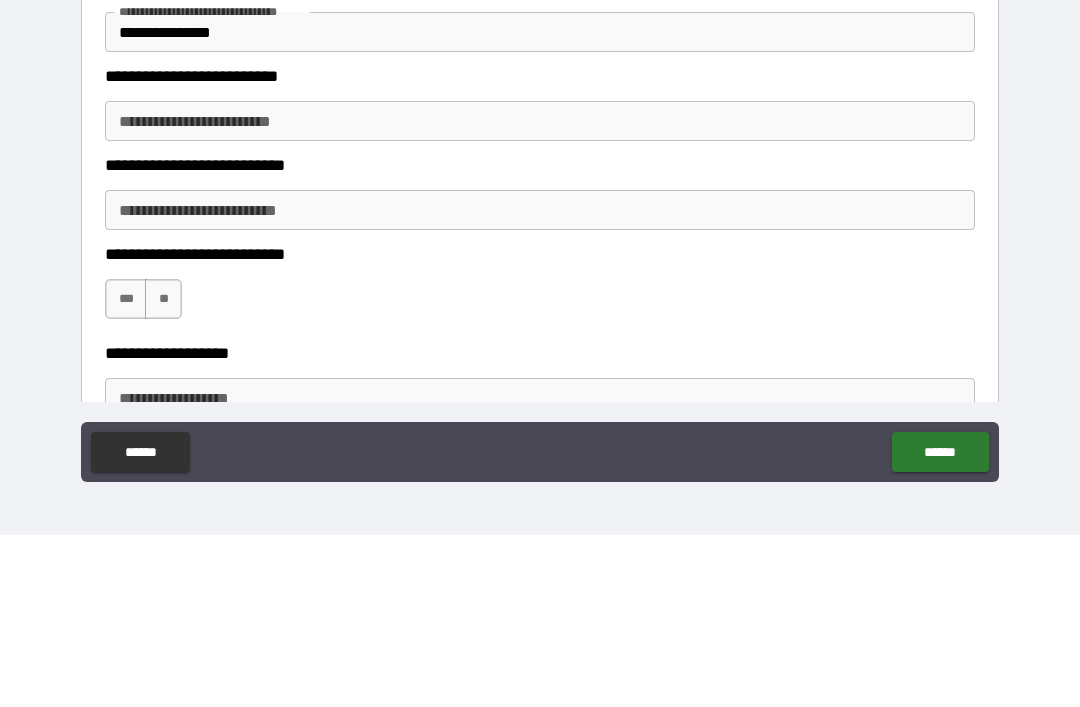 scroll, scrollTop: 1715, scrollLeft: 0, axis: vertical 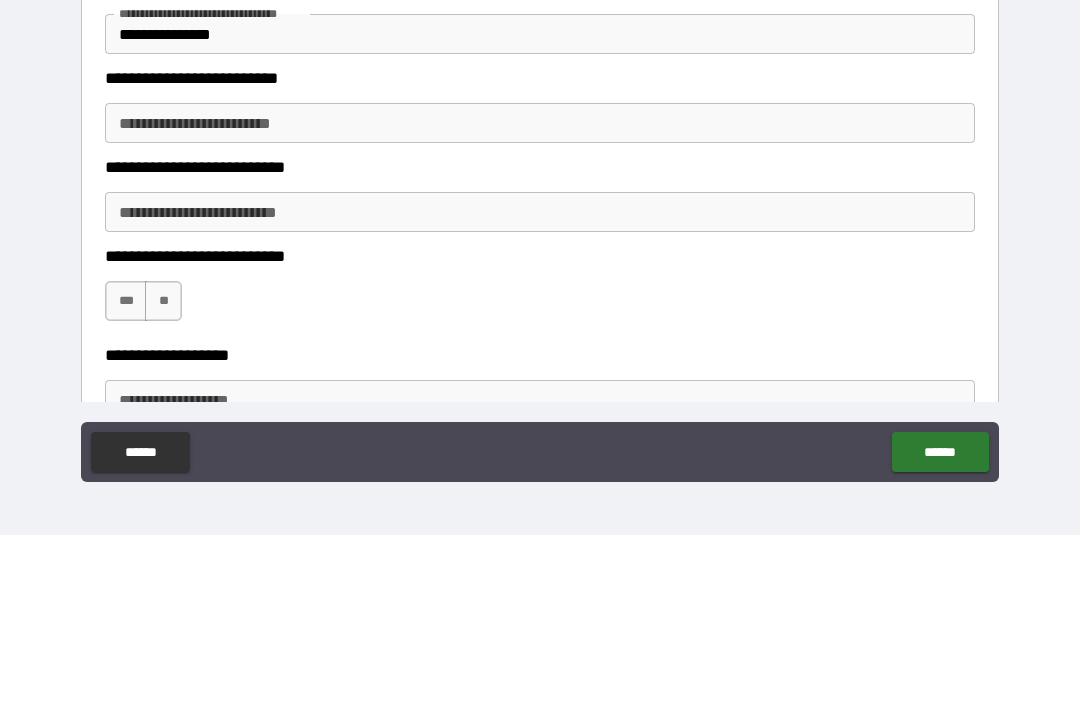 type on "**********" 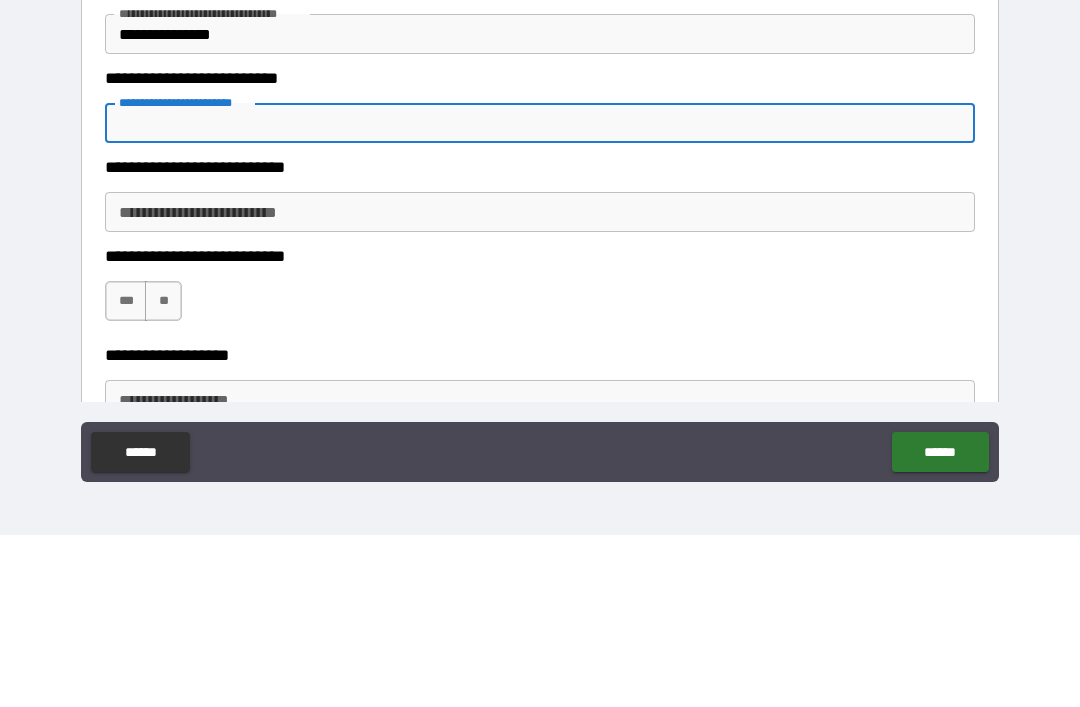 click on "**********" at bounding box center [540, 206] 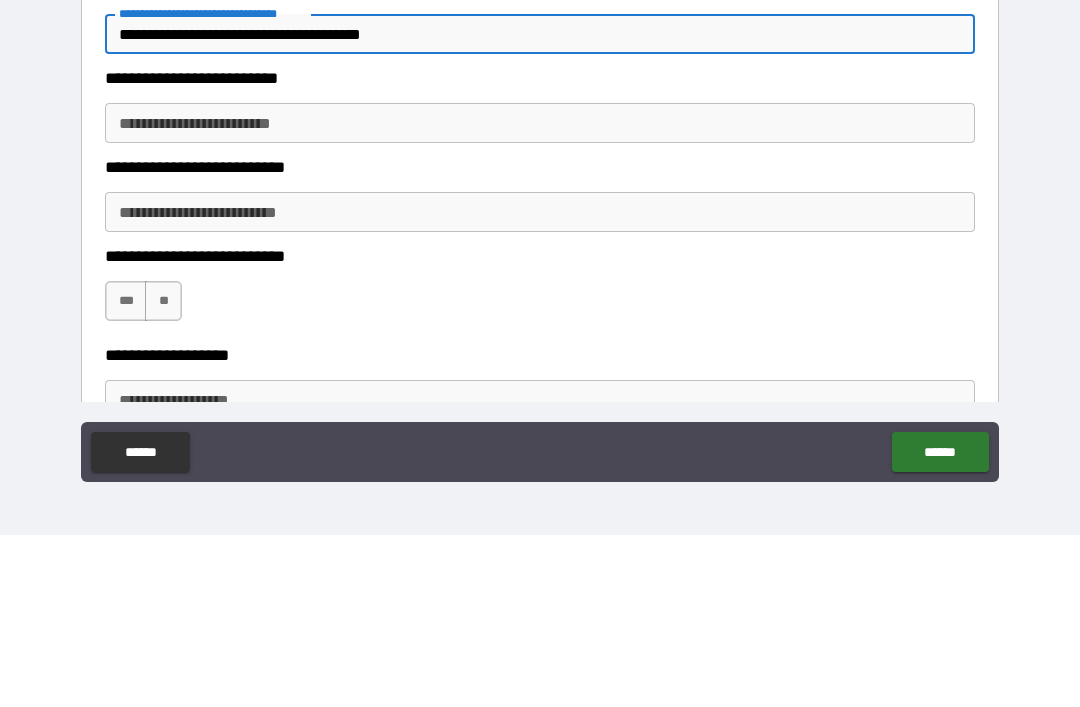 scroll, scrollTop: 1752, scrollLeft: 0, axis: vertical 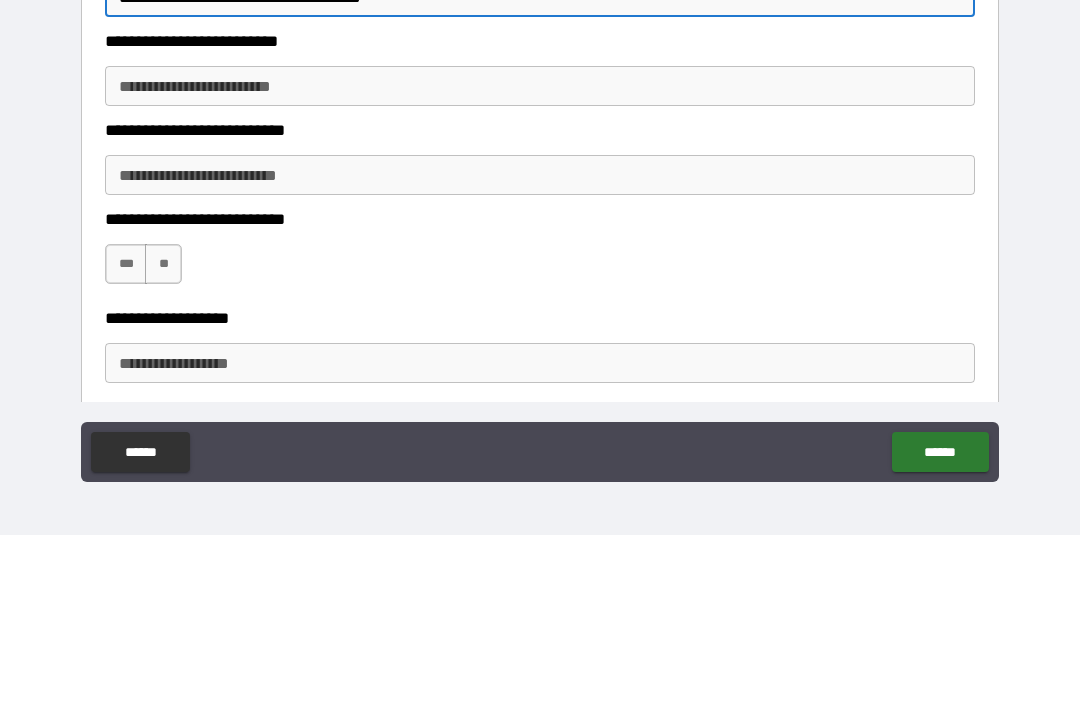 type on "**********" 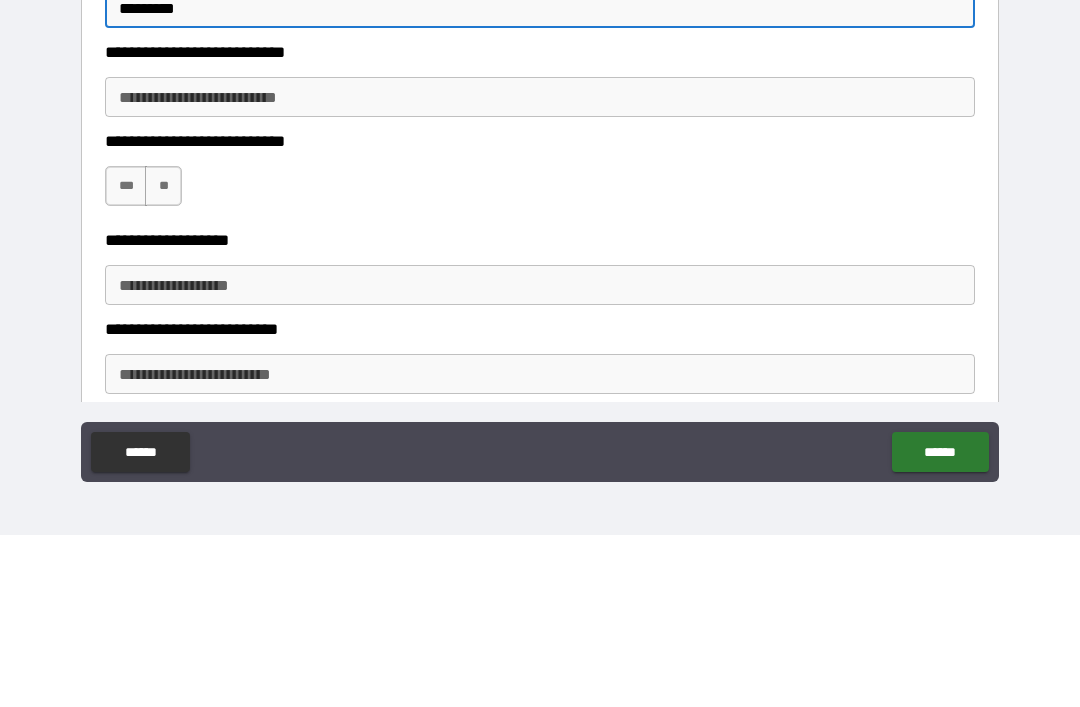 scroll, scrollTop: 1840, scrollLeft: 0, axis: vertical 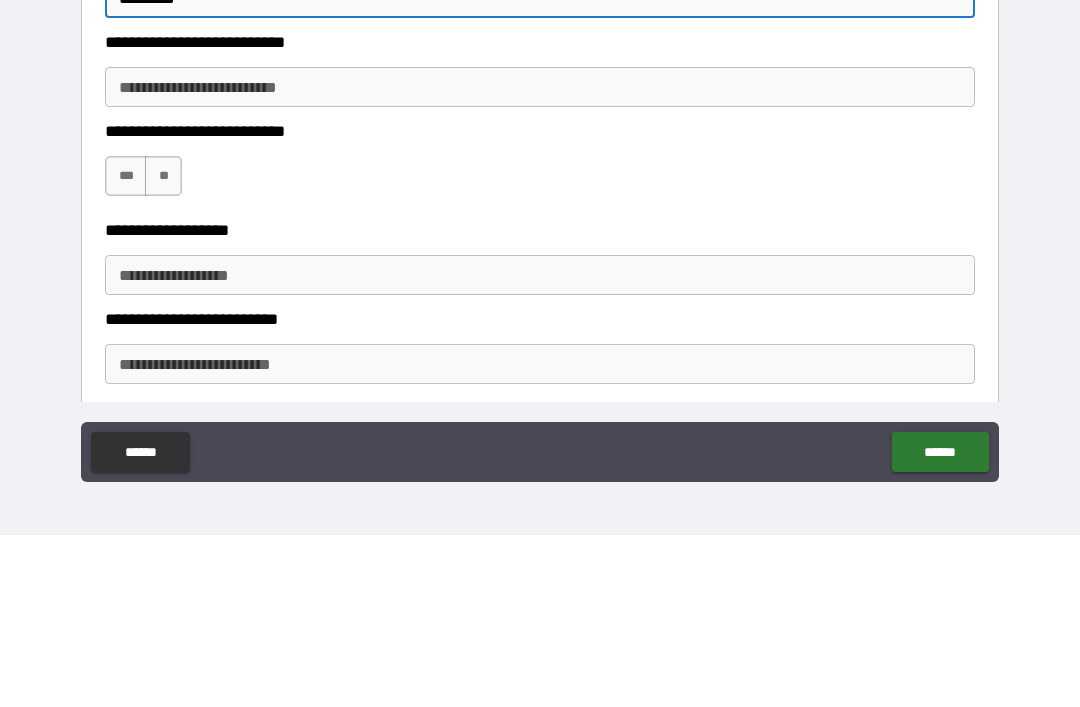 type on "*********" 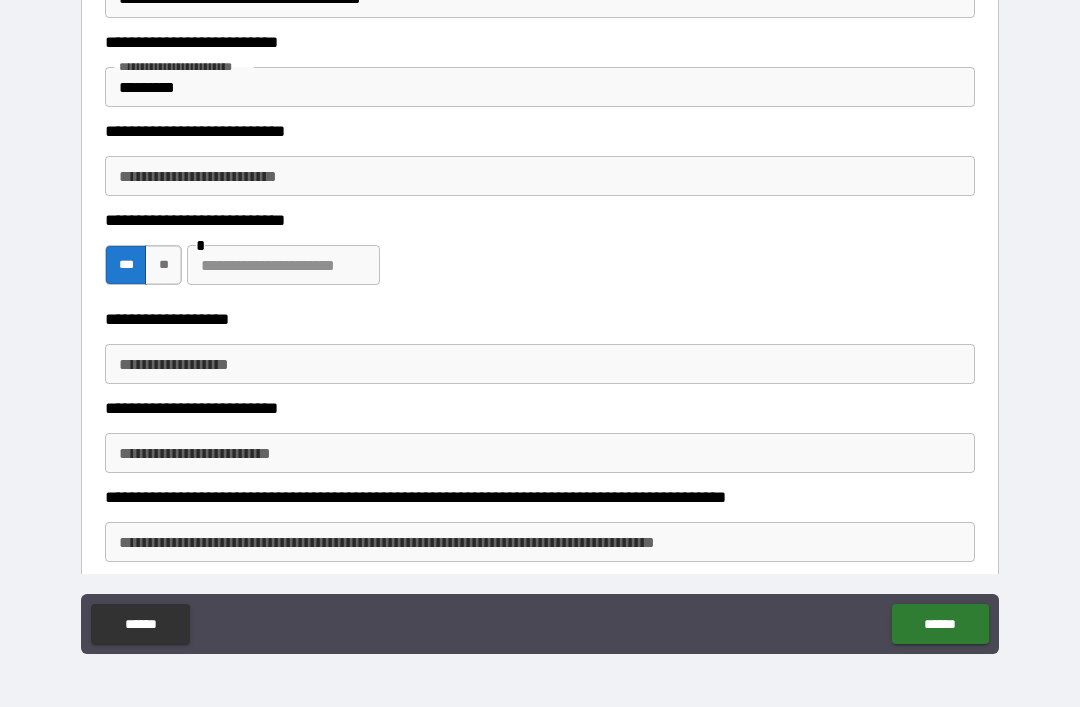 scroll, scrollTop: 1940, scrollLeft: 0, axis: vertical 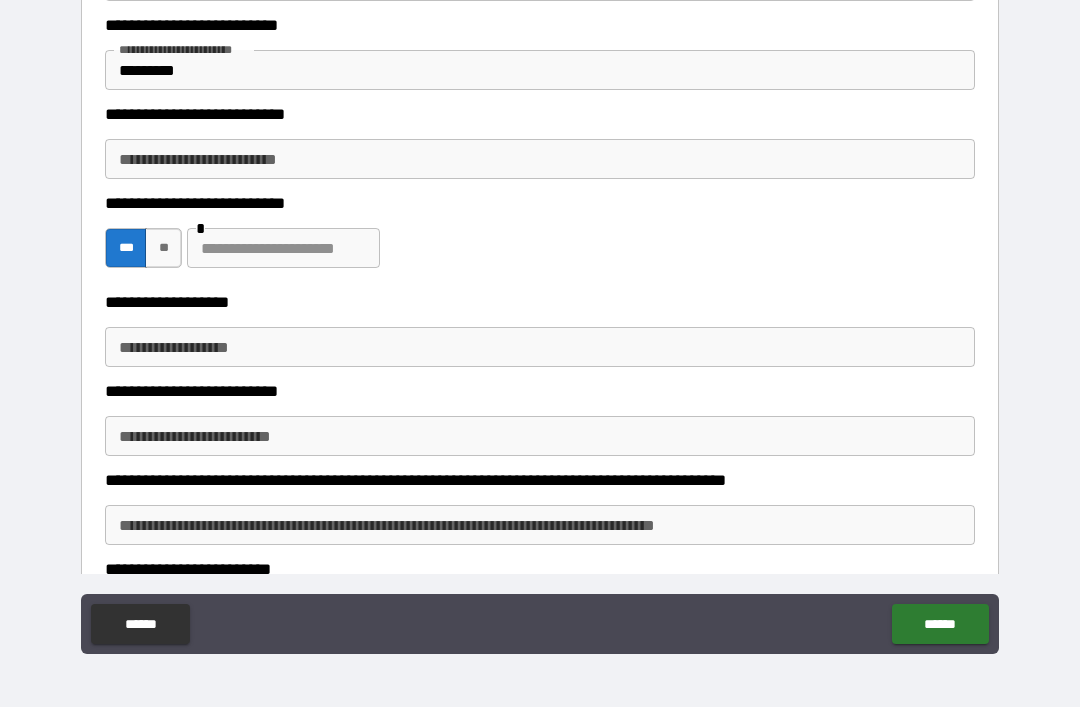 click at bounding box center [283, 248] 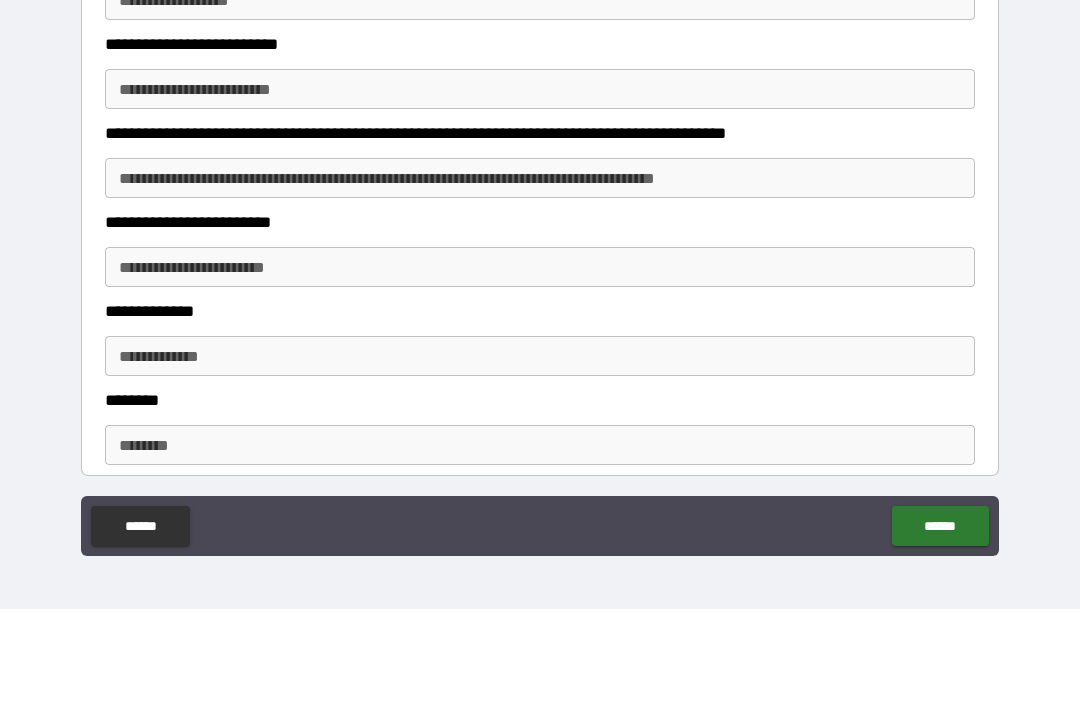 scroll, scrollTop: 2223, scrollLeft: 0, axis: vertical 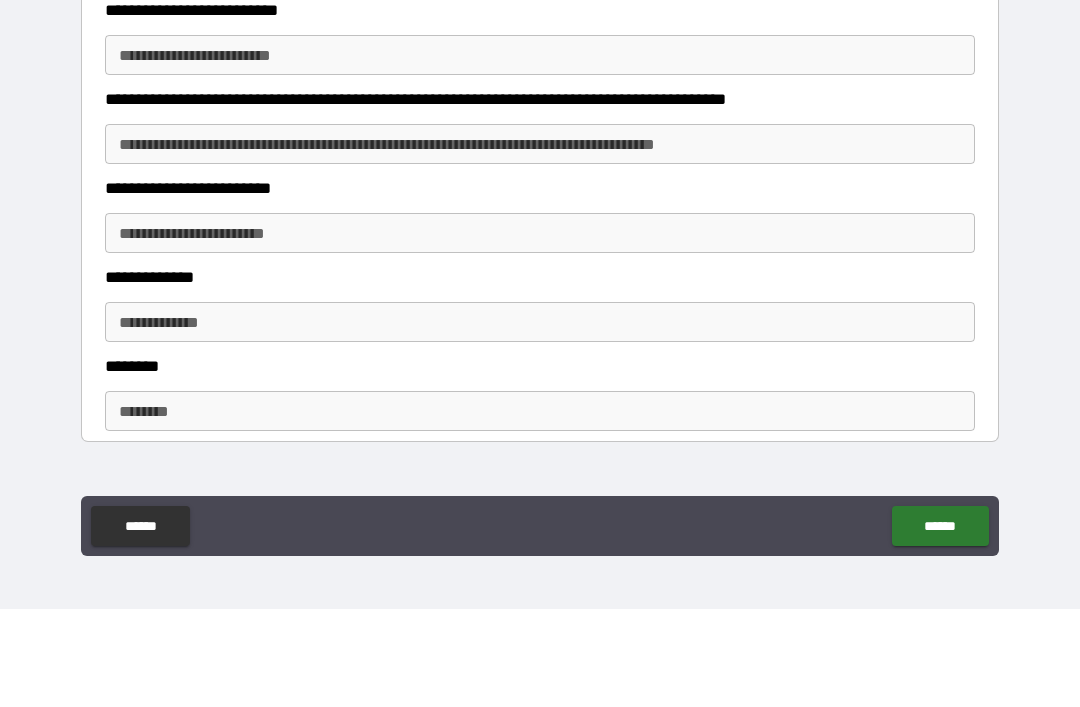 type on "**********" 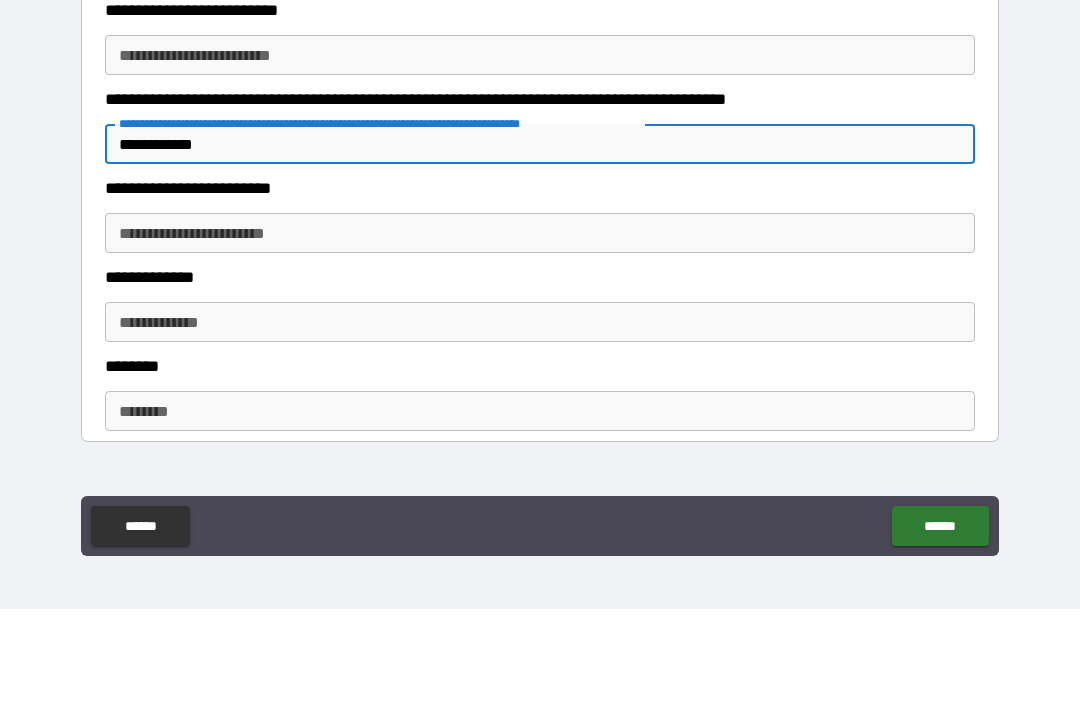 type on "**********" 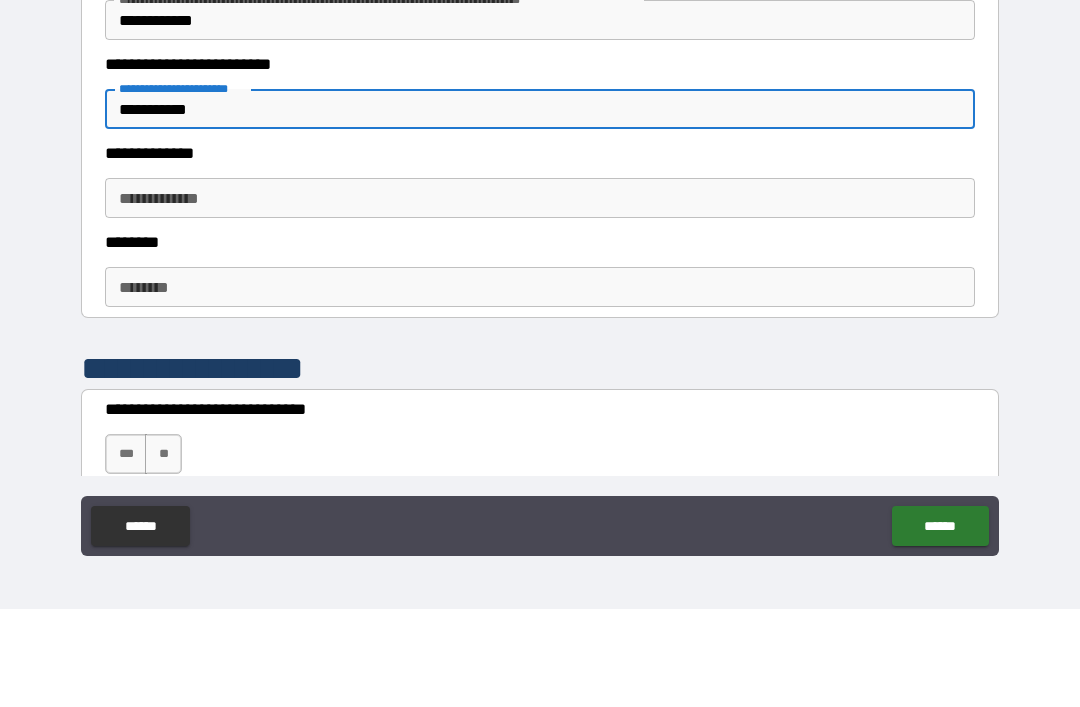 scroll, scrollTop: 2401, scrollLeft: 0, axis: vertical 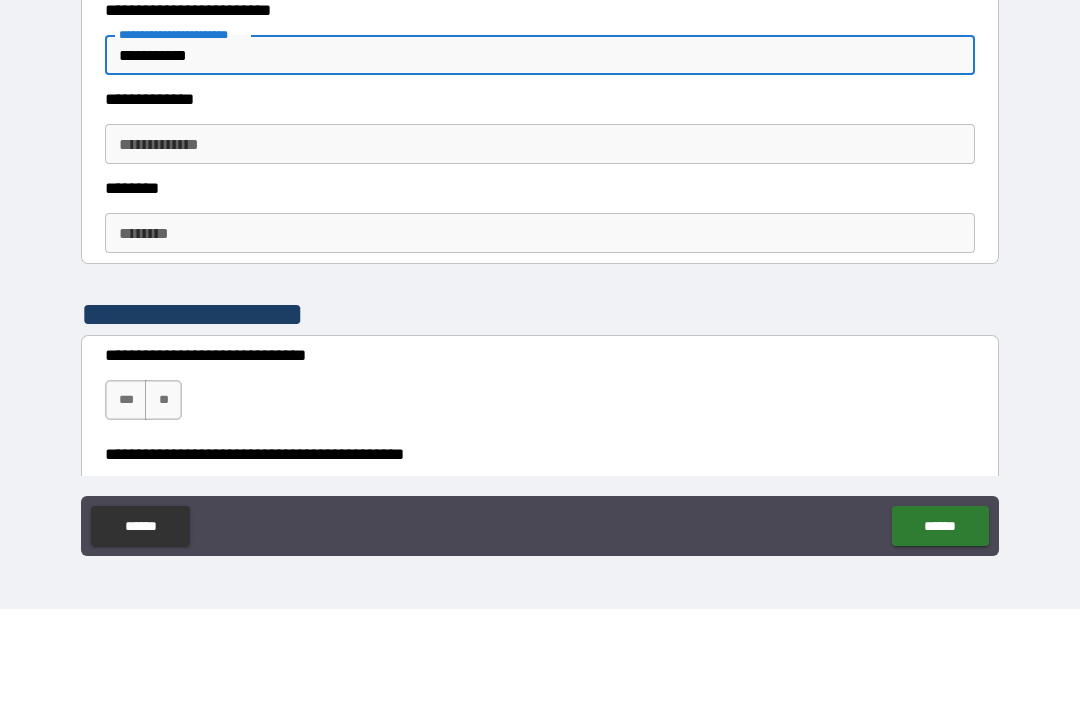 type on "**********" 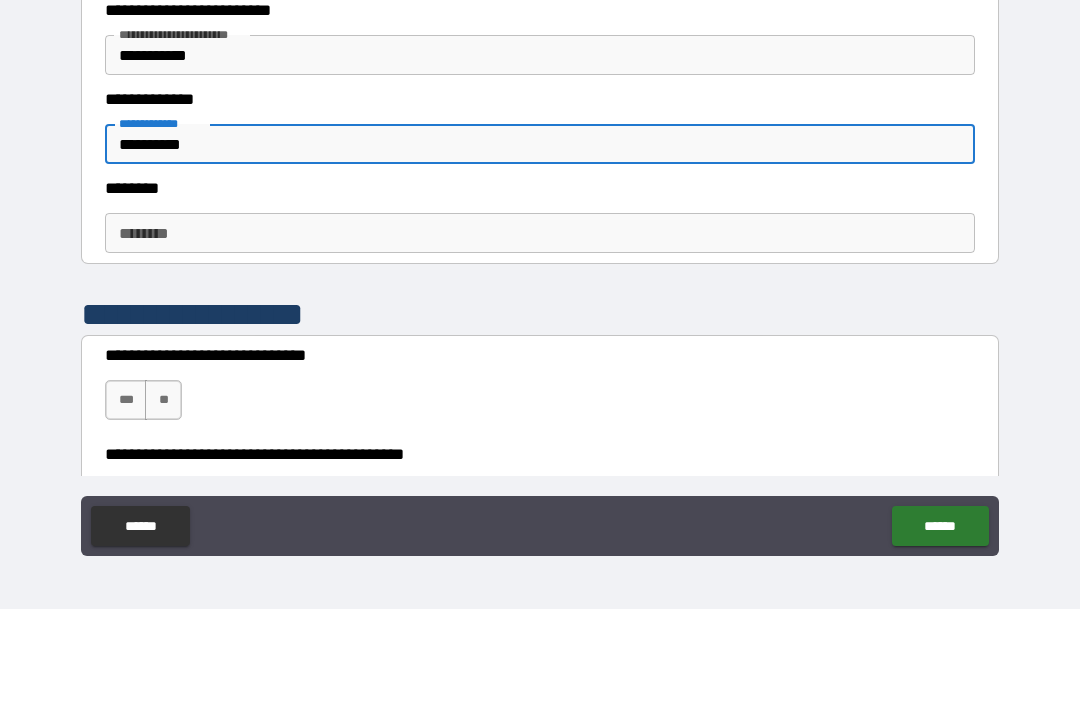 type on "**********" 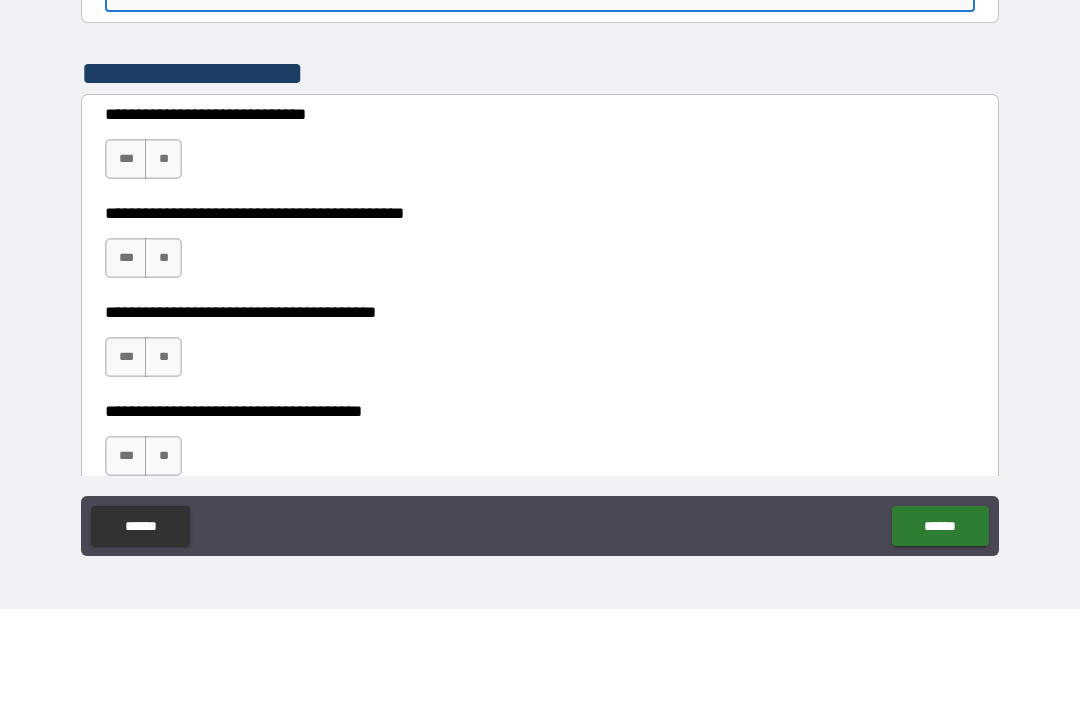 scroll, scrollTop: 2655, scrollLeft: 0, axis: vertical 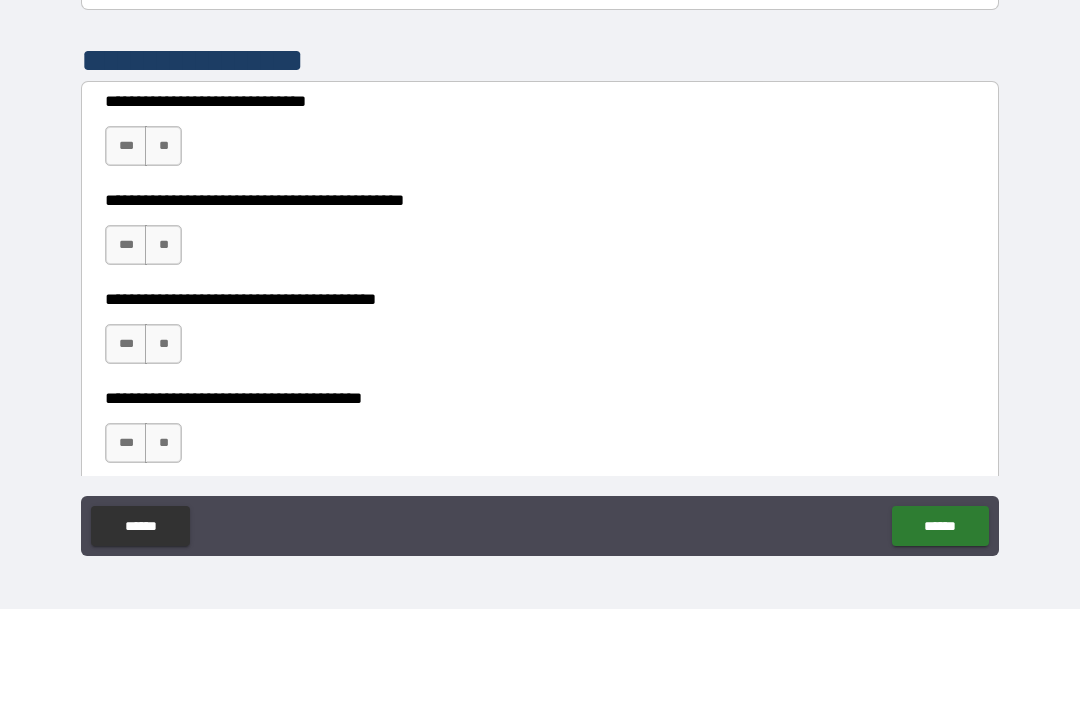 type on "**********" 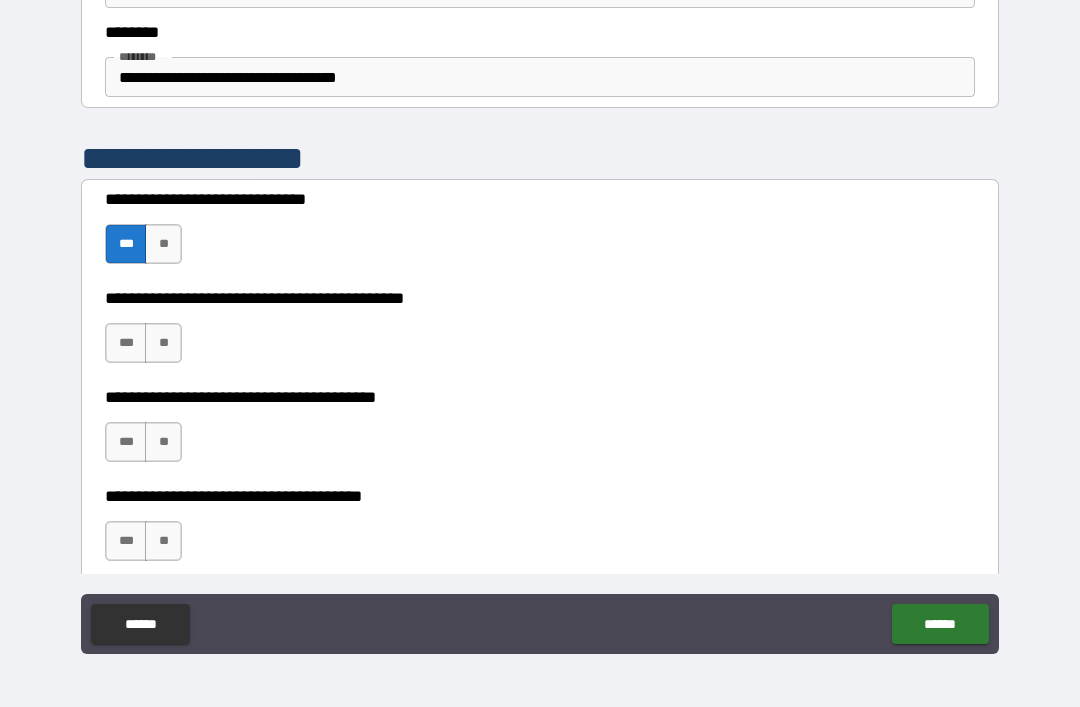 click on "***" at bounding box center (126, 343) 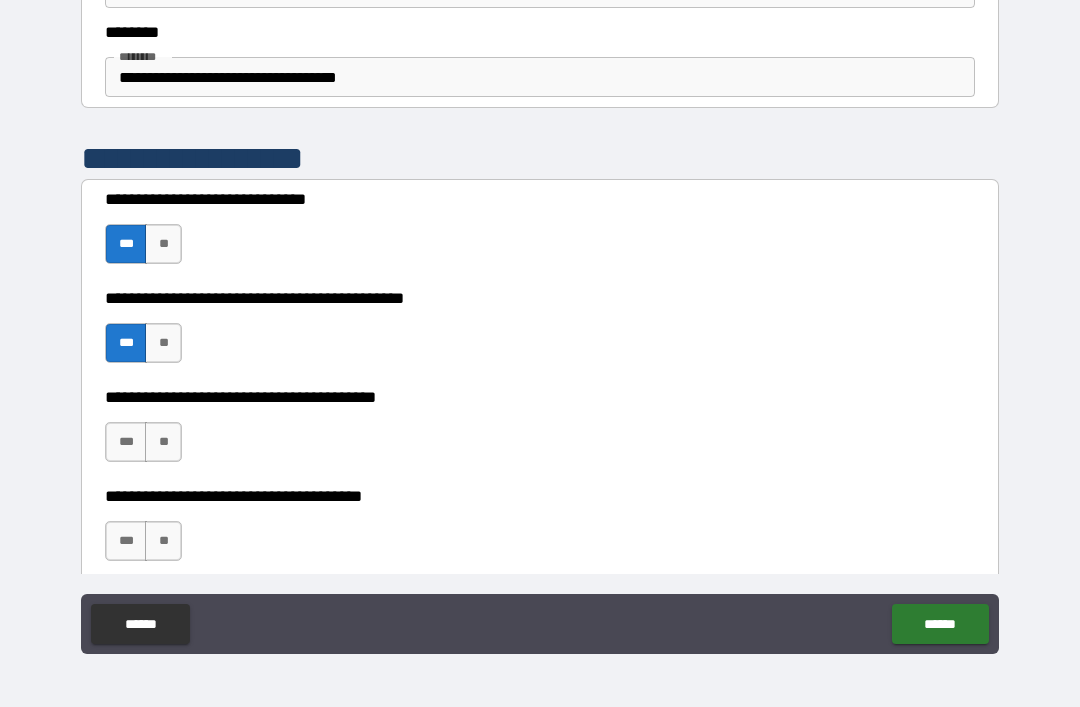 click on "***" at bounding box center (126, 442) 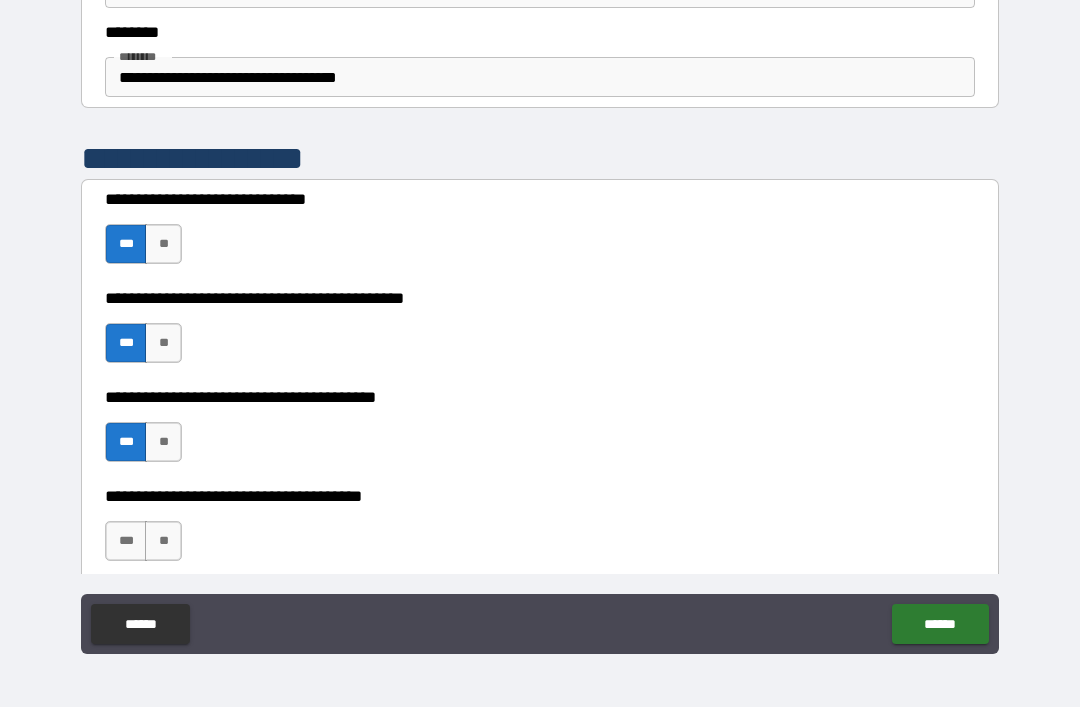 click on "***" at bounding box center [126, 541] 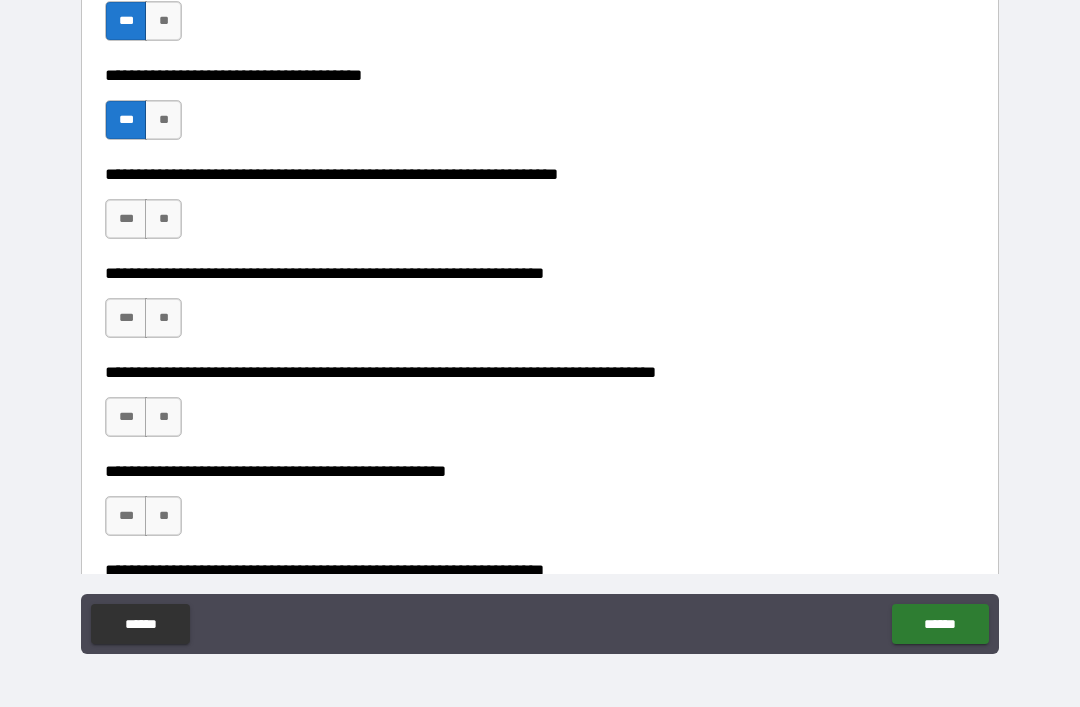 scroll, scrollTop: 3111, scrollLeft: 0, axis: vertical 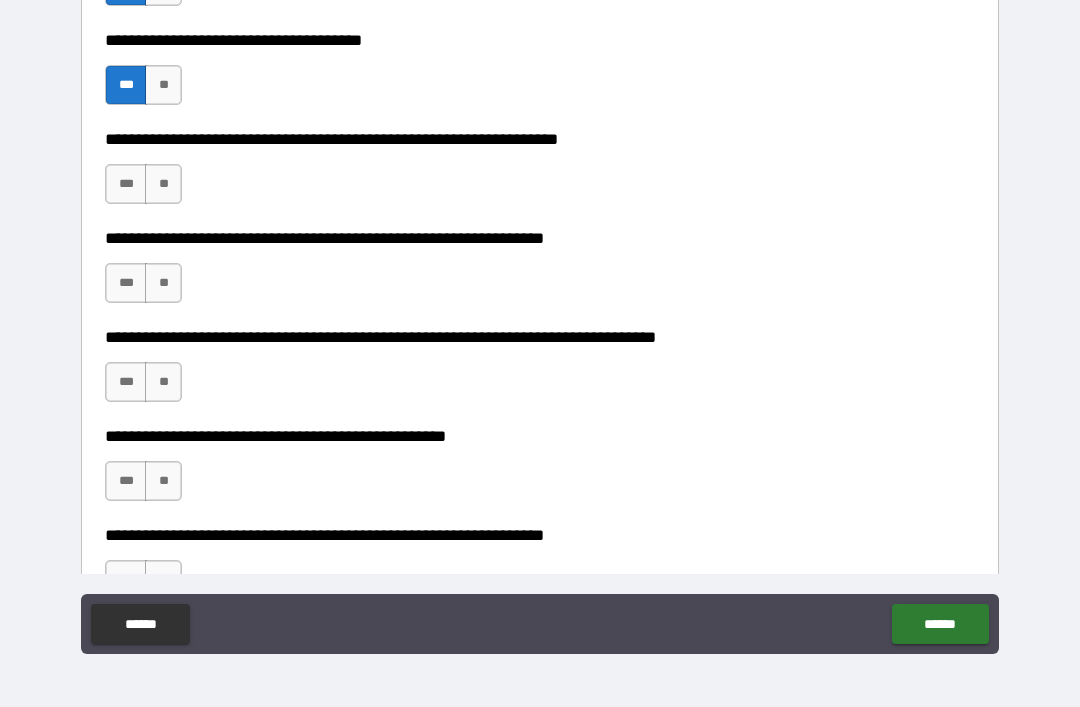 click on "**" at bounding box center (163, 184) 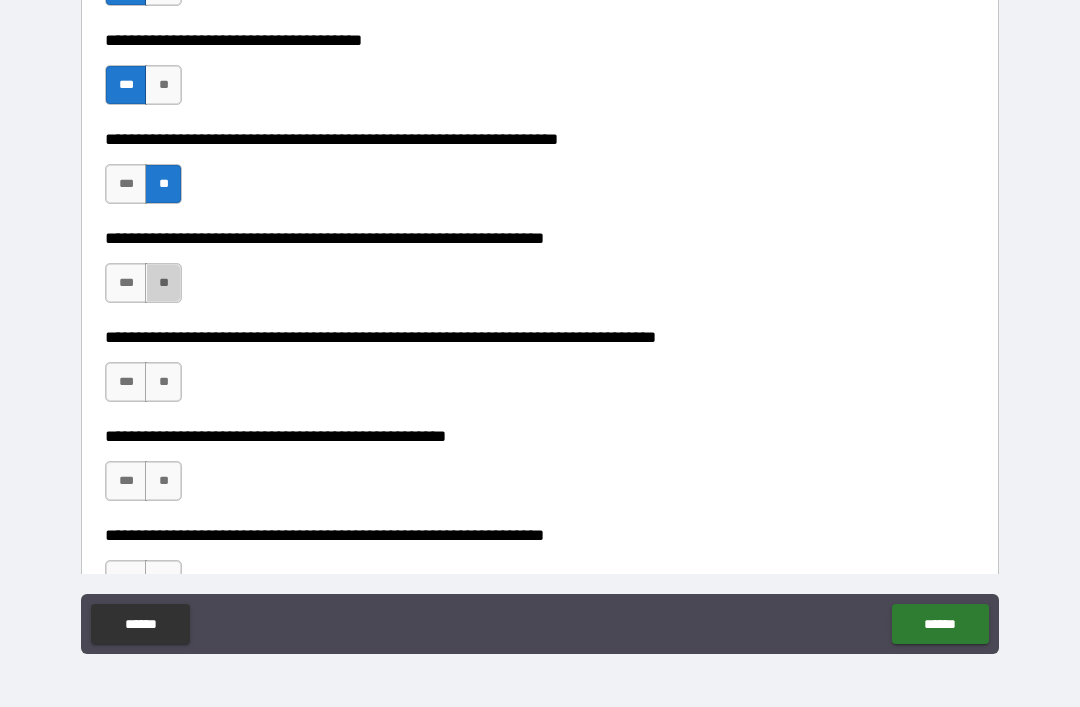 click on "**" at bounding box center [163, 283] 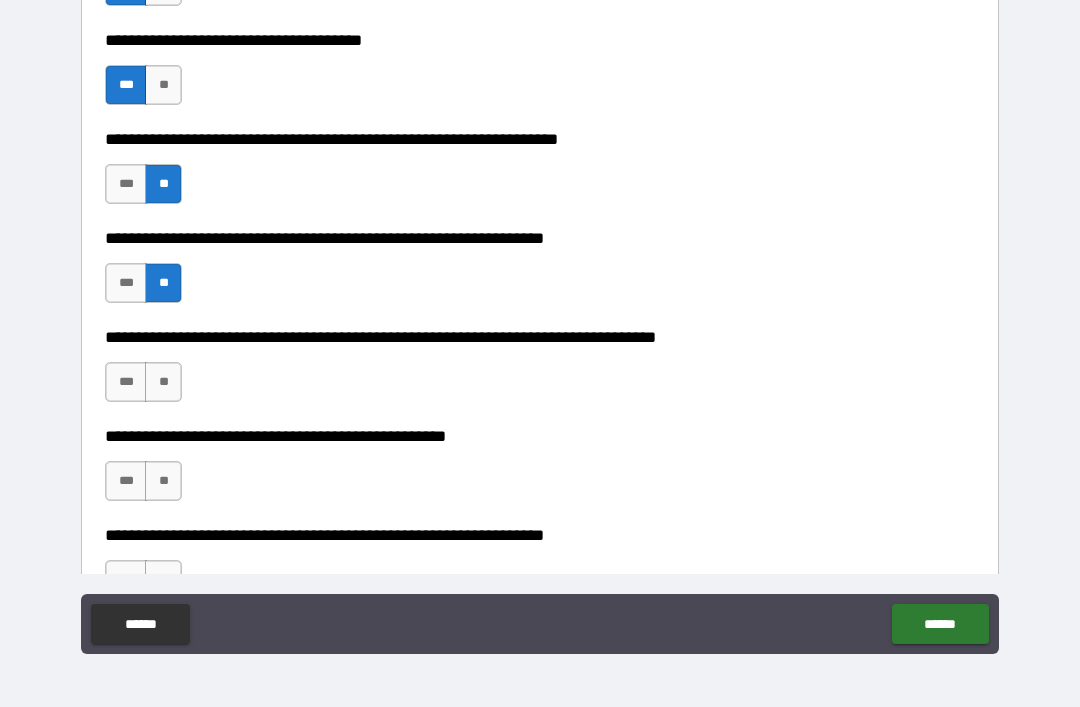click on "***" at bounding box center (126, 382) 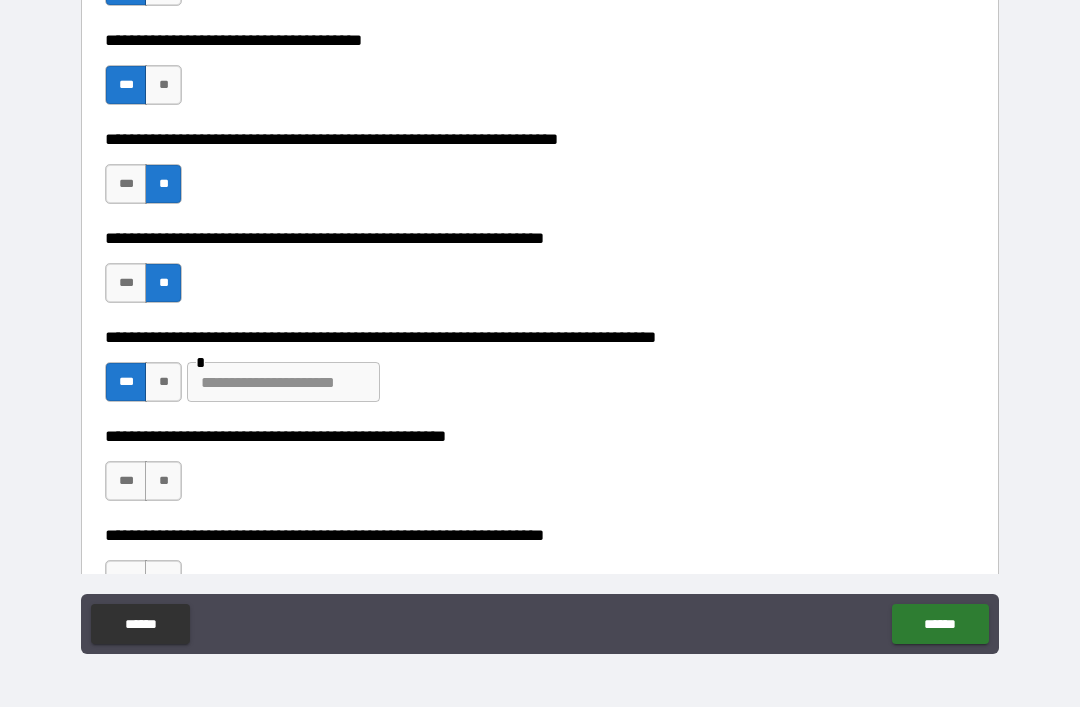click at bounding box center [283, 382] 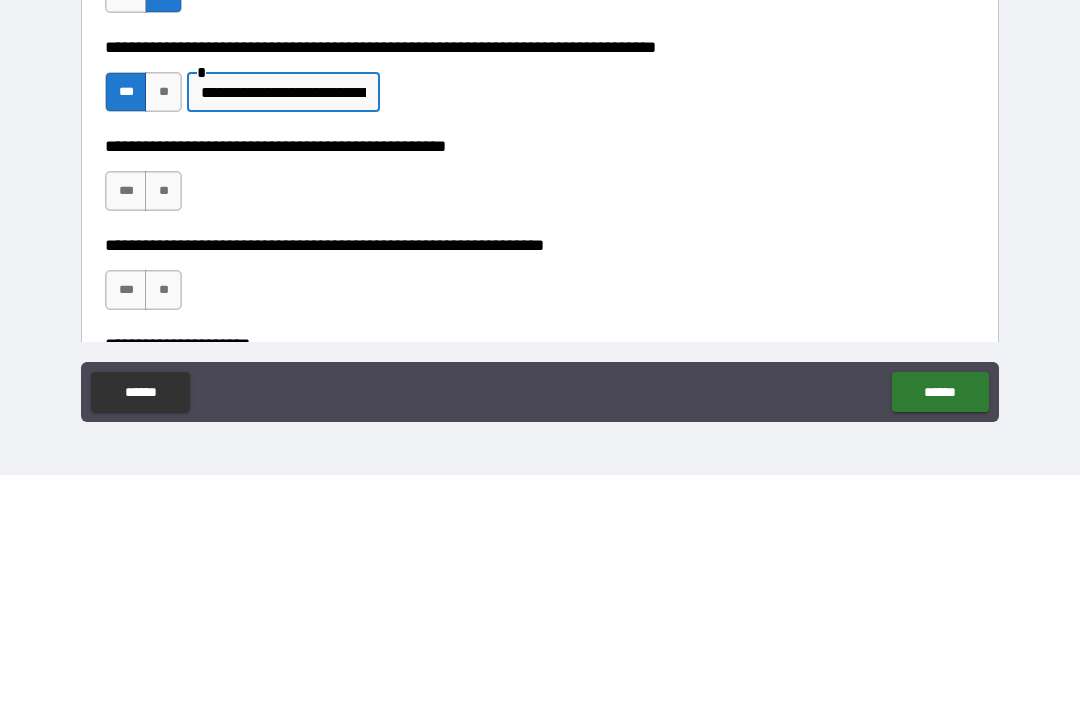 scroll, scrollTop: 3225, scrollLeft: 0, axis: vertical 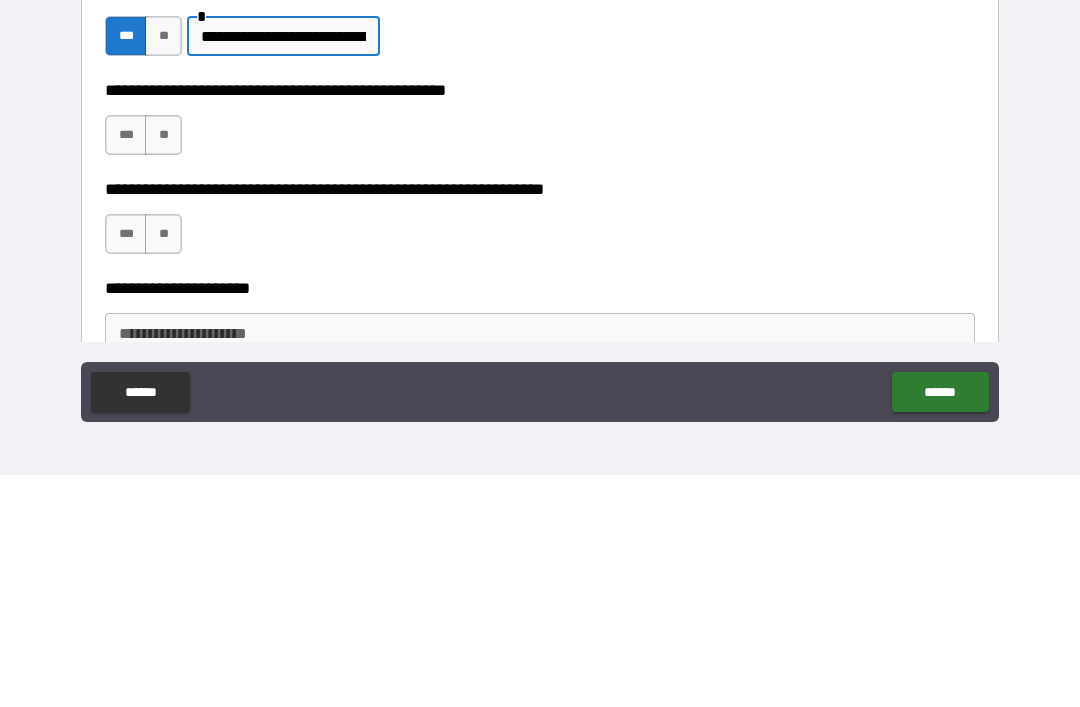 type on "**********" 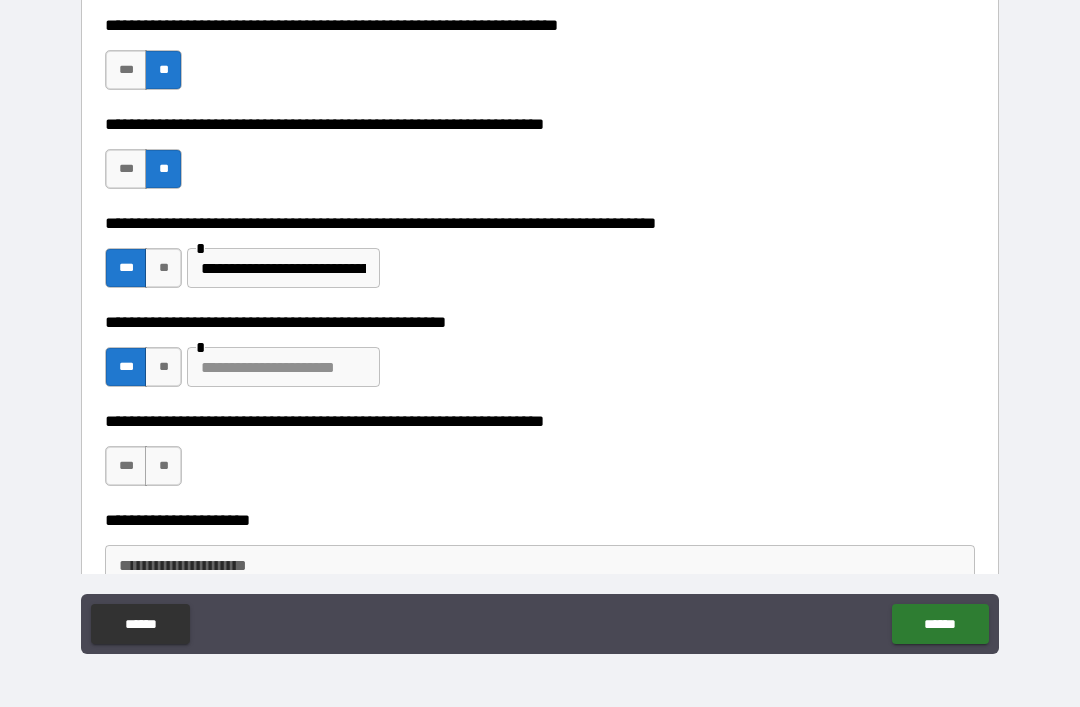 click at bounding box center [283, 367] 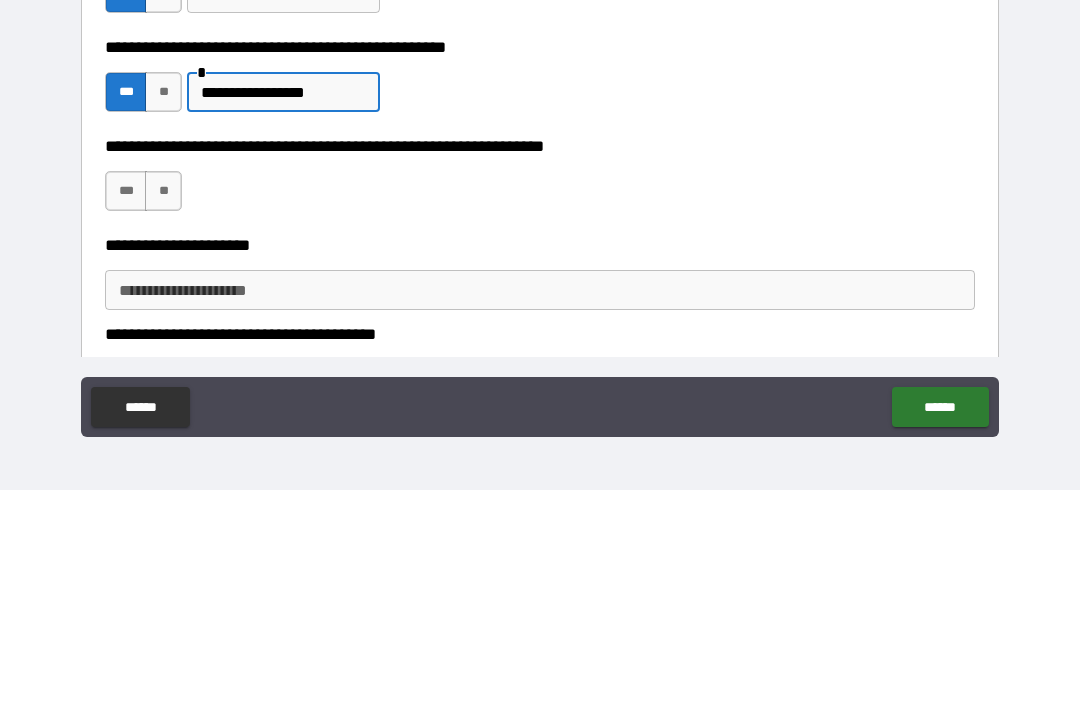 scroll, scrollTop: 3340, scrollLeft: 0, axis: vertical 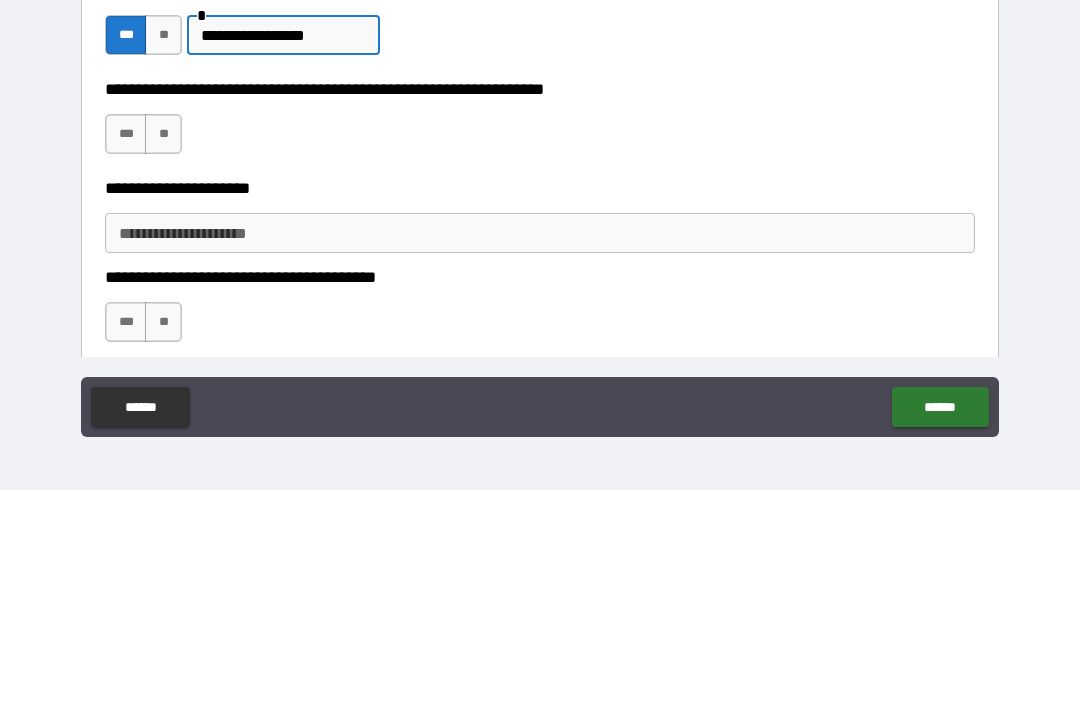 type on "**********" 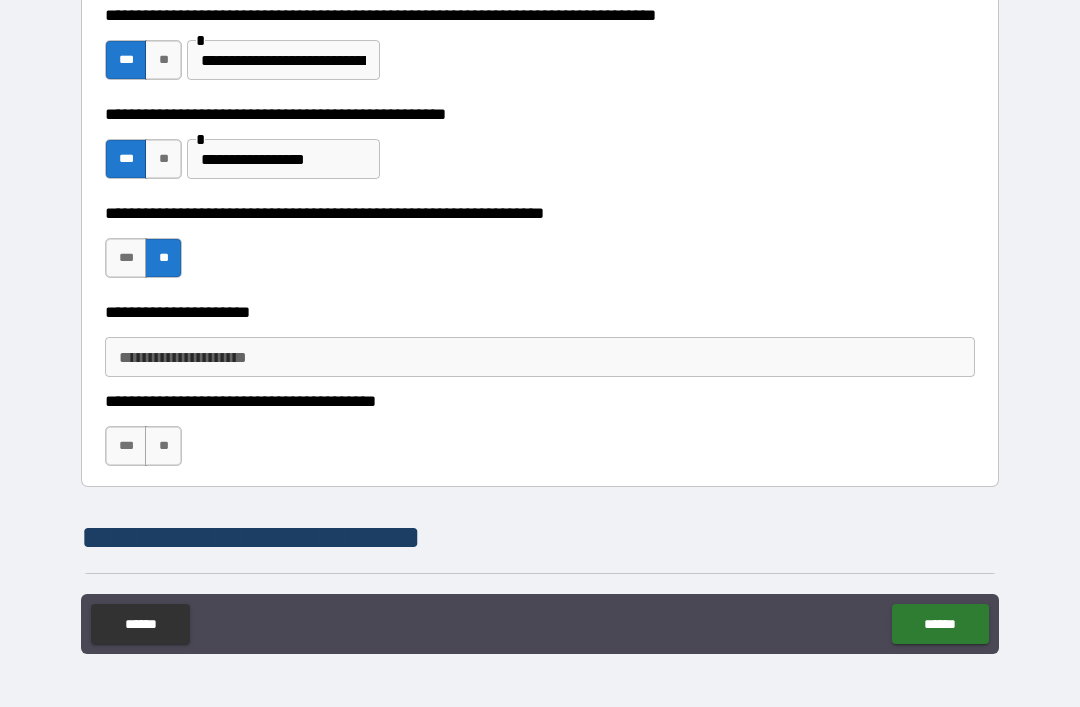 scroll, scrollTop: 3500, scrollLeft: 0, axis: vertical 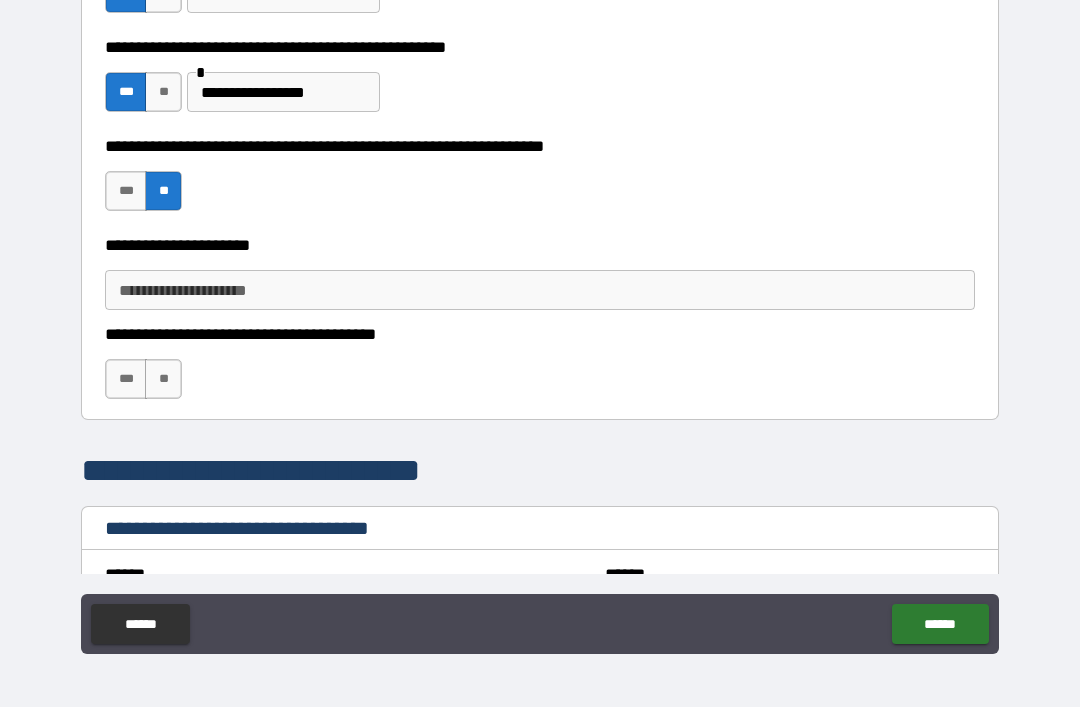 click on "**" at bounding box center (163, 379) 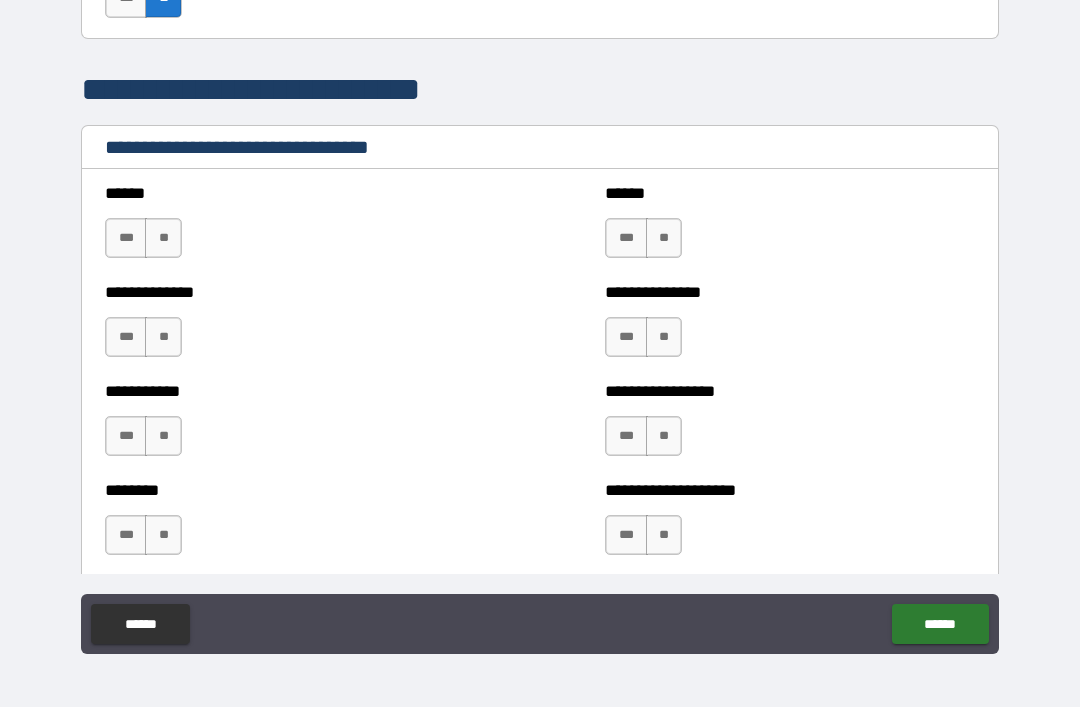 scroll, scrollTop: 3888, scrollLeft: 0, axis: vertical 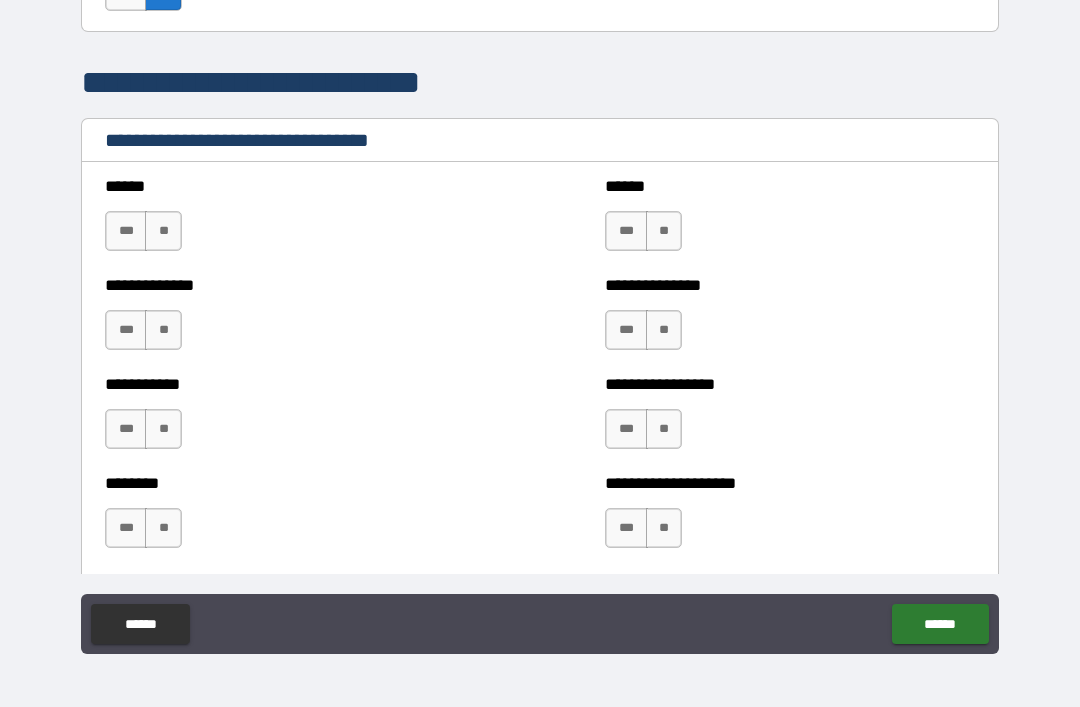 click on "**" at bounding box center [163, 231] 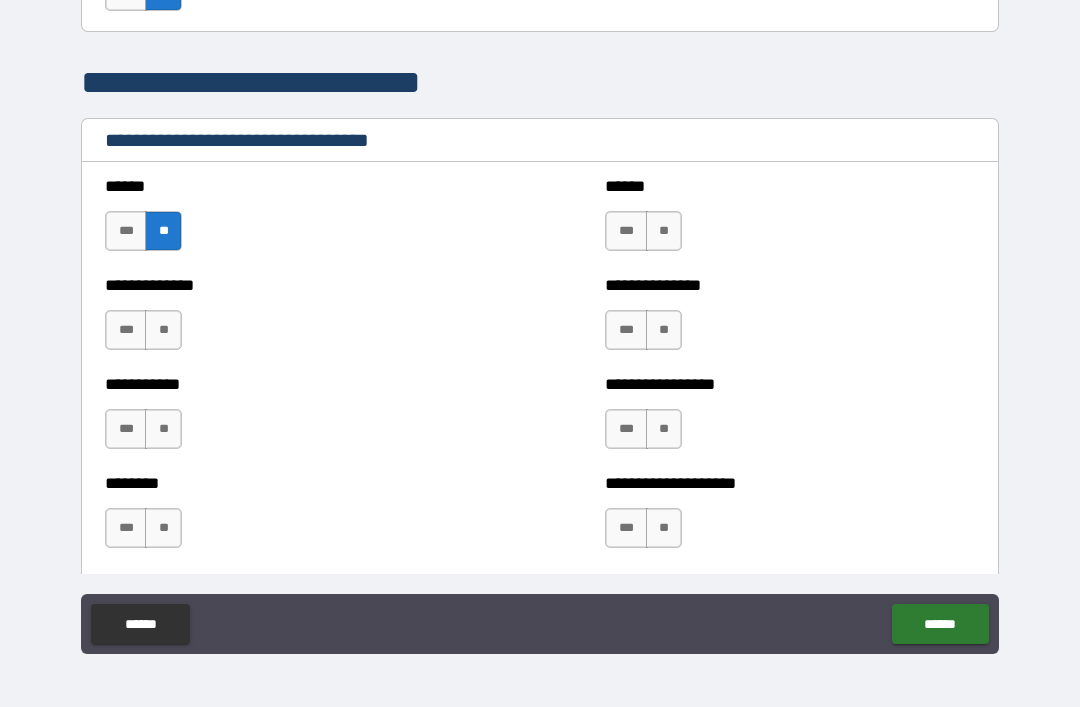 click on "**" at bounding box center (163, 330) 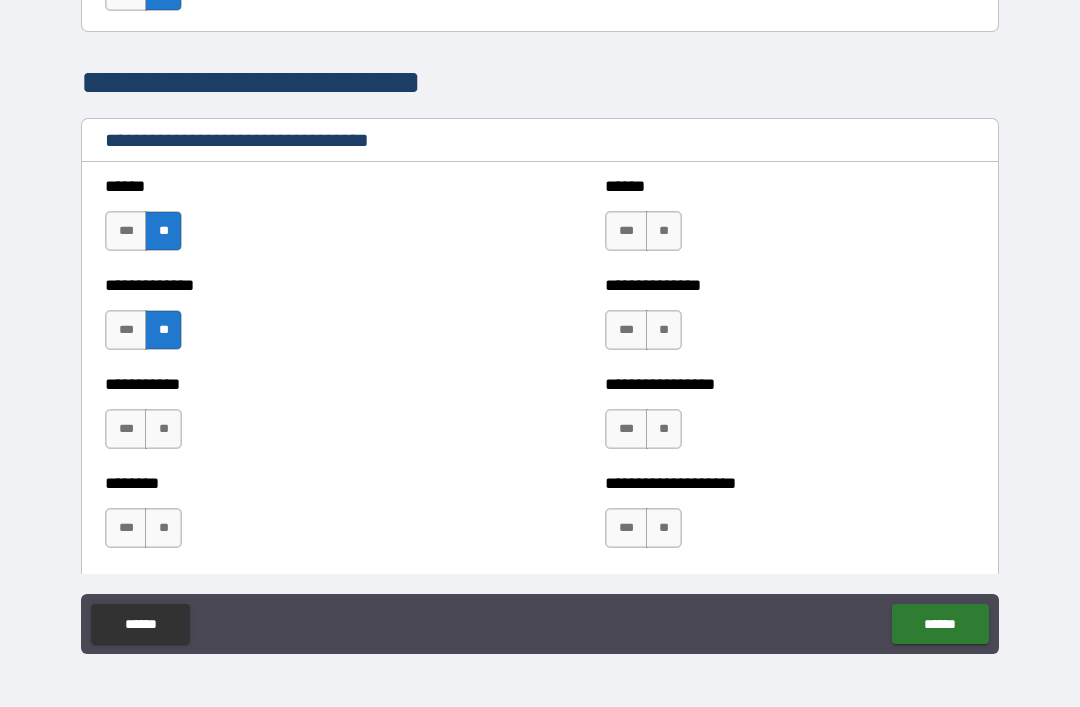 click on "**" at bounding box center [163, 429] 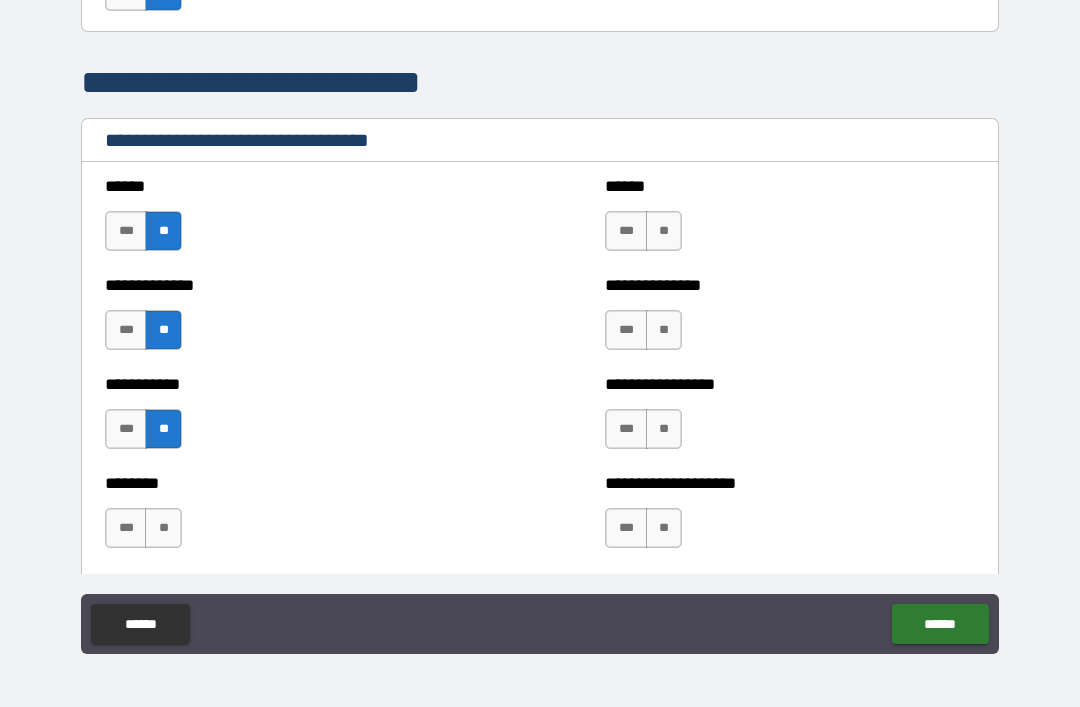 click on "**" at bounding box center [163, 528] 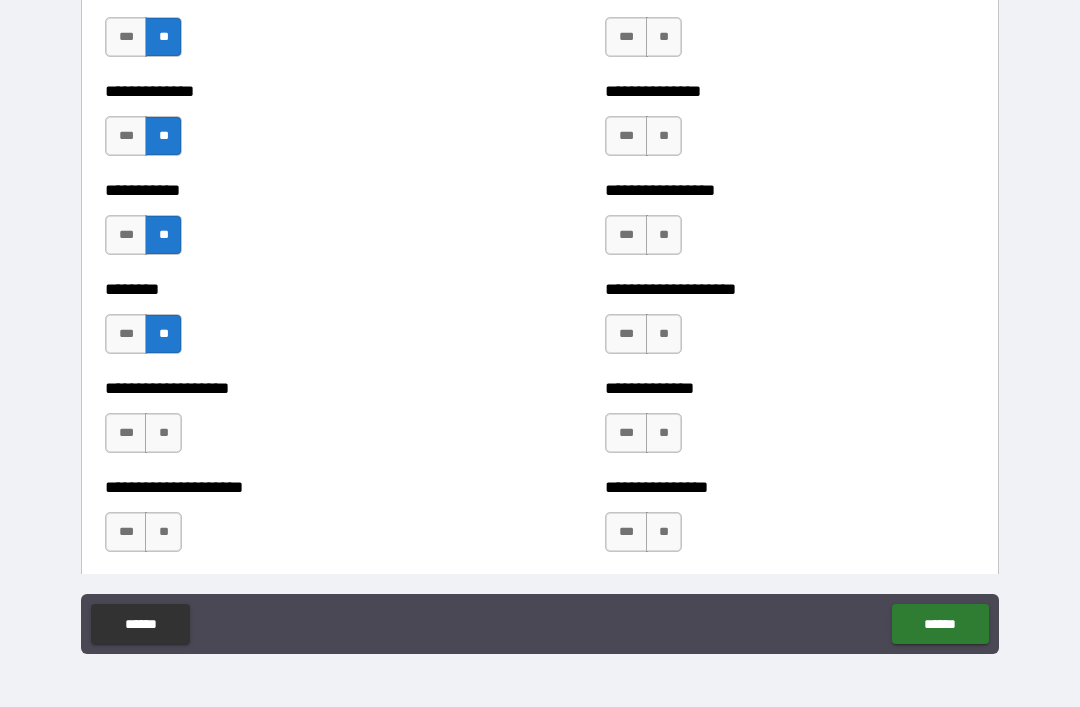 scroll, scrollTop: 4137, scrollLeft: 0, axis: vertical 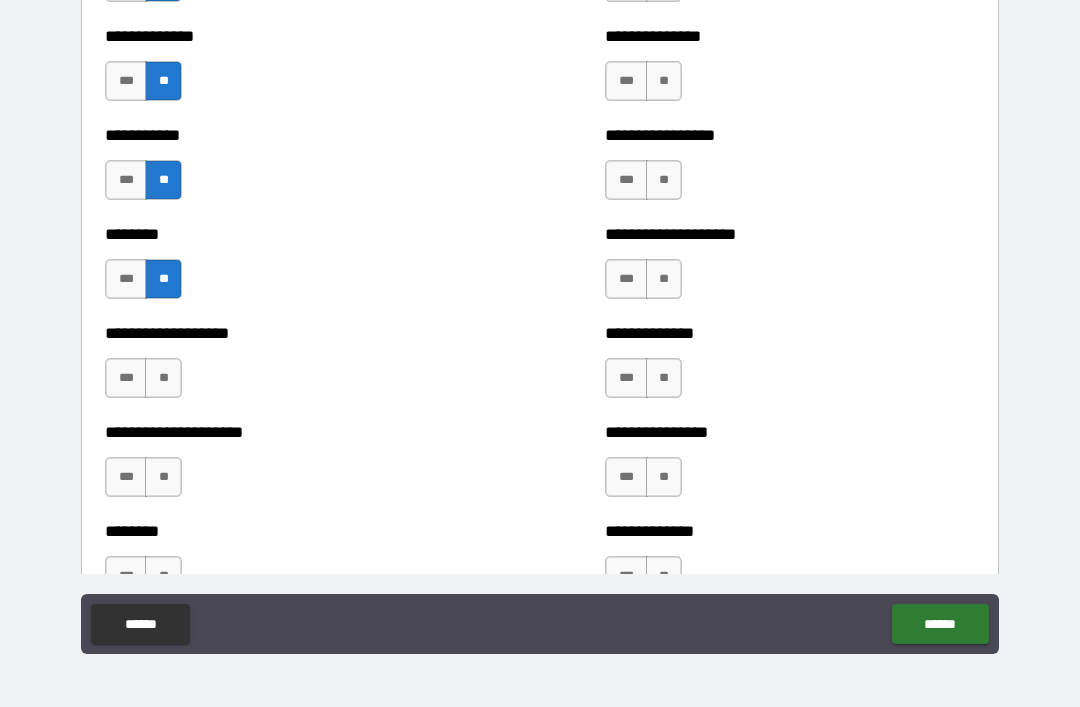 click on "**" at bounding box center [163, 378] 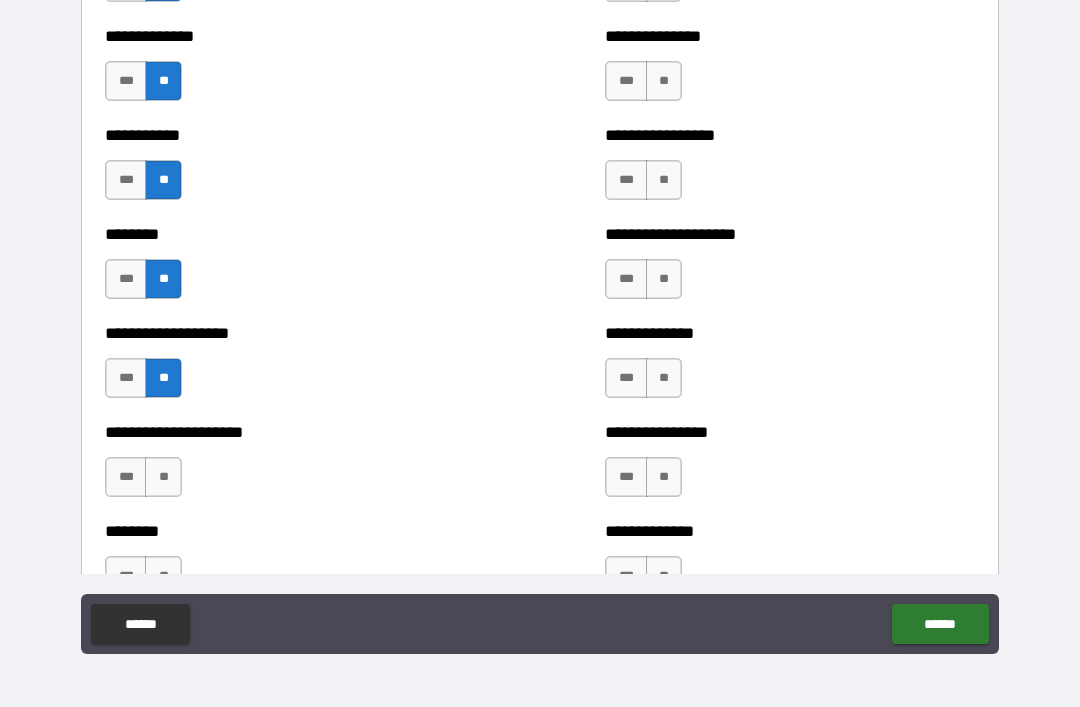 click on "**" at bounding box center (163, 477) 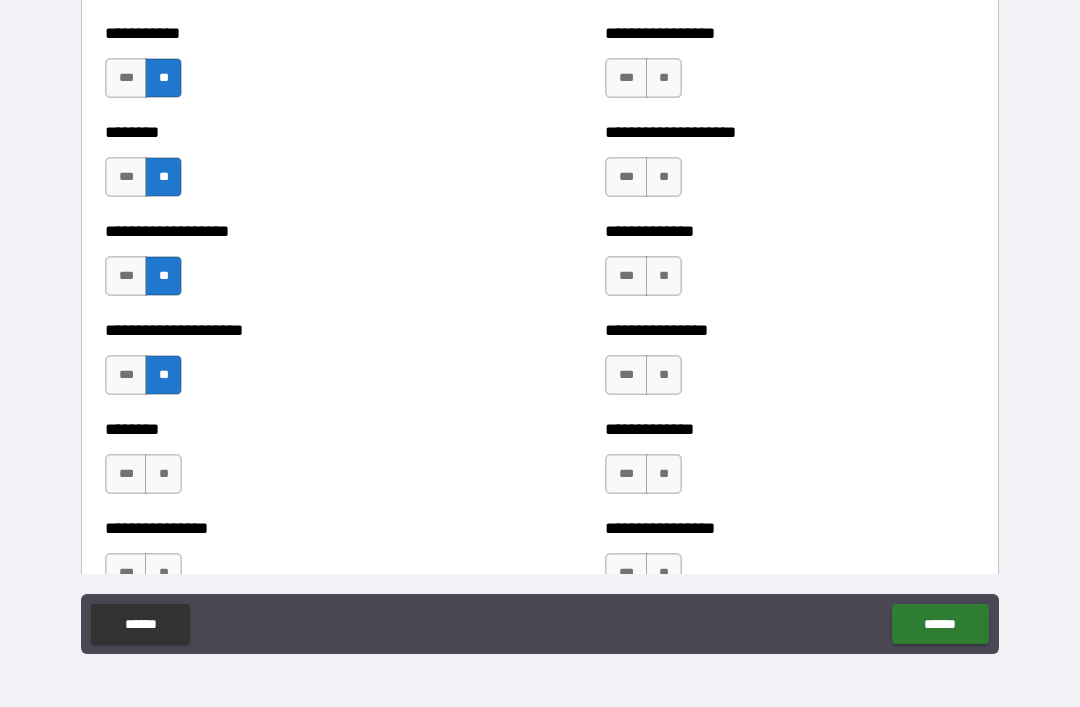 scroll, scrollTop: 4312, scrollLeft: 0, axis: vertical 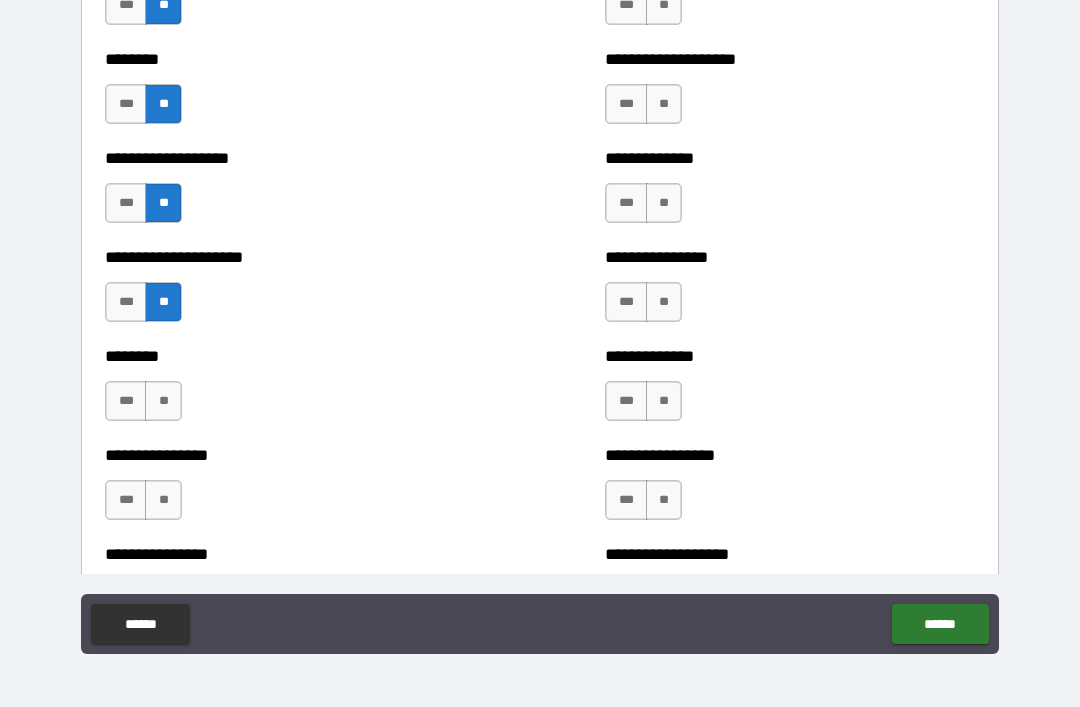 click on "**" at bounding box center [163, 401] 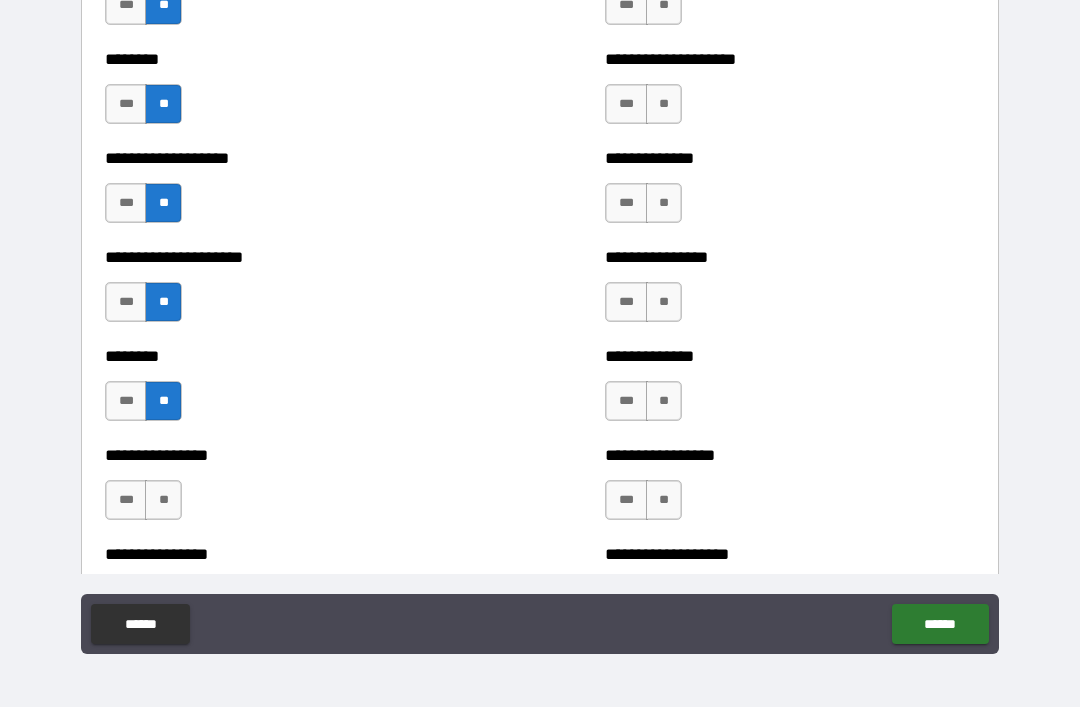 click on "**" at bounding box center (163, 500) 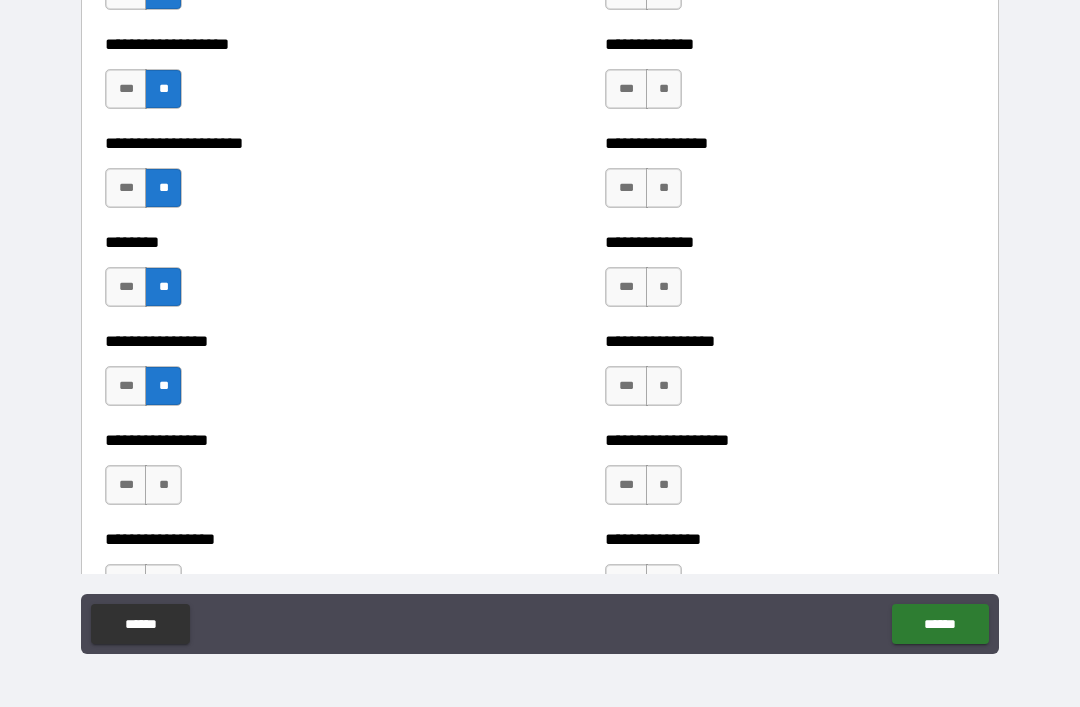 scroll, scrollTop: 4502, scrollLeft: 0, axis: vertical 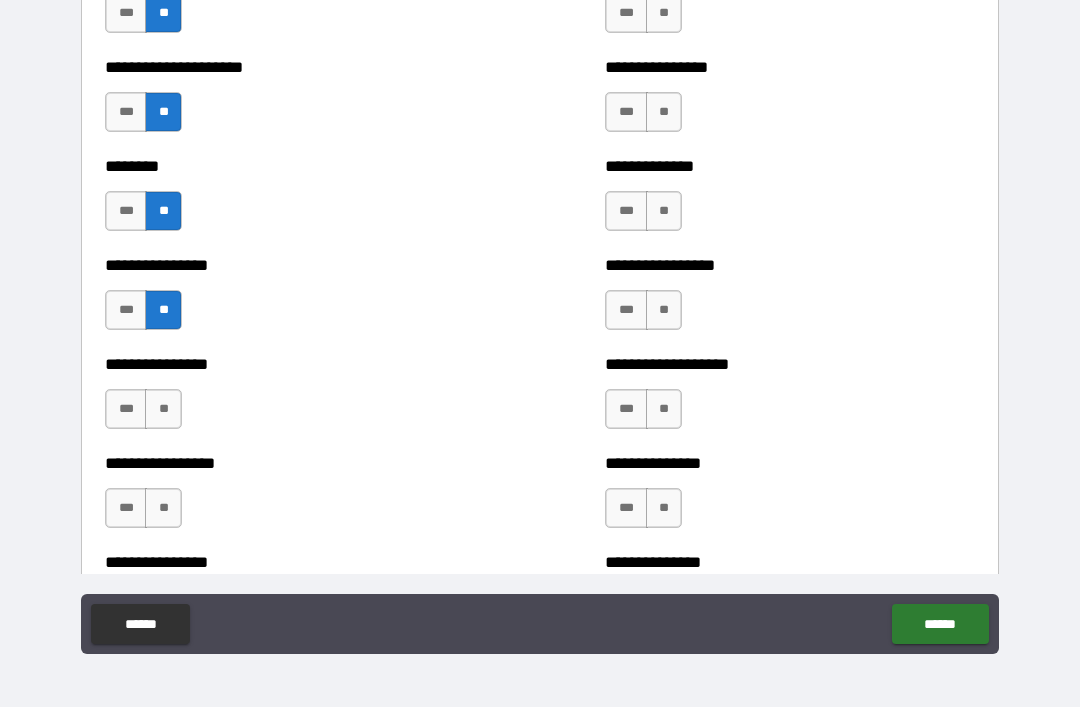 click on "**" at bounding box center [664, 211] 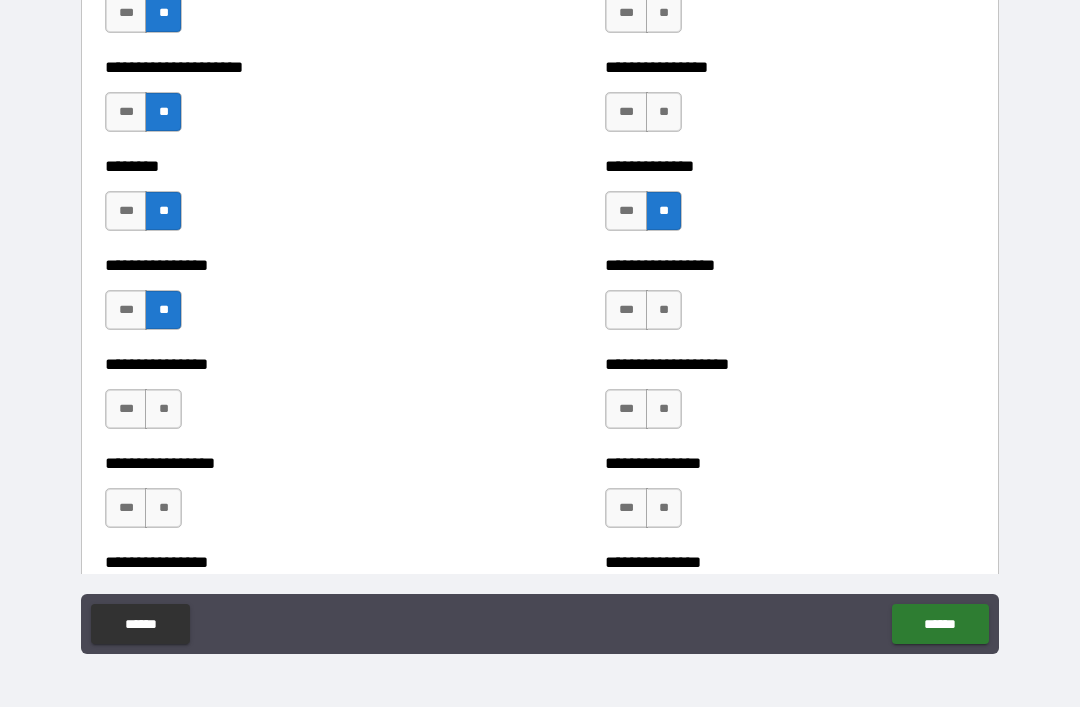 click on "**" at bounding box center [664, 112] 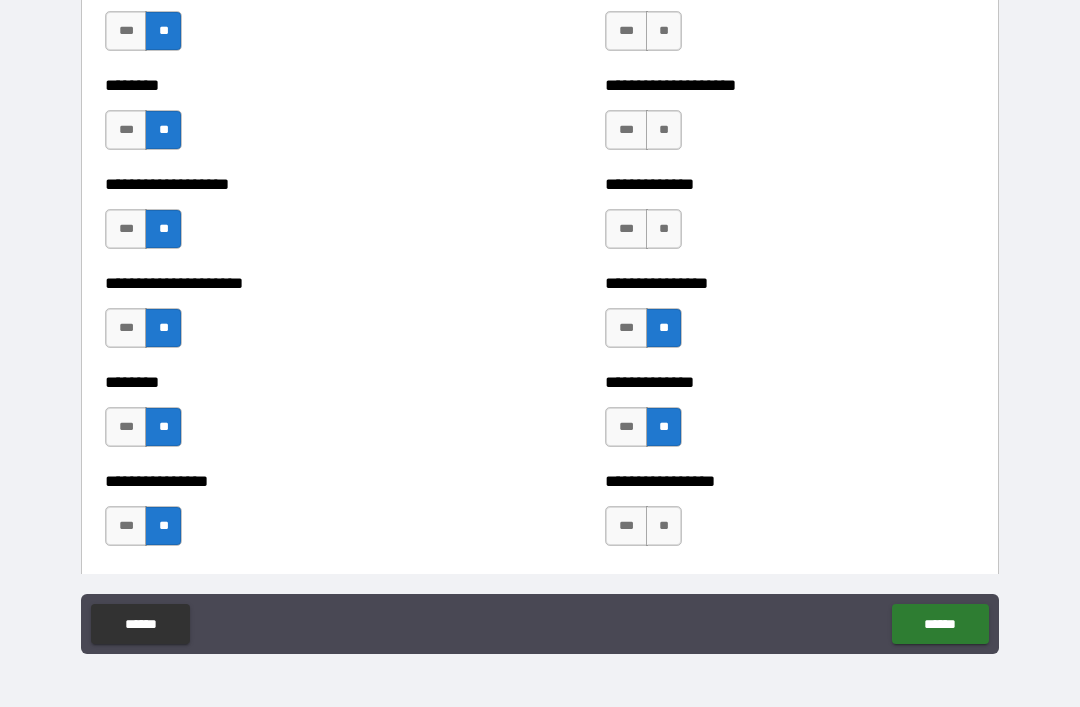 scroll, scrollTop: 4259, scrollLeft: 0, axis: vertical 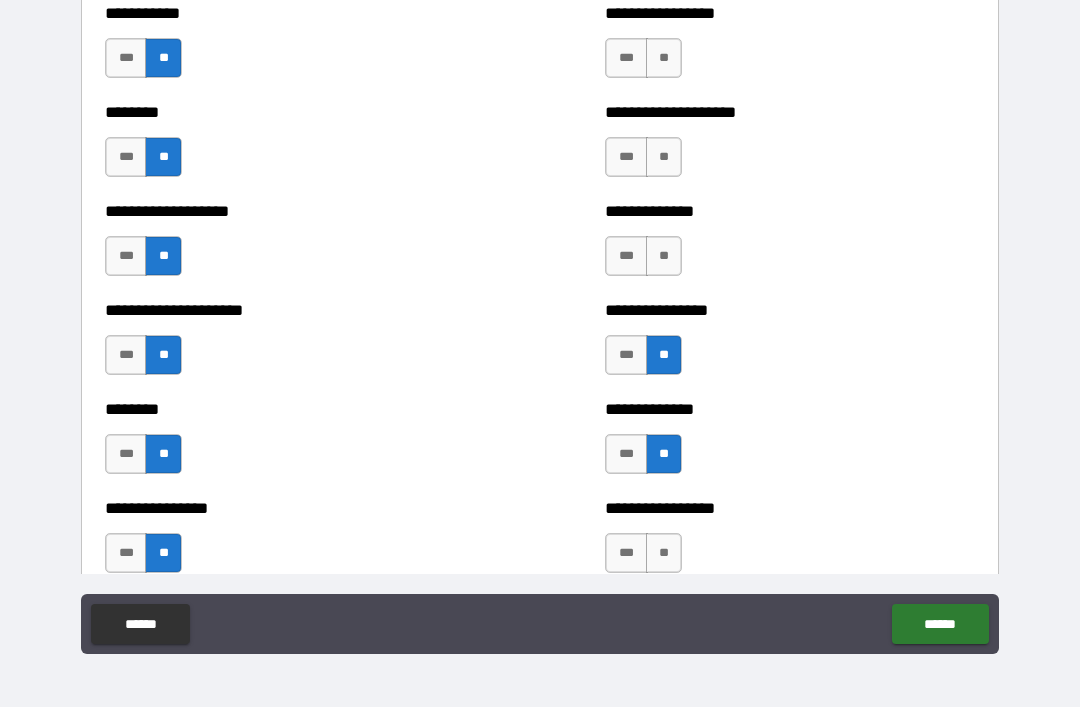 click on "**" at bounding box center [664, 256] 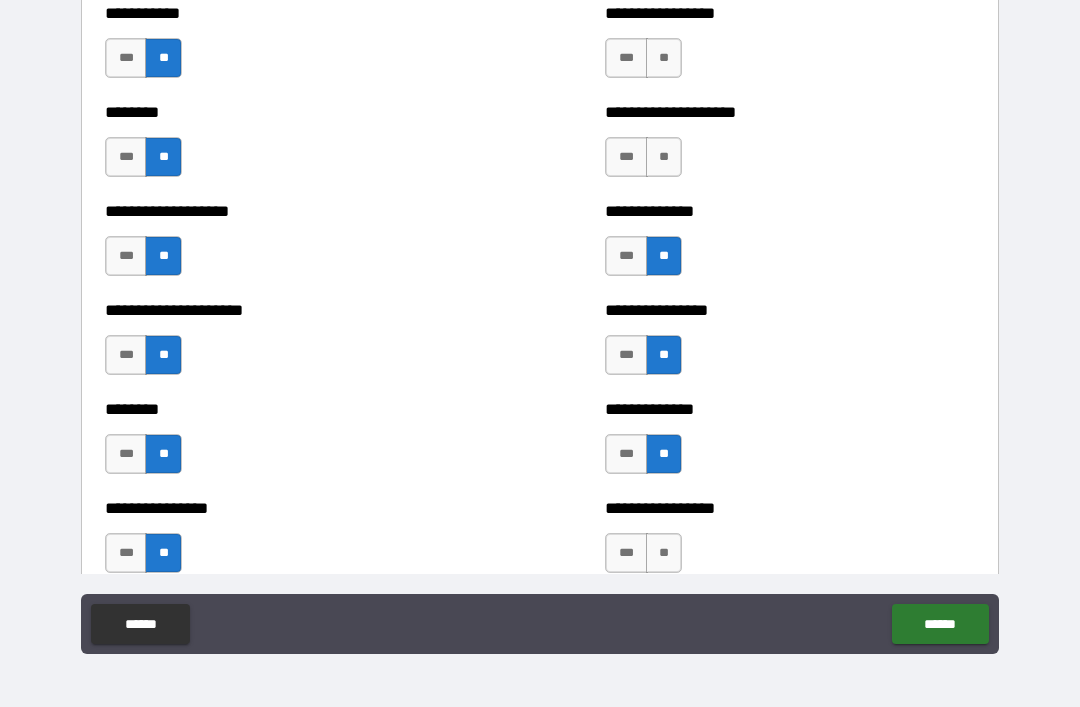 click on "**" at bounding box center (664, 157) 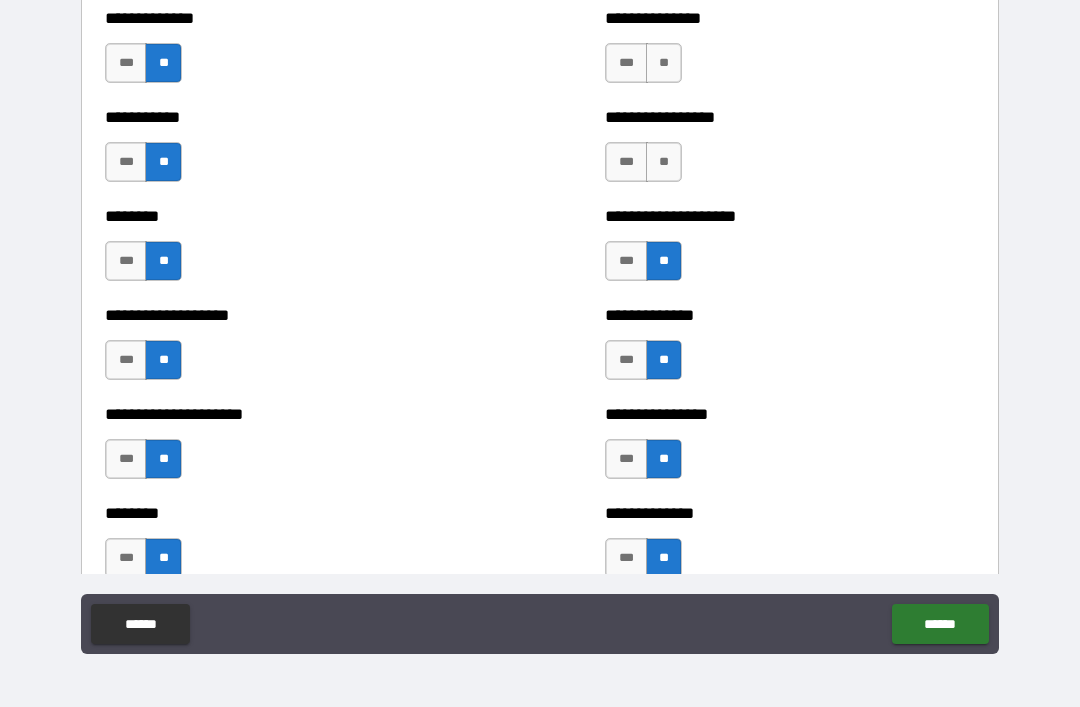 scroll, scrollTop: 4144, scrollLeft: 0, axis: vertical 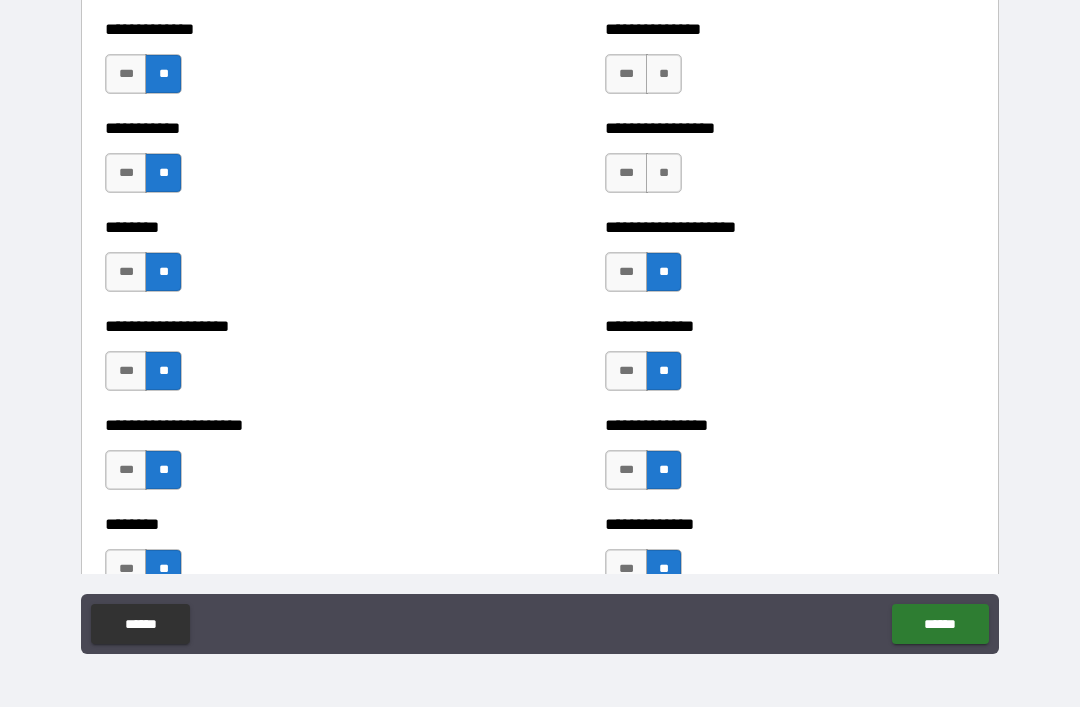 click on "**" at bounding box center (664, 173) 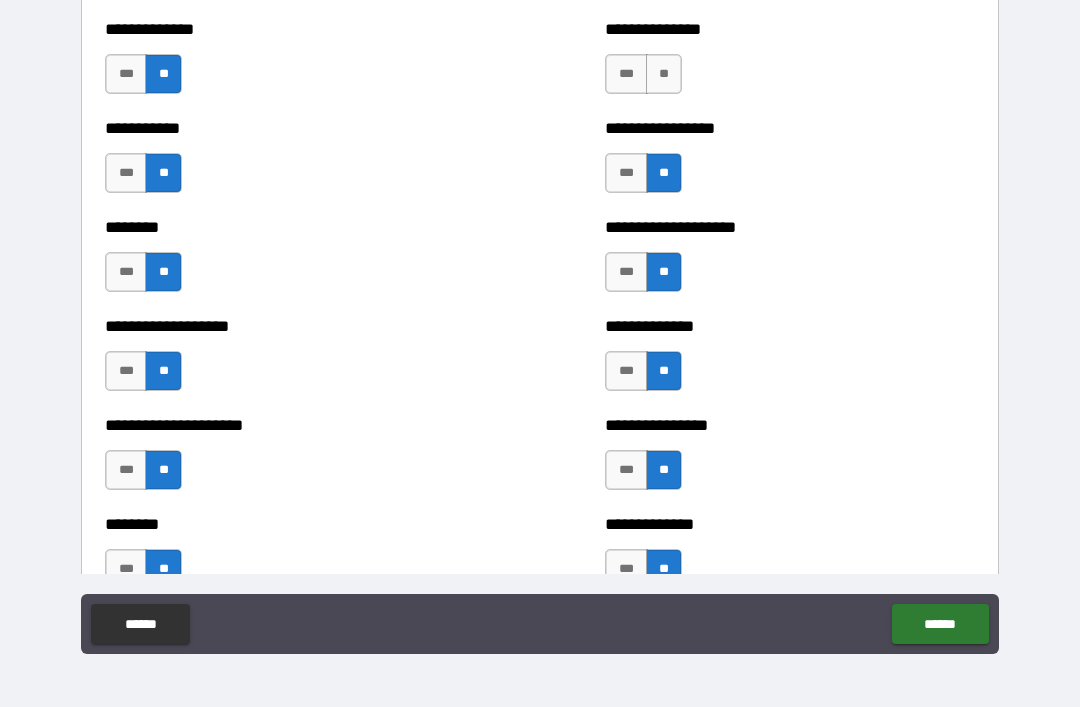 click on "**" at bounding box center (664, 74) 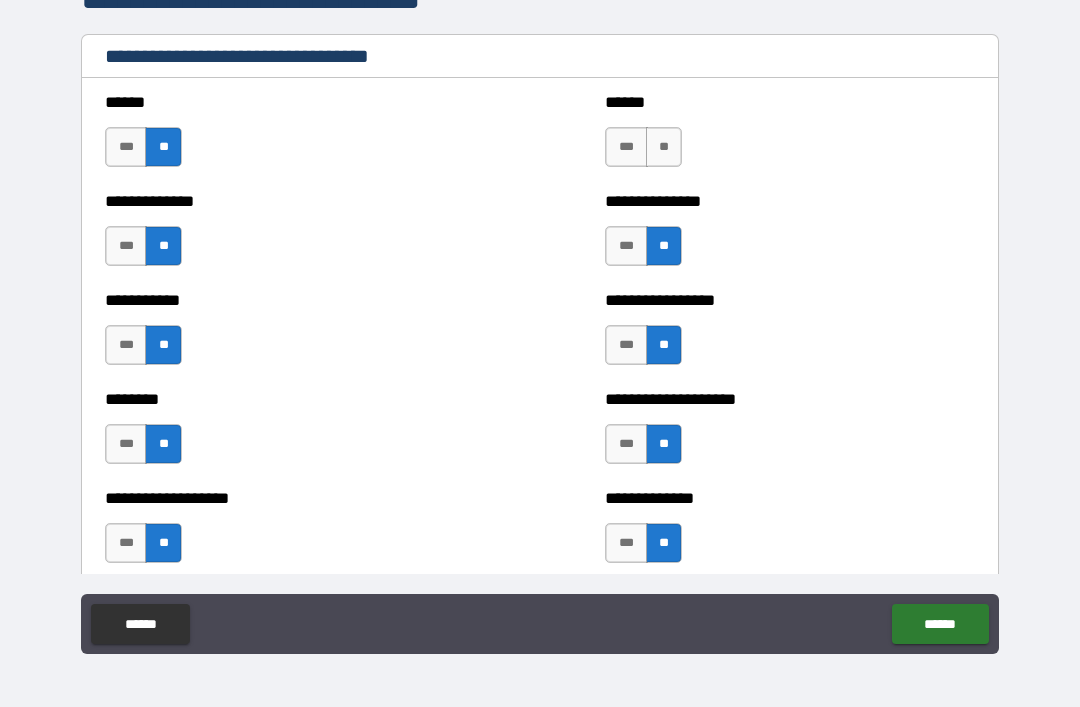 scroll, scrollTop: 3964, scrollLeft: 0, axis: vertical 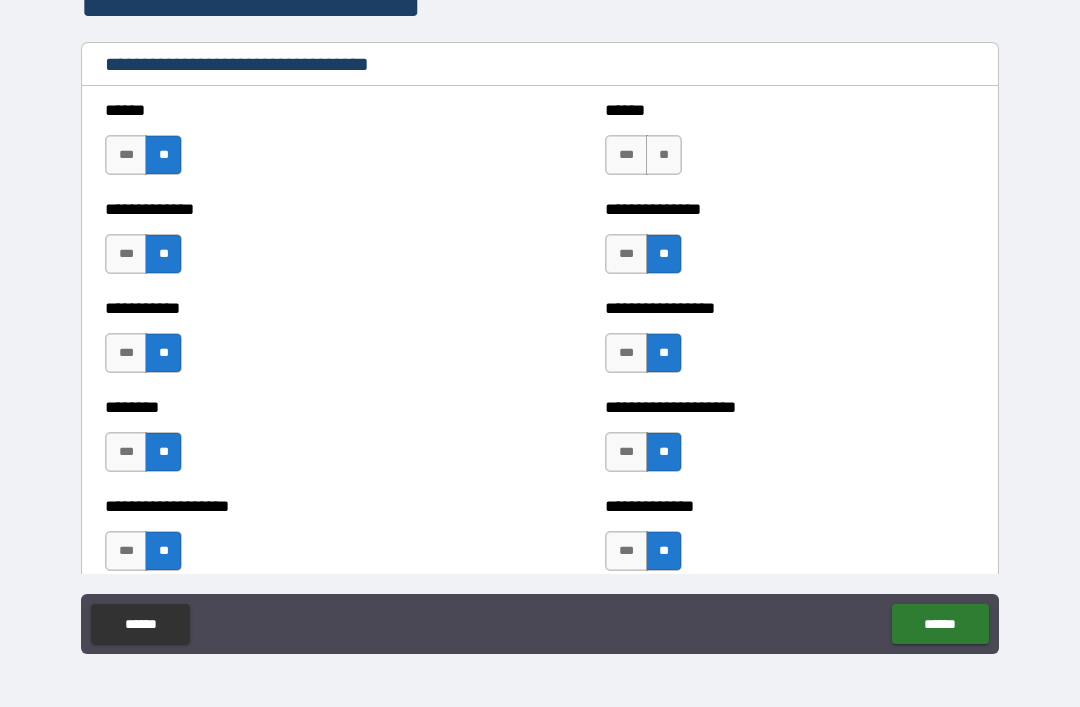 click on "**" at bounding box center (664, 155) 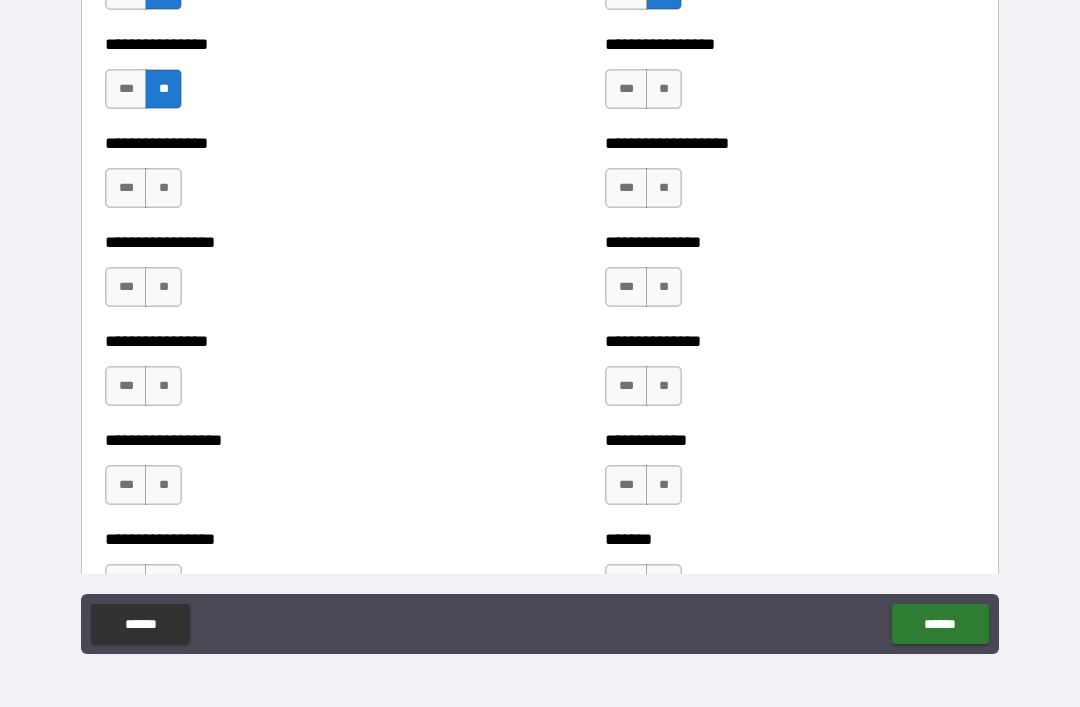 scroll, scrollTop: 4722, scrollLeft: 0, axis: vertical 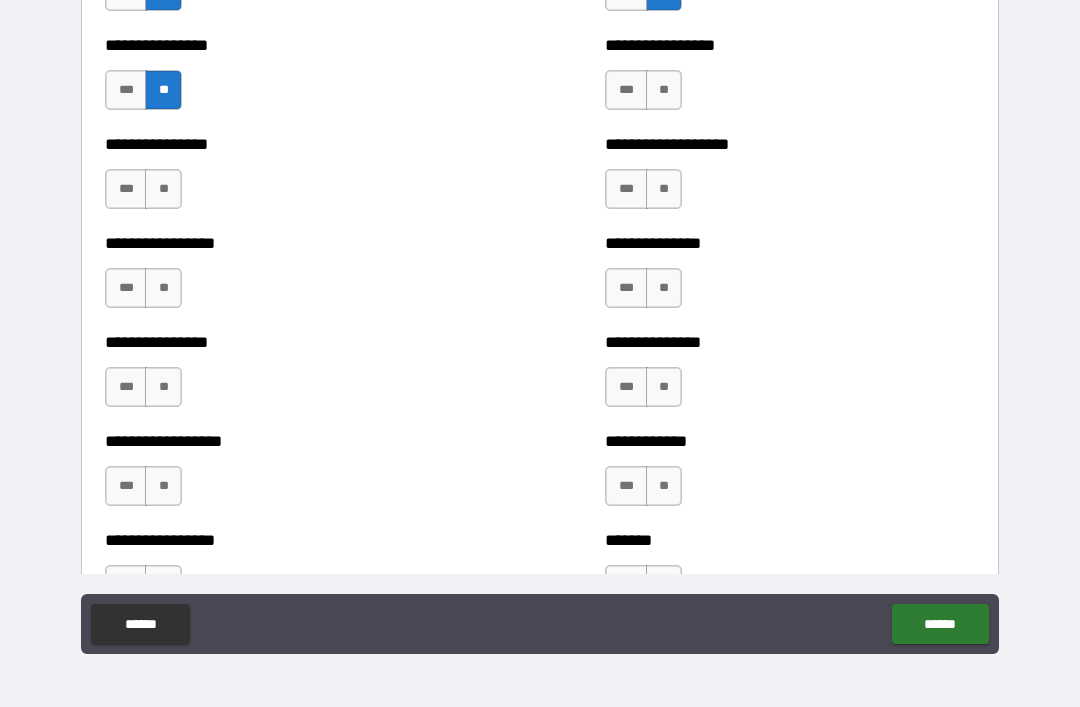 click on "**" at bounding box center (664, 90) 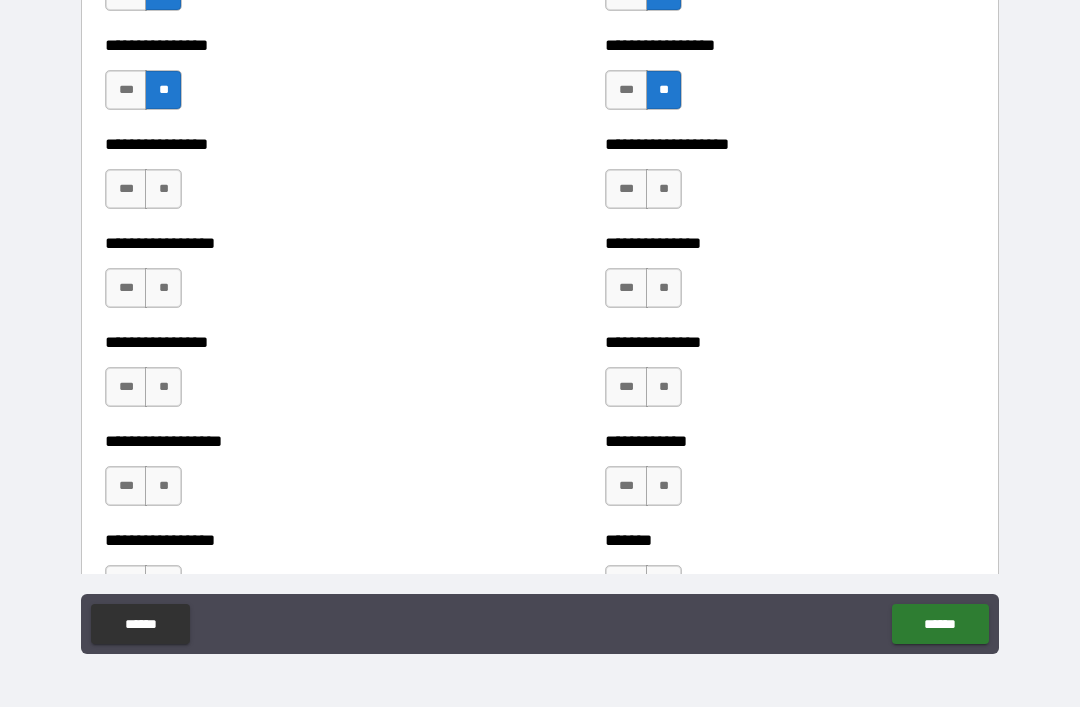 click on "**" at bounding box center (664, 189) 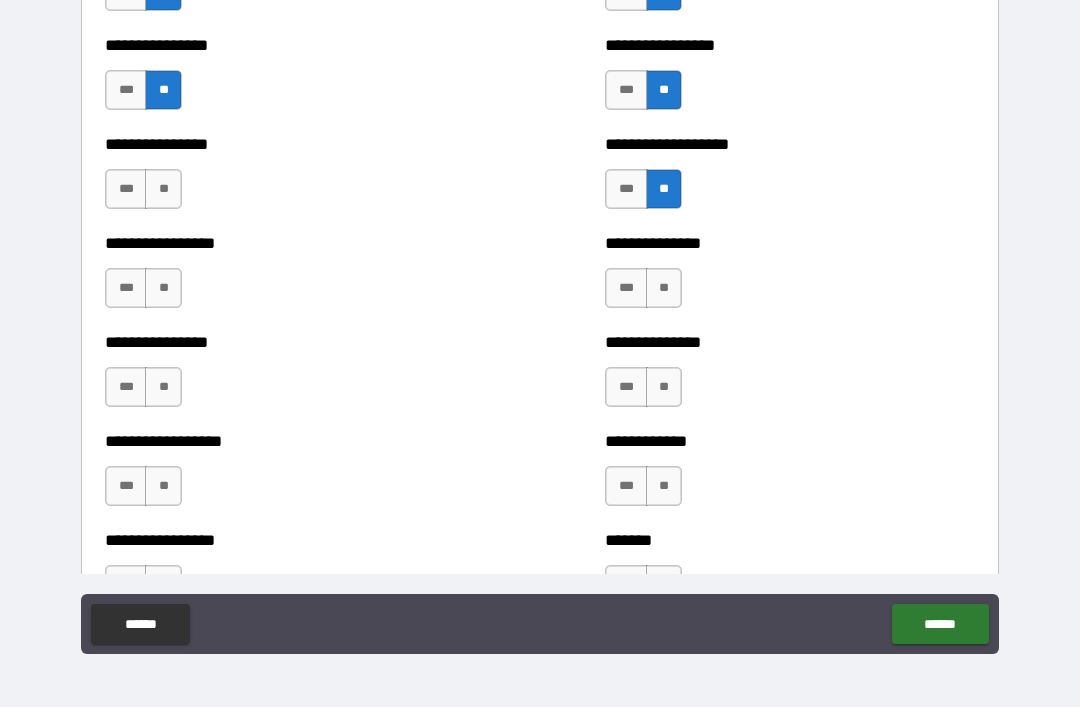 click on "**" at bounding box center (664, 288) 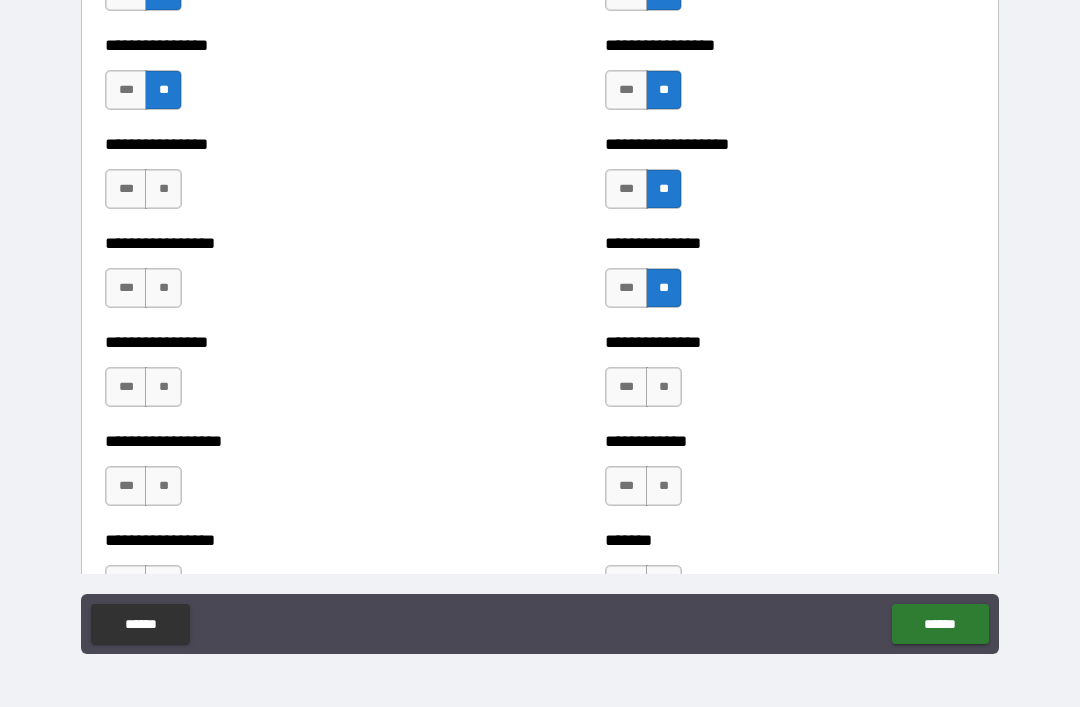 click on "**" at bounding box center [664, 387] 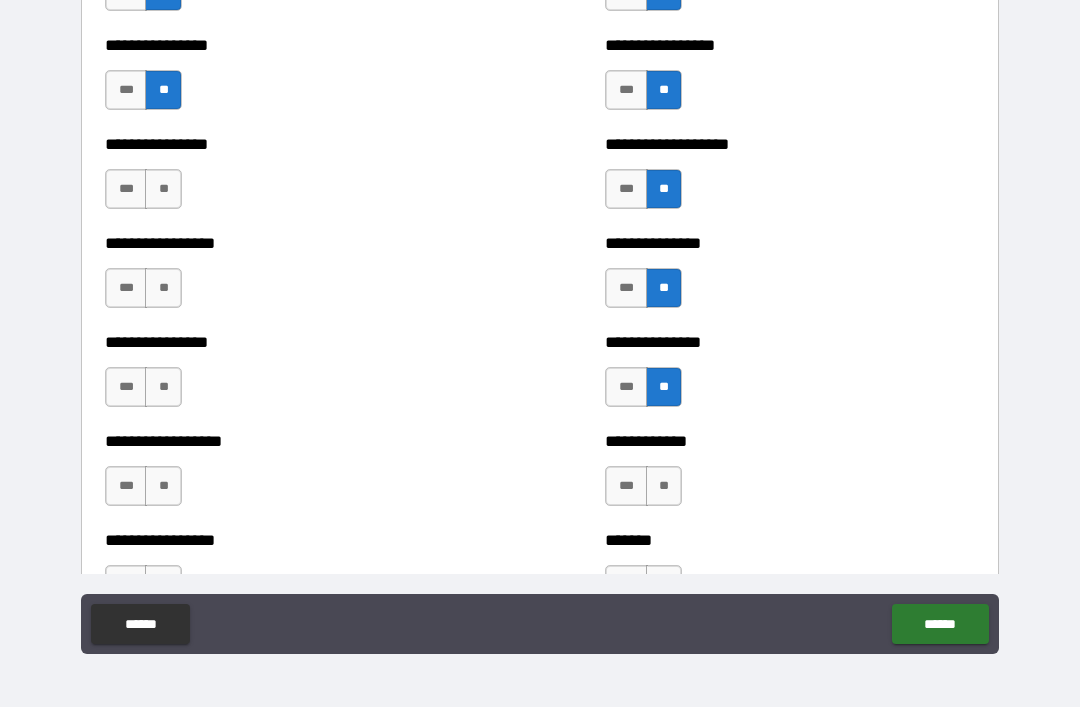 click on "**" at bounding box center [664, 486] 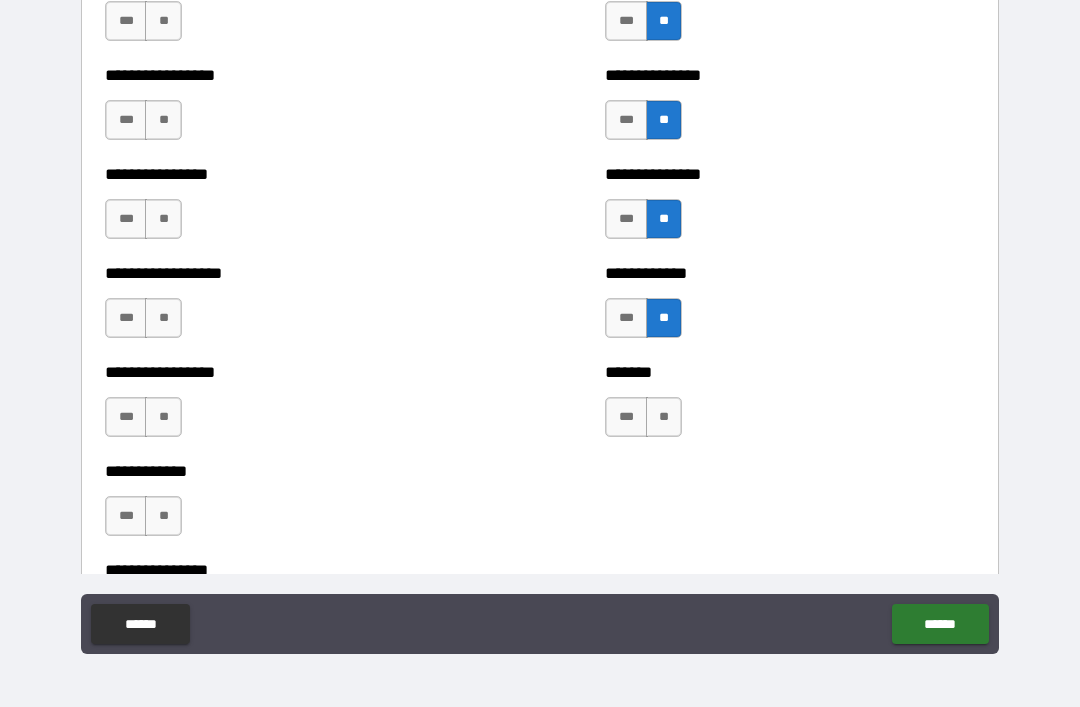 scroll, scrollTop: 4896, scrollLeft: 0, axis: vertical 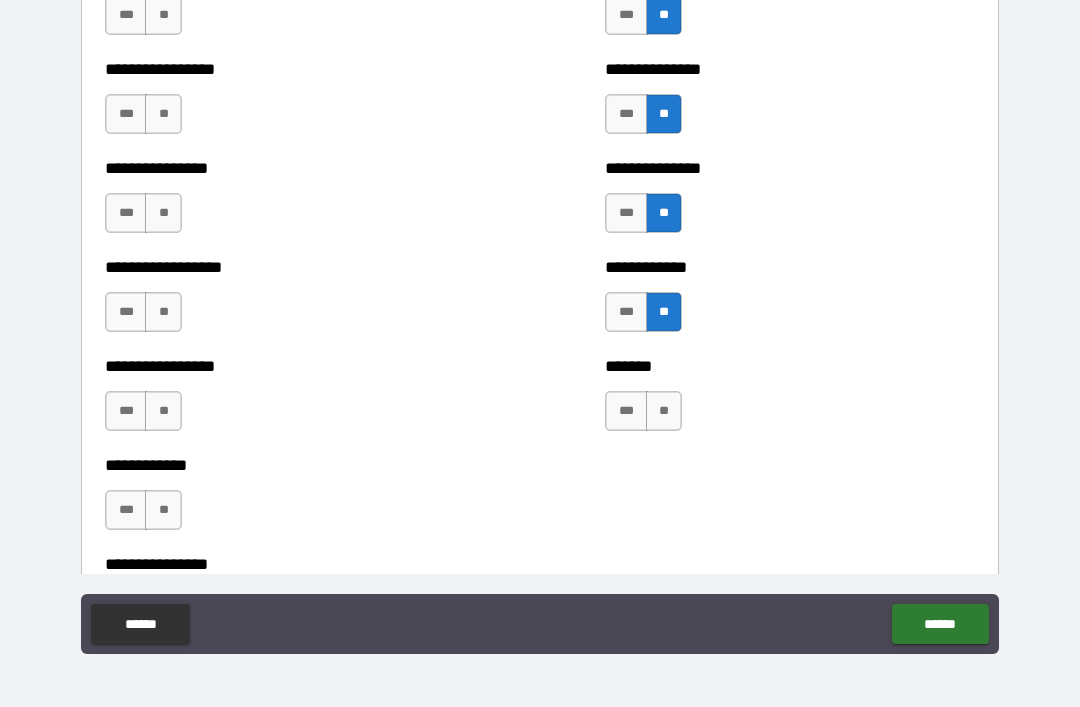 click on "***" at bounding box center (626, 411) 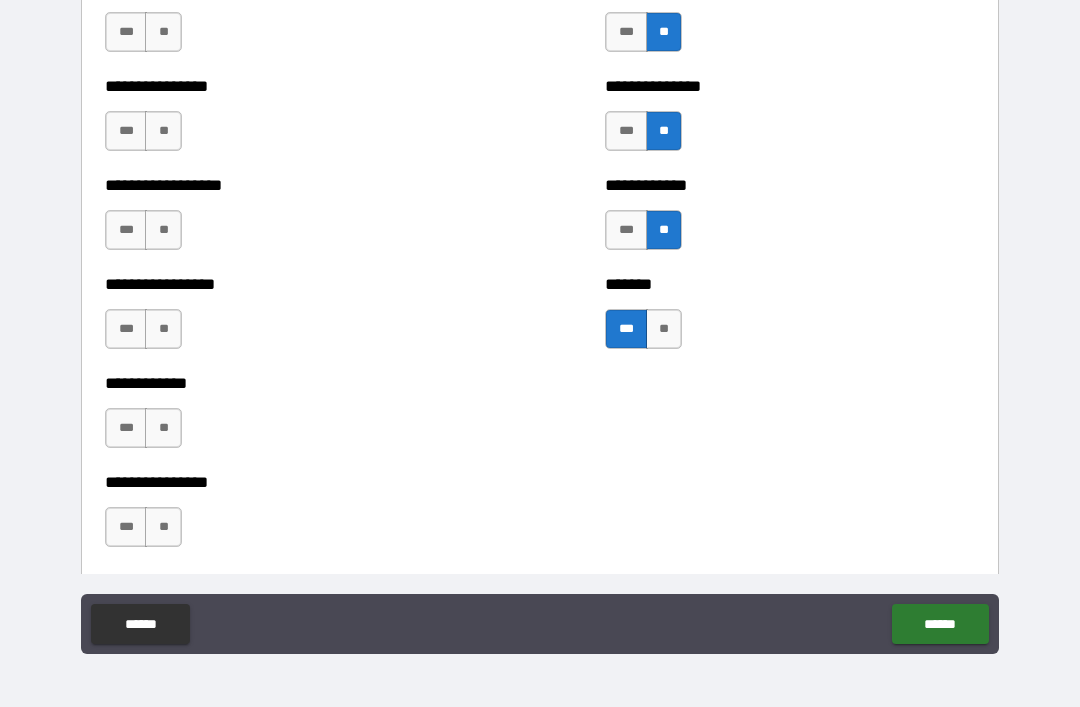 scroll, scrollTop: 4979, scrollLeft: 0, axis: vertical 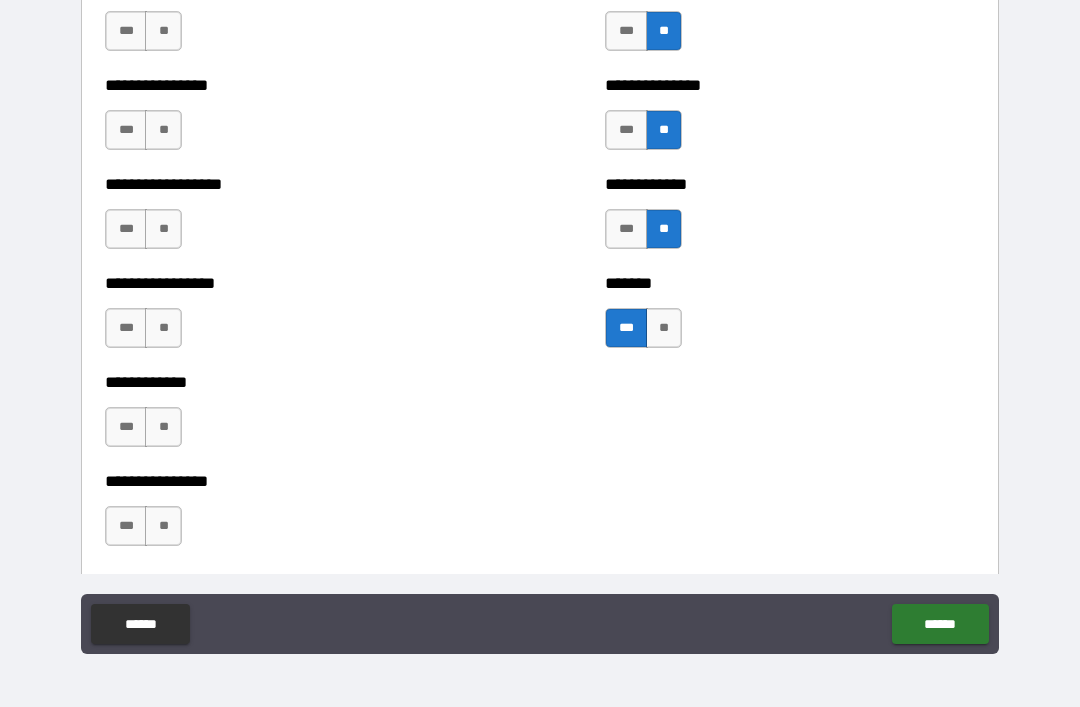 click on "***" at bounding box center (126, 526) 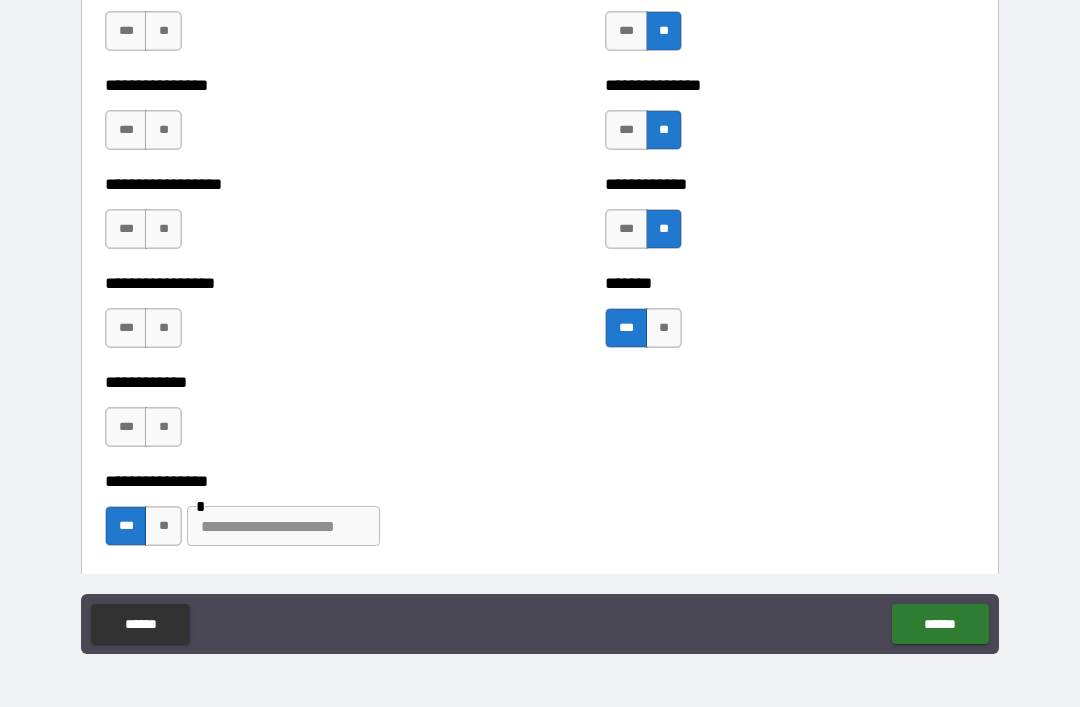 click at bounding box center (283, 526) 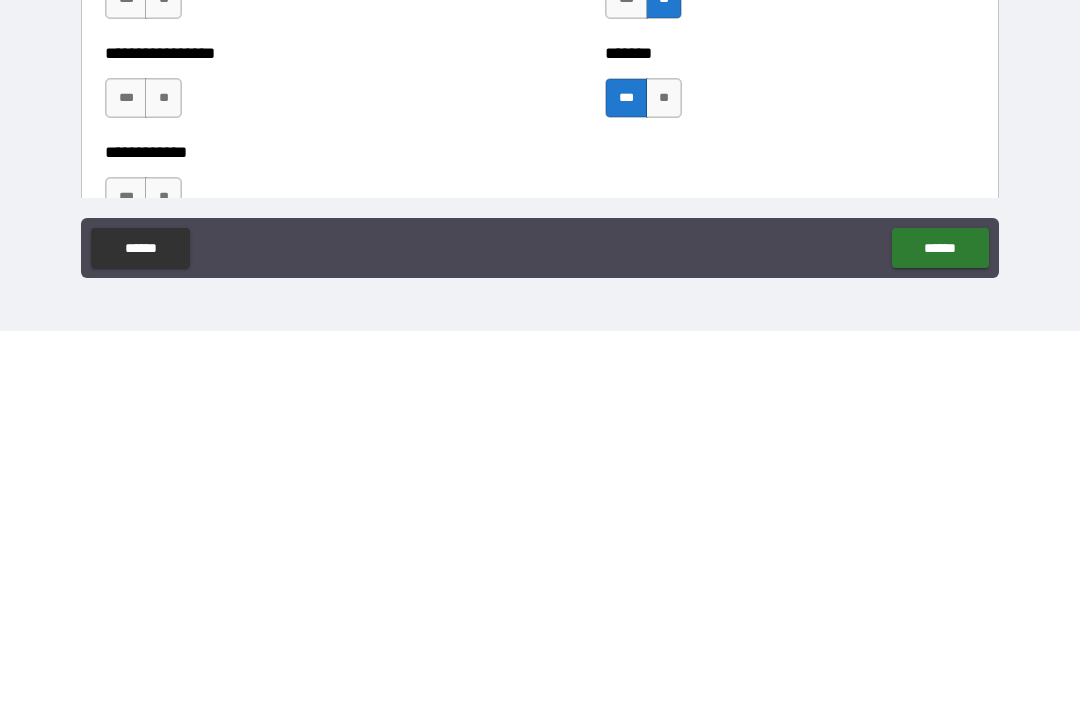 scroll, scrollTop: 4860, scrollLeft: 0, axis: vertical 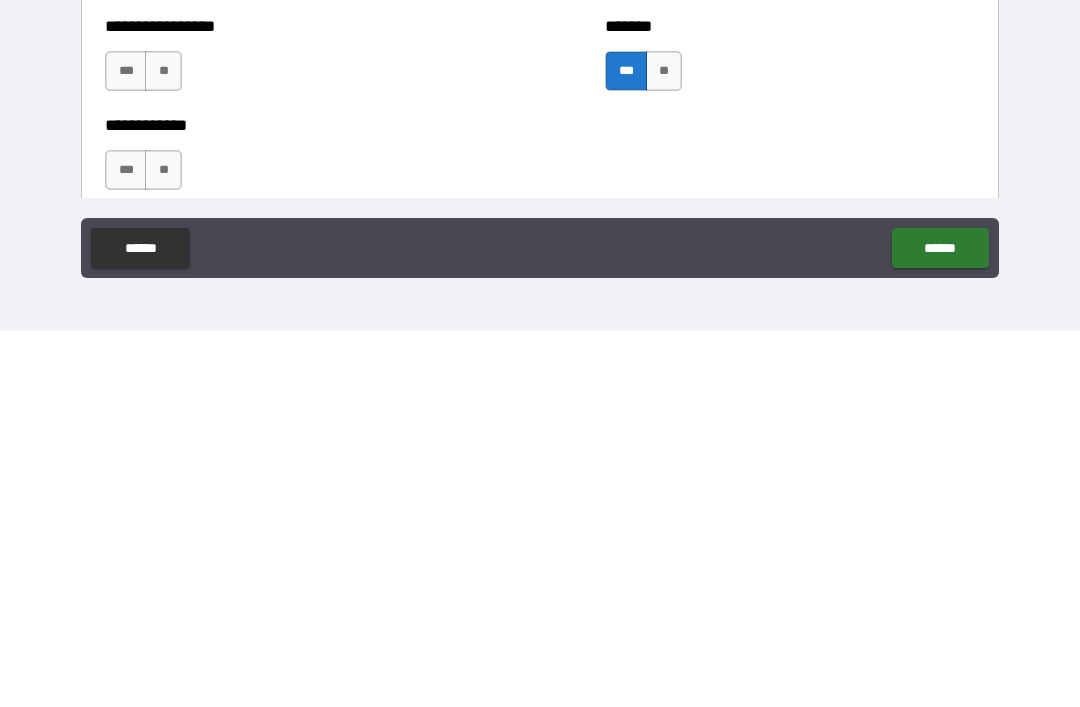 type on "*********" 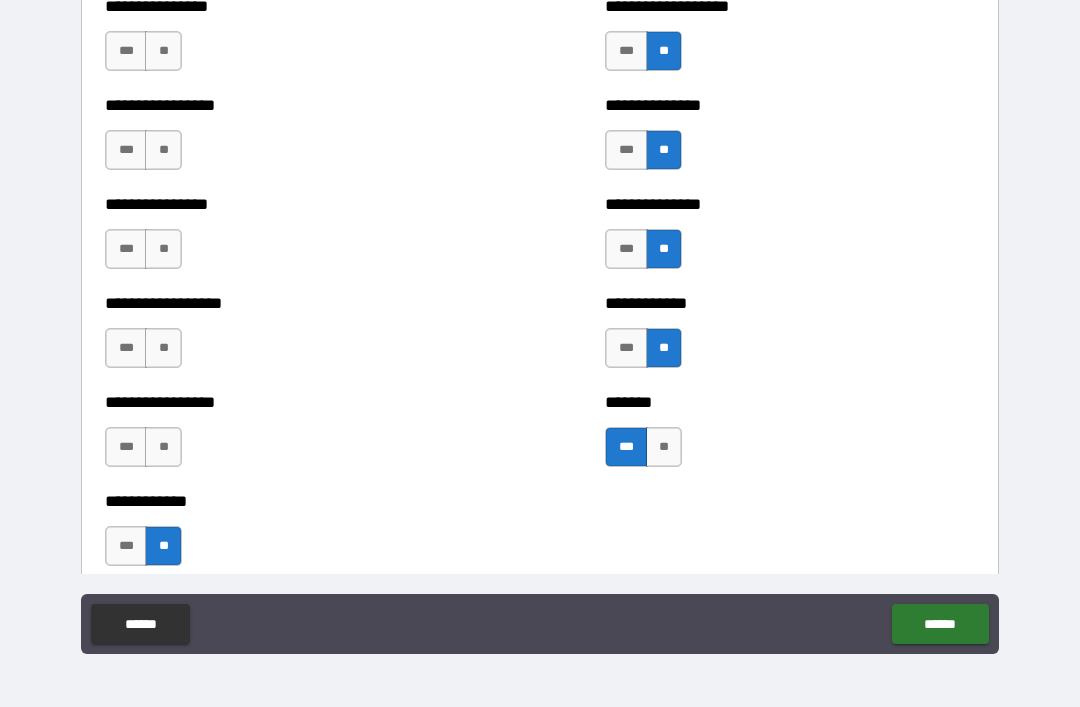 click on "**" at bounding box center [163, 447] 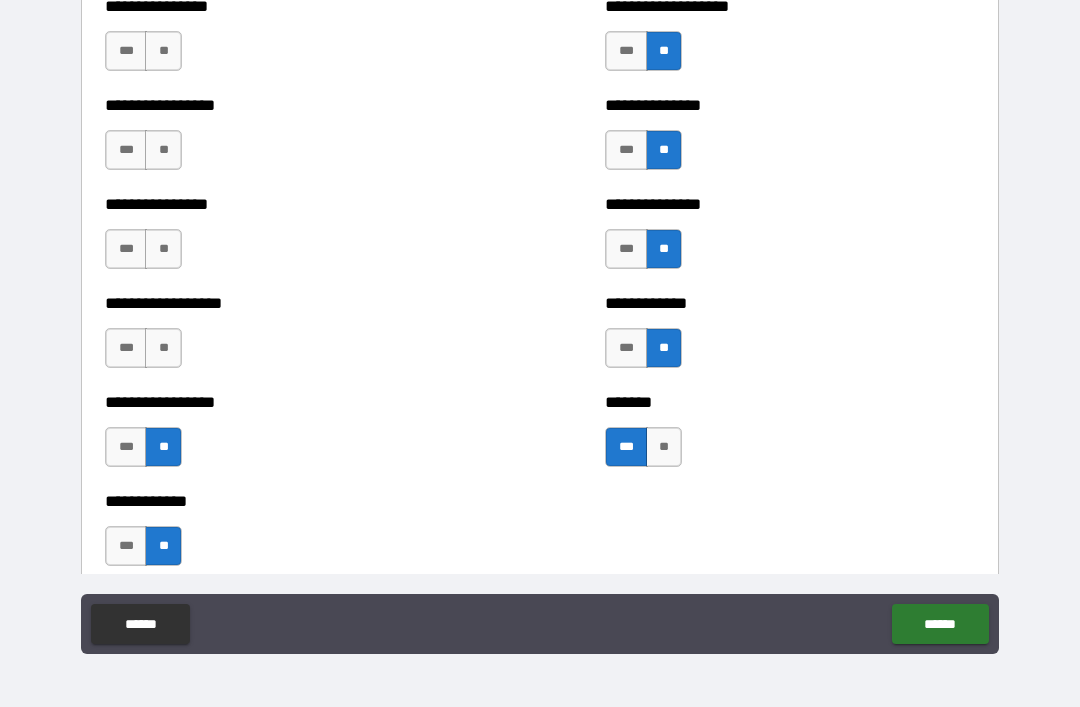 click on "***" at bounding box center (126, 447) 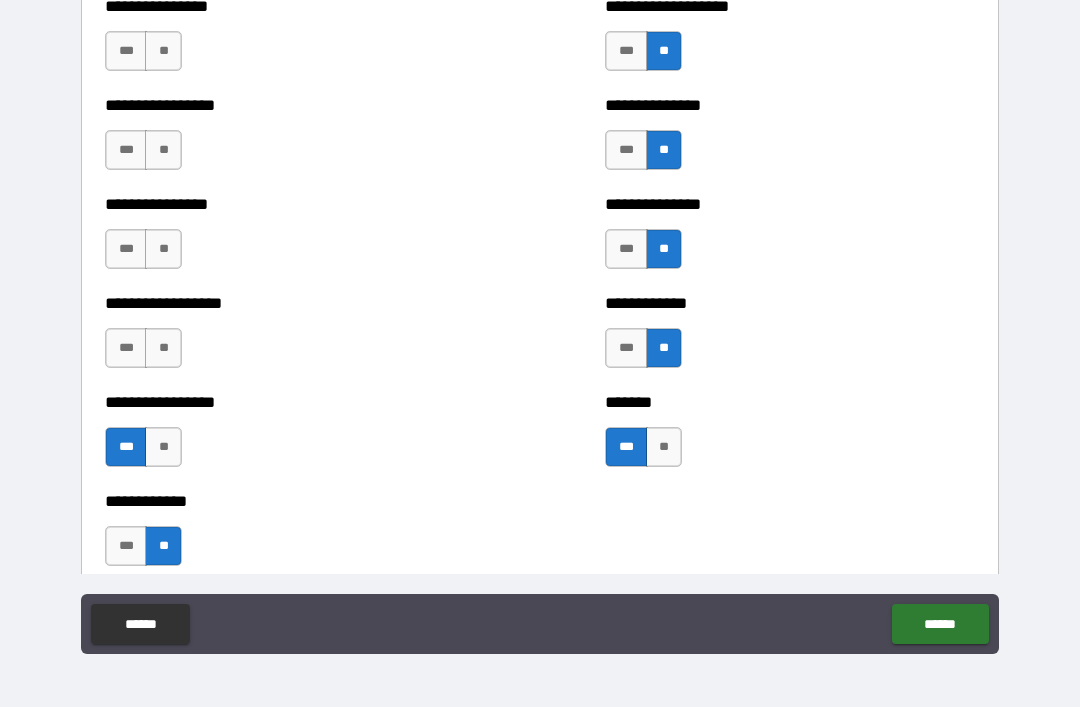 click on "**" at bounding box center [163, 348] 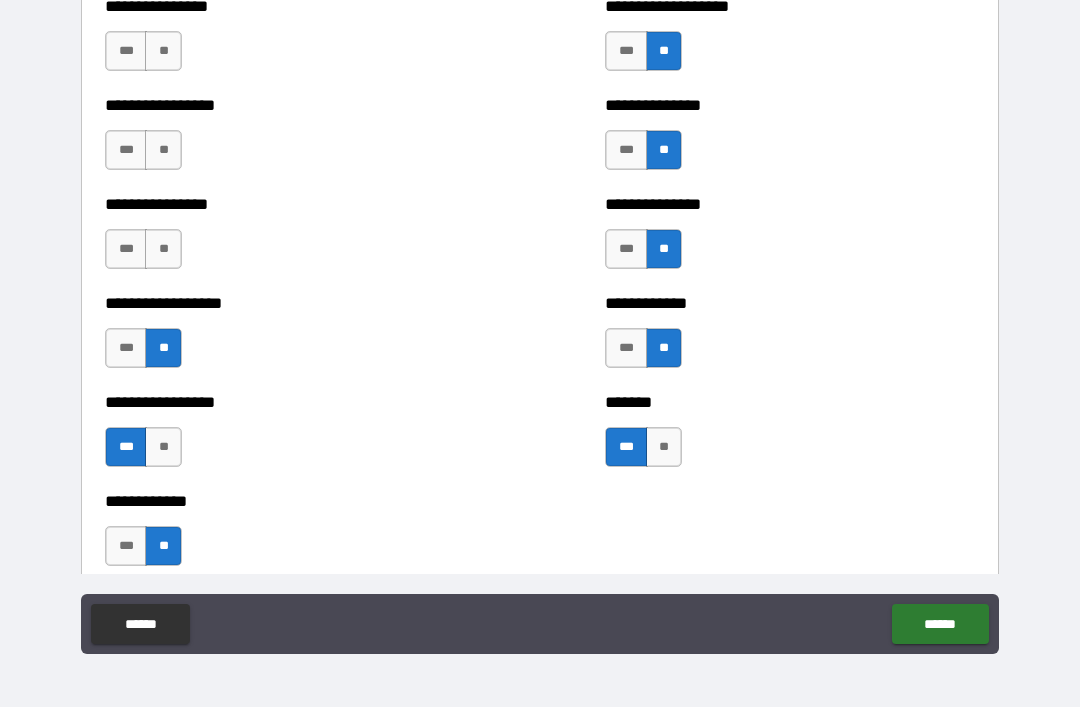 click on "**" at bounding box center (163, 249) 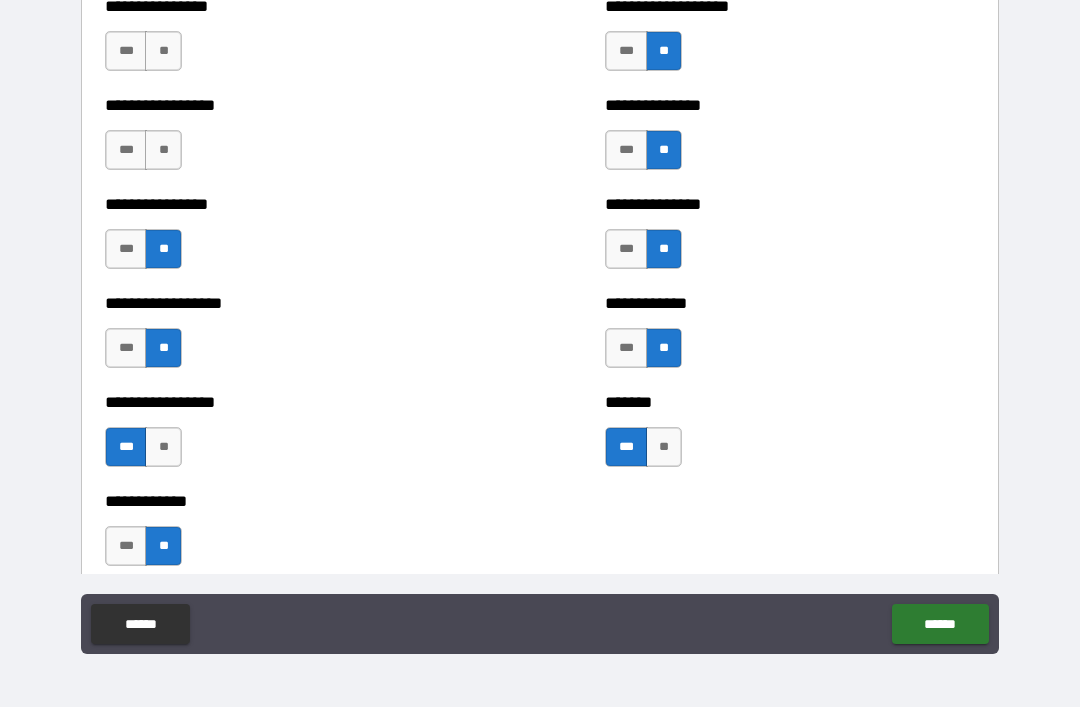 click on "**" at bounding box center [163, 150] 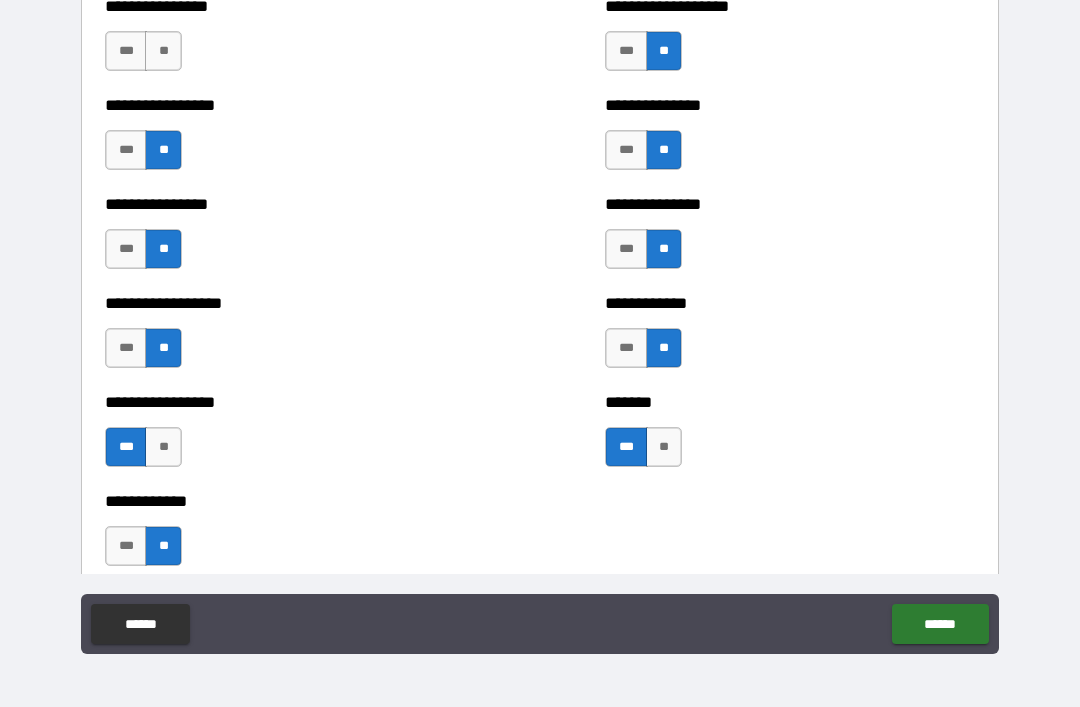 scroll, scrollTop: 4722, scrollLeft: 0, axis: vertical 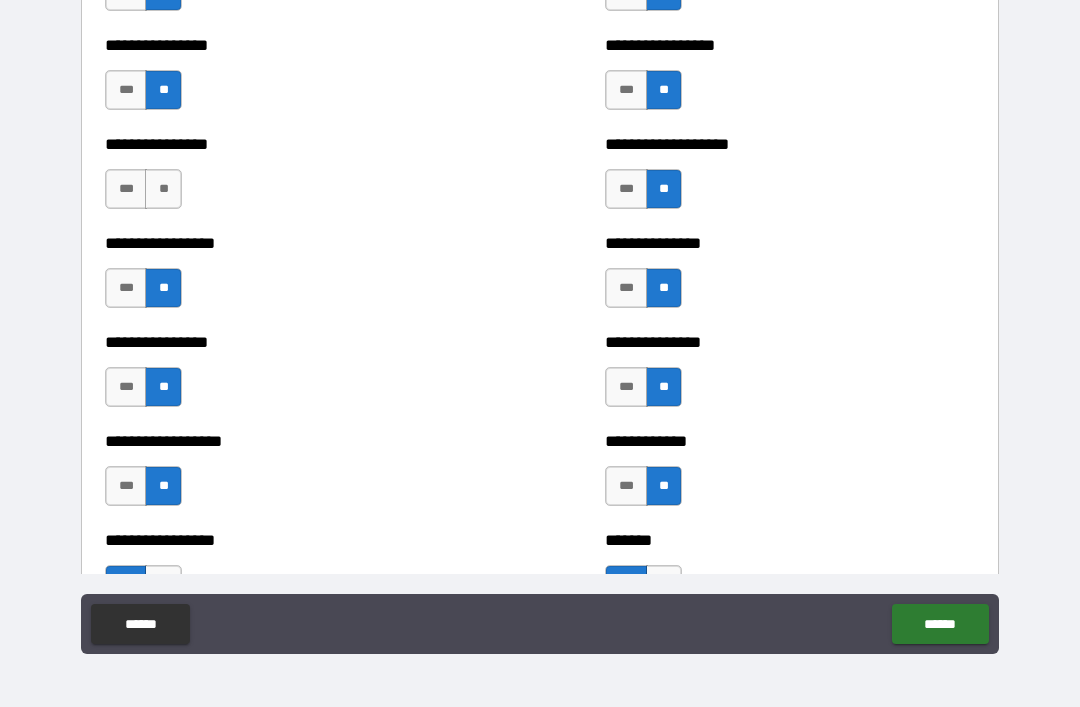 click on "**" at bounding box center [163, 189] 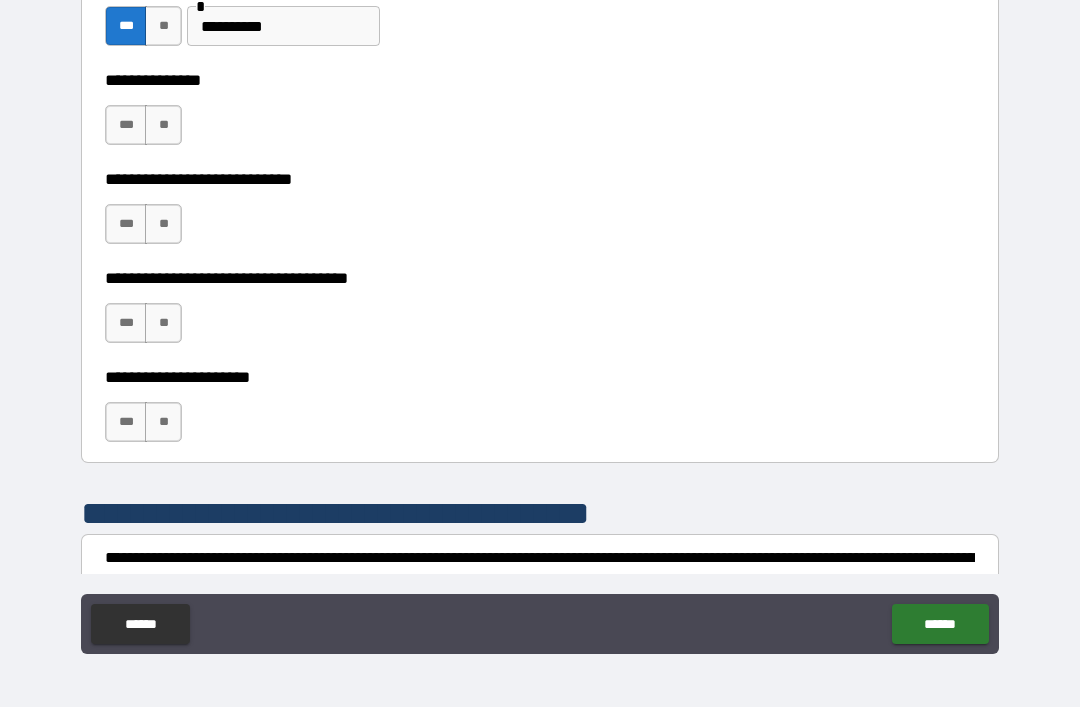 scroll, scrollTop: 5487, scrollLeft: 0, axis: vertical 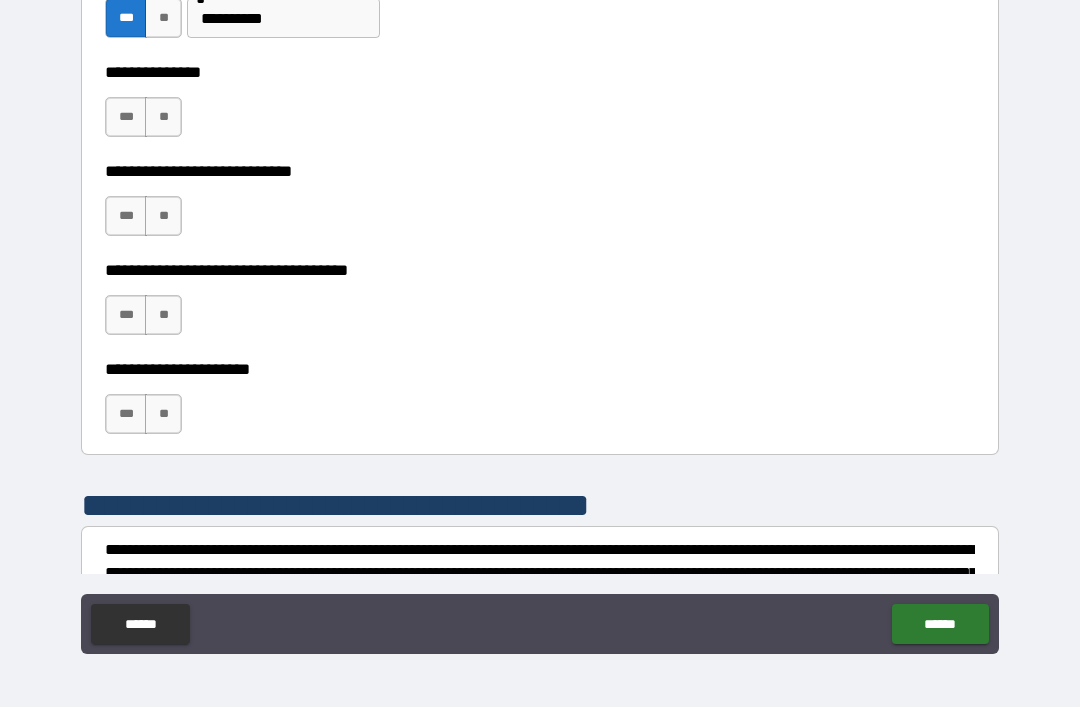 click on "**" at bounding box center [163, 117] 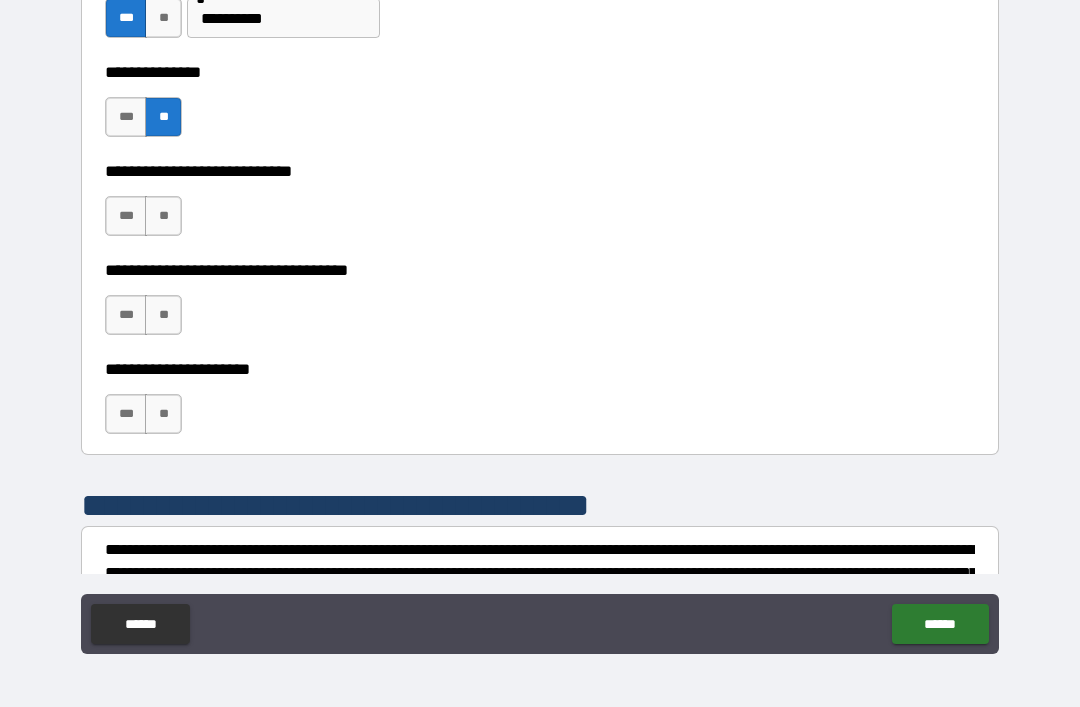 click on "**" at bounding box center [163, 216] 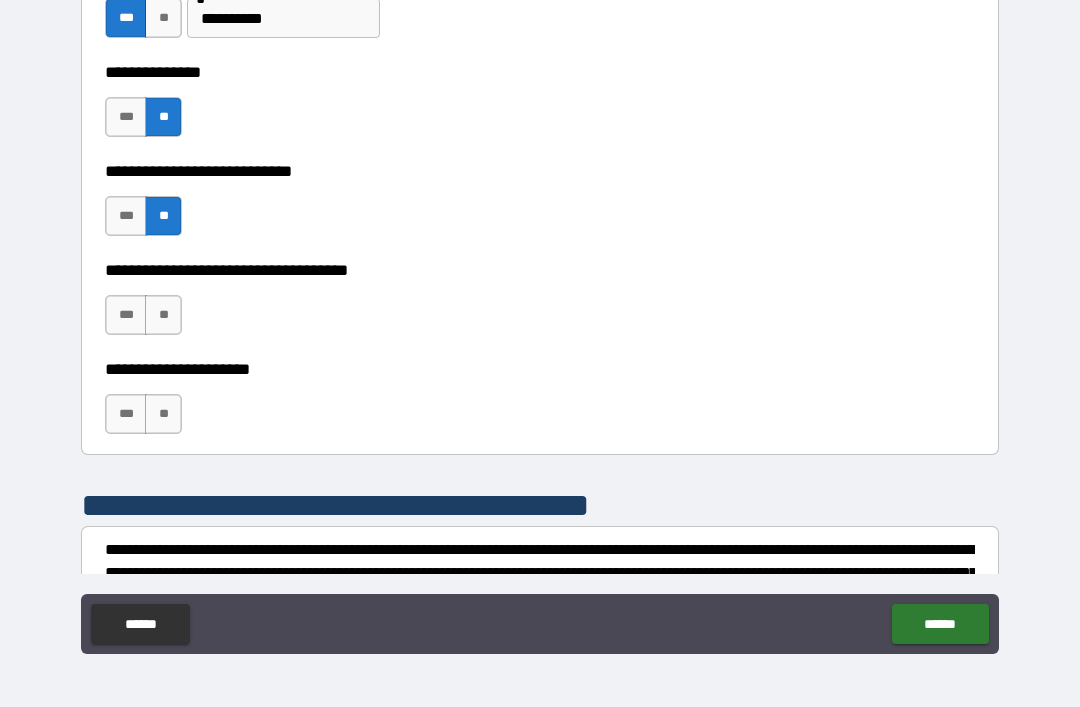 click on "**" at bounding box center (163, 315) 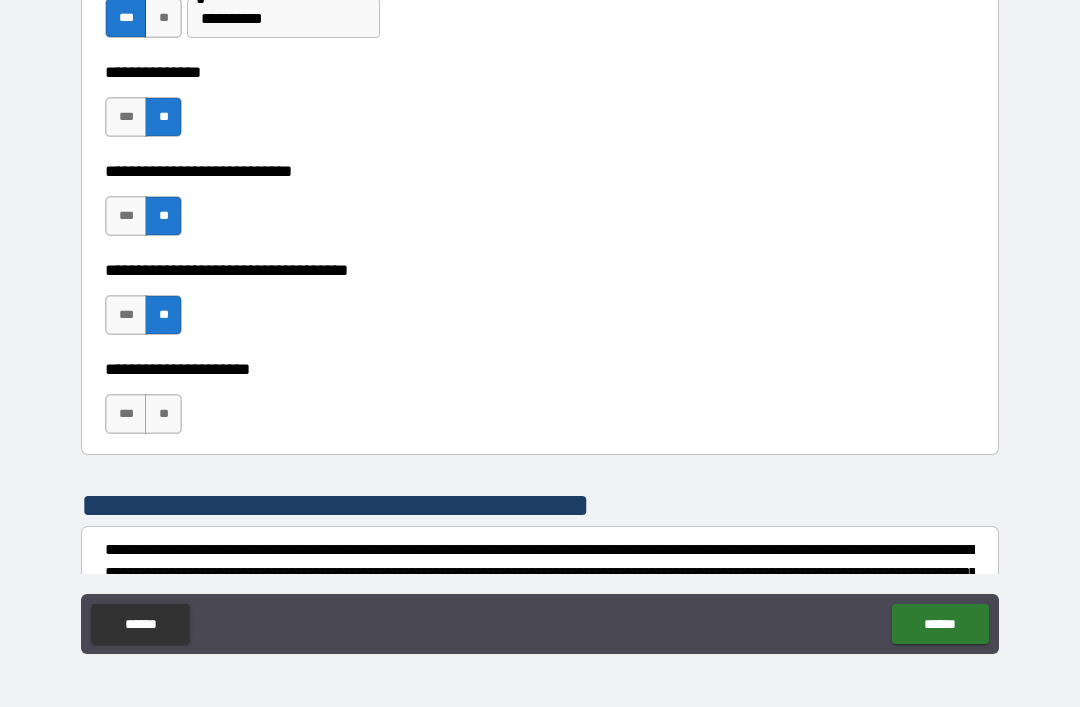 click on "**" at bounding box center [163, 414] 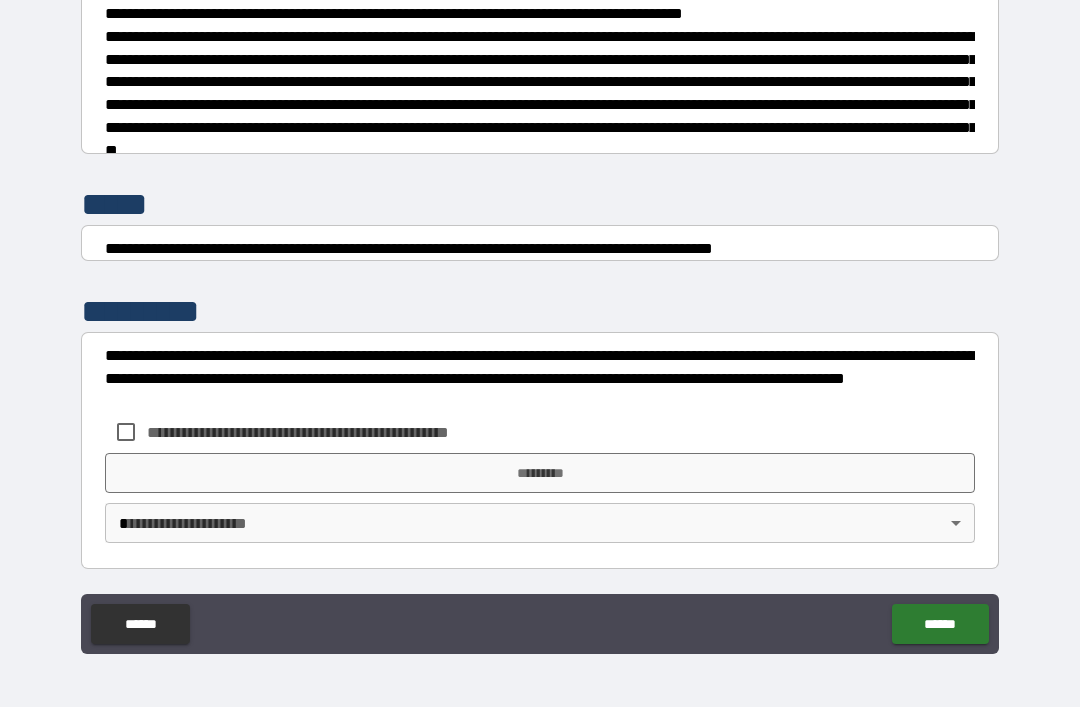scroll, scrollTop: 7448, scrollLeft: 0, axis: vertical 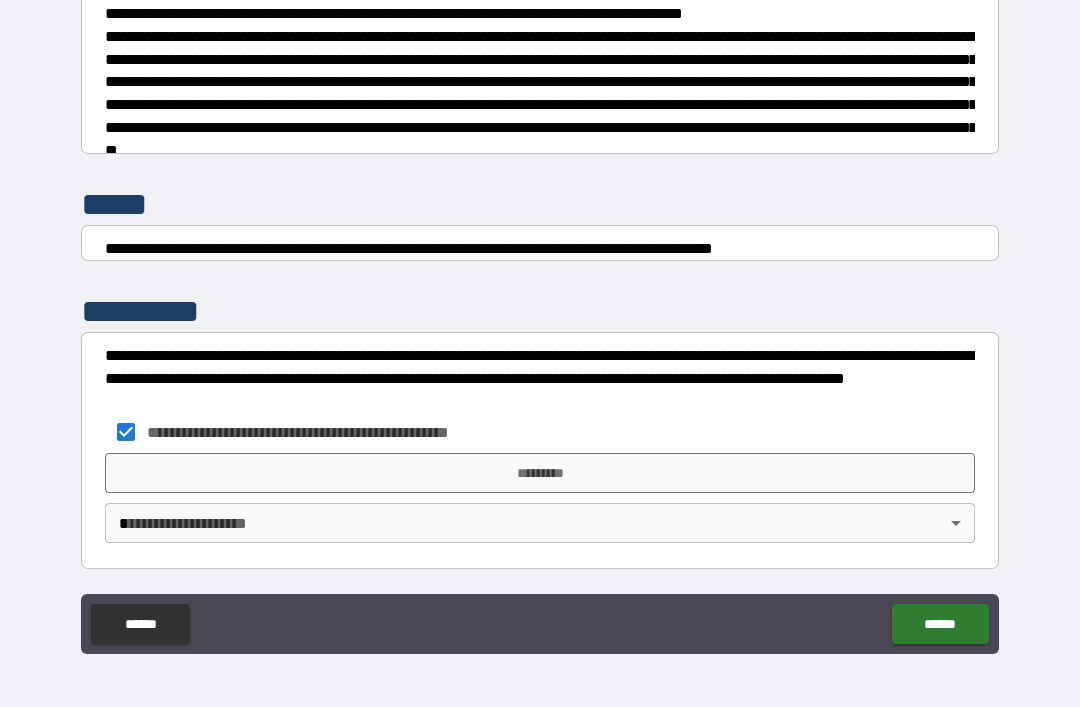 click on "*********" at bounding box center [540, 473] 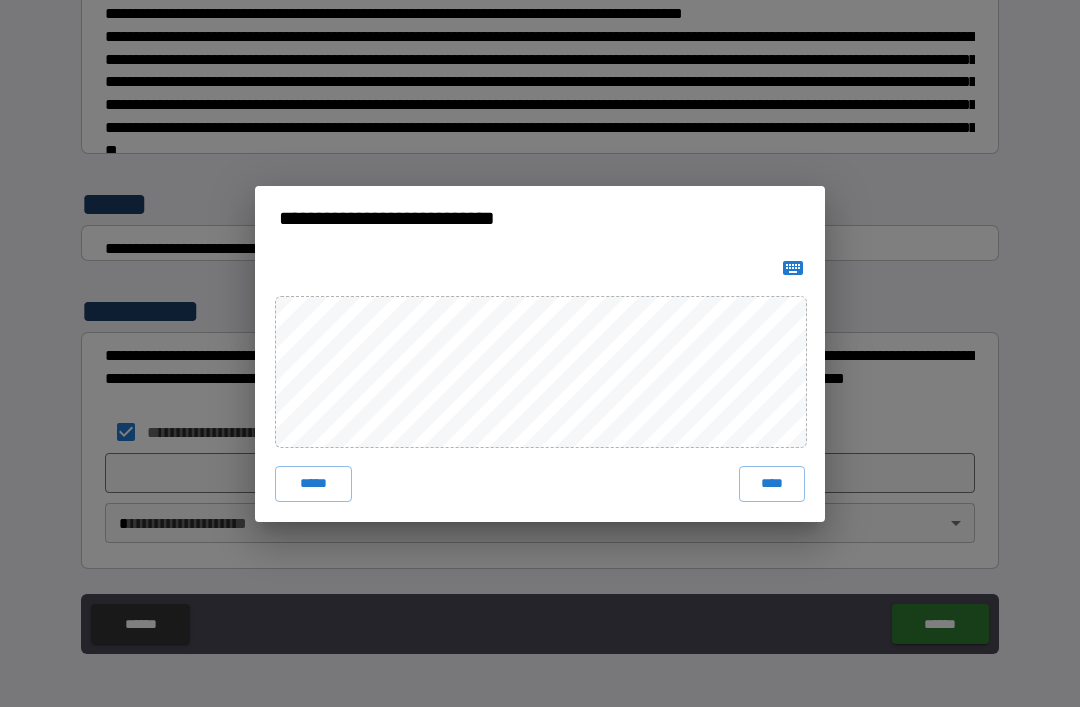 click on "****" at bounding box center [772, 484] 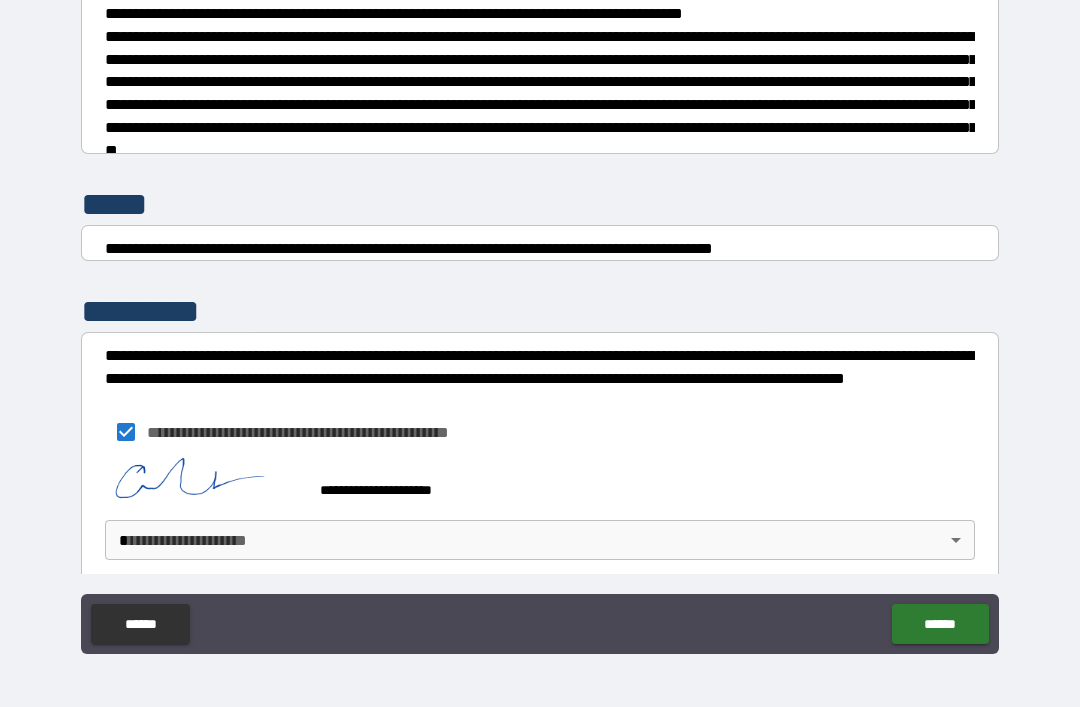 click on "**********" at bounding box center [540, 321] 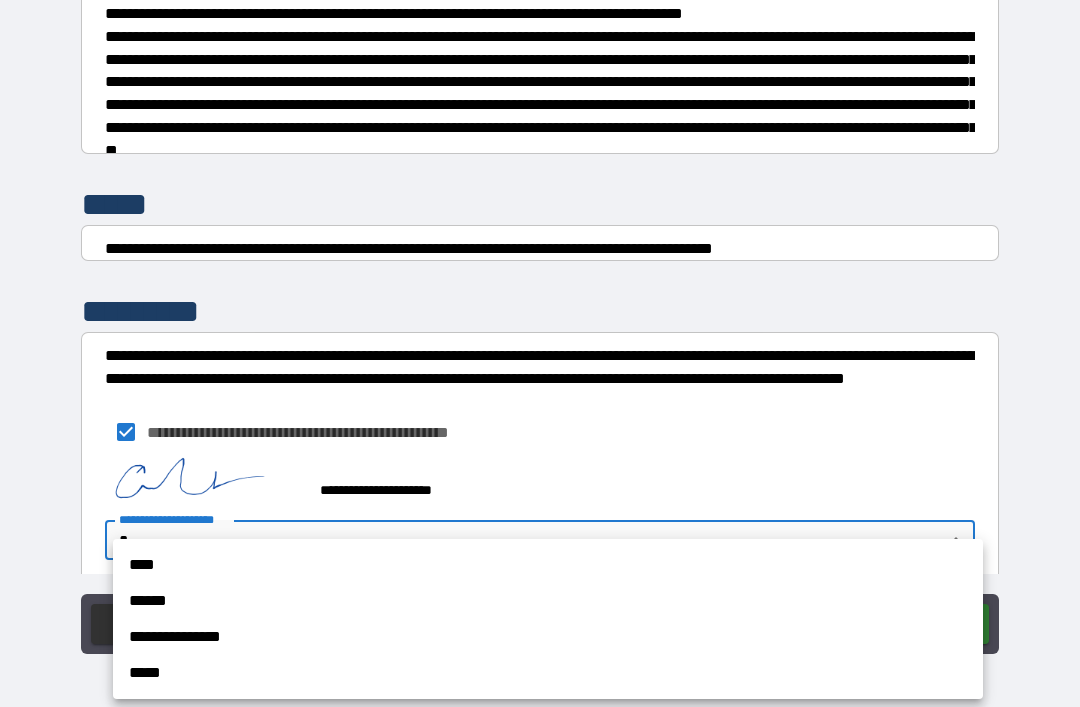 click on "**********" at bounding box center (548, 637) 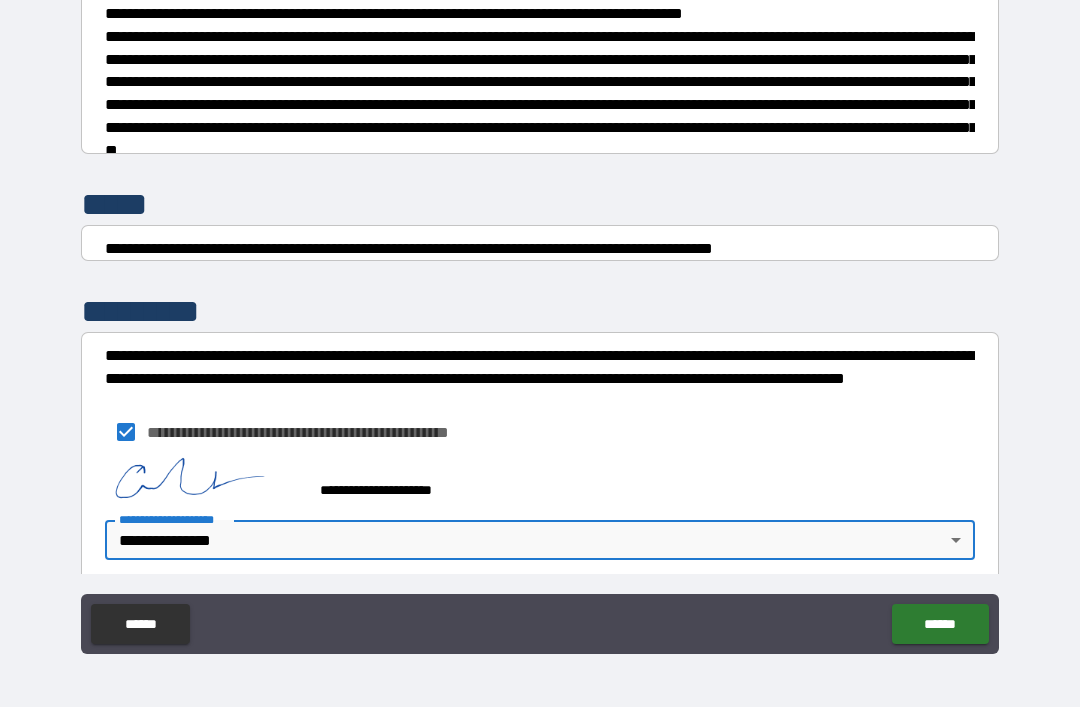click on "******" at bounding box center [940, 624] 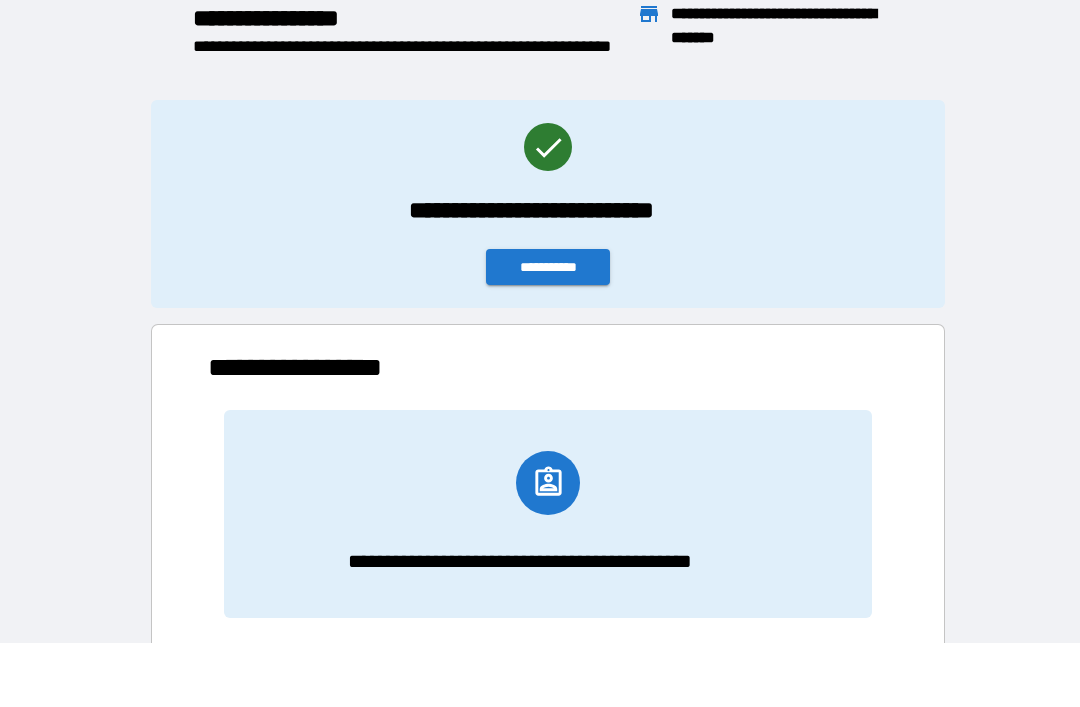 scroll, scrollTop: 166, scrollLeft: 680, axis: both 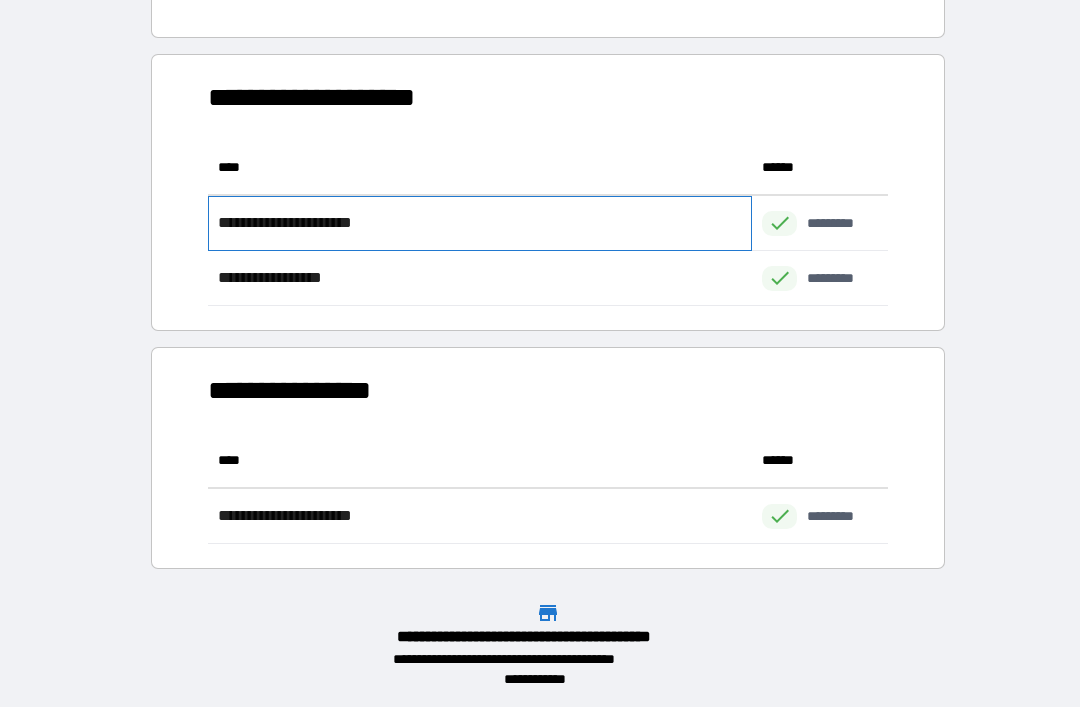 click on "**********" at bounding box center (480, 223) 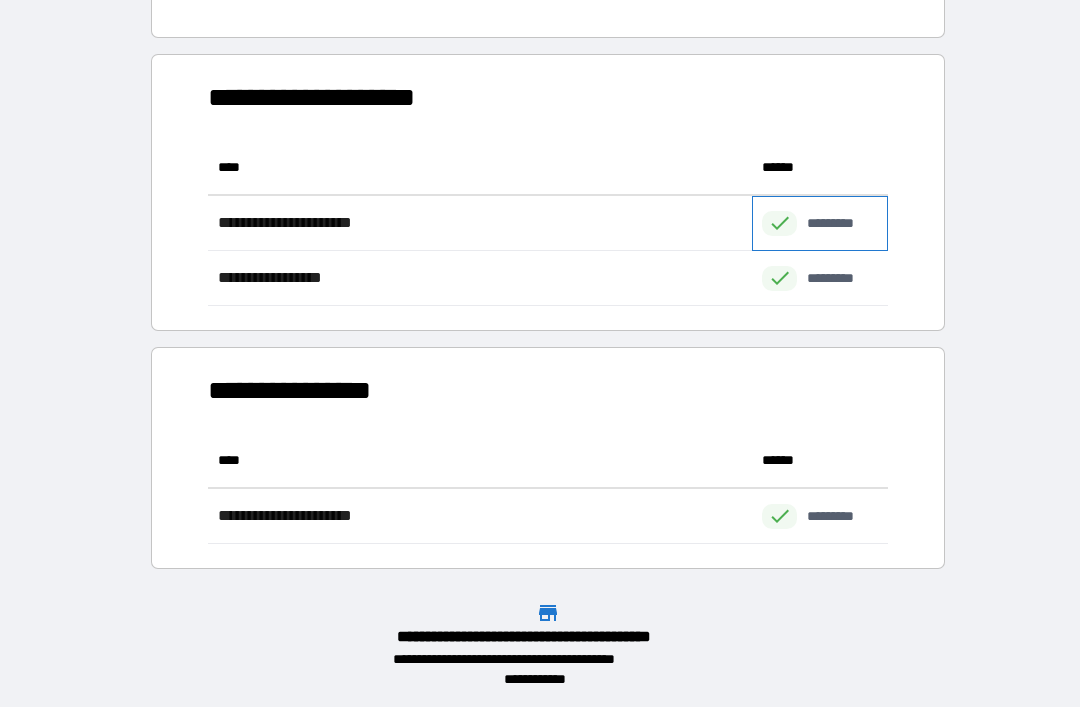 click on "*********" at bounding box center (841, 223) 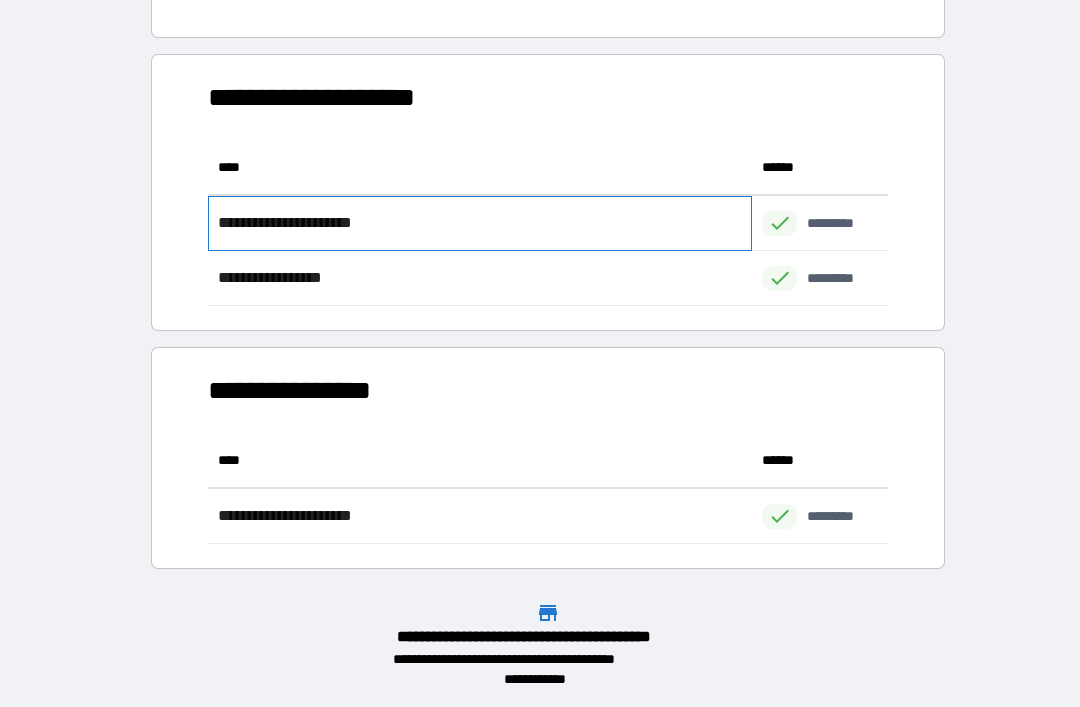 click on "**********" at bounding box center [480, 223] 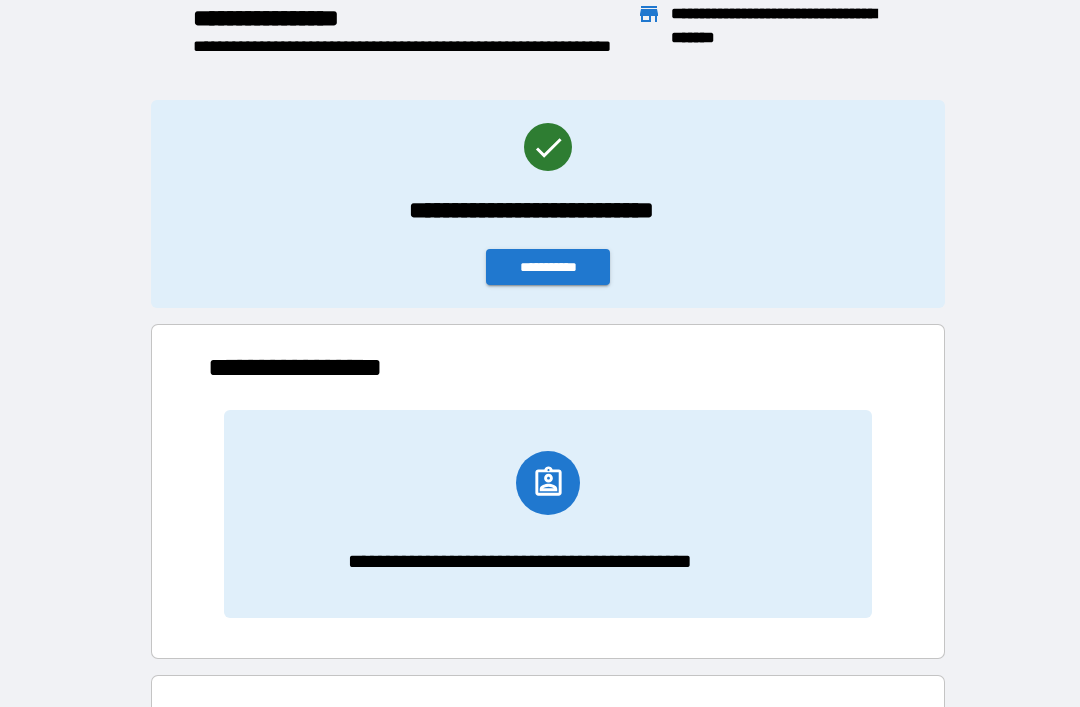 scroll, scrollTop: 0, scrollLeft: 0, axis: both 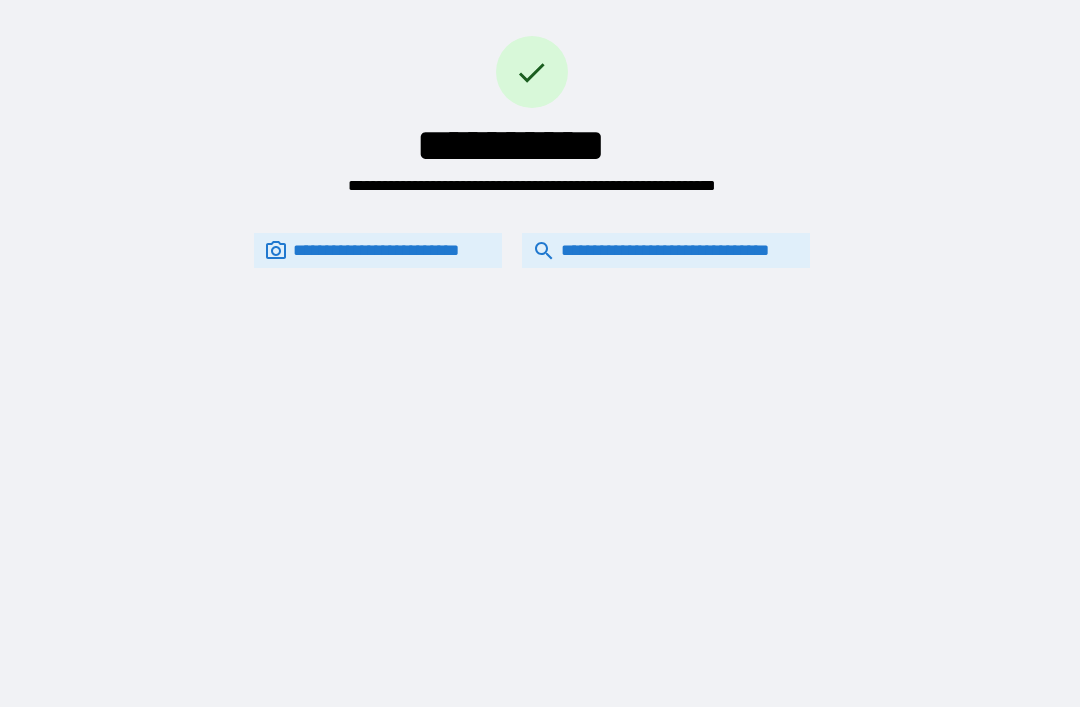 click on "**********" at bounding box center [666, 250] 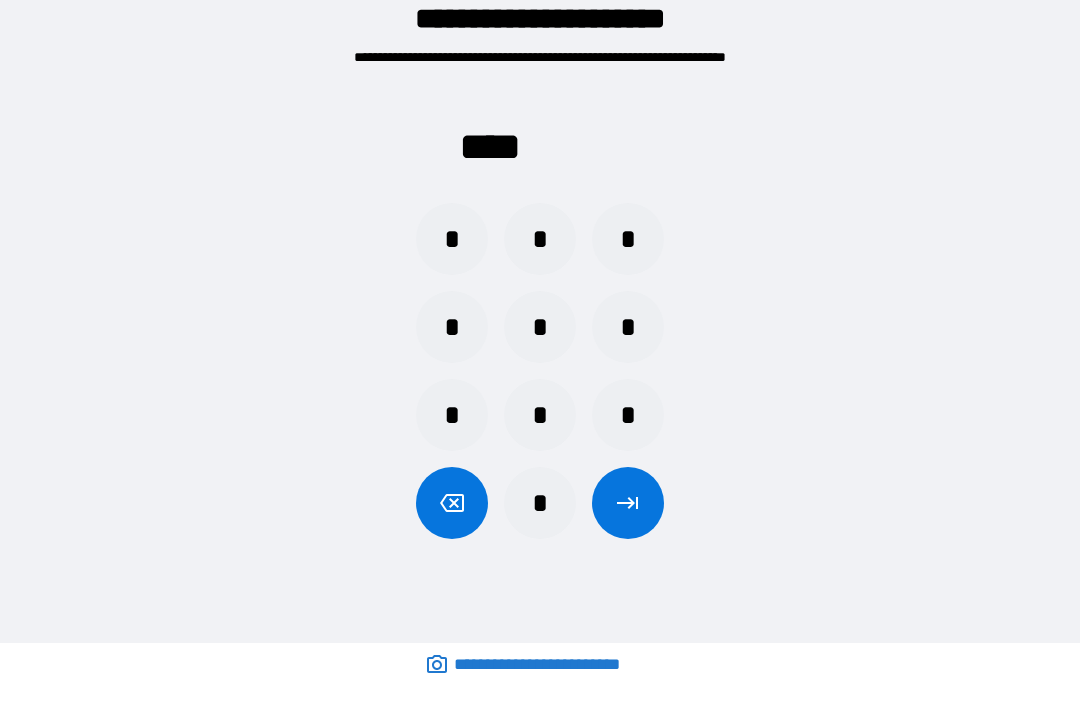click on "*" at bounding box center (540, 239) 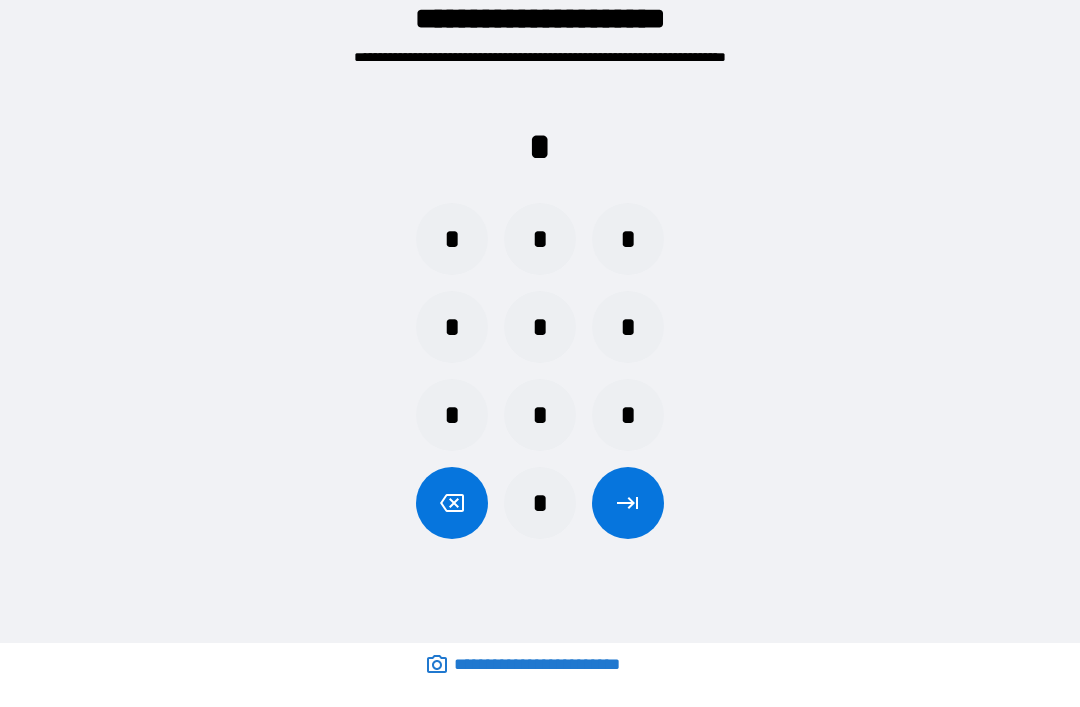click on "*" at bounding box center (628, 415) 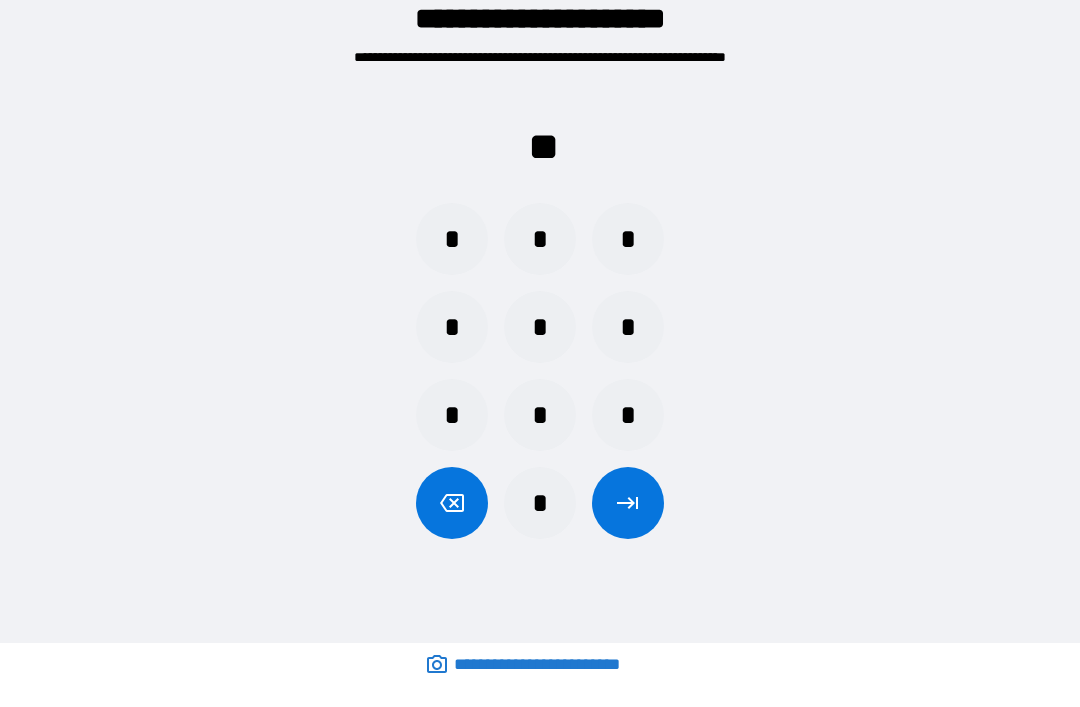 click on "*" at bounding box center [628, 327] 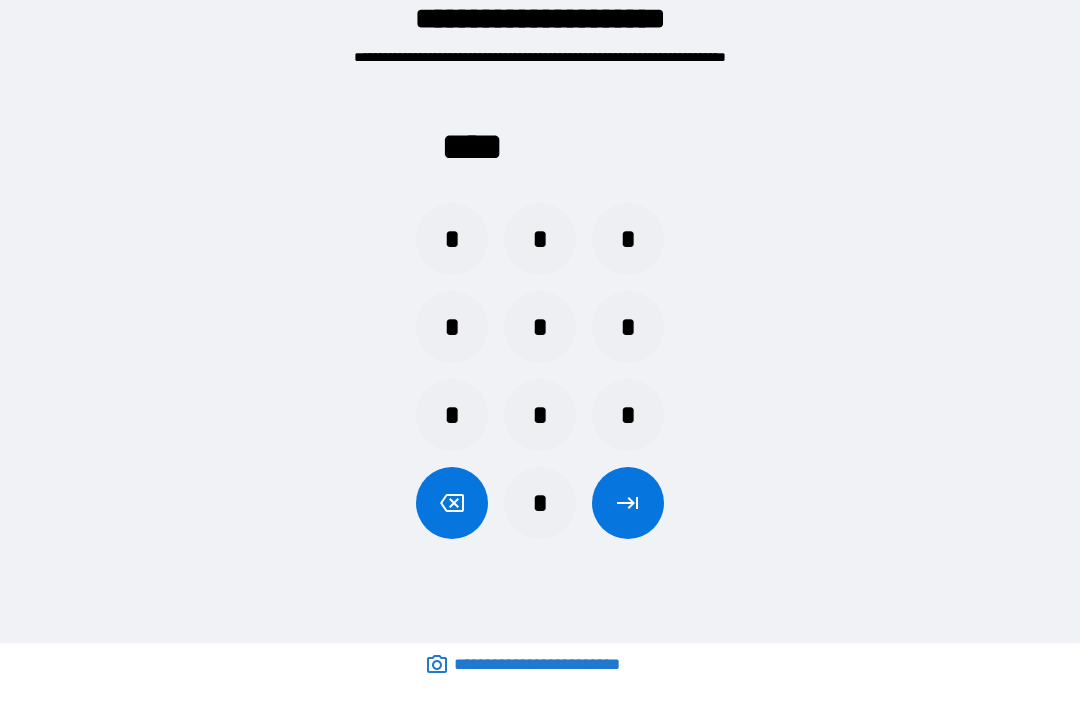 click at bounding box center (628, 503) 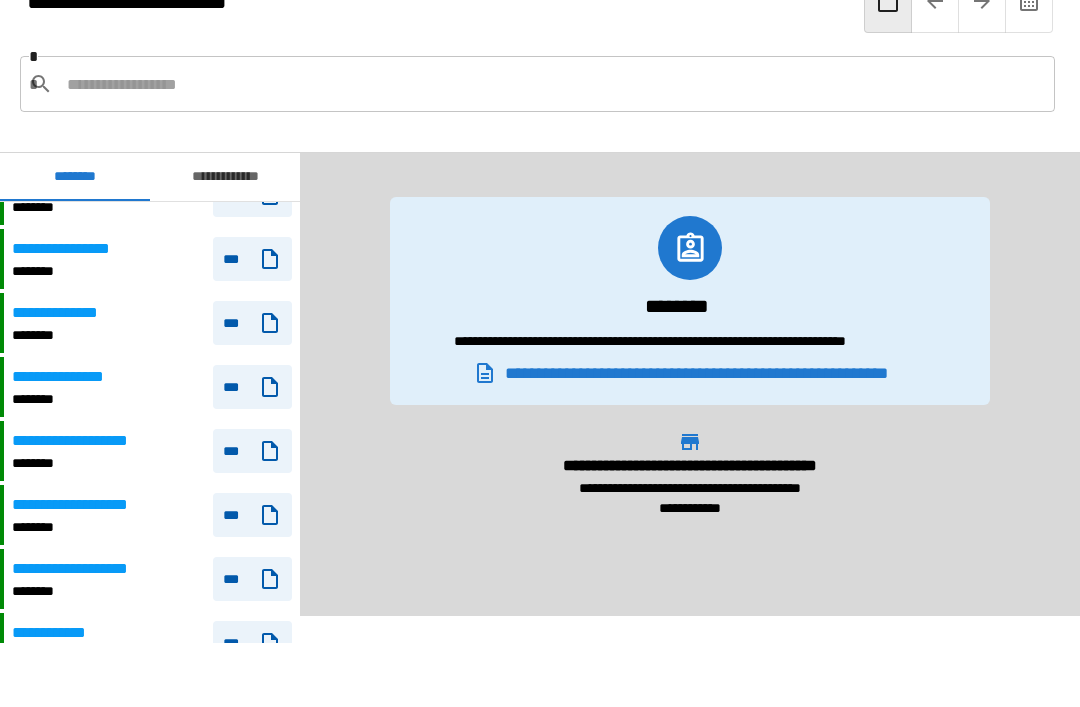 scroll, scrollTop: 1299, scrollLeft: 0, axis: vertical 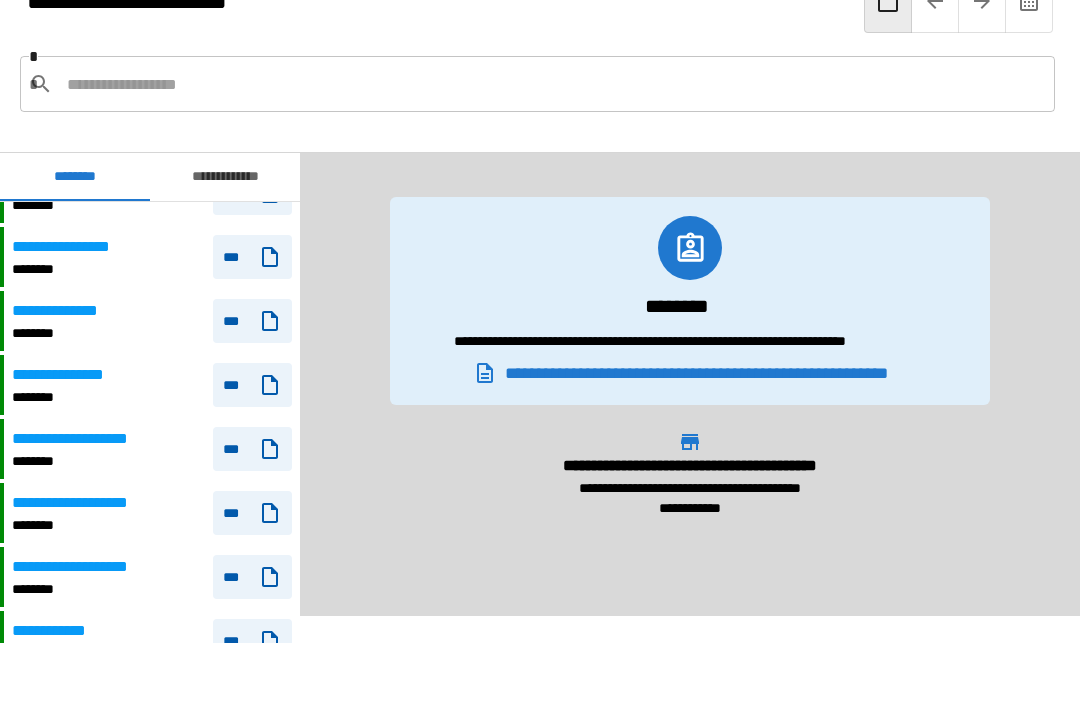 click on "********" at bounding box center [92, 525] 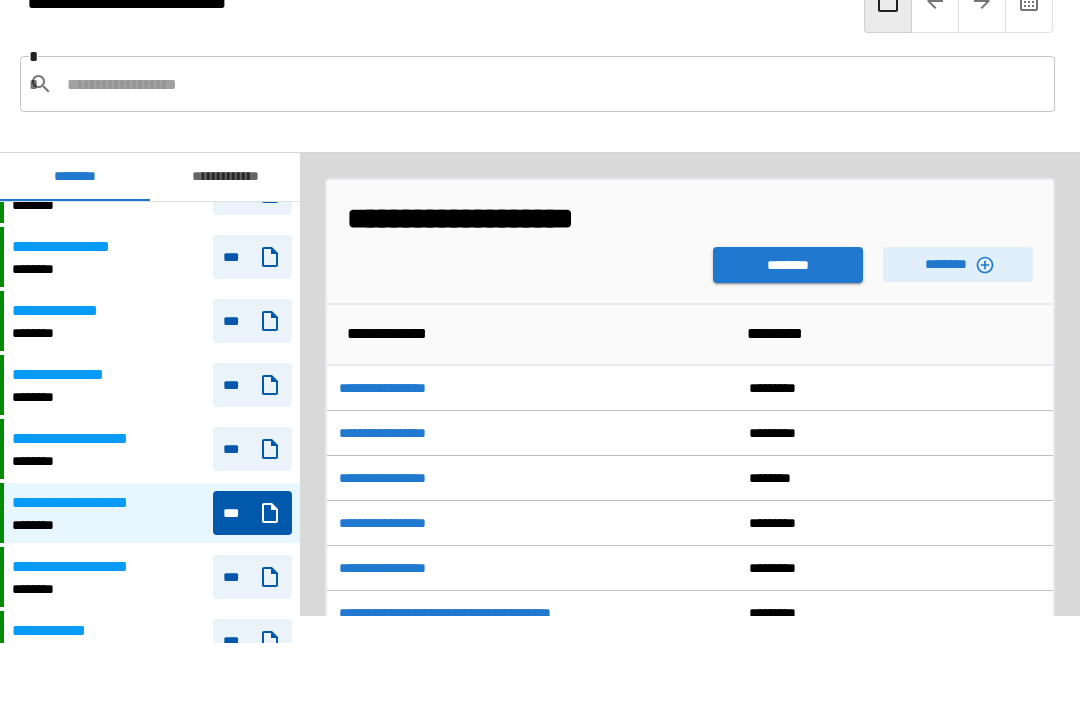 click on "********" at bounding box center (788, 265) 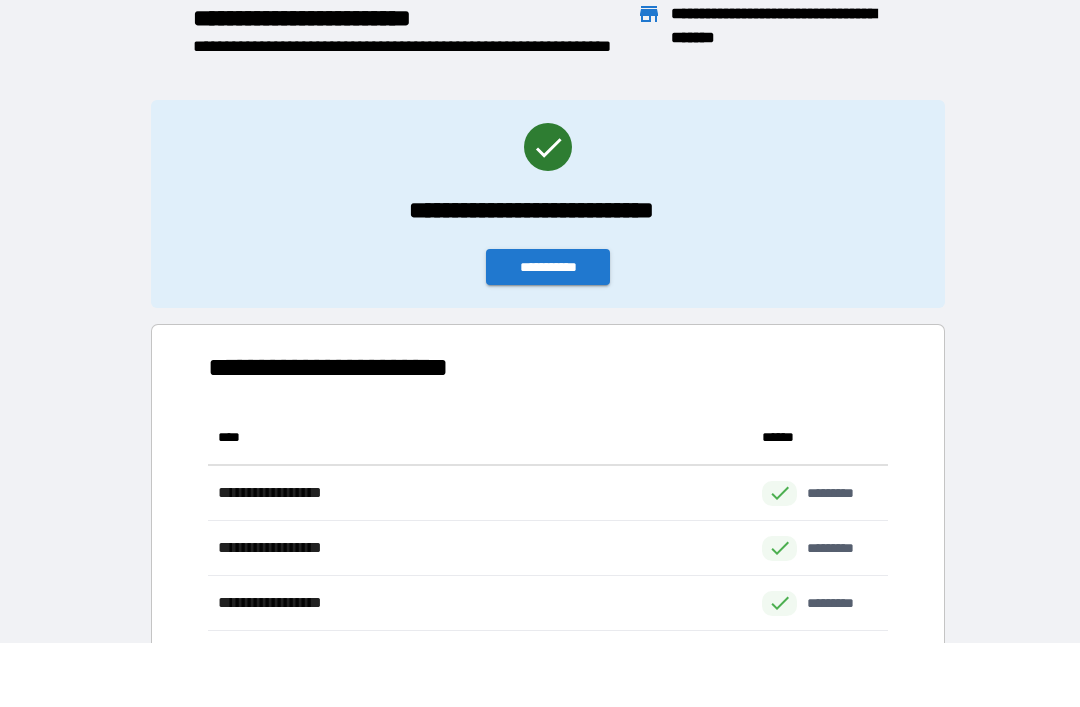 scroll, scrollTop: 1, scrollLeft: 1, axis: both 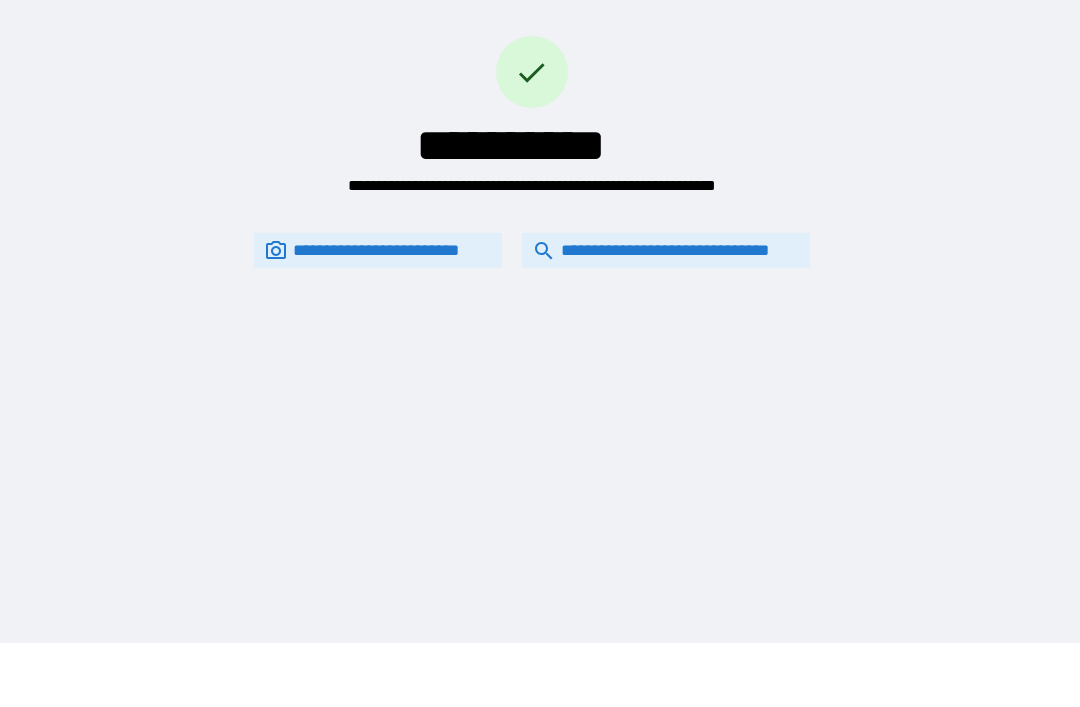 click on "**********" at bounding box center (666, 250) 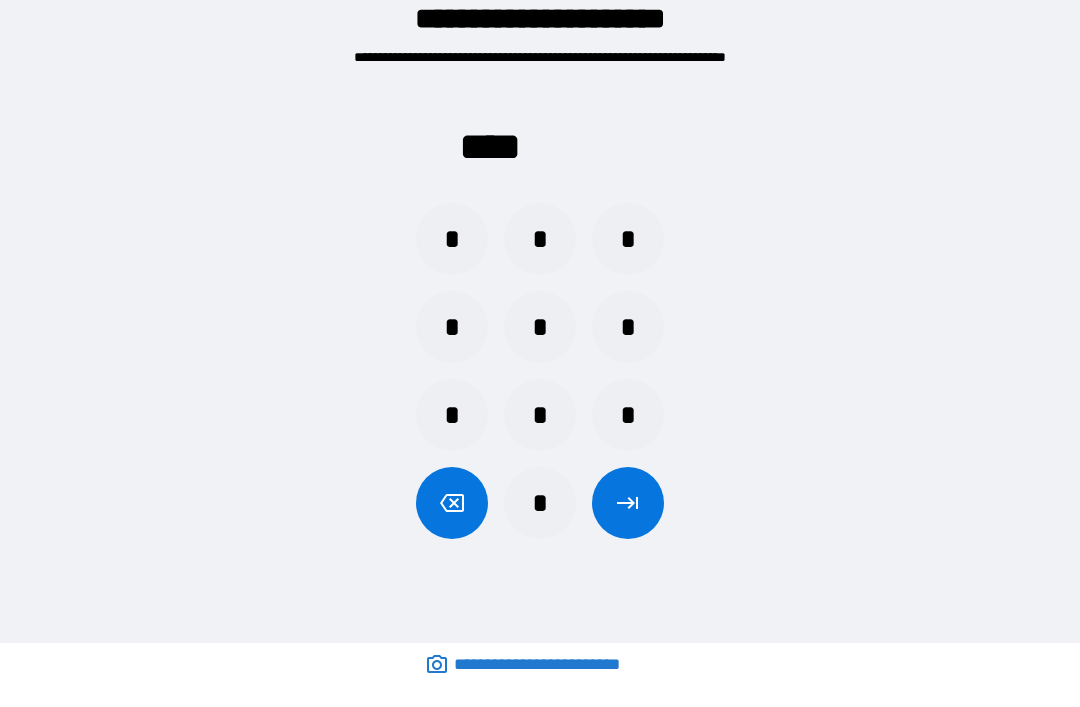 click on "*" at bounding box center [540, 239] 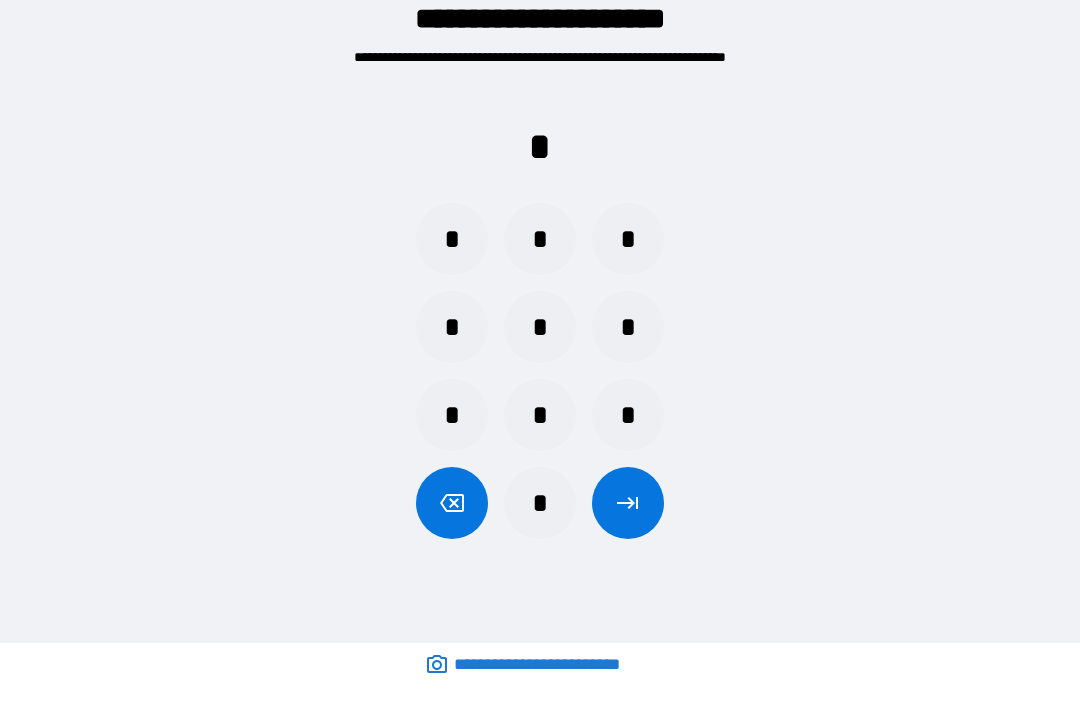 click on "*" at bounding box center [628, 415] 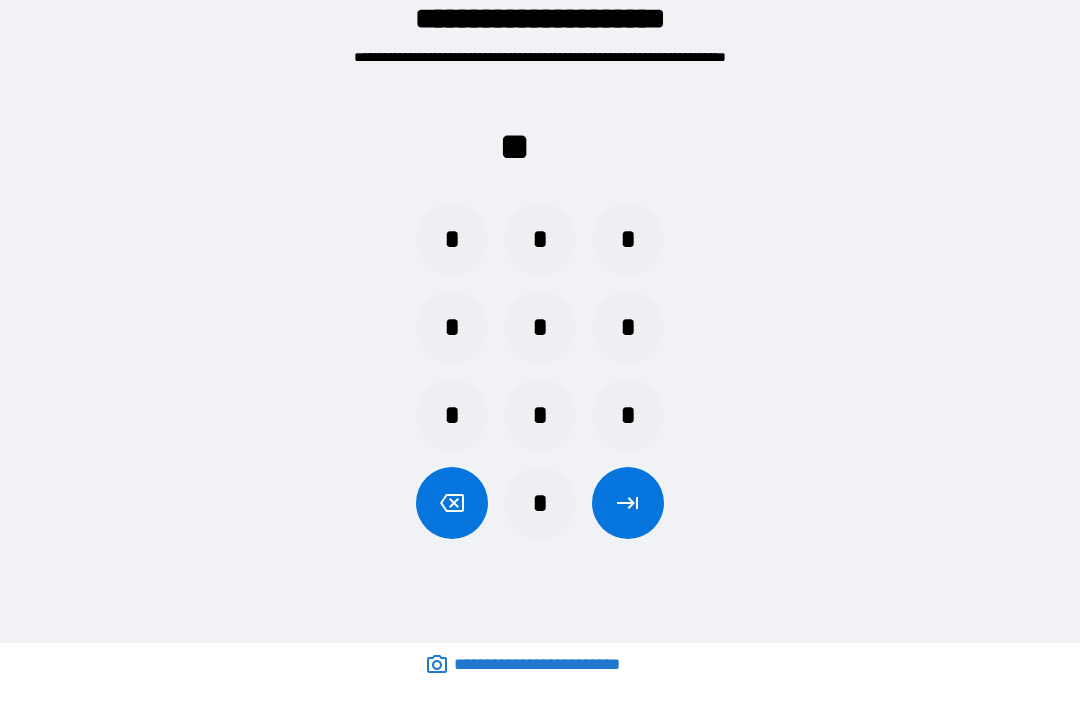 click on "*" at bounding box center (628, 327) 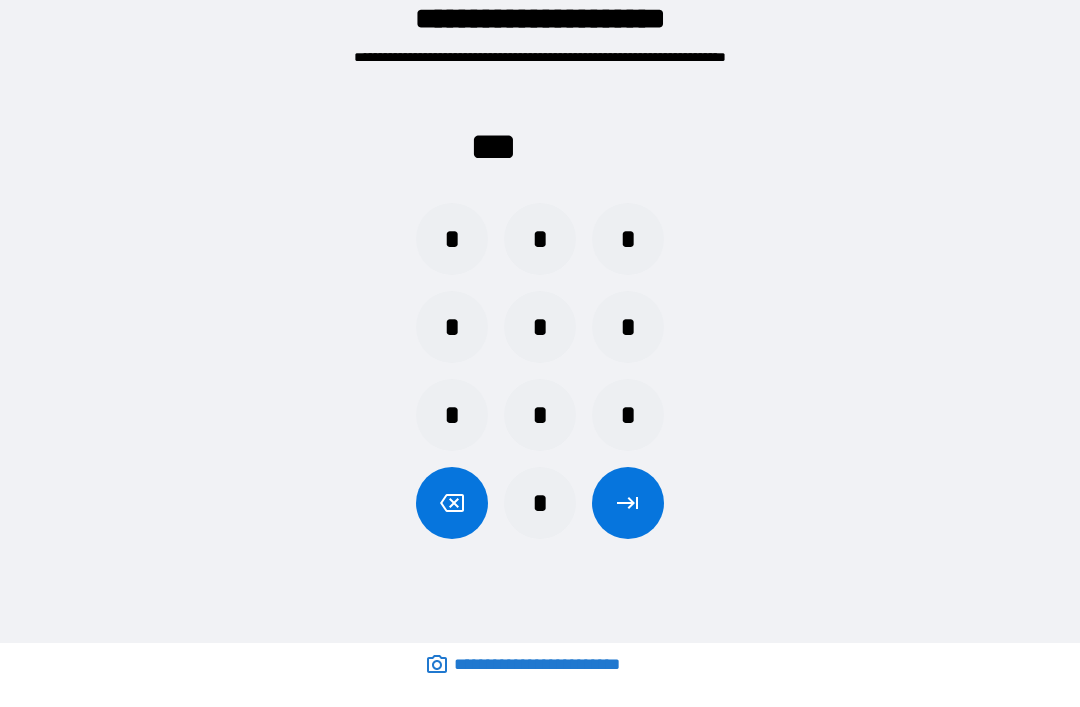 click on "*" at bounding box center [452, 239] 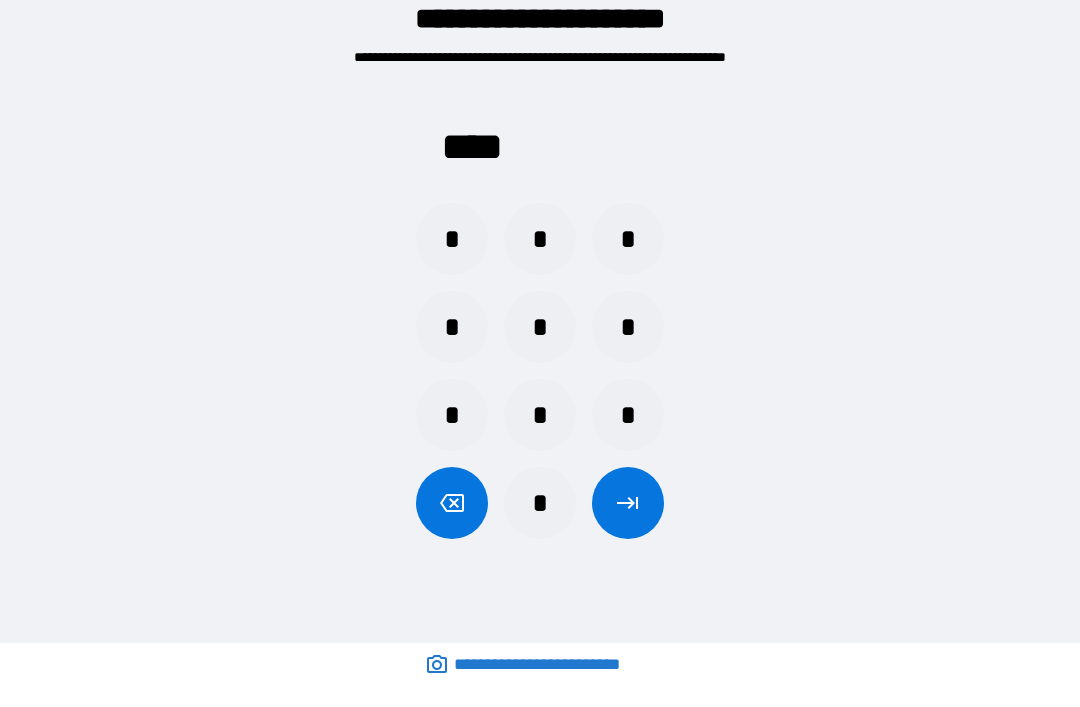 click 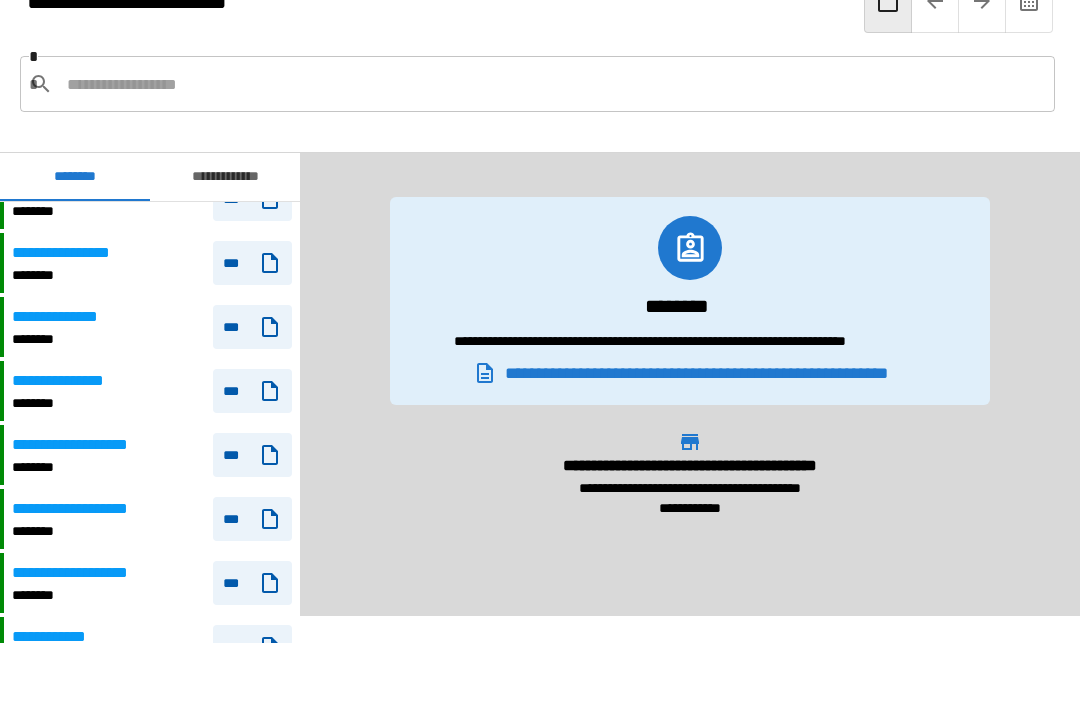 scroll, scrollTop: 1294, scrollLeft: 0, axis: vertical 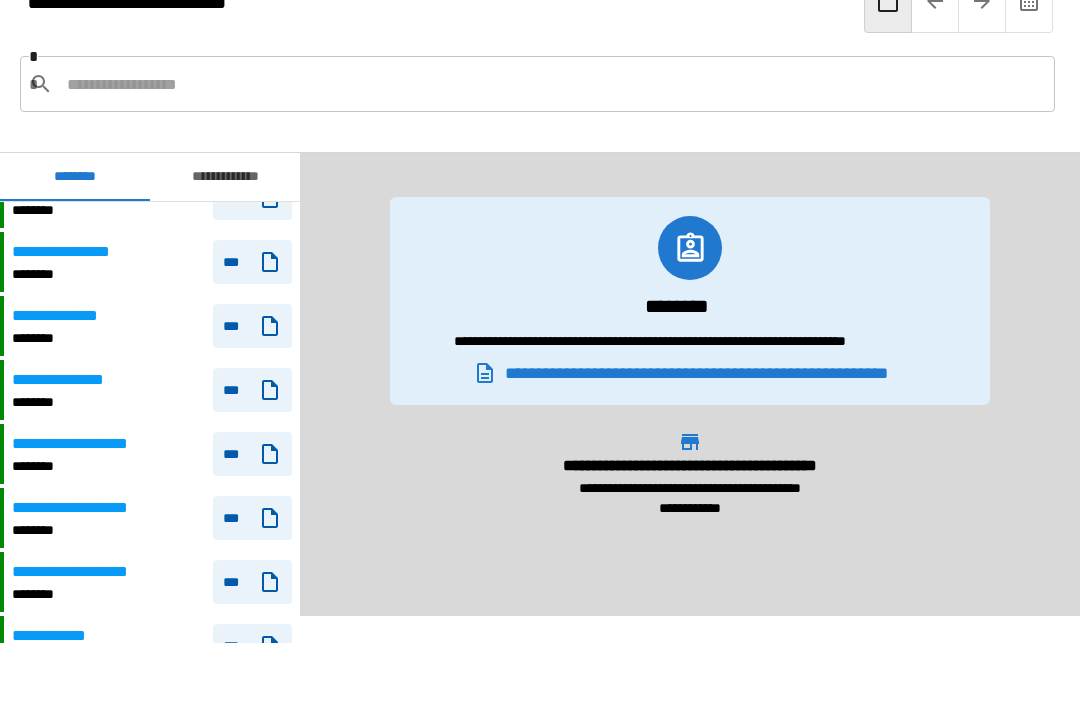 click on "**********" at bounding box center [92, 508] 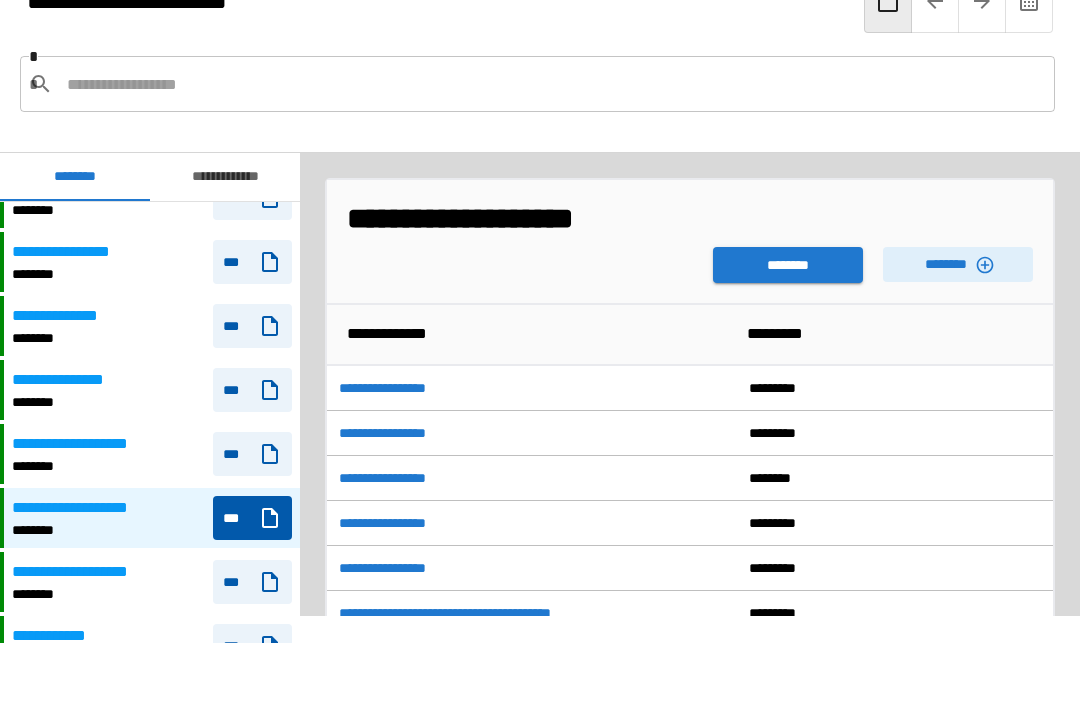 click on "********" at bounding box center [958, 264] 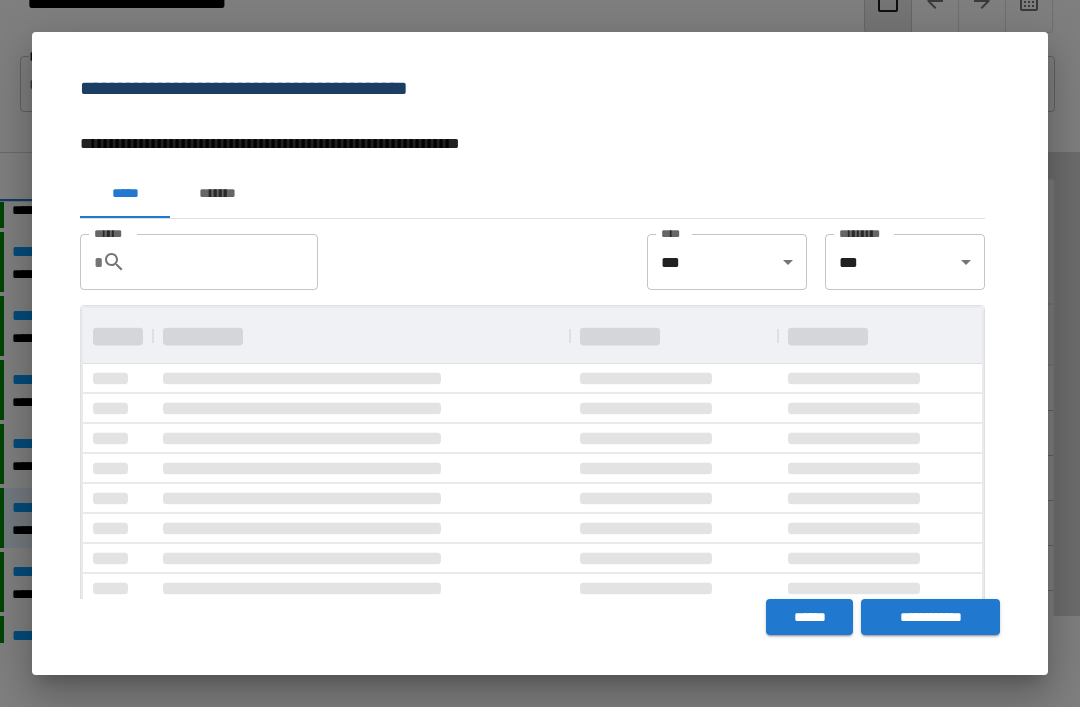 scroll, scrollTop: 356, scrollLeft: 899, axis: both 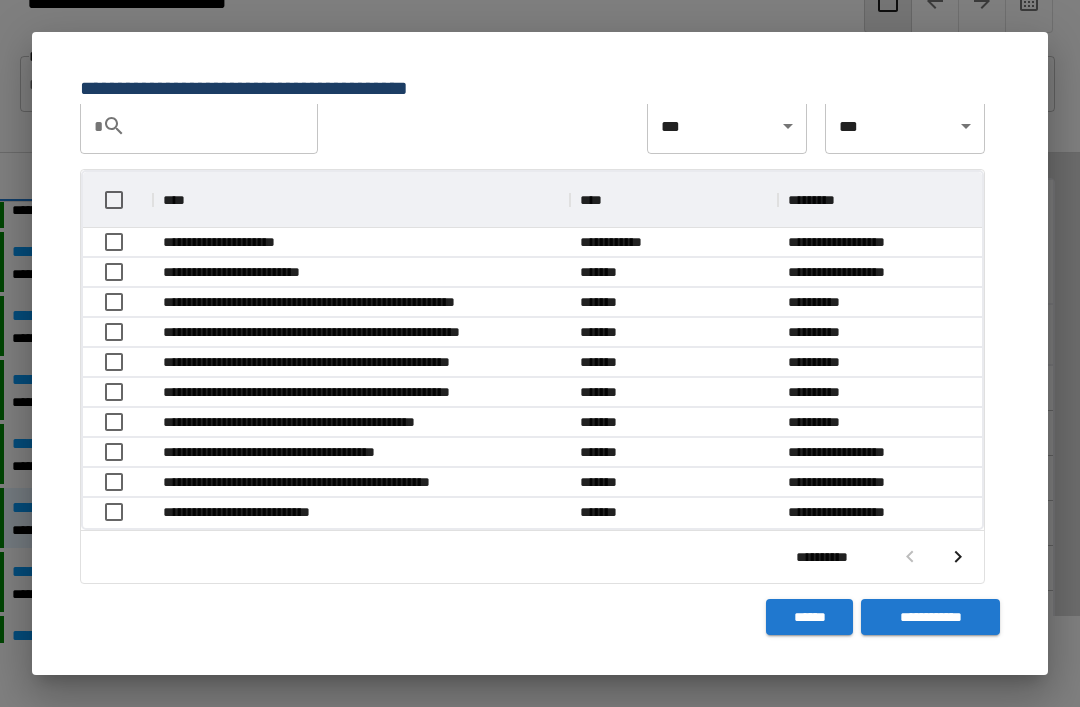 click 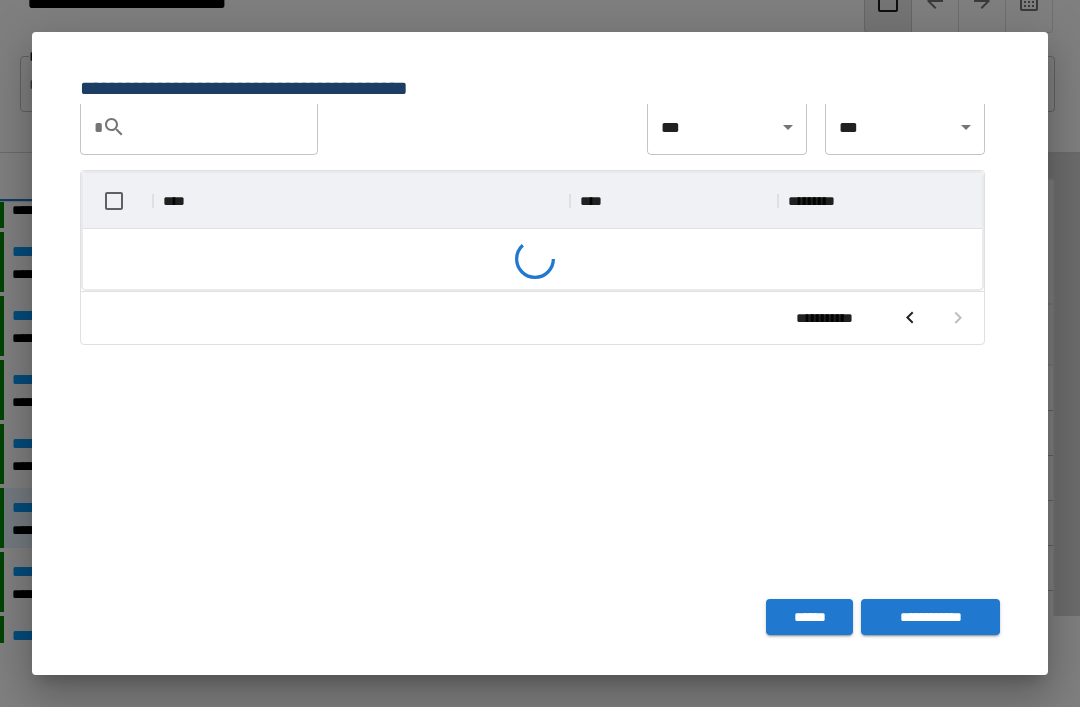 scroll, scrollTop: 236, scrollLeft: 899, axis: both 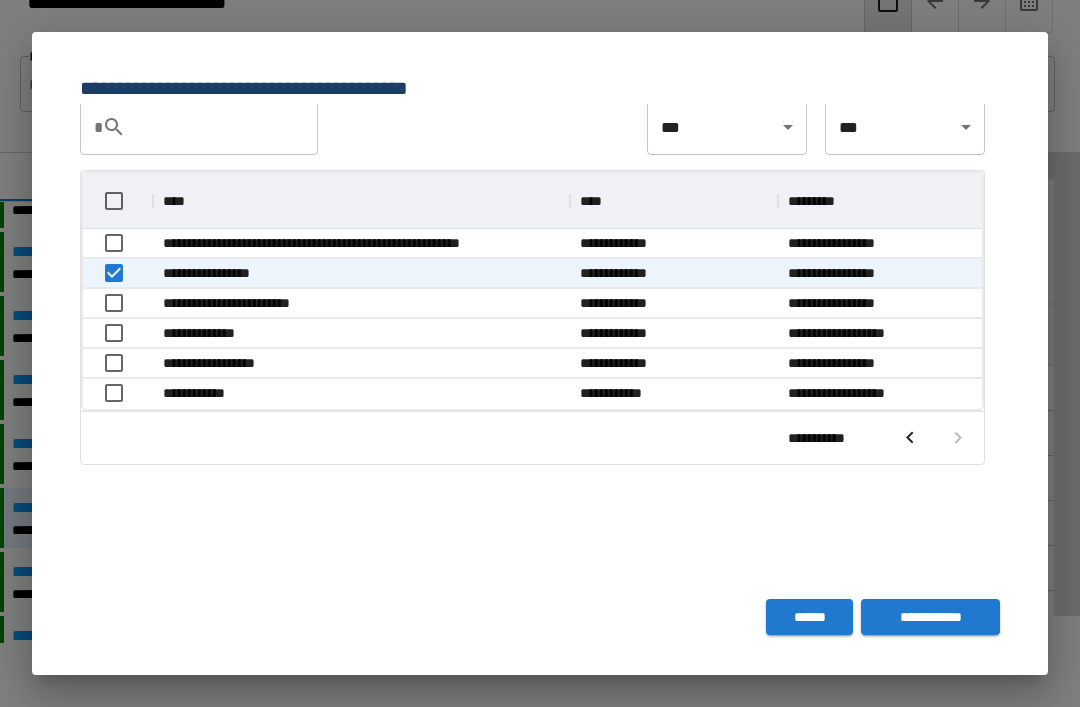 click on "**********" at bounding box center (930, 617) 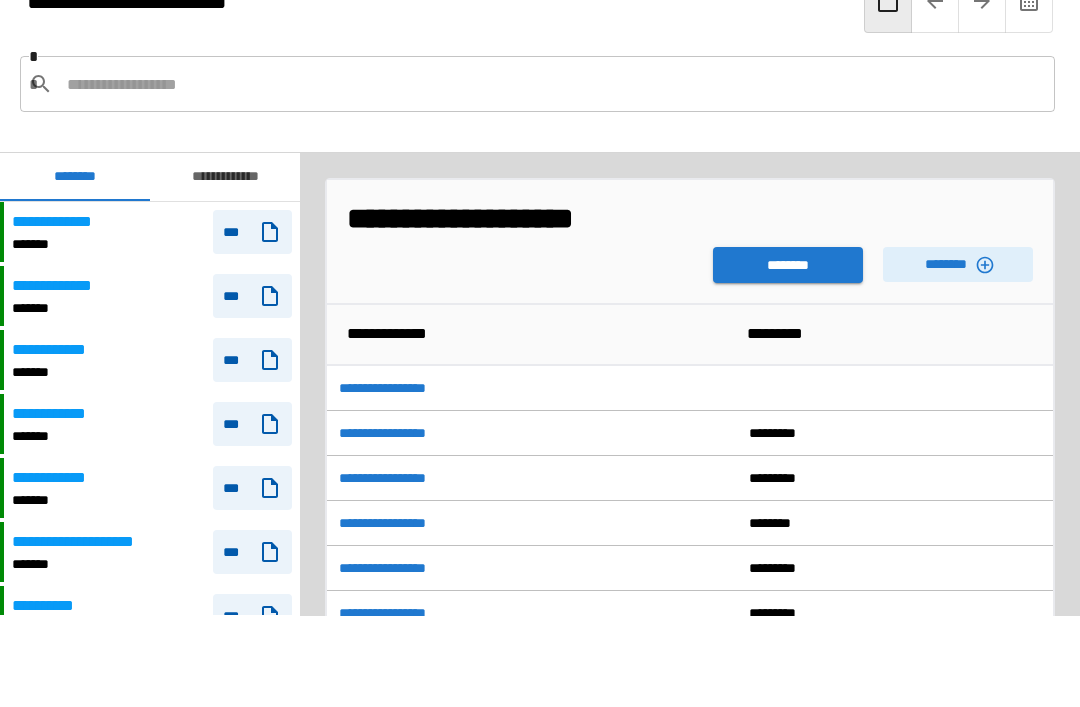 scroll, scrollTop: 1560, scrollLeft: 0, axis: vertical 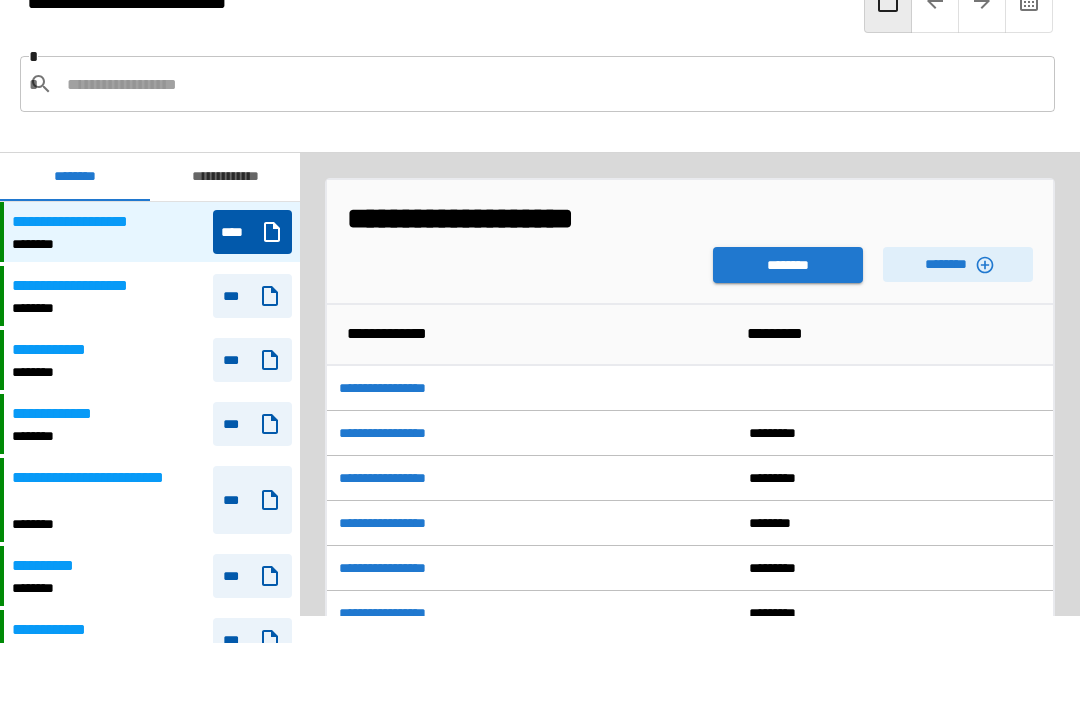 click on "********" at bounding box center (788, 265) 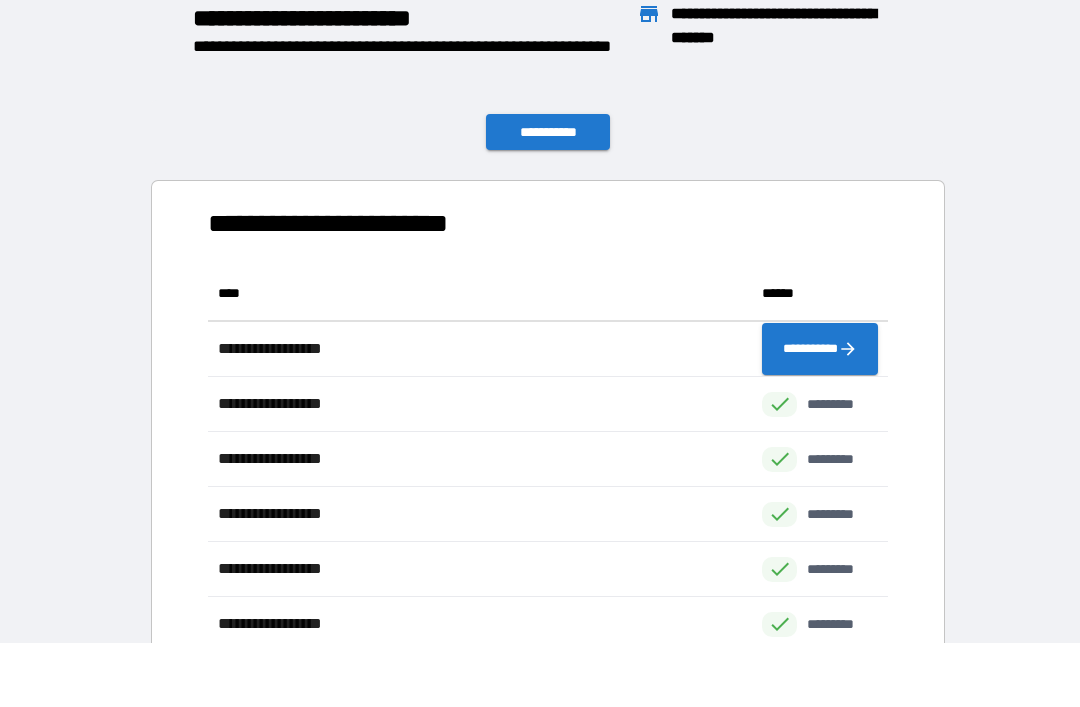 scroll, scrollTop: 1, scrollLeft: 1, axis: both 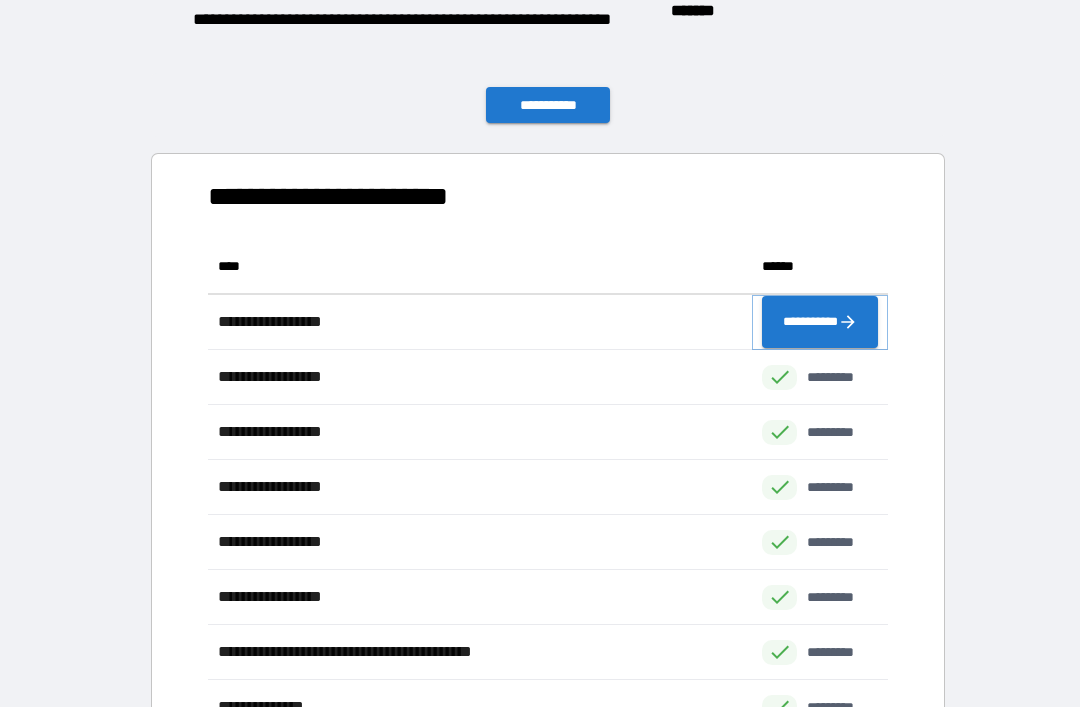 click 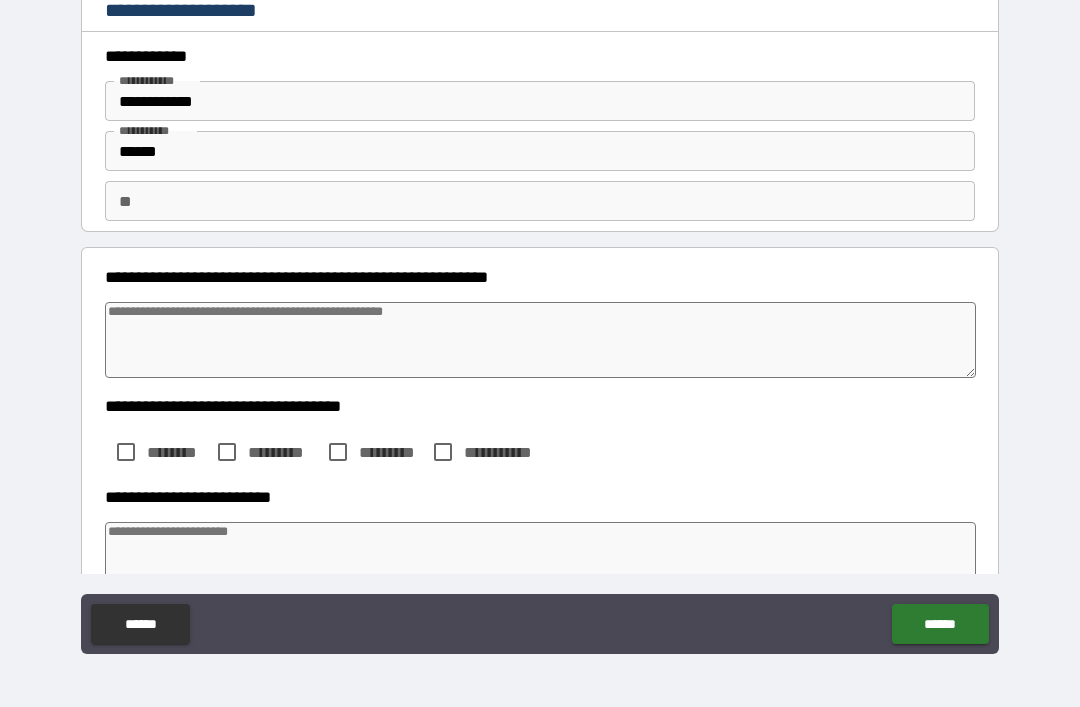 type on "*" 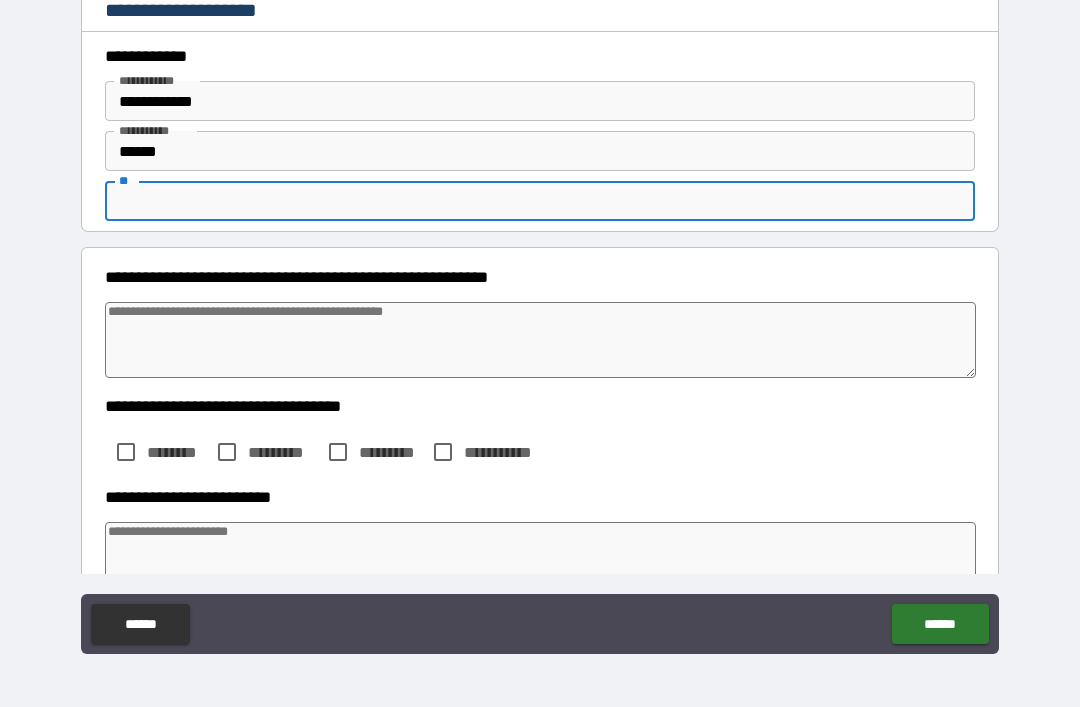 type on "*" 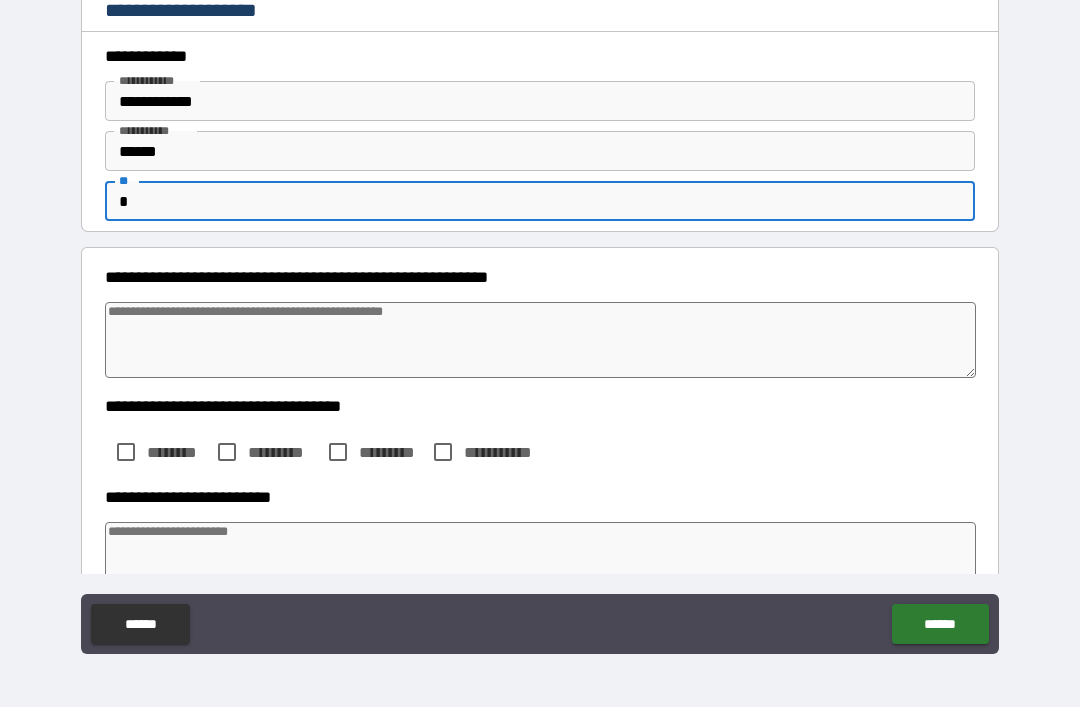 type on "*" 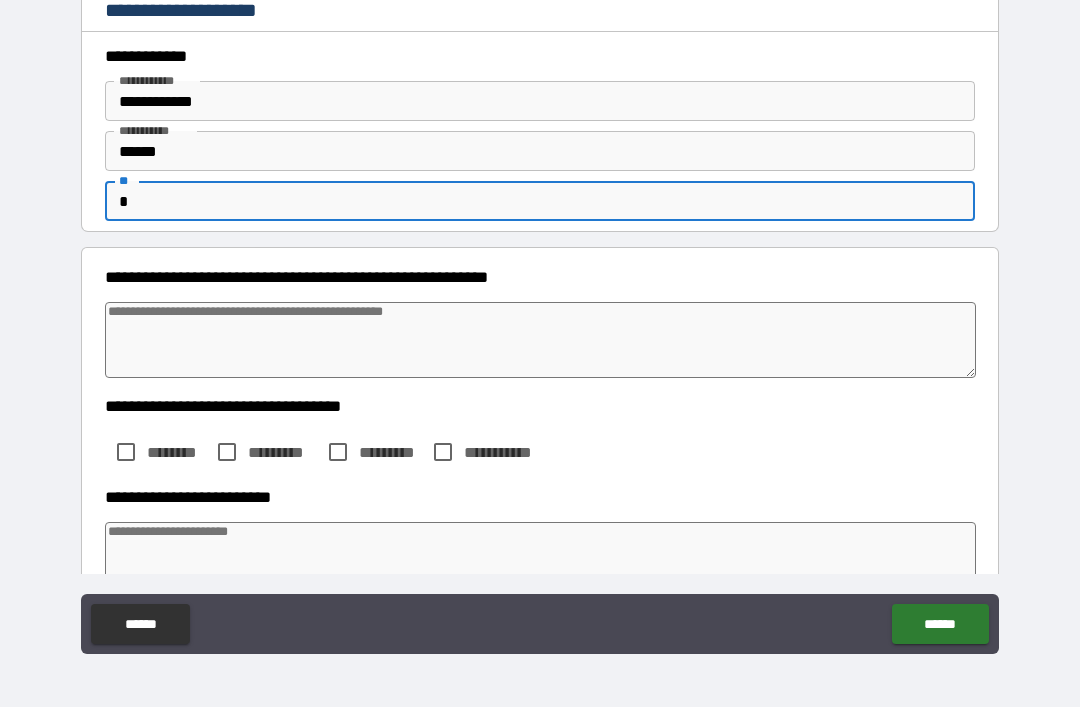 type on "*" 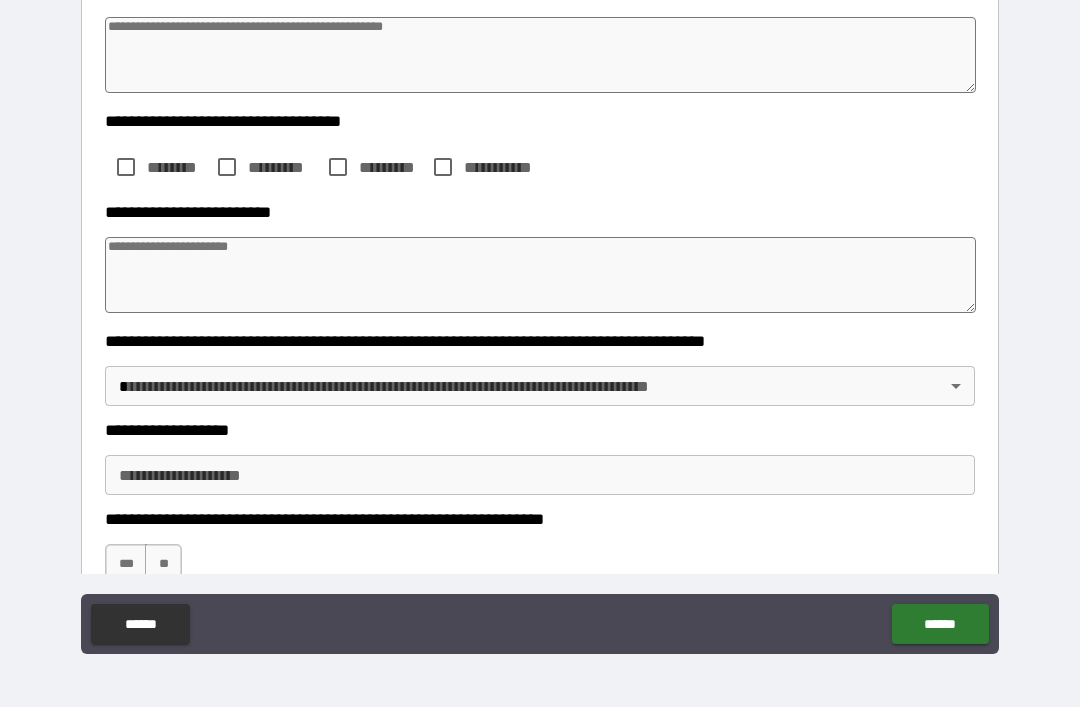scroll, scrollTop: 286, scrollLeft: 0, axis: vertical 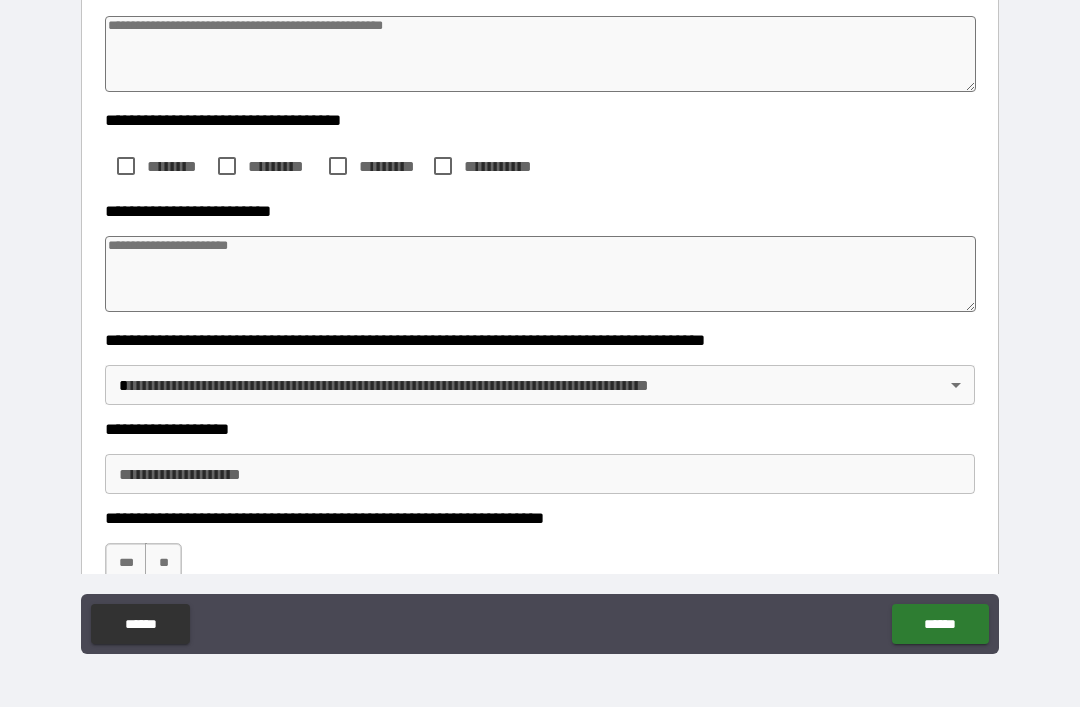 type on "*" 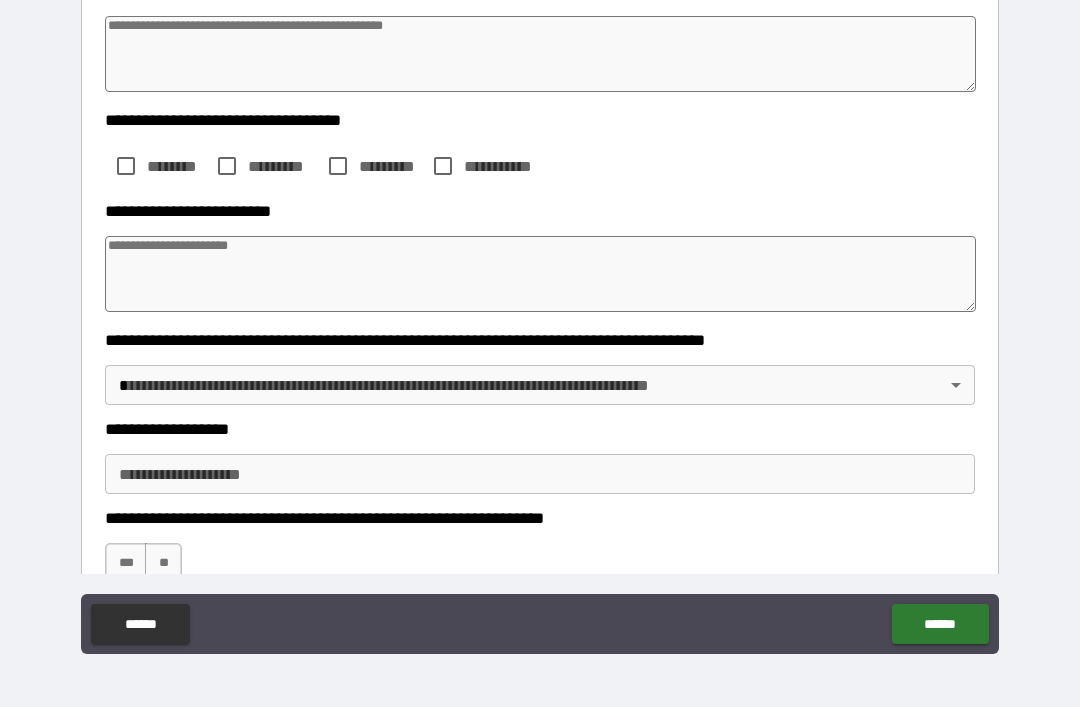 type on "*" 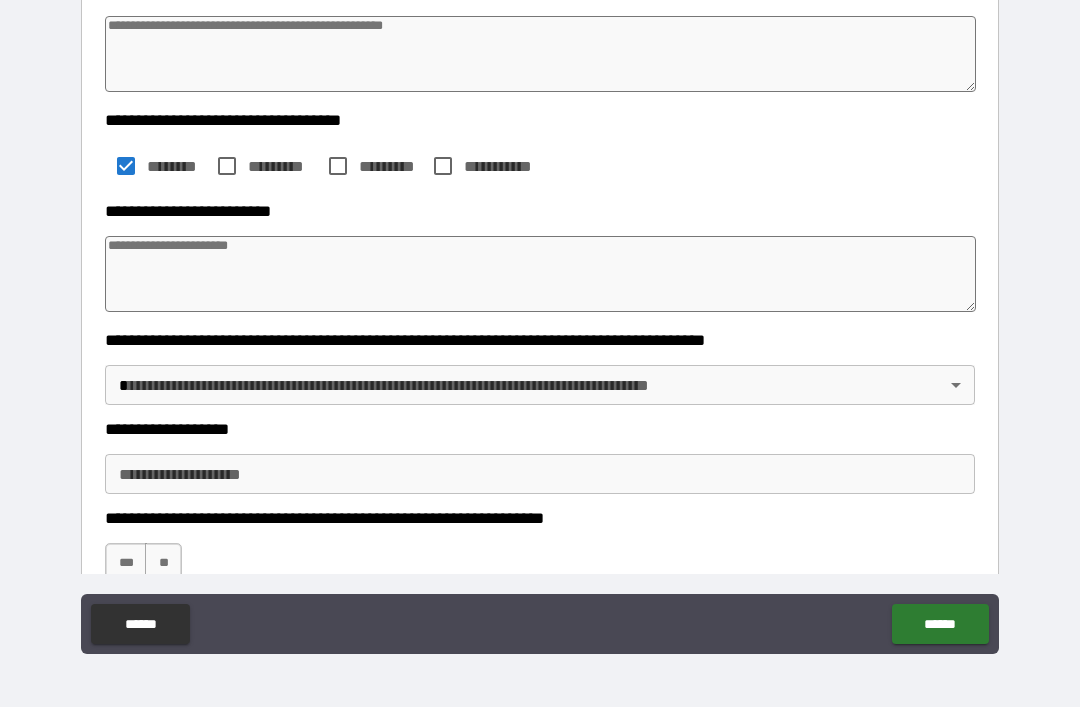 type on "*" 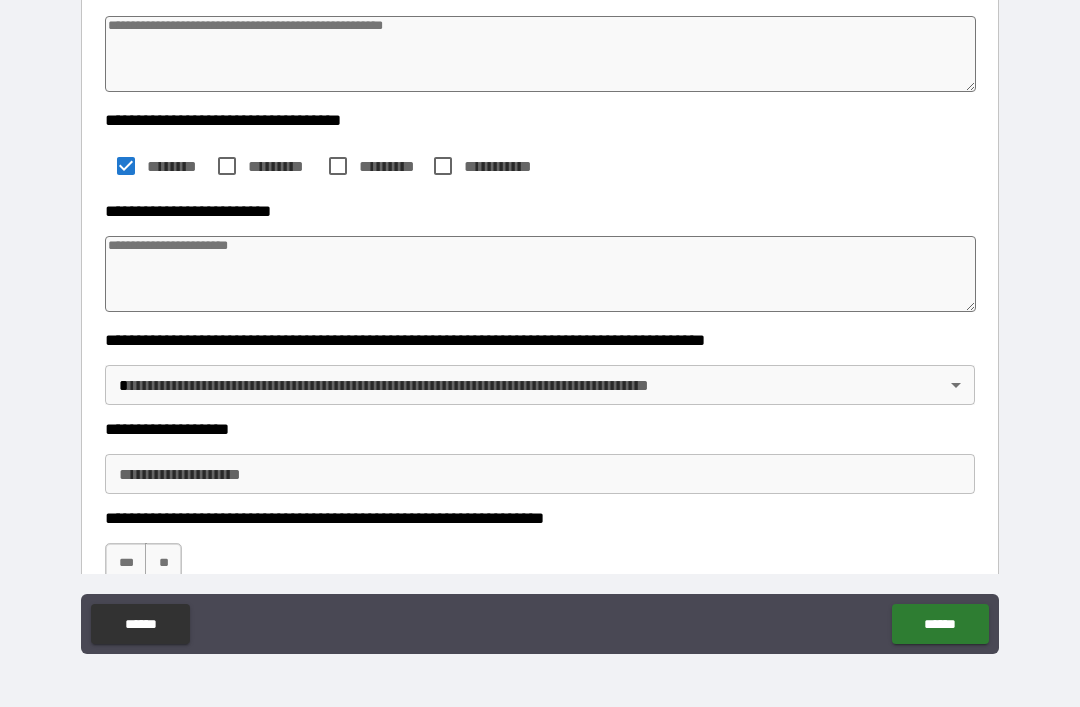 type on "*" 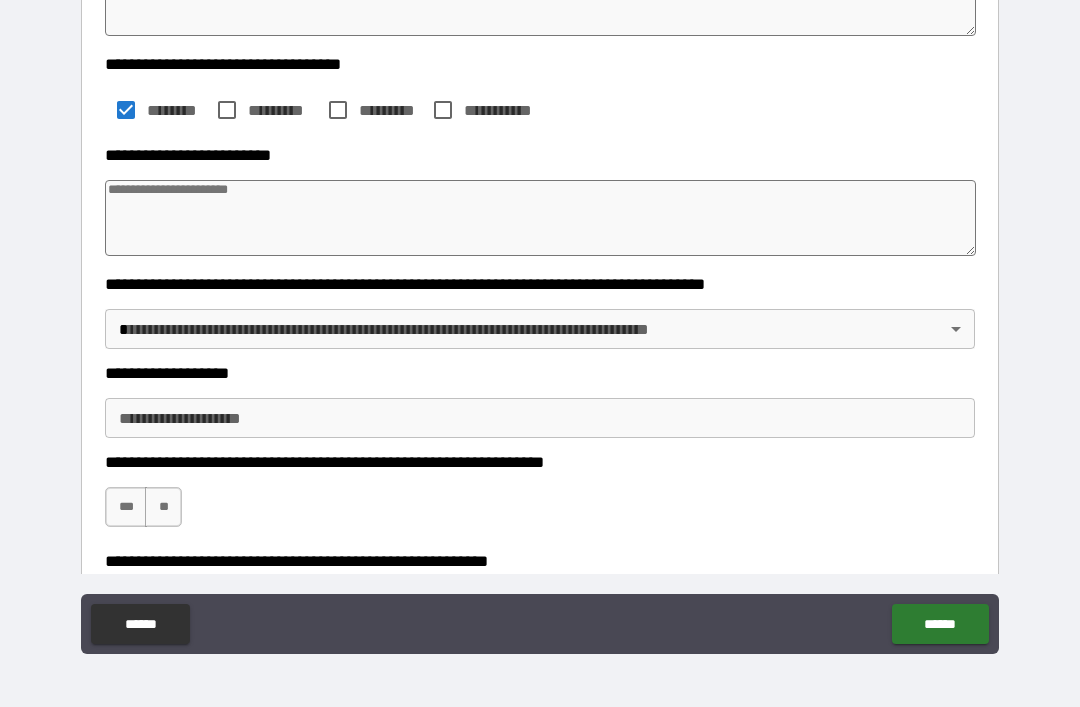 scroll, scrollTop: 345, scrollLeft: 0, axis: vertical 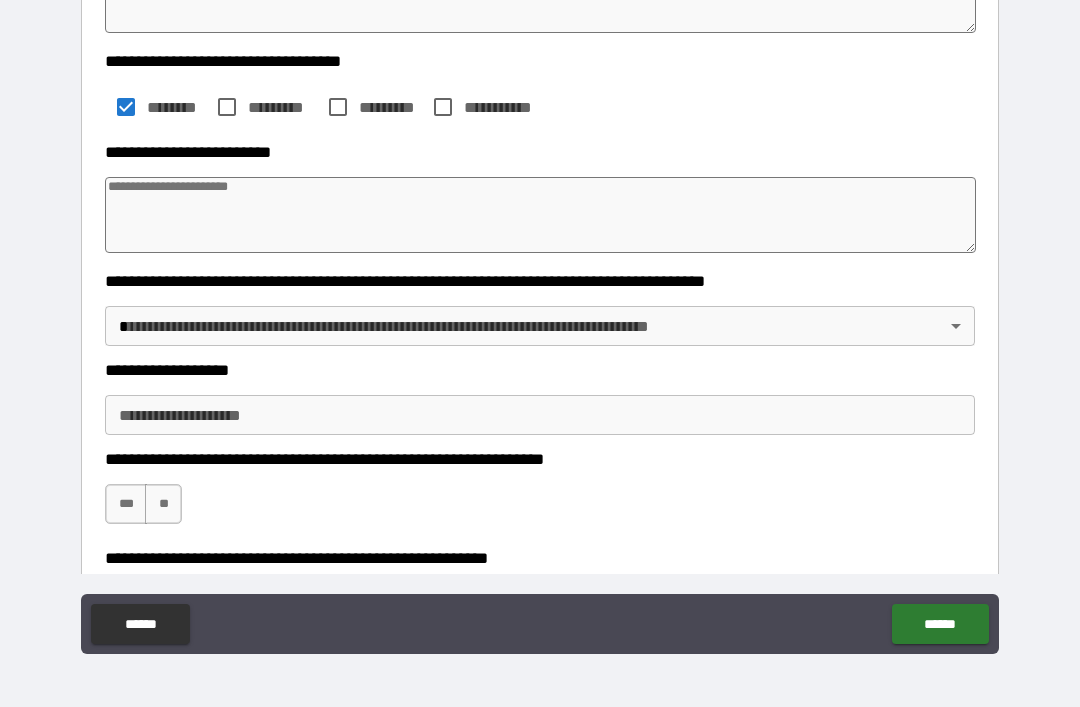 click at bounding box center [540, 215] 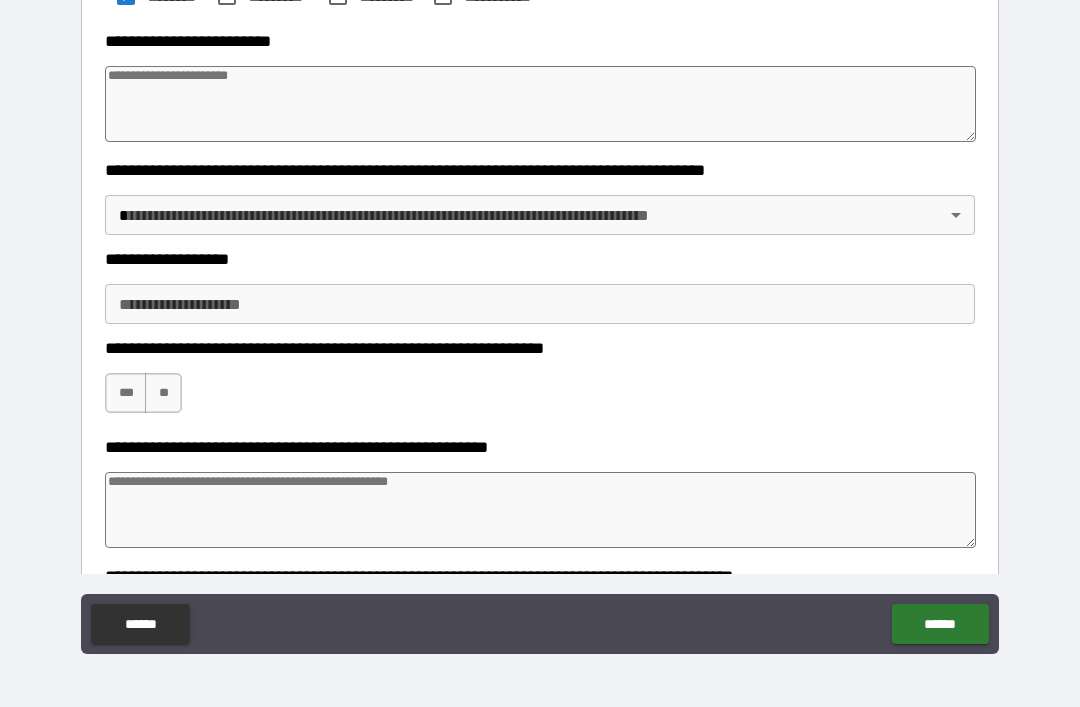 scroll, scrollTop: 459, scrollLeft: 0, axis: vertical 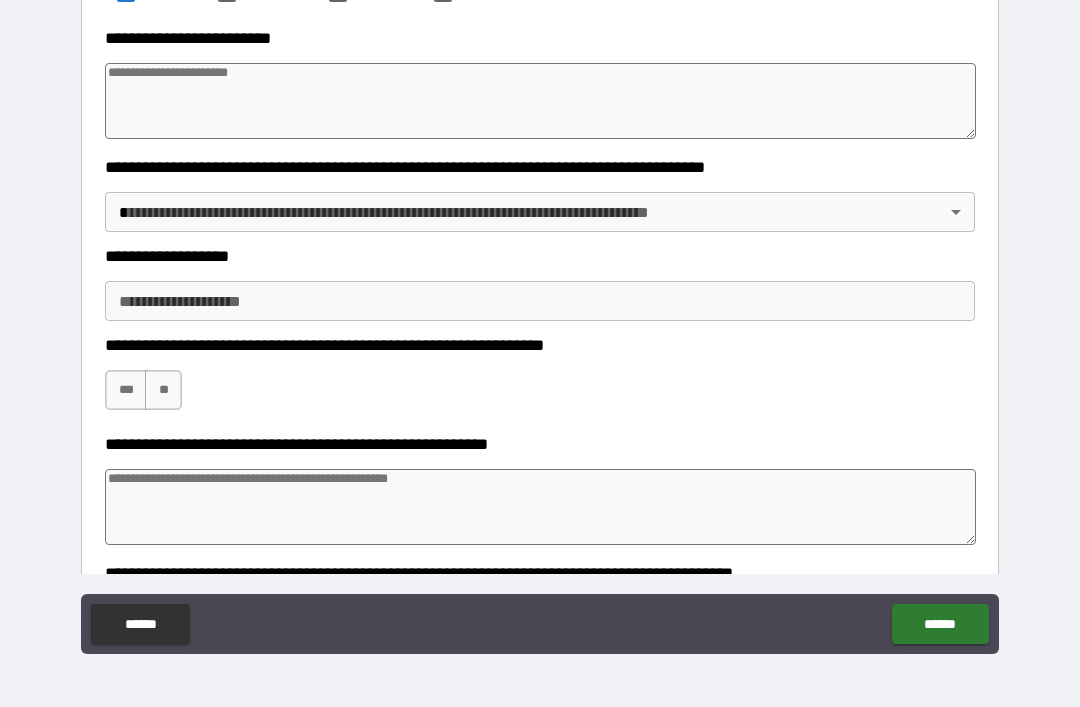 type on "*" 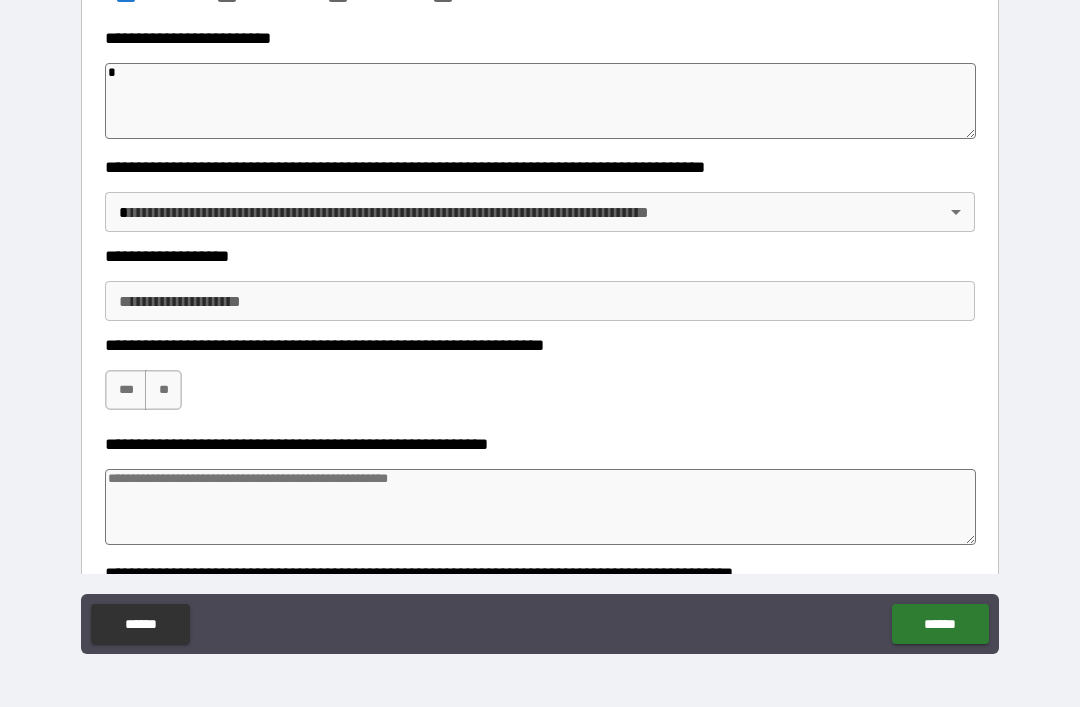 type on "*" 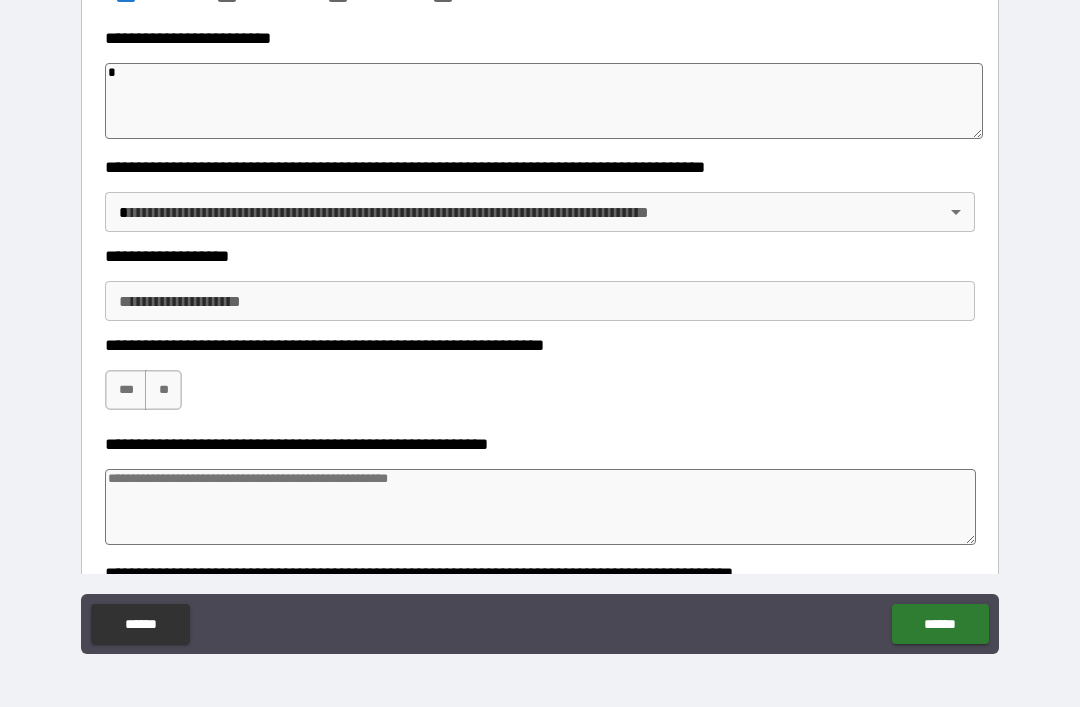 type on "**" 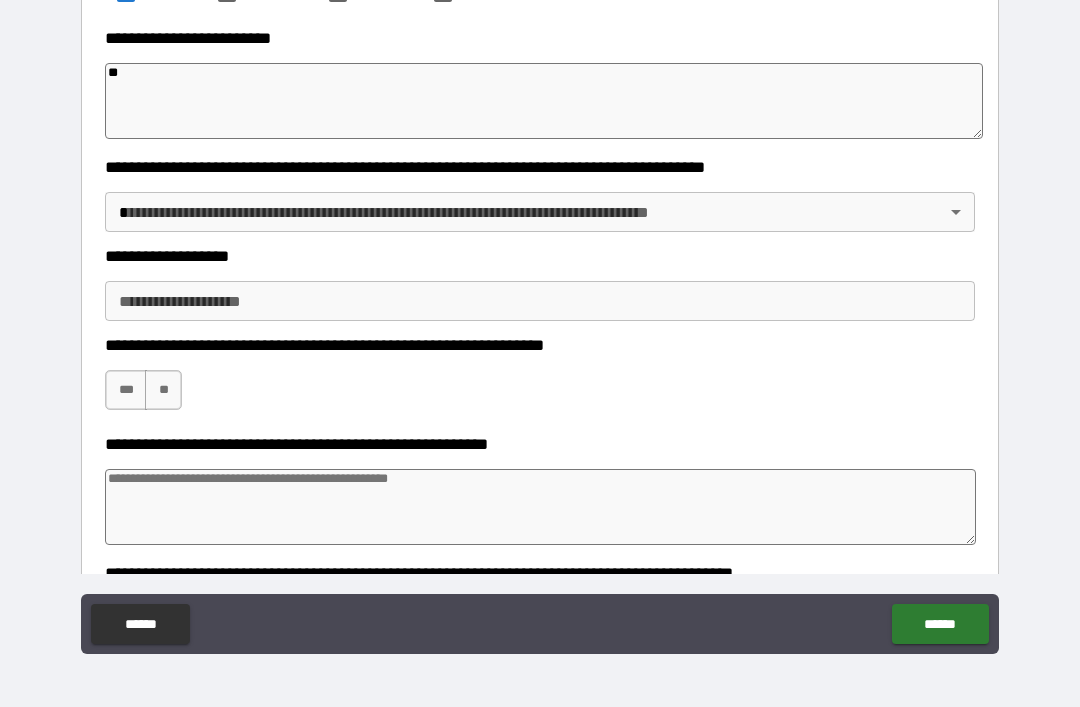 type on "*" 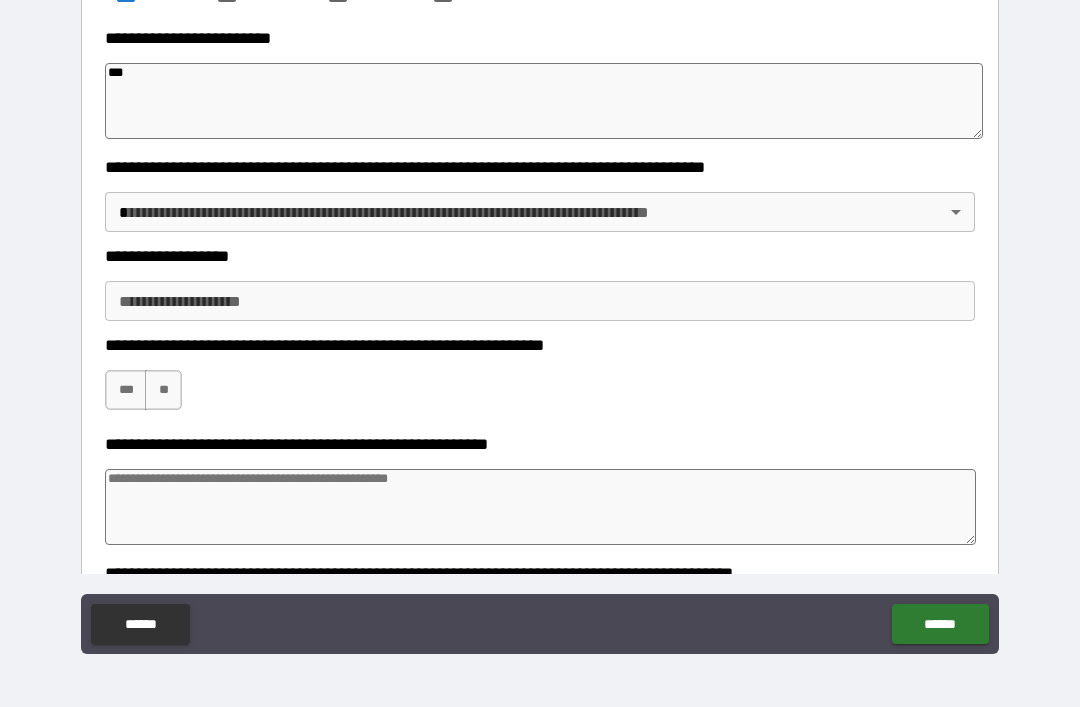 type on "*" 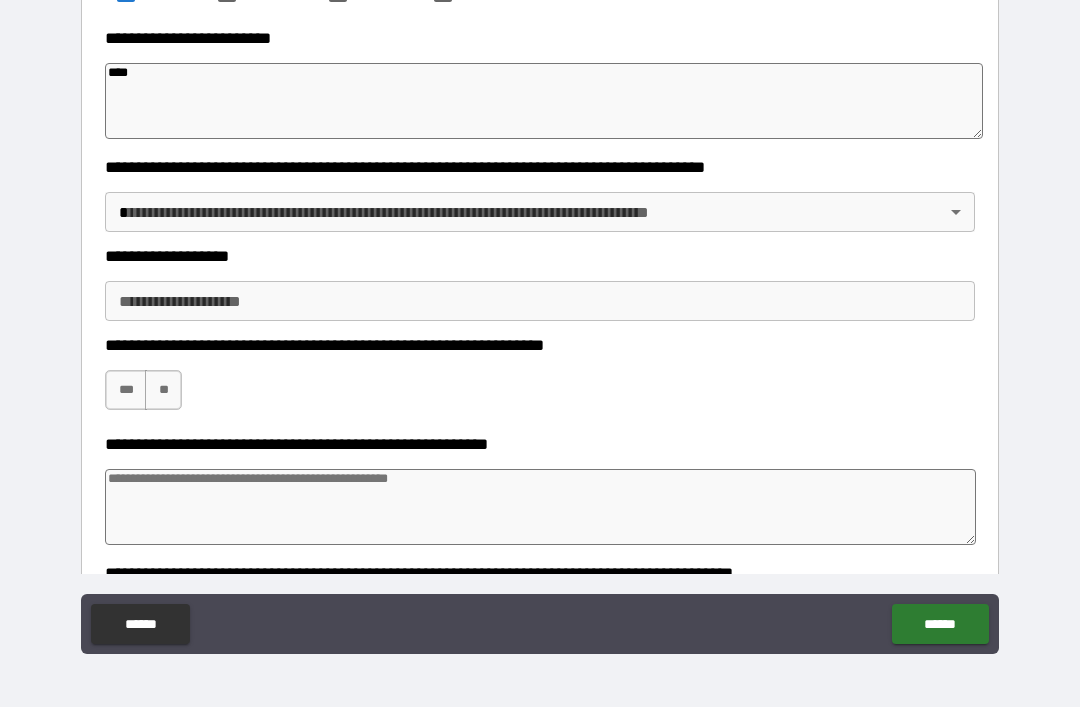 type on "*" 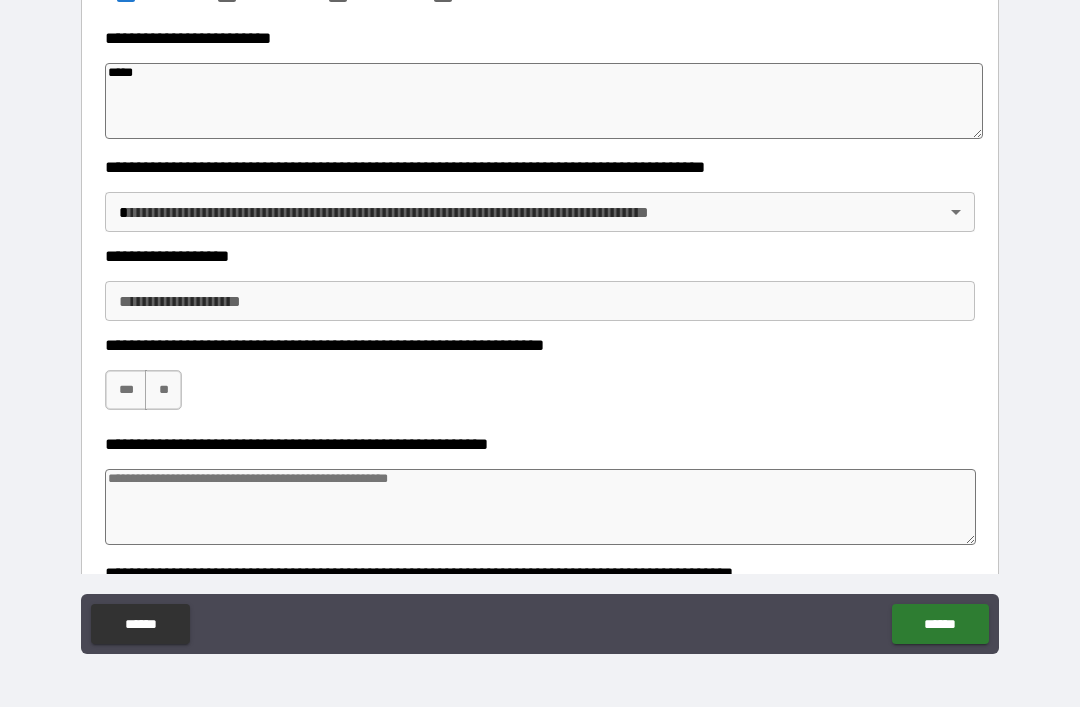 type on "*" 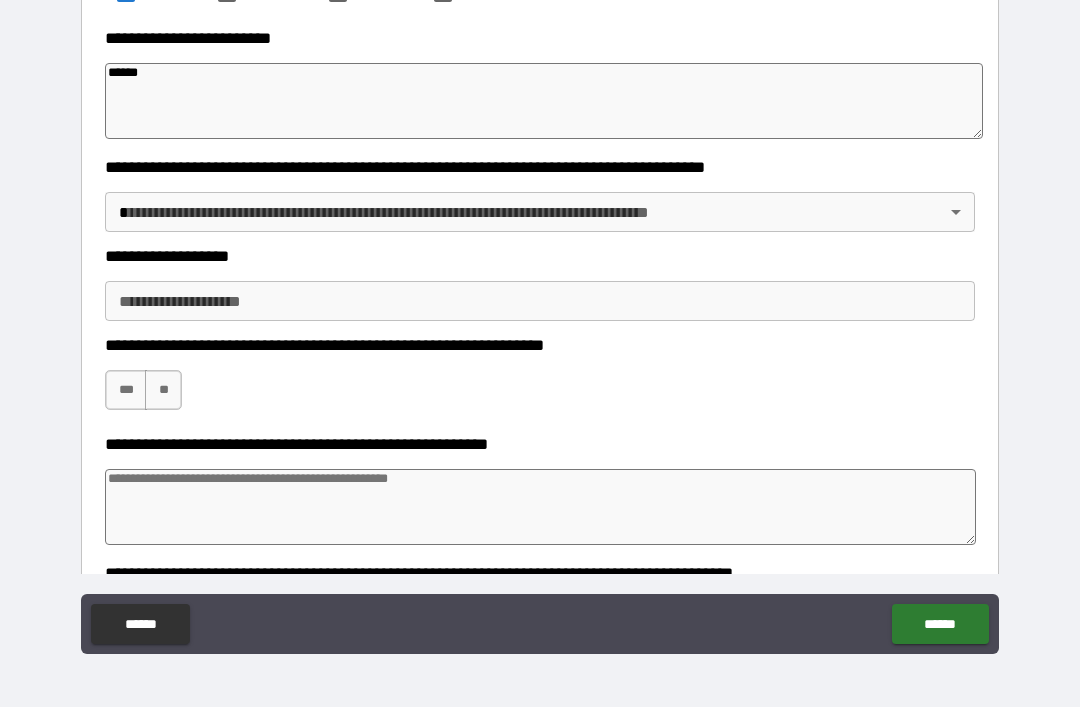 type on "*" 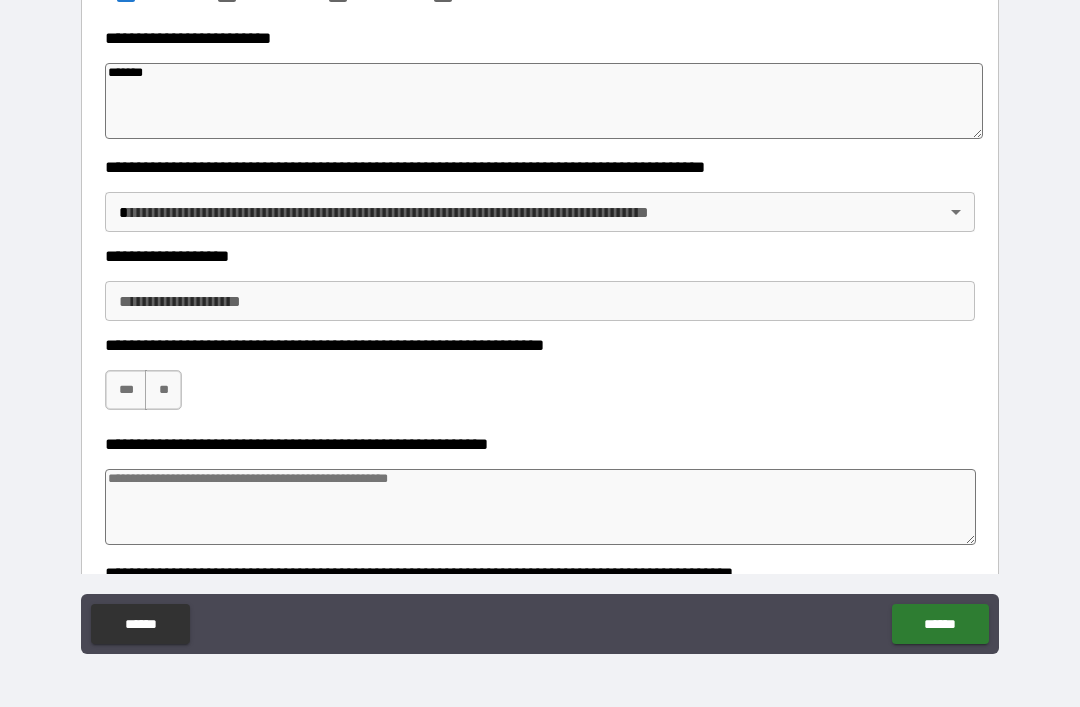 type on "*" 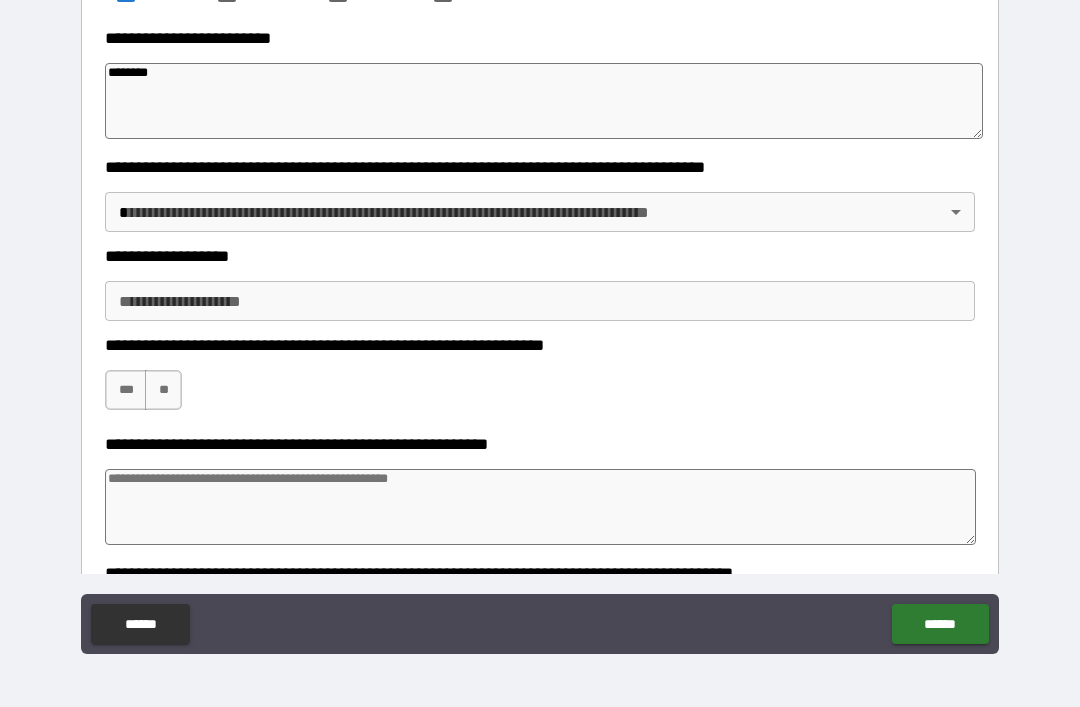 type on "*" 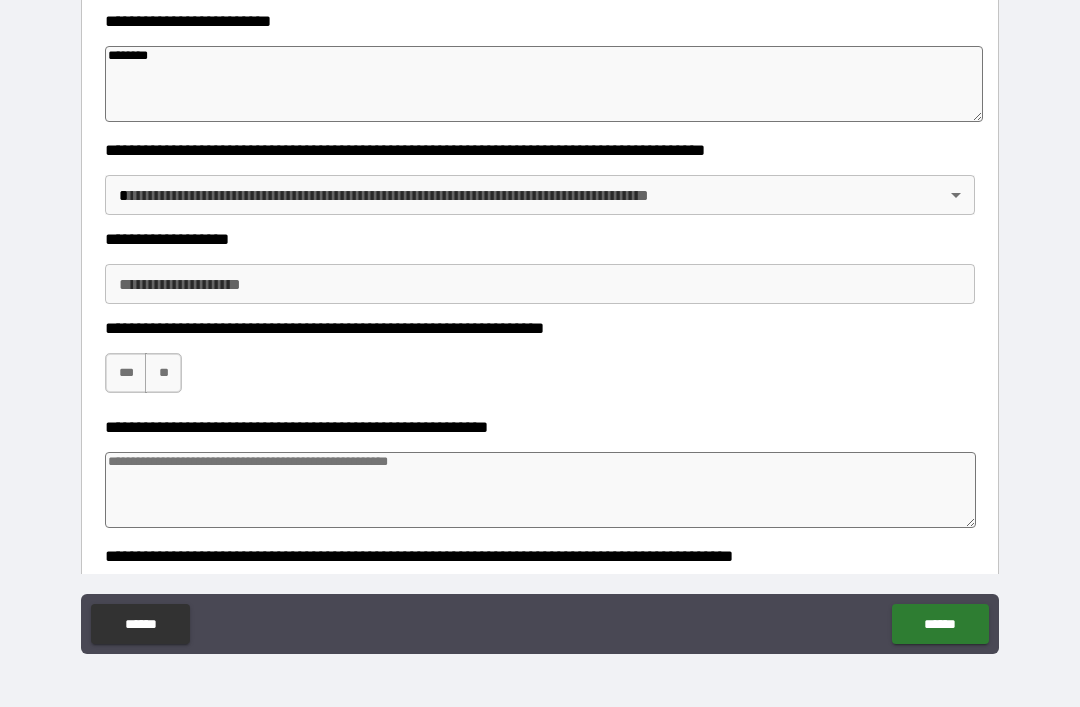 scroll, scrollTop: 475, scrollLeft: 0, axis: vertical 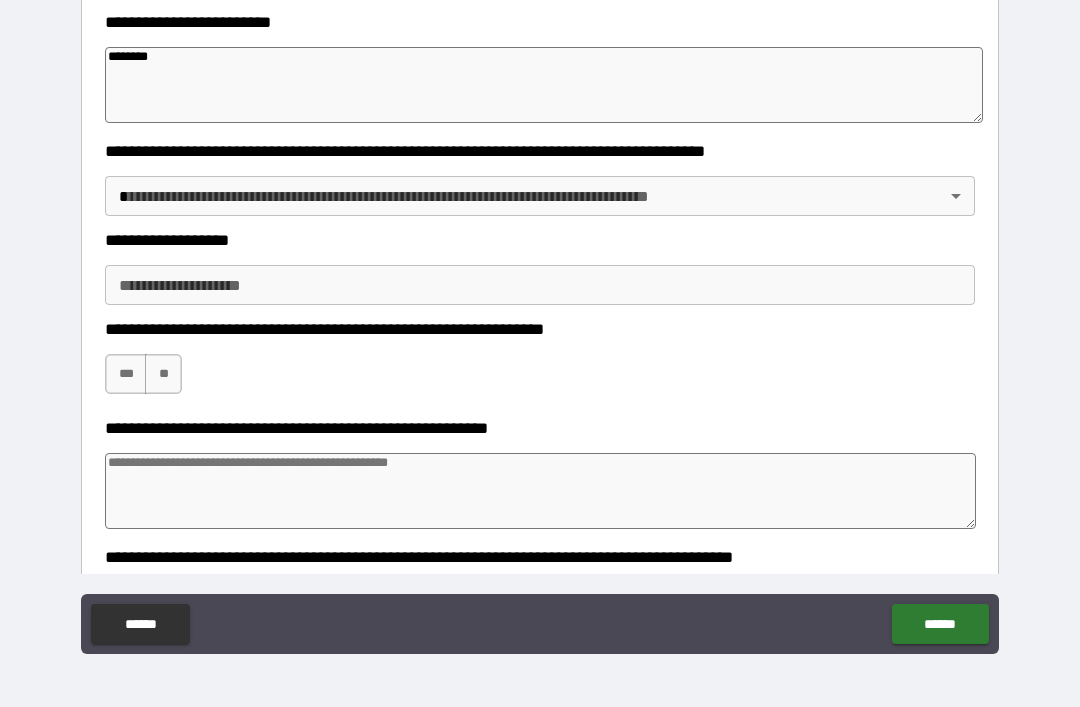 type on "********" 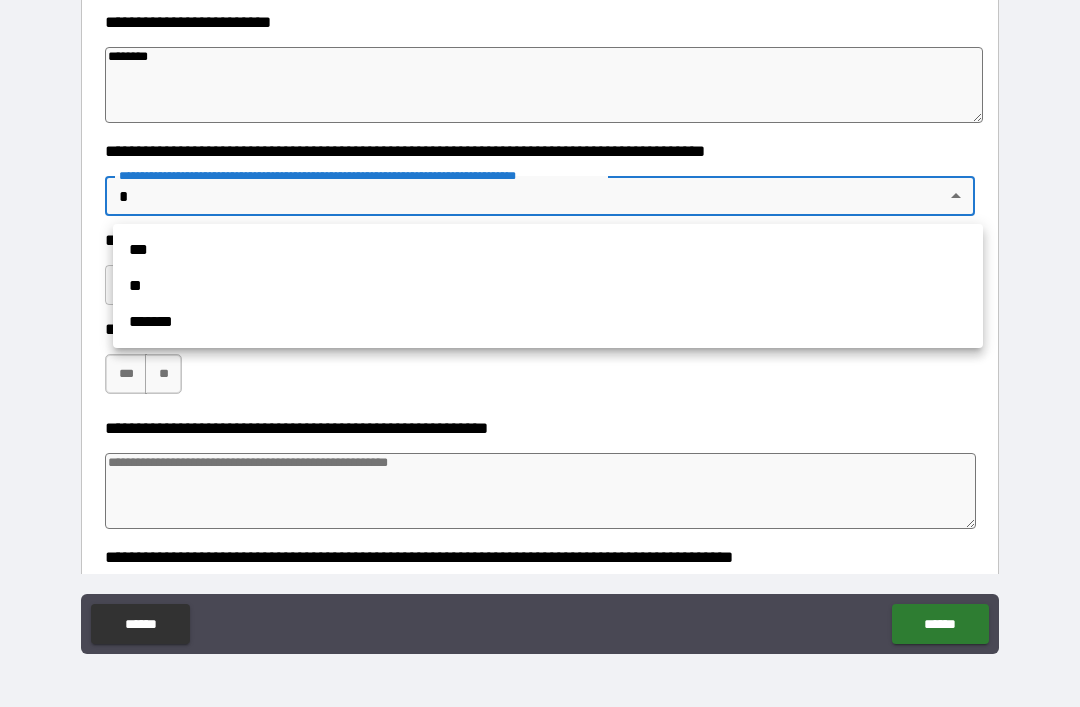 click on "**" at bounding box center (548, 286) 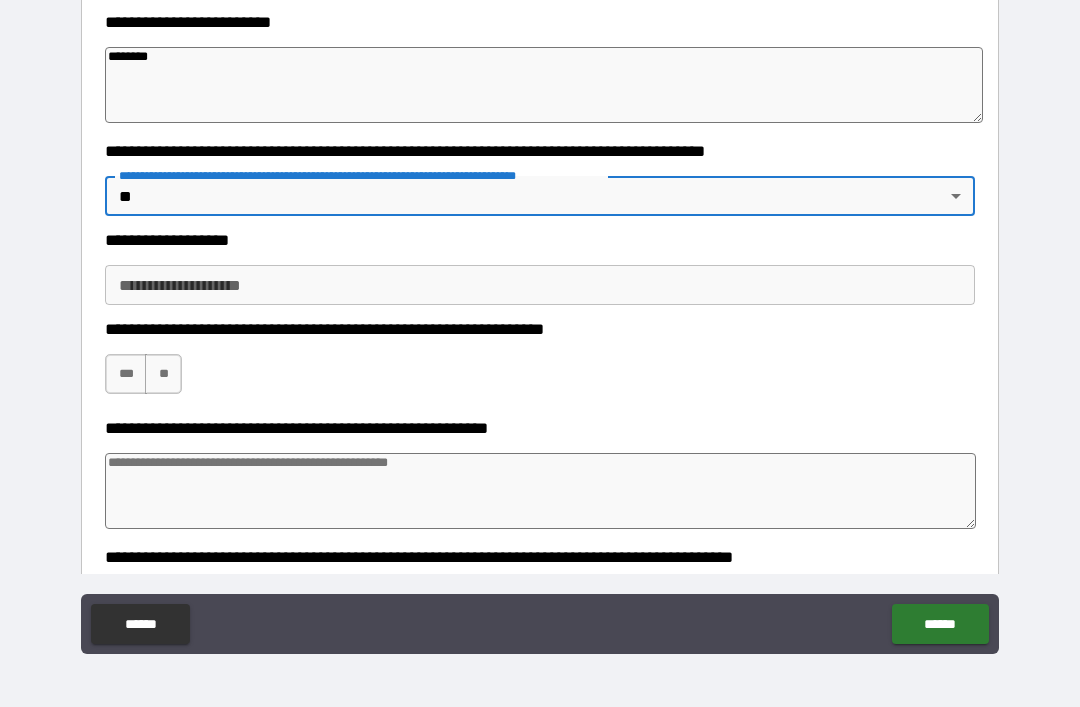 type on "*" 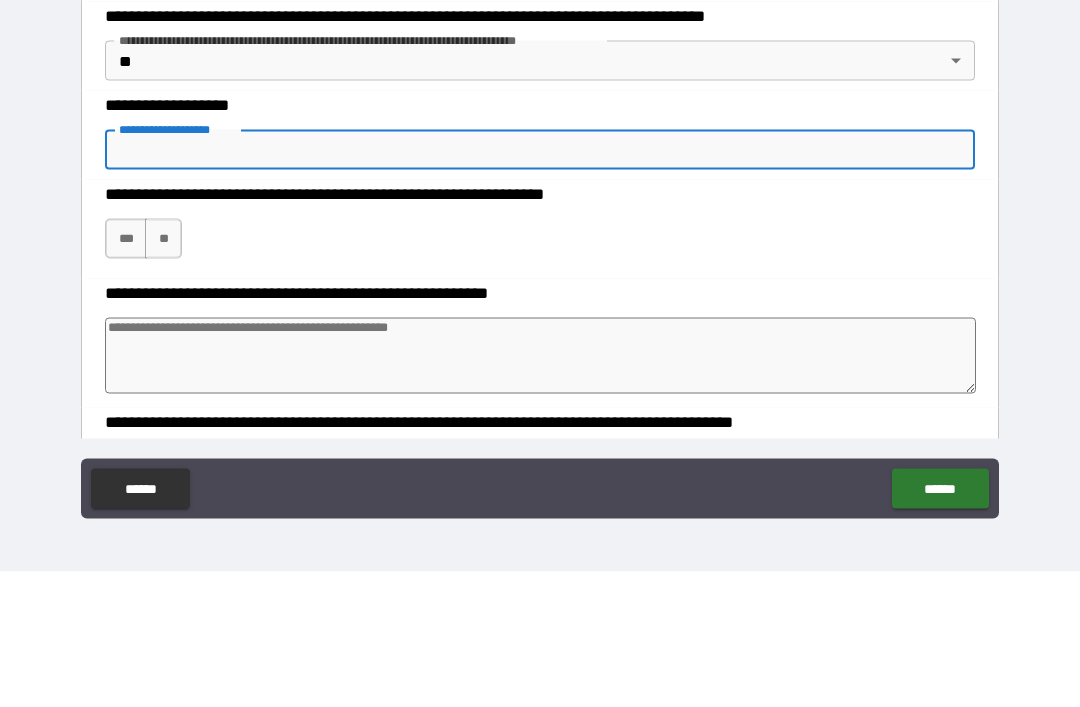 click on "***" at bounding box center [126, 374] 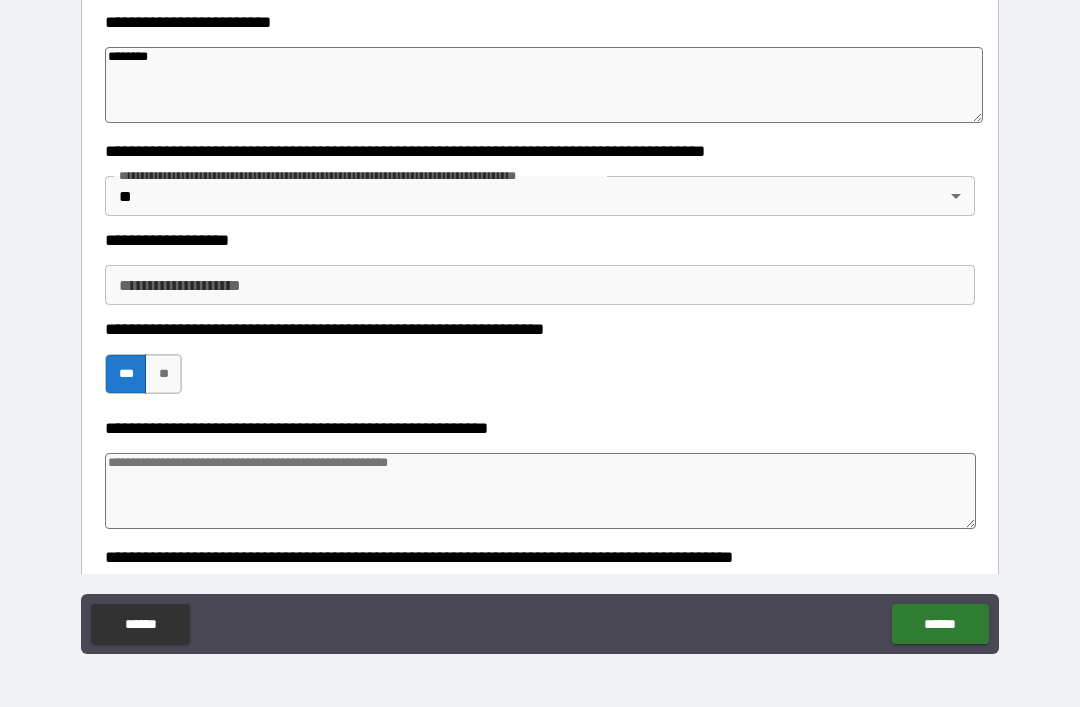 type on "*" 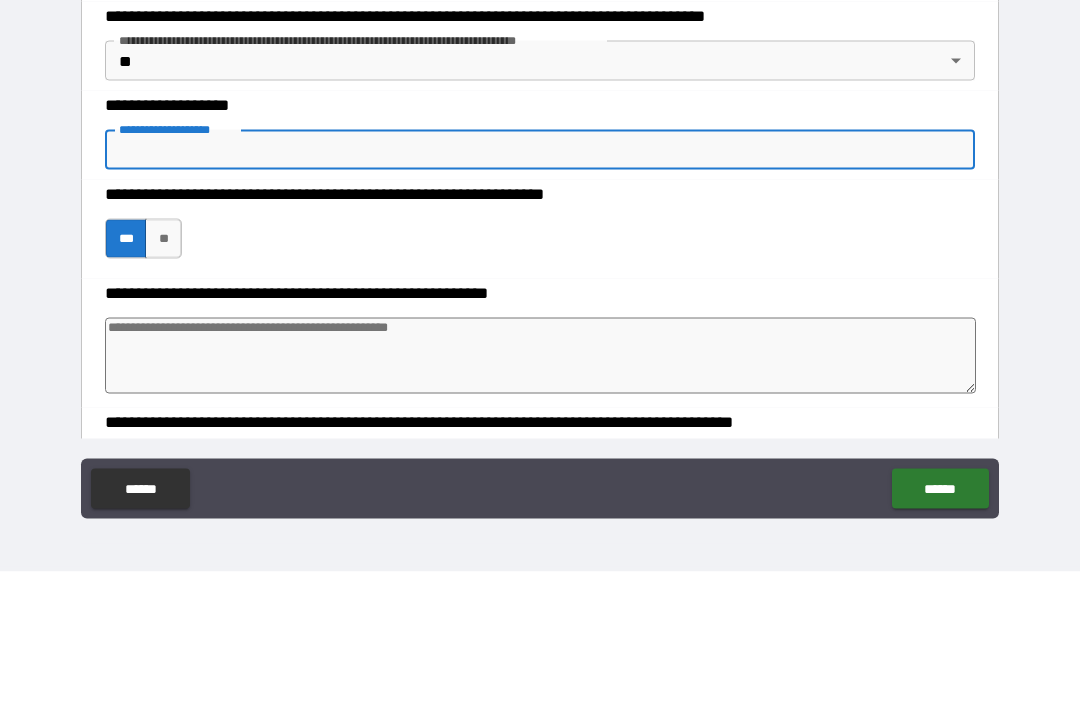type on "*" 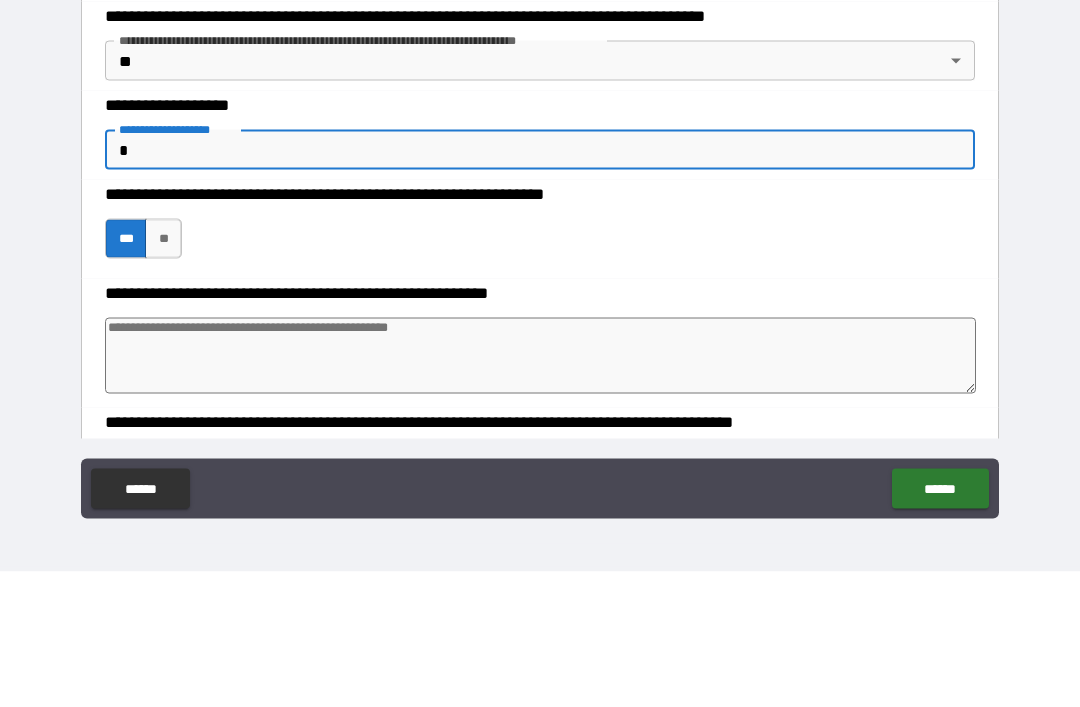 type on "**" 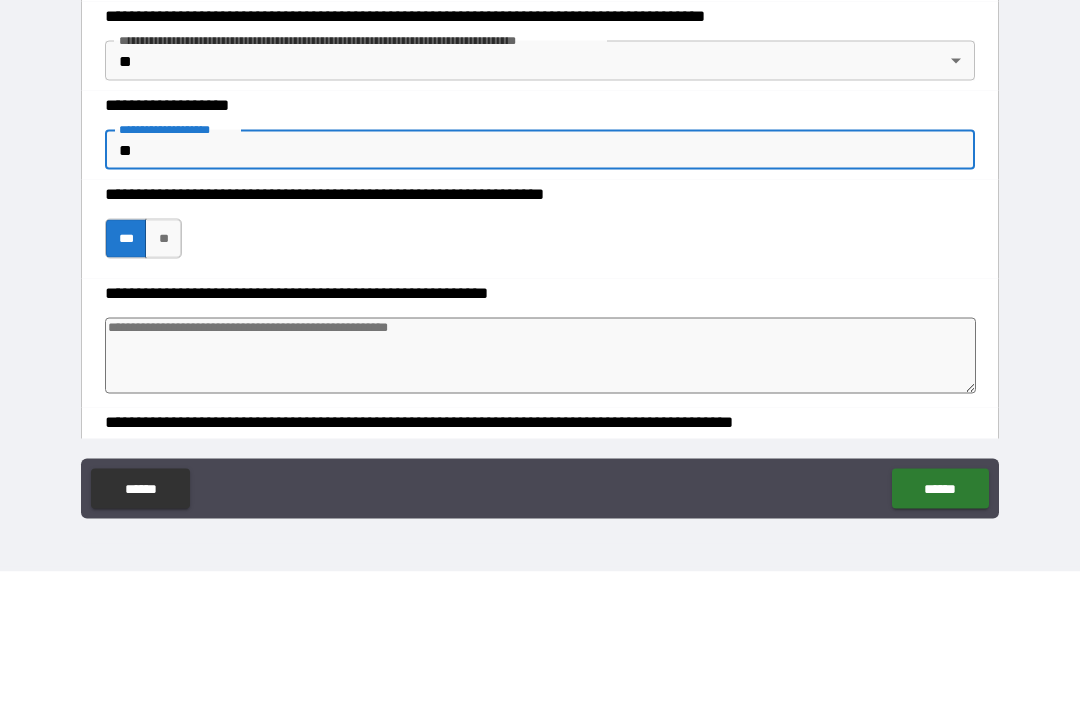 type on "*" 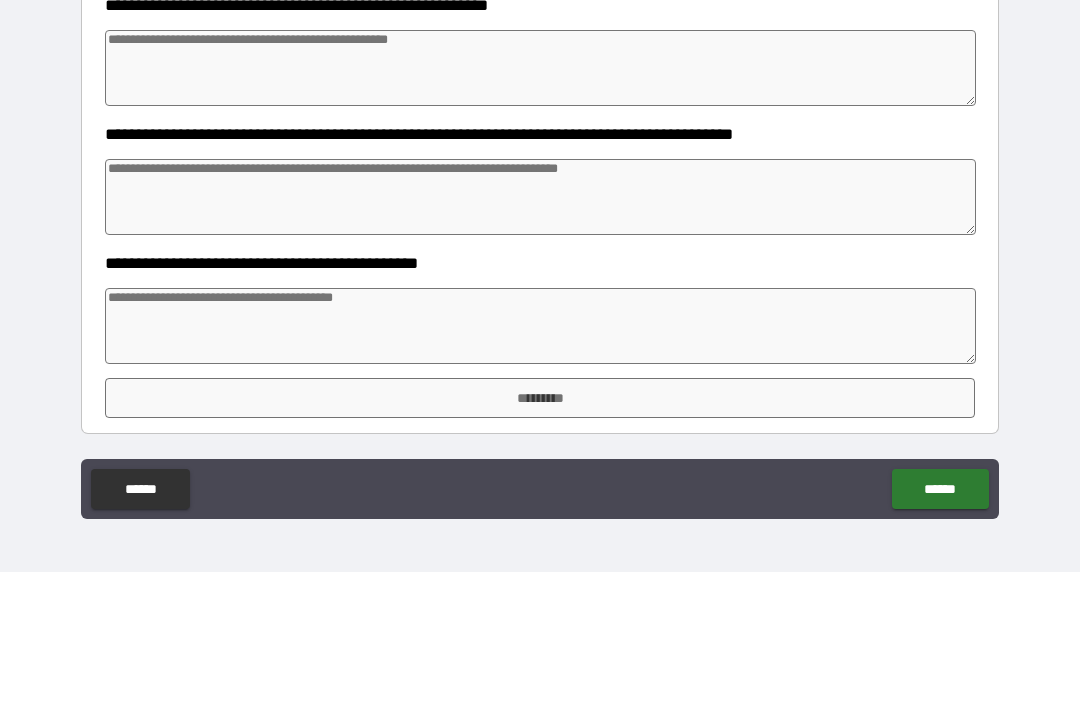 scroll, scrollTop: 763, scrollLeft: 0, axis: vertical 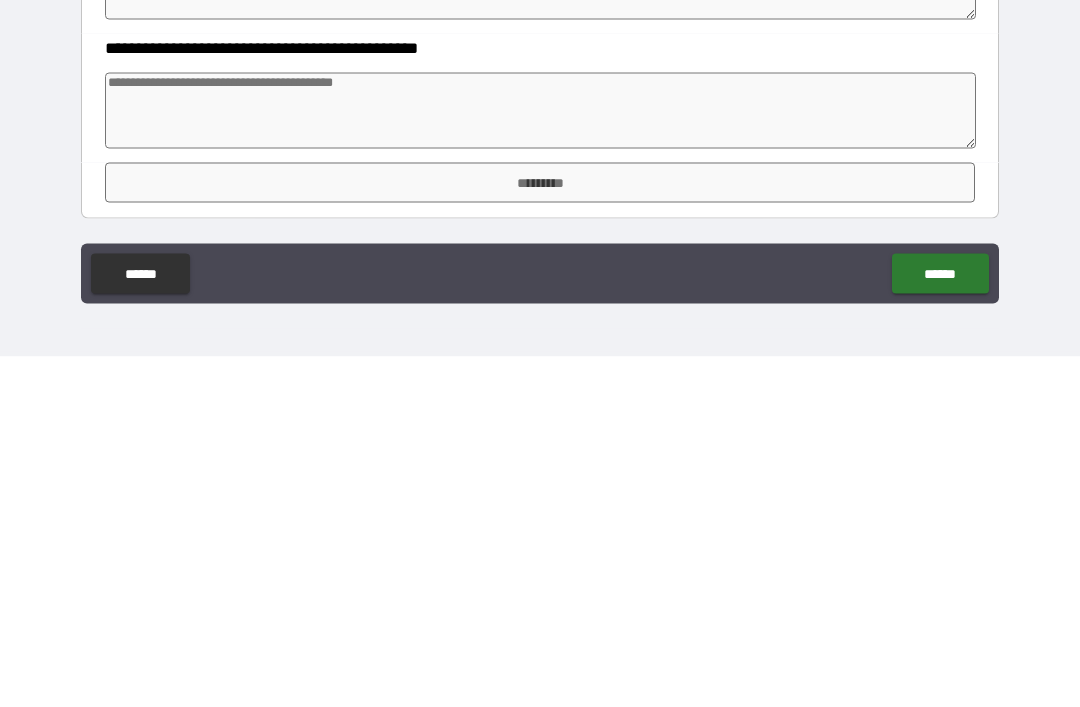 click at bounding box center [540, 461] 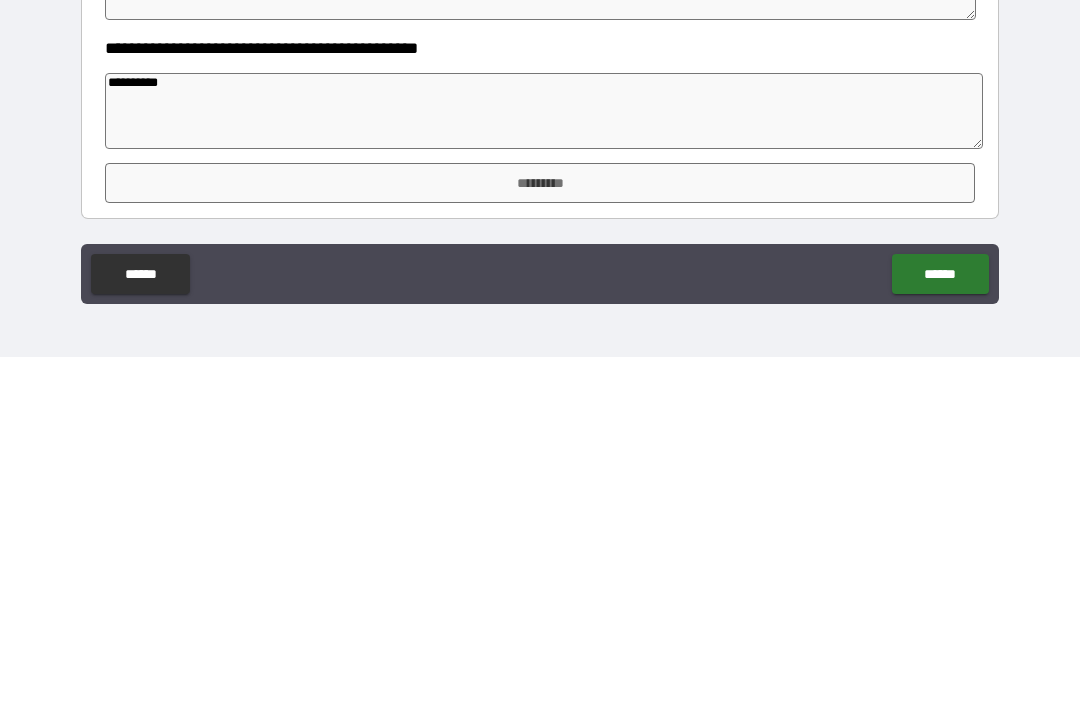 click on "*********" at bounding box center (540, 533) 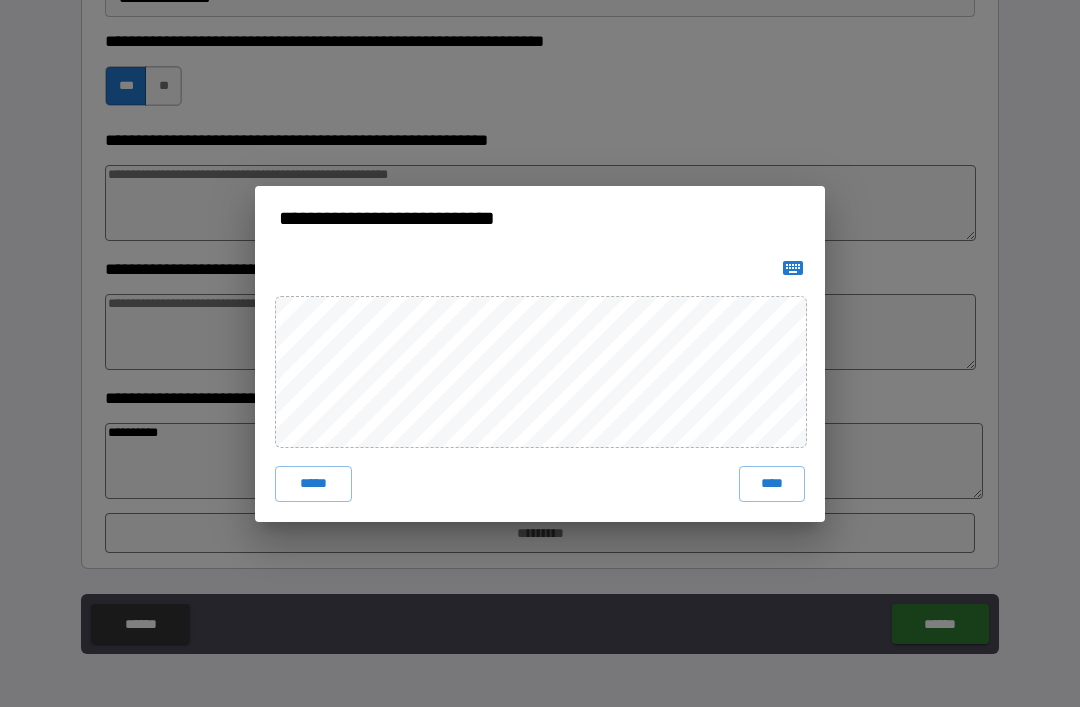 click on "****" at bounding box center [772, 484] 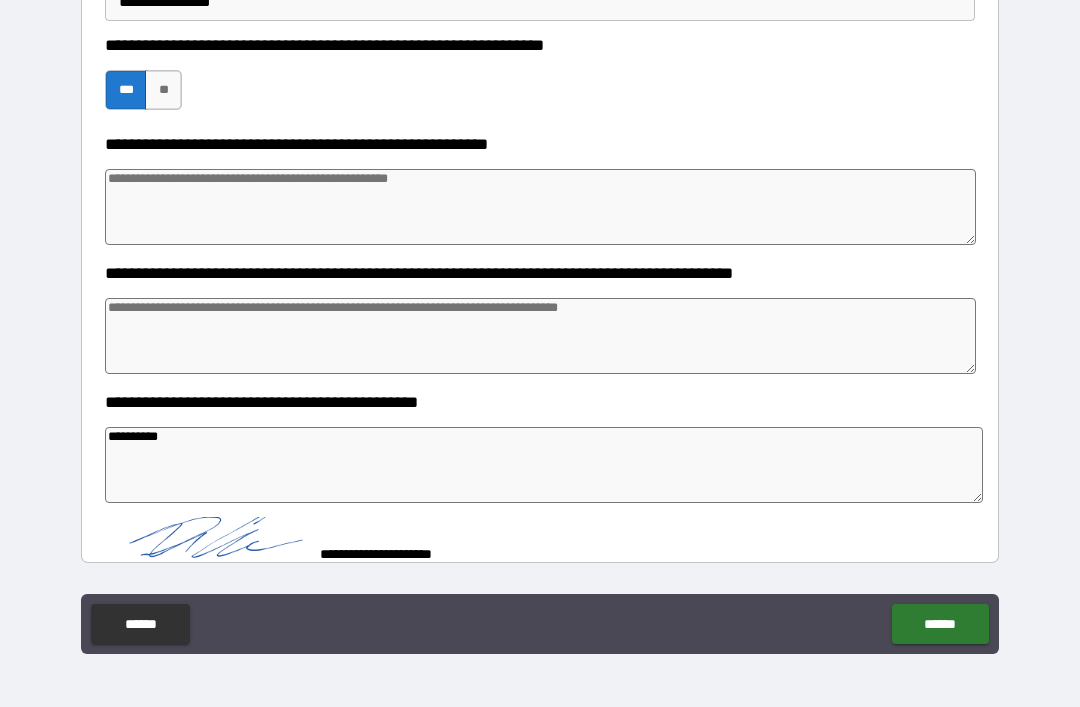 scroll, scrollTop: 753, scrollLeft: 0, axis: vertical 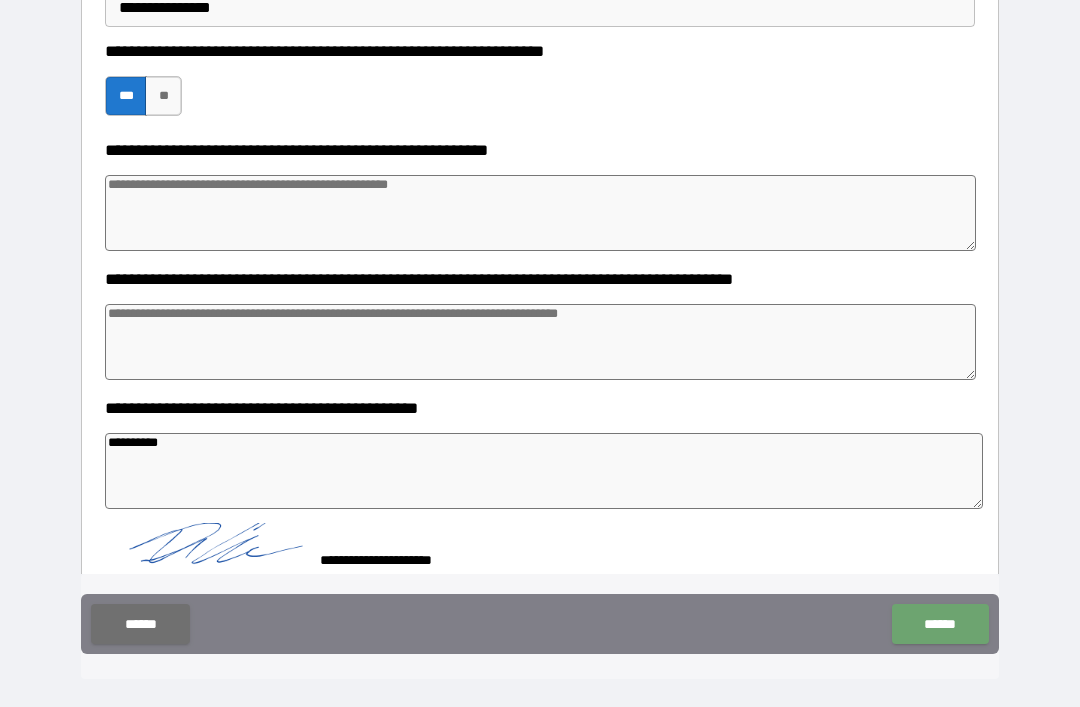 click on "******" at bounding box center [940, 624] 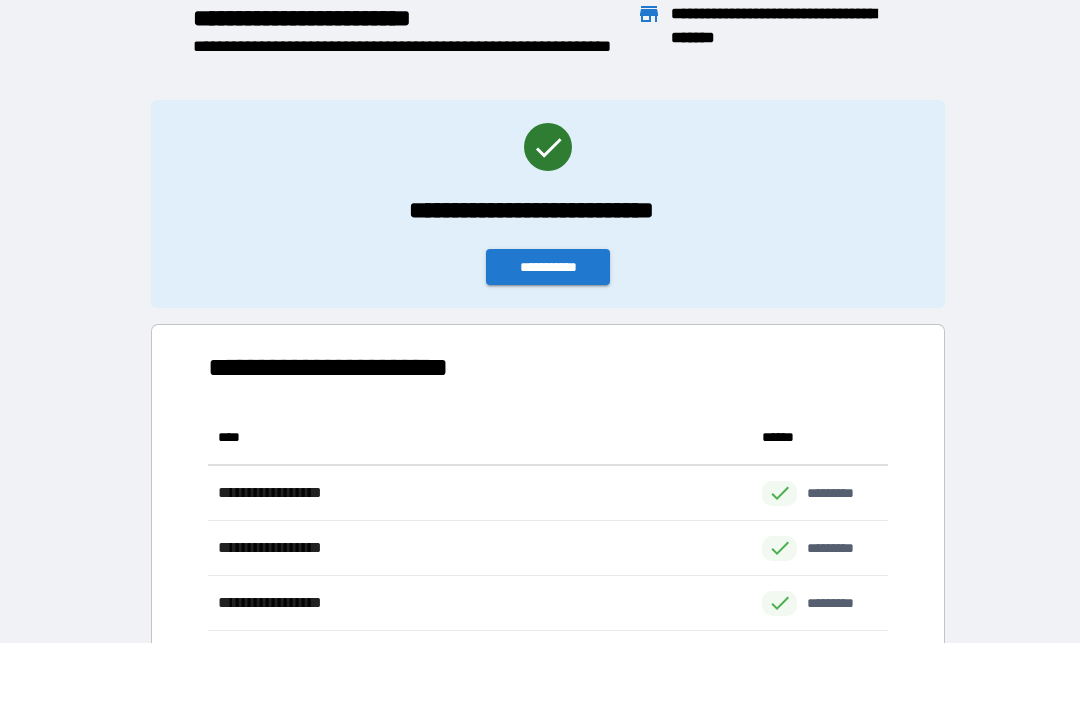 scroll, scrollTop: 1, scrollLeft: 1, axis: both 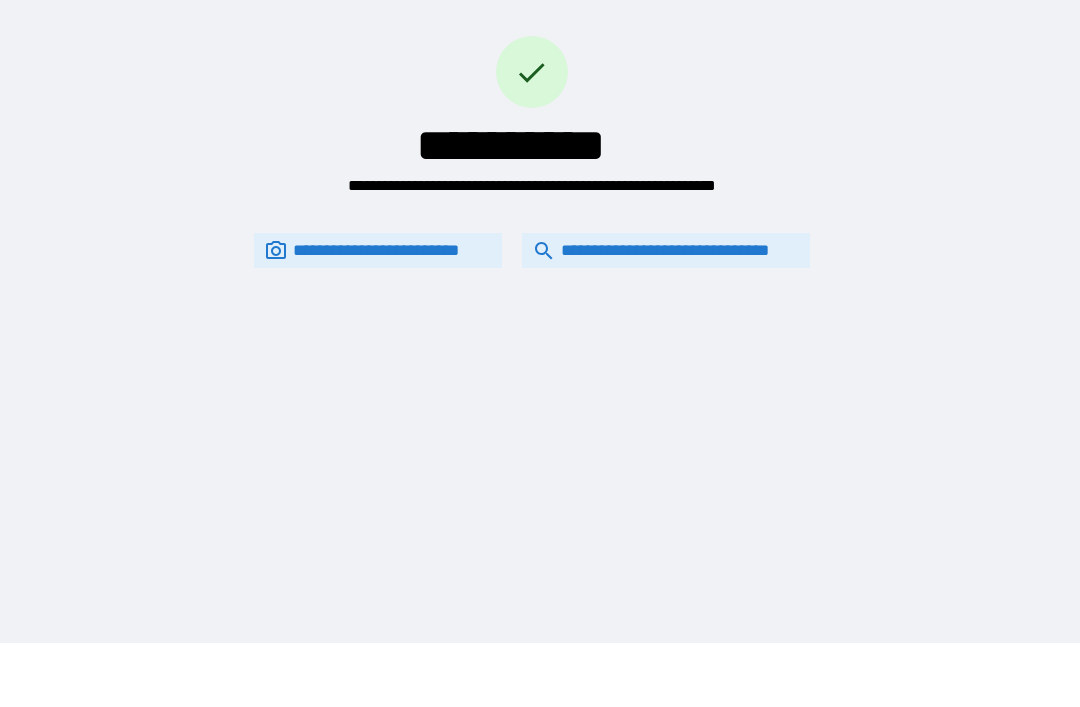 click on "**********" at bounding box center (666, 250) 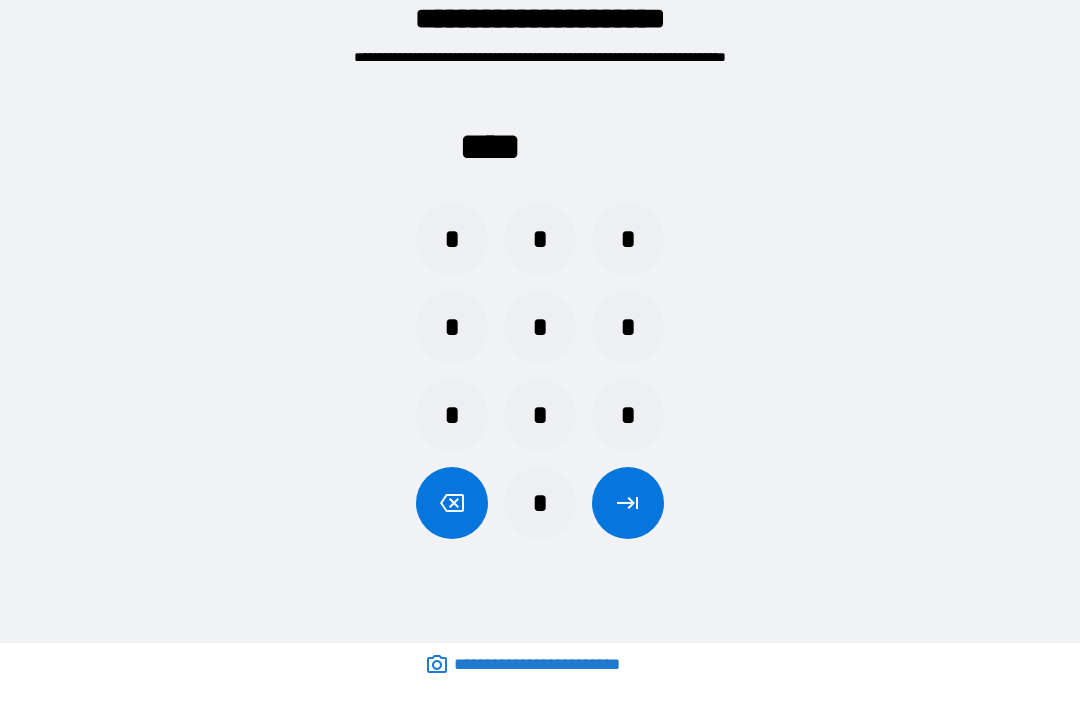 click on "*" at bounding box center (540, 239) 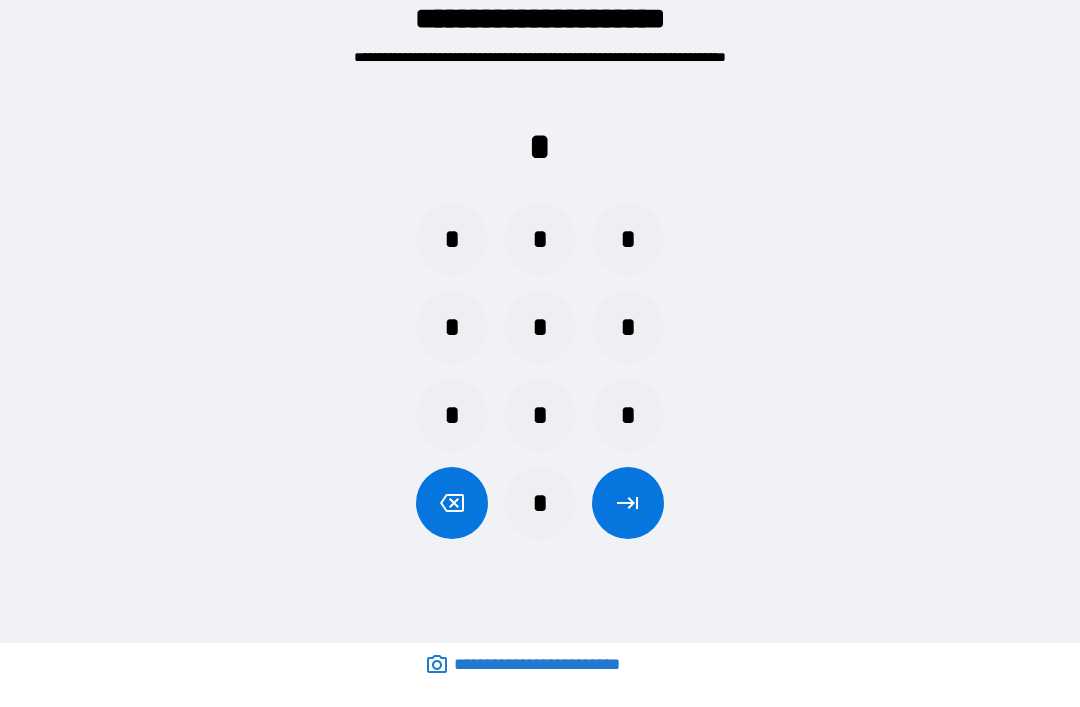 click on "*" at bounding box center (628, 415) 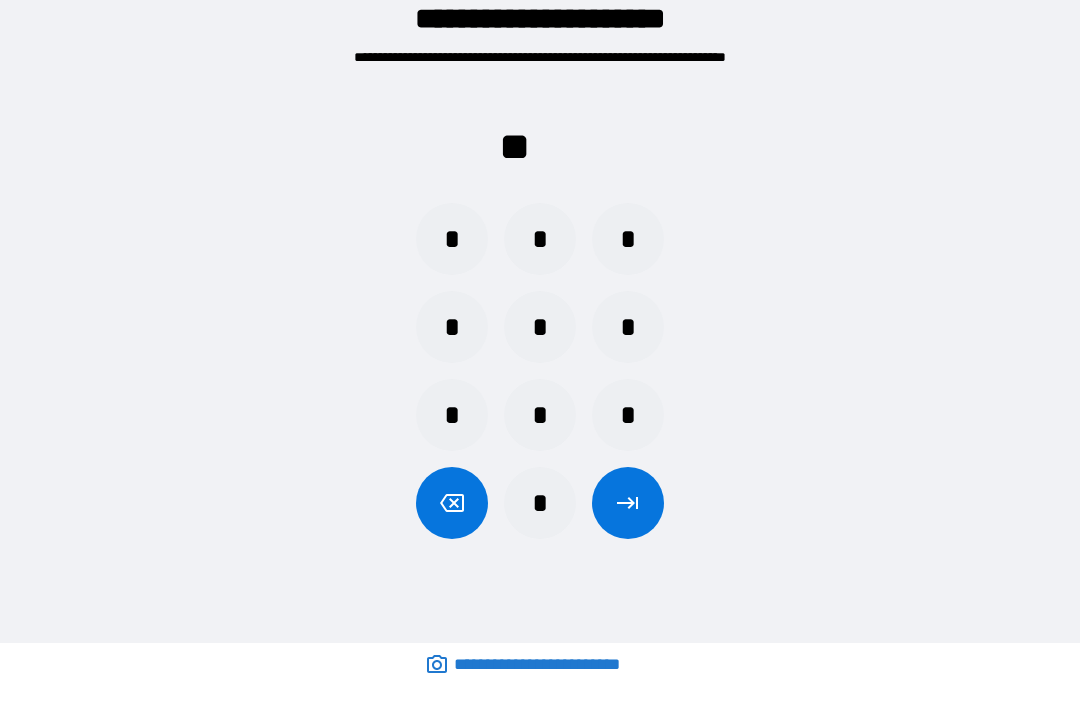 click on "*" at bounding box center [628, 327] 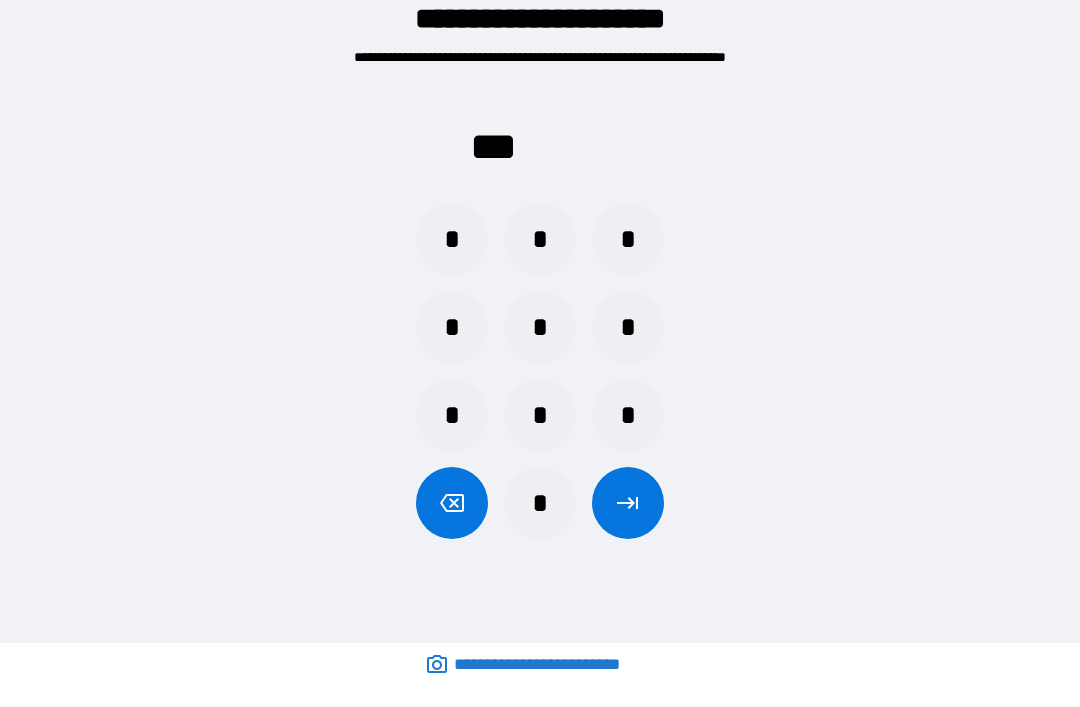 click on "*" at bounding box center (452, 239) 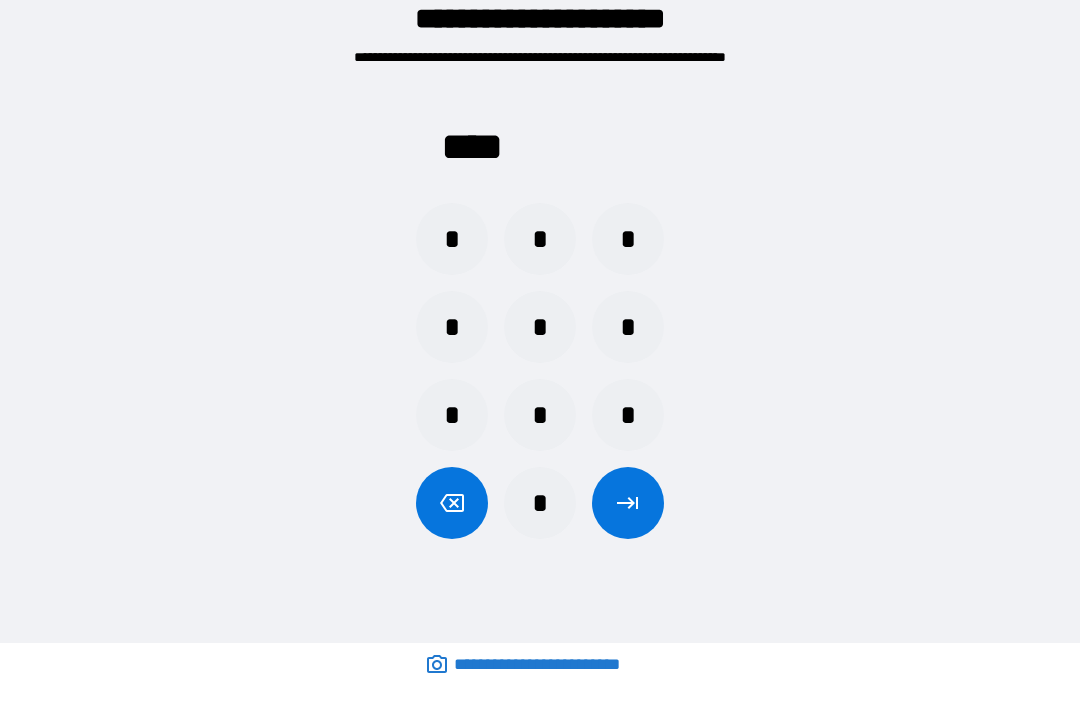 click 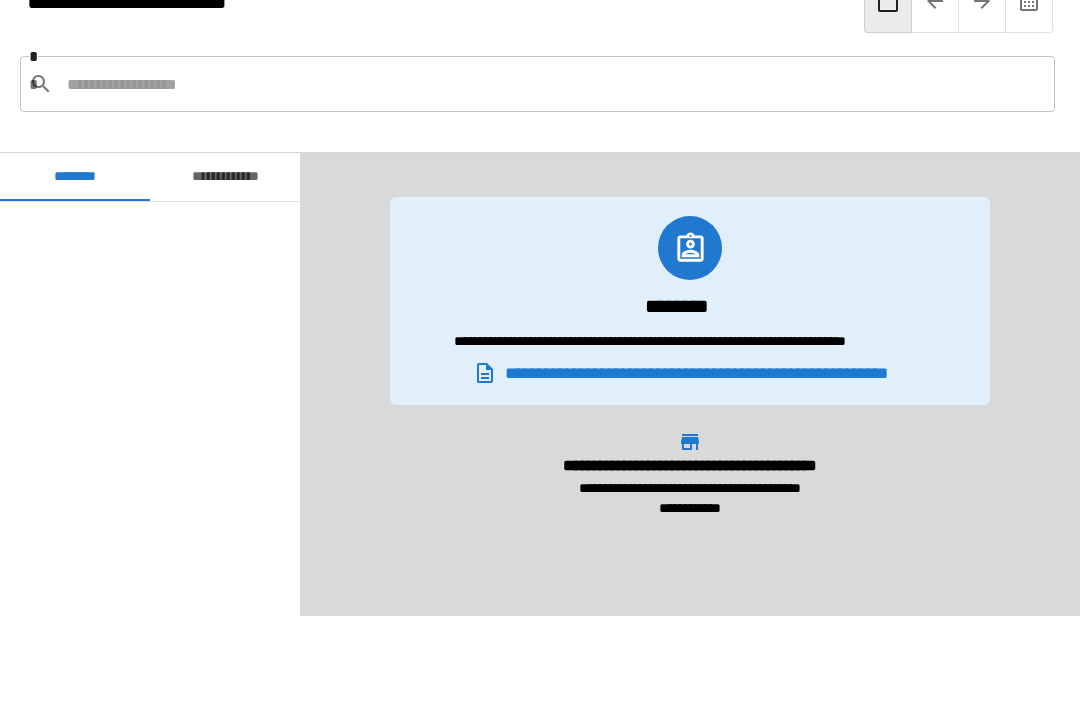 scroll, scrollTop: 1560, scrollLeft: 0, axis: vertical 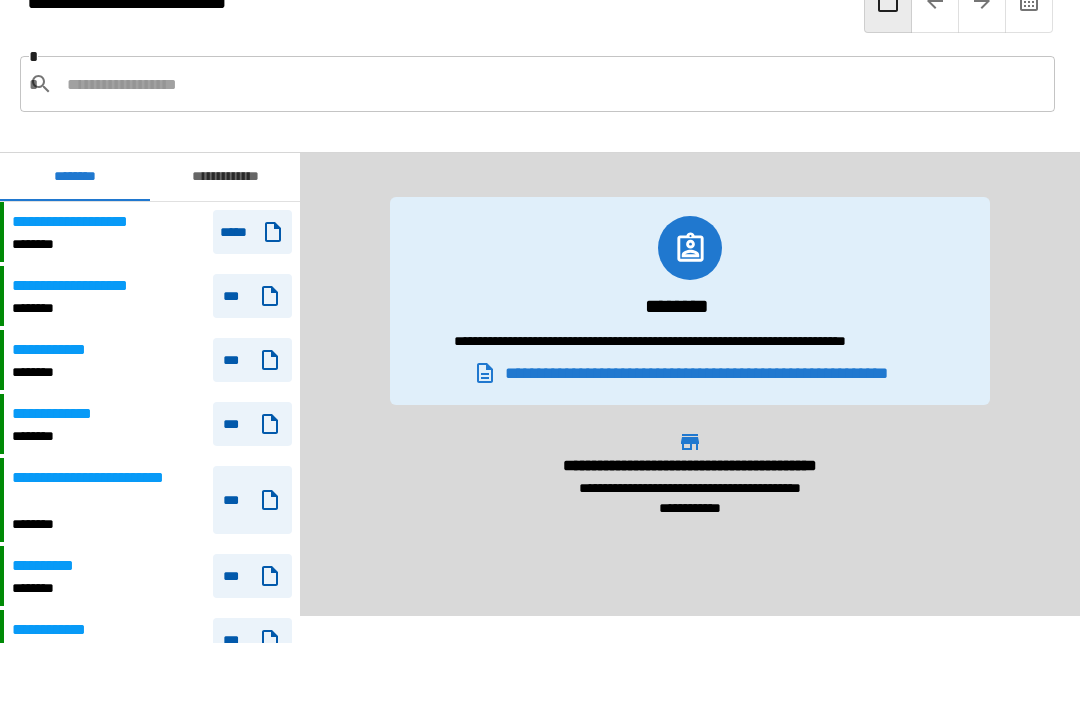 click on "********" at bounding box center (61, 372) 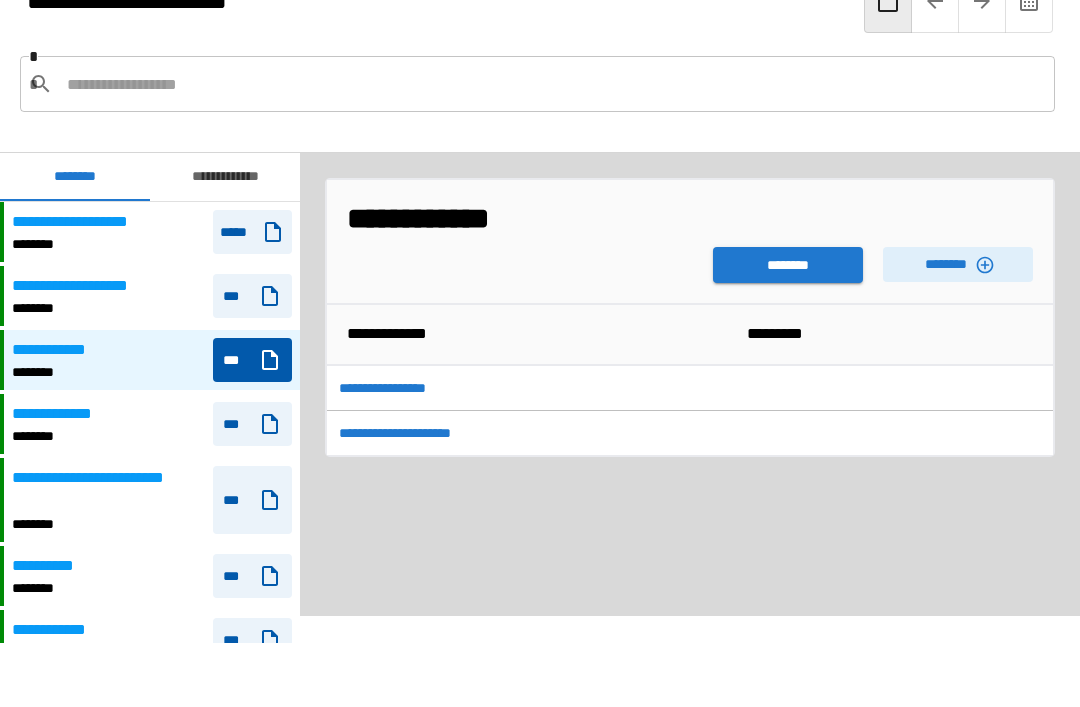 click on "********" at bounding box center (788, 265) 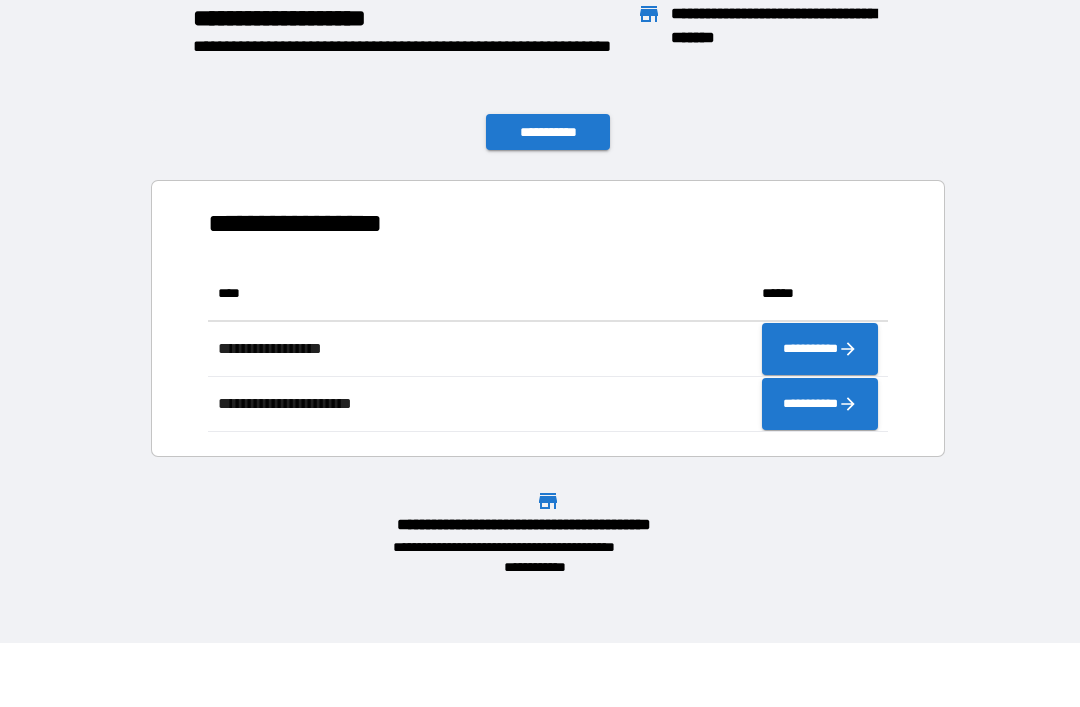 scroll, scrollTop: 166, scrollLeft: 680, axis: both 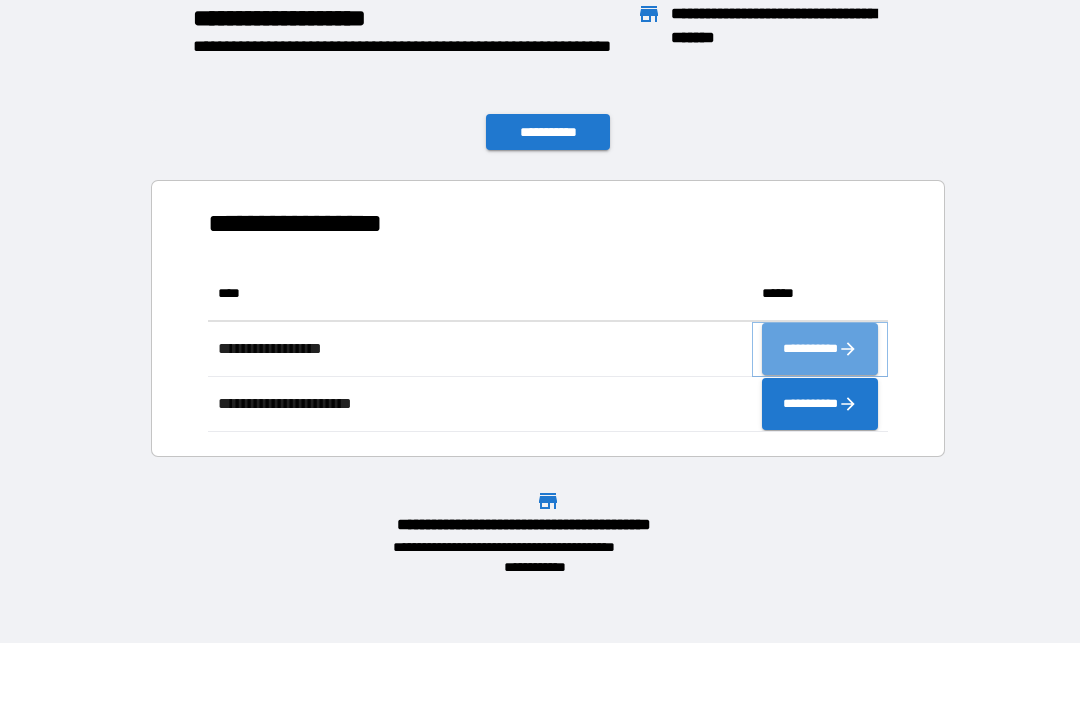 click on "**********" at bounding box center (820, 349) 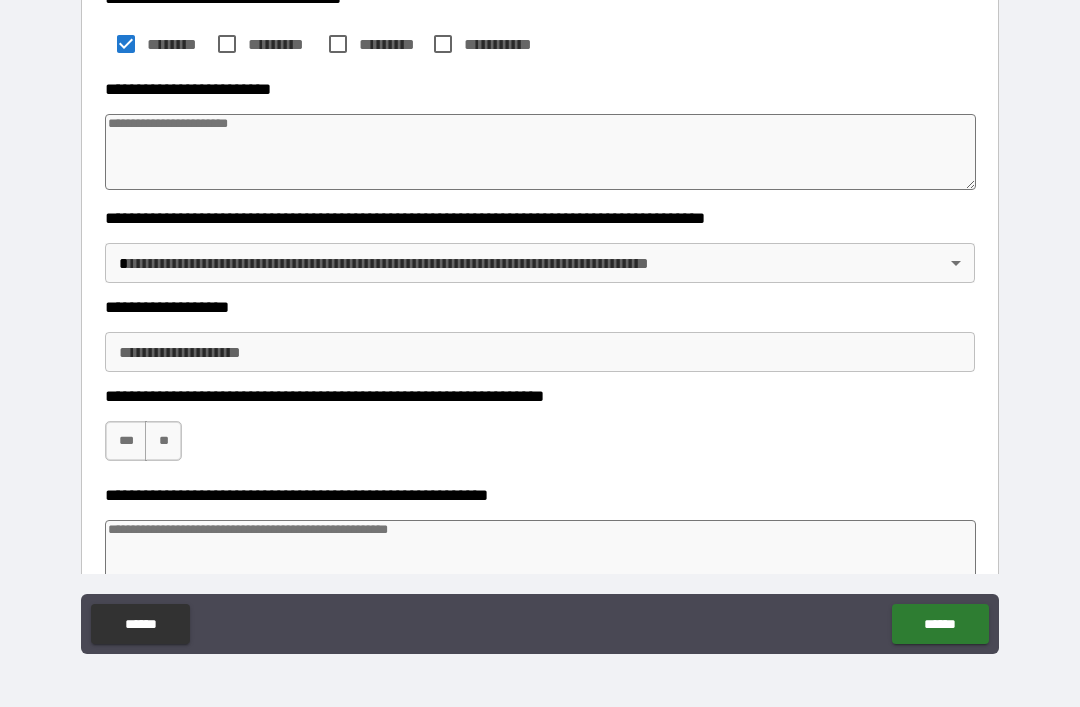 scroll, scrollTop: 409, scrollLeft: 0, axis: vertical 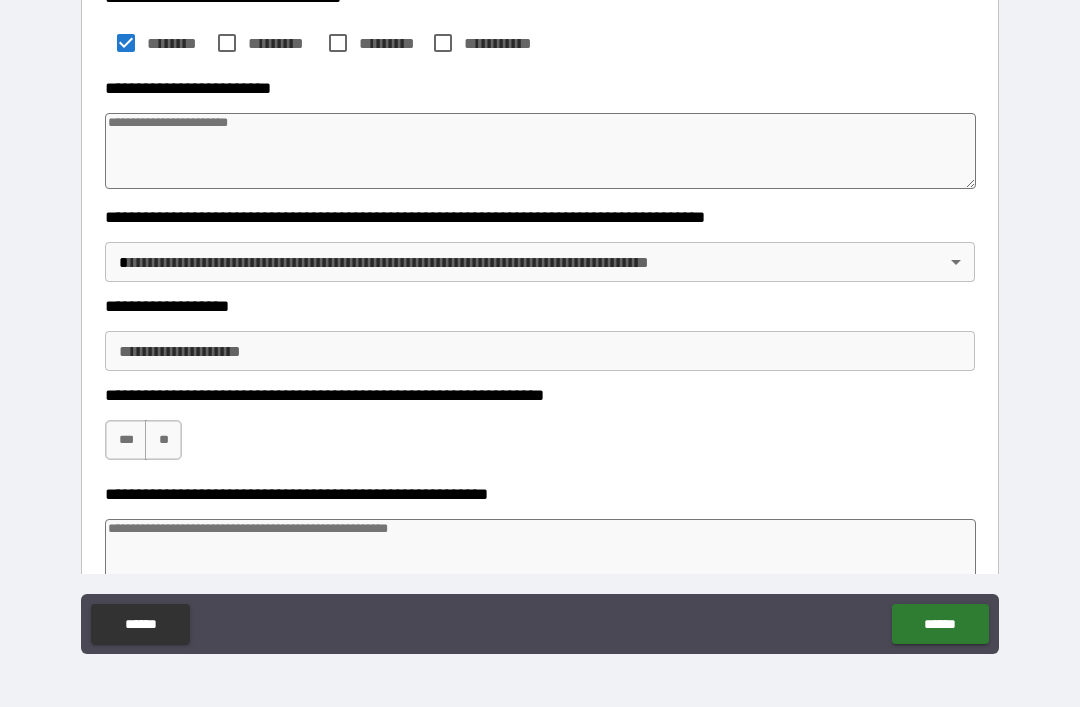 click on "**********" at bounding box center [540, 321] 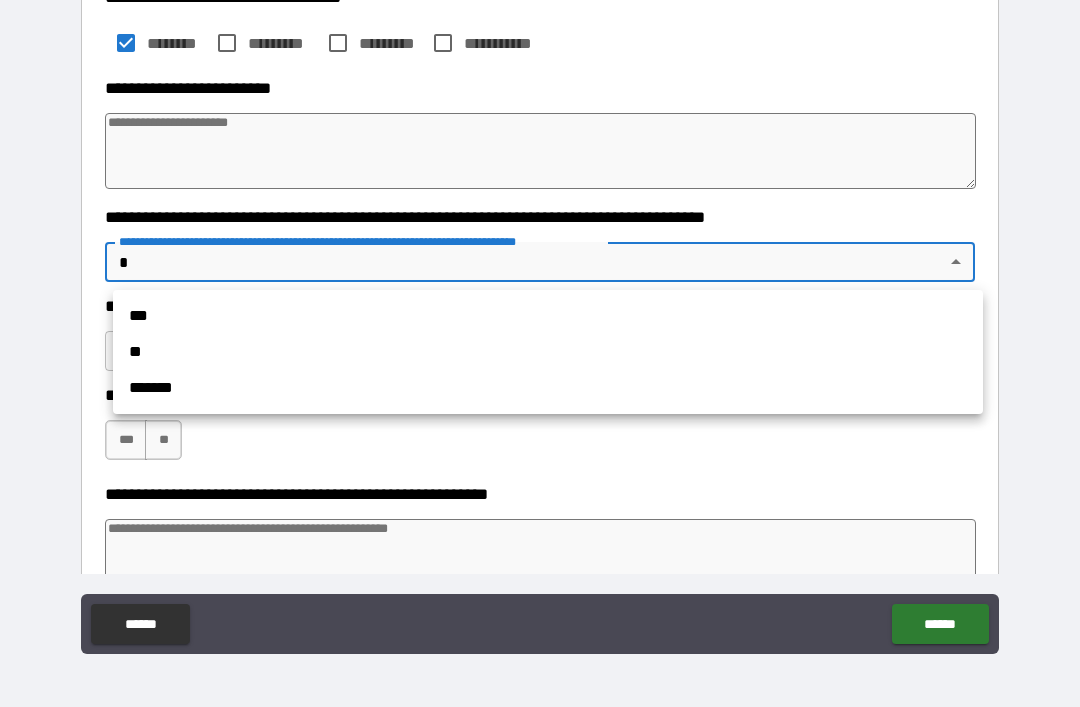 click on "**" at bounding box center (548, 352) 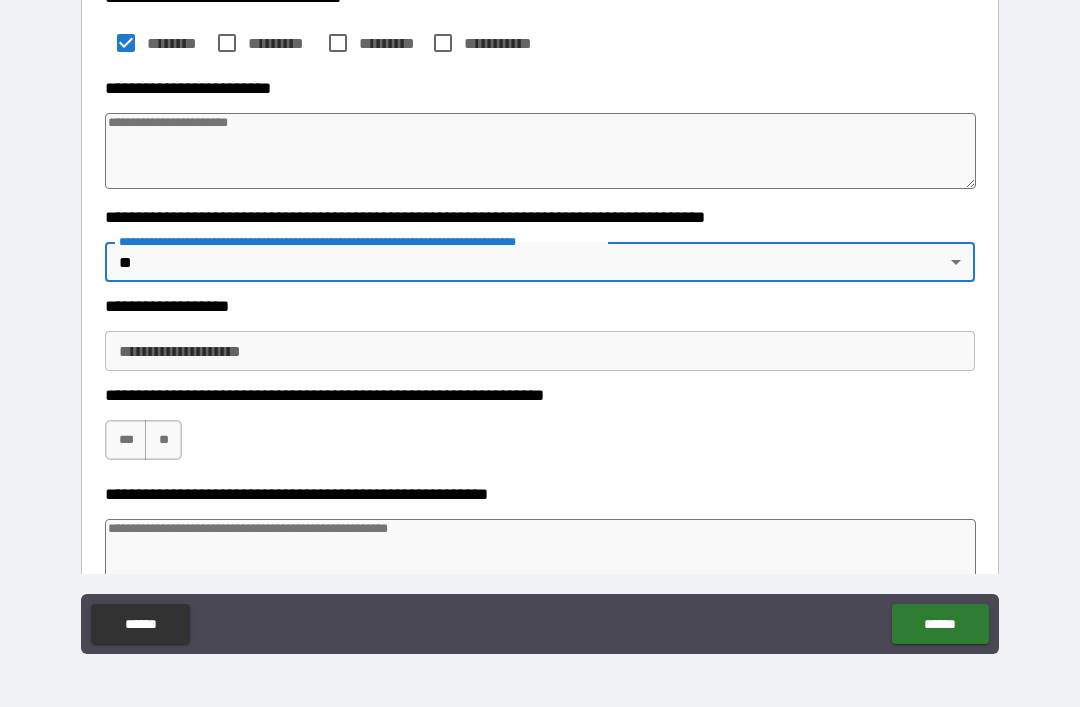 click on "**********" at bounding box center (540, 351) 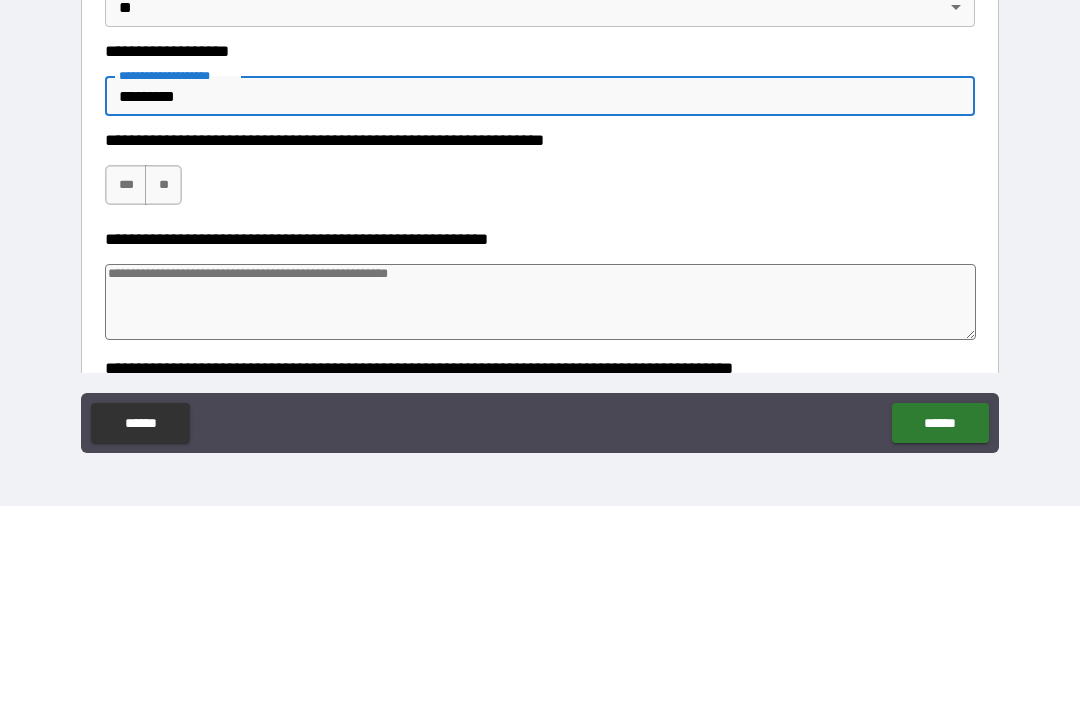 scroll, scrollTop: 467, scrollLeft: 0, axis: vertical 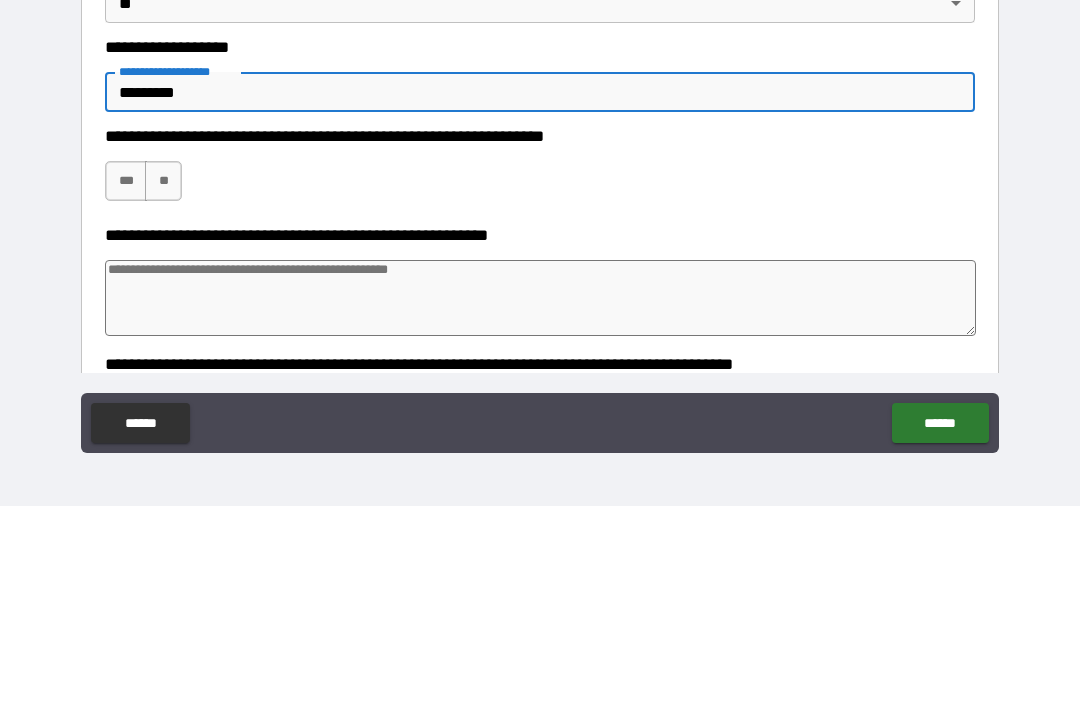 click on "***" at bounding box center (126, 382) 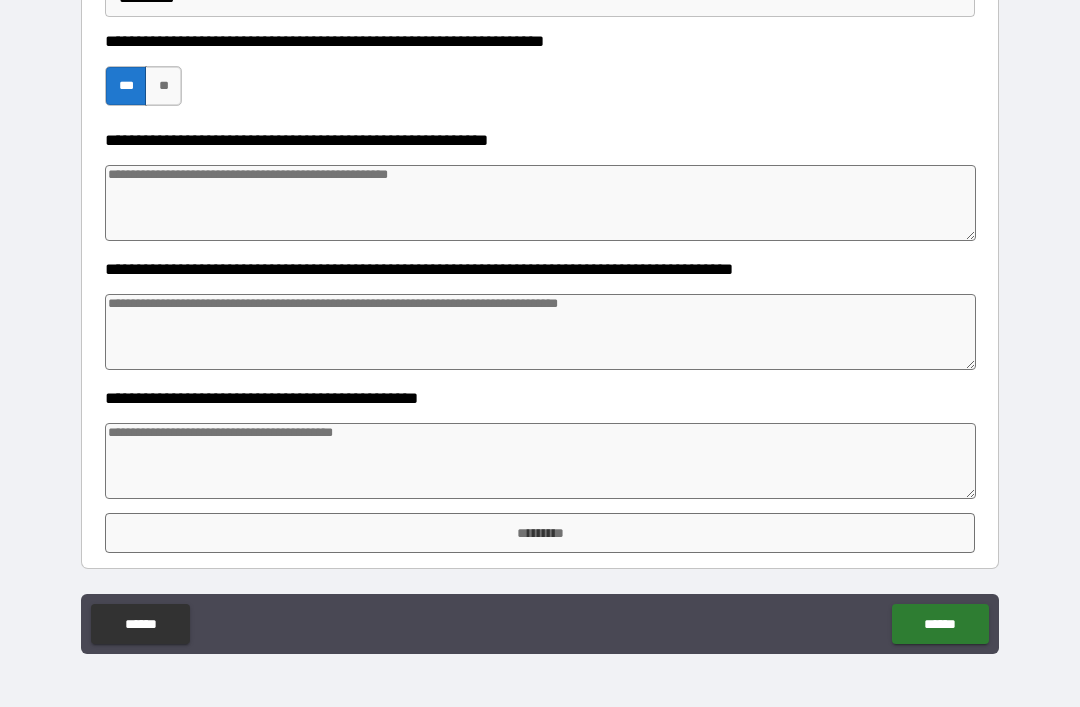 scroll, scrollTop: 763, scrollLeft: 0, axis: vertical 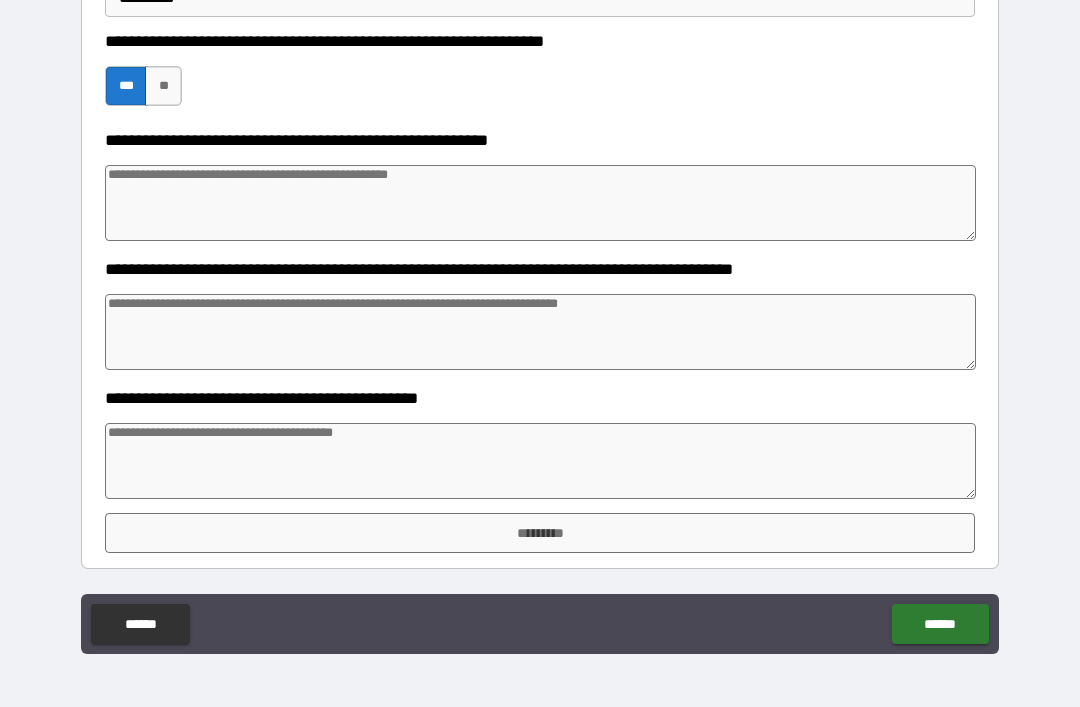 click on "*********" at bounding box center [540, 533] 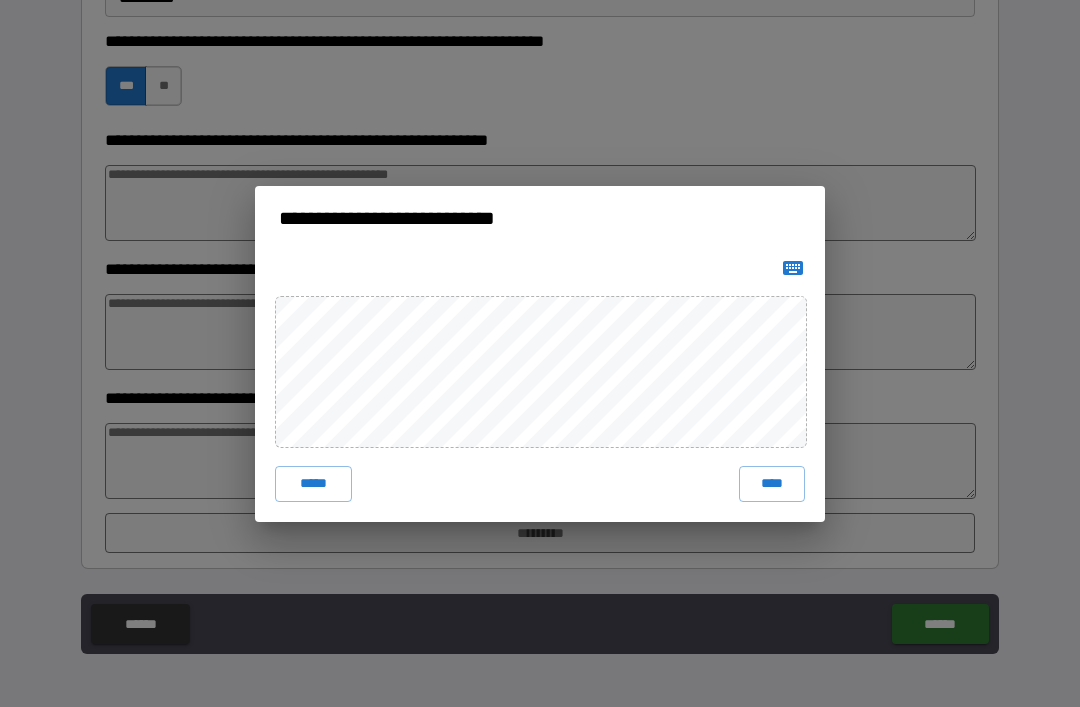 click on "****" at bounding box center [772, 484] 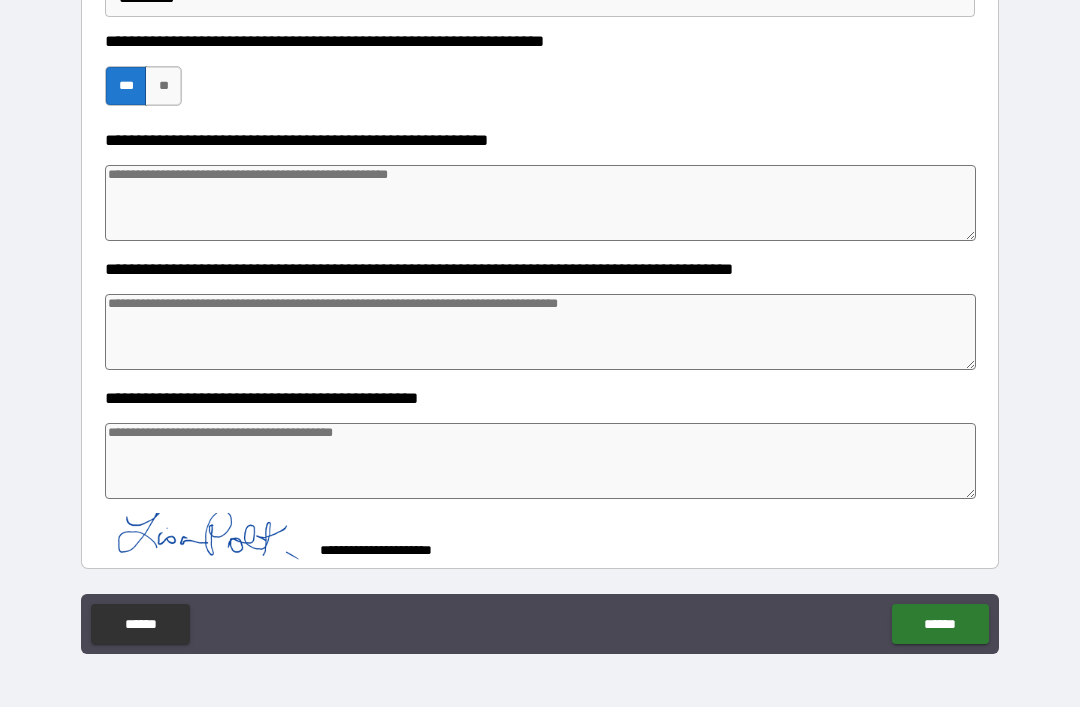 scroll, scrollTop: 753, scrollLeft: 0, axis: vertical 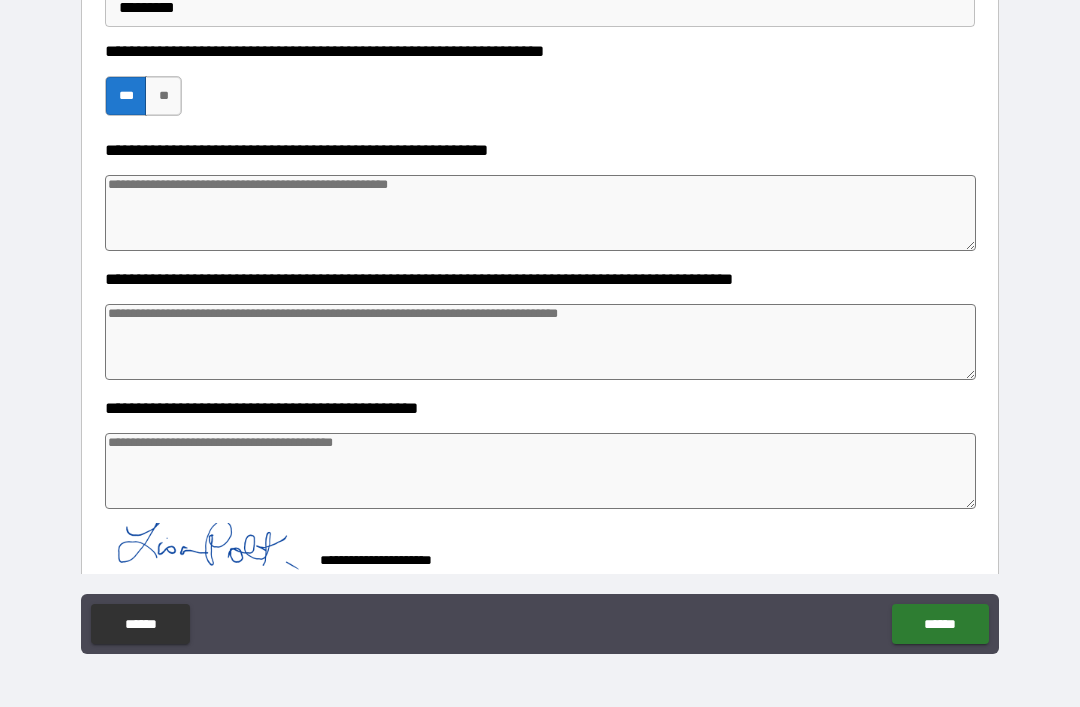 click on "******" at bounding box center (940, 624) 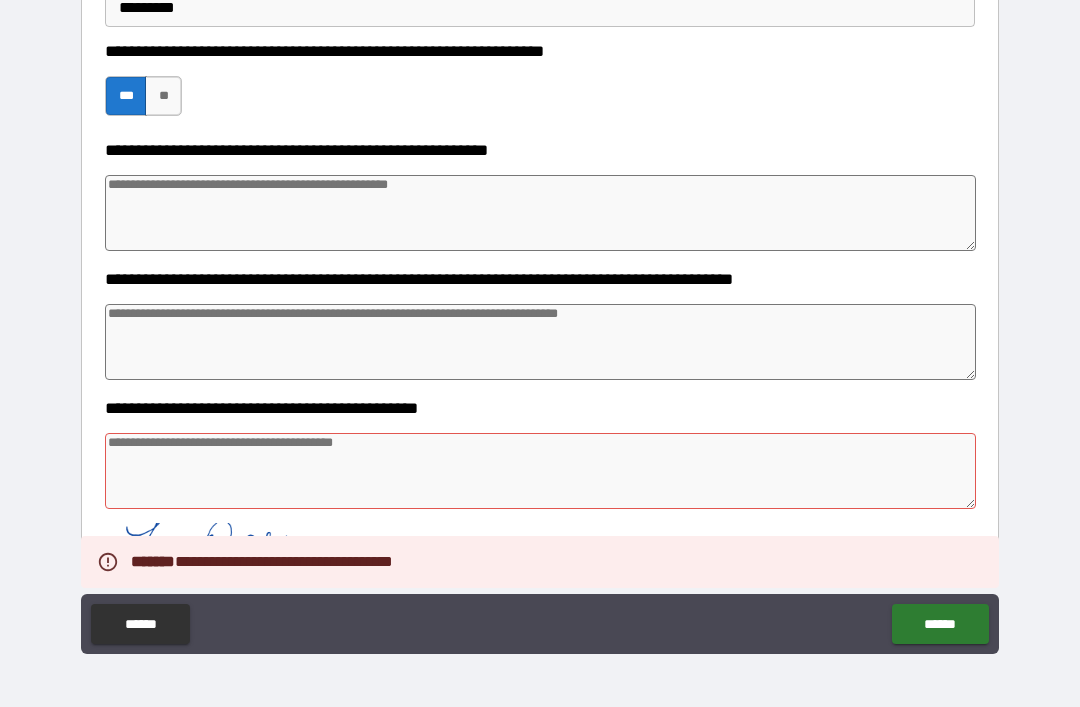 click at bounding box center (540, 471) 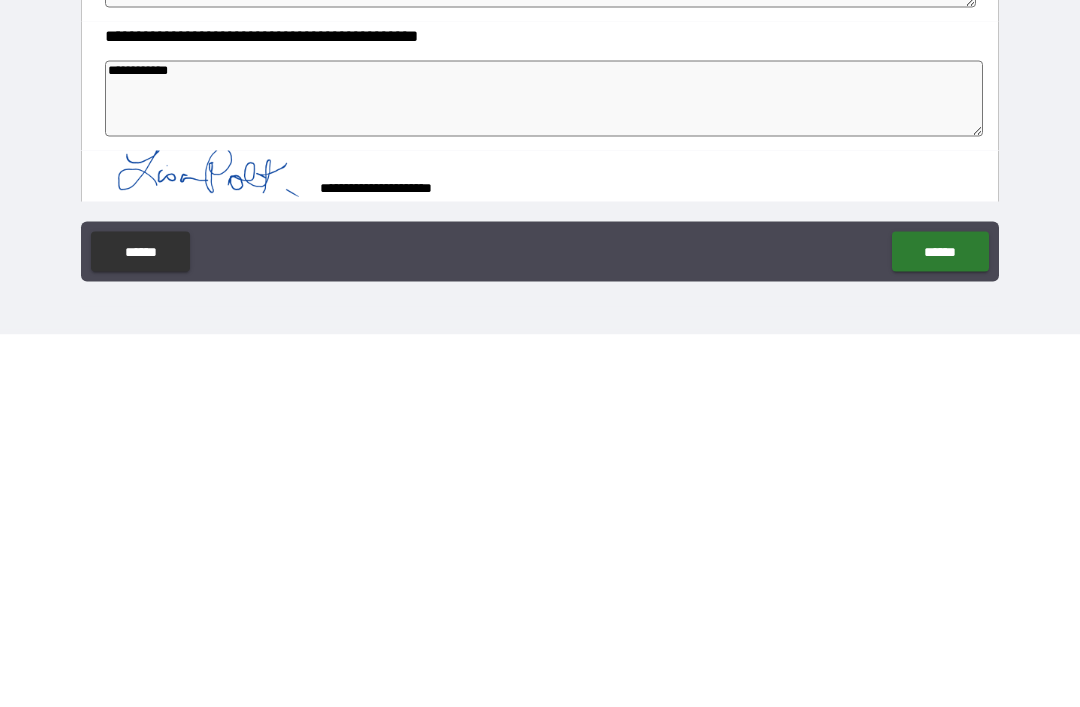 click on "******" at bounding box center [940, 624] 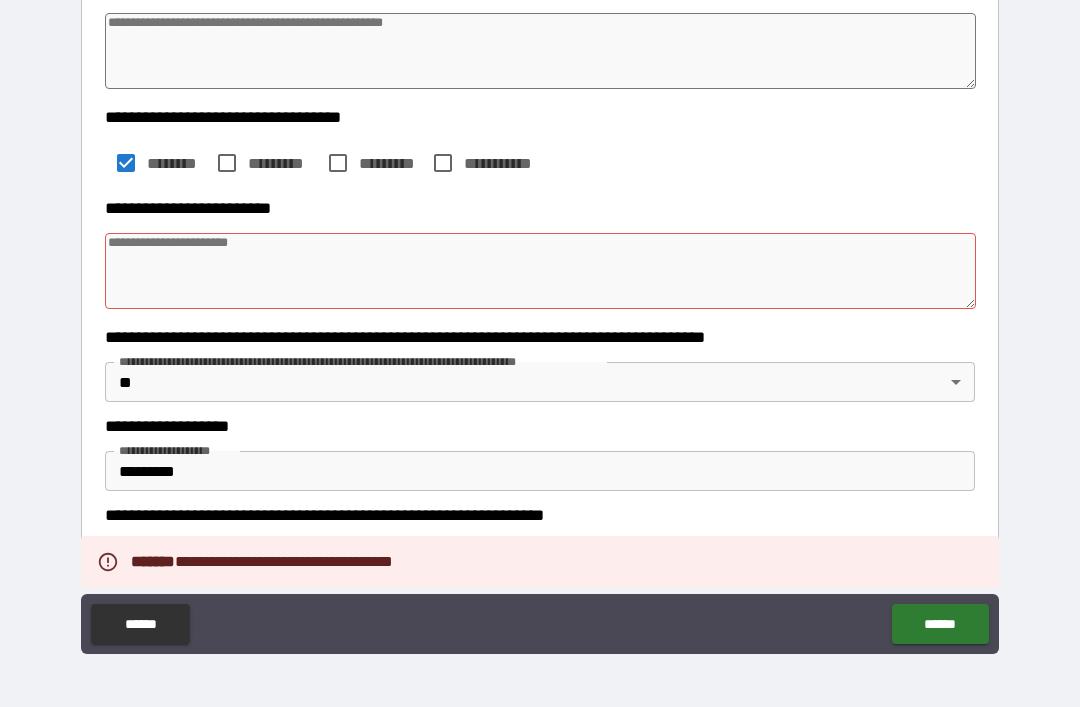 scroll, scrollTop: 282, scrollLeft: 0, axis: vertical 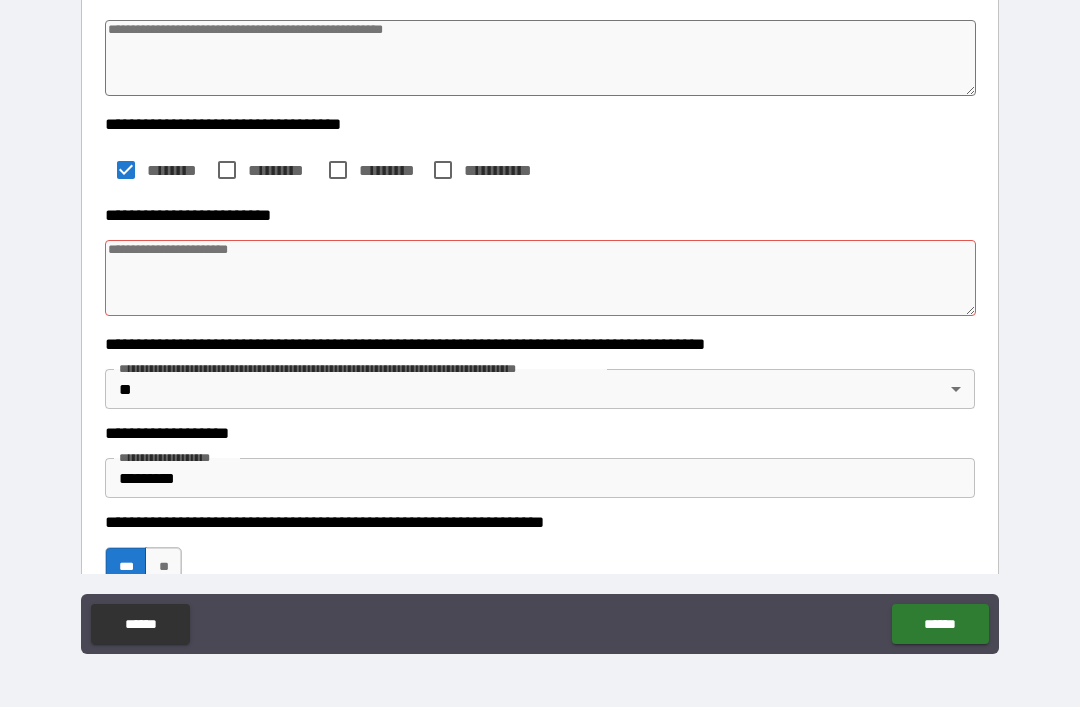click at bounding box center [540, 278] 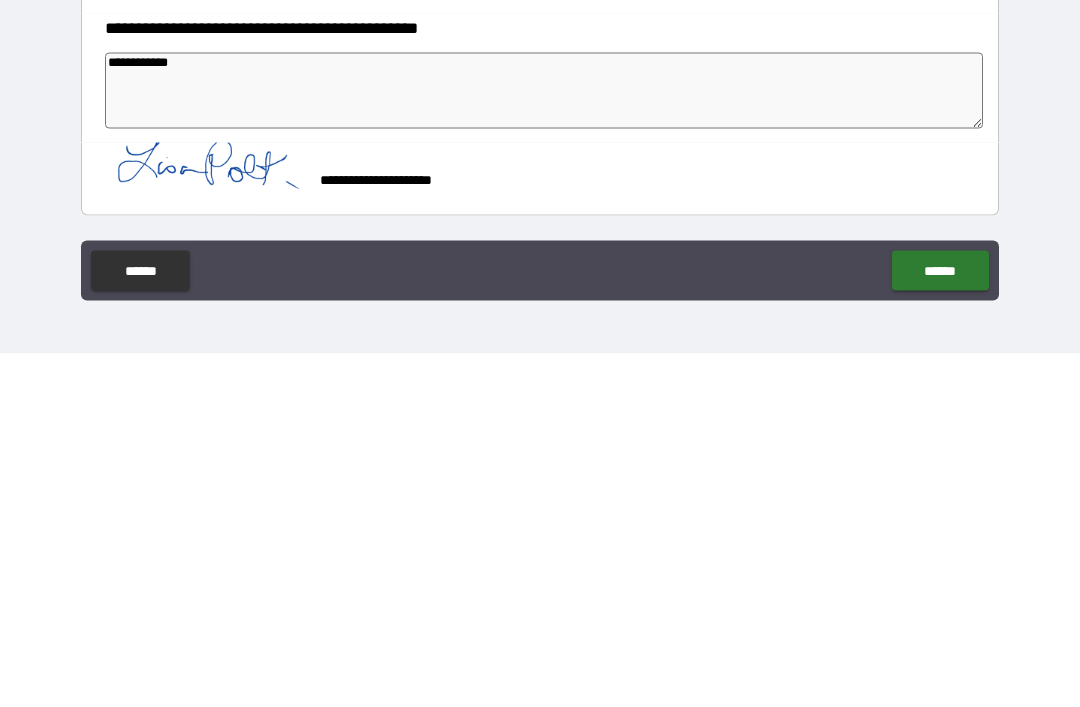 scroll, scrollTop: 780, scrollLeft: 0, axis: vertical 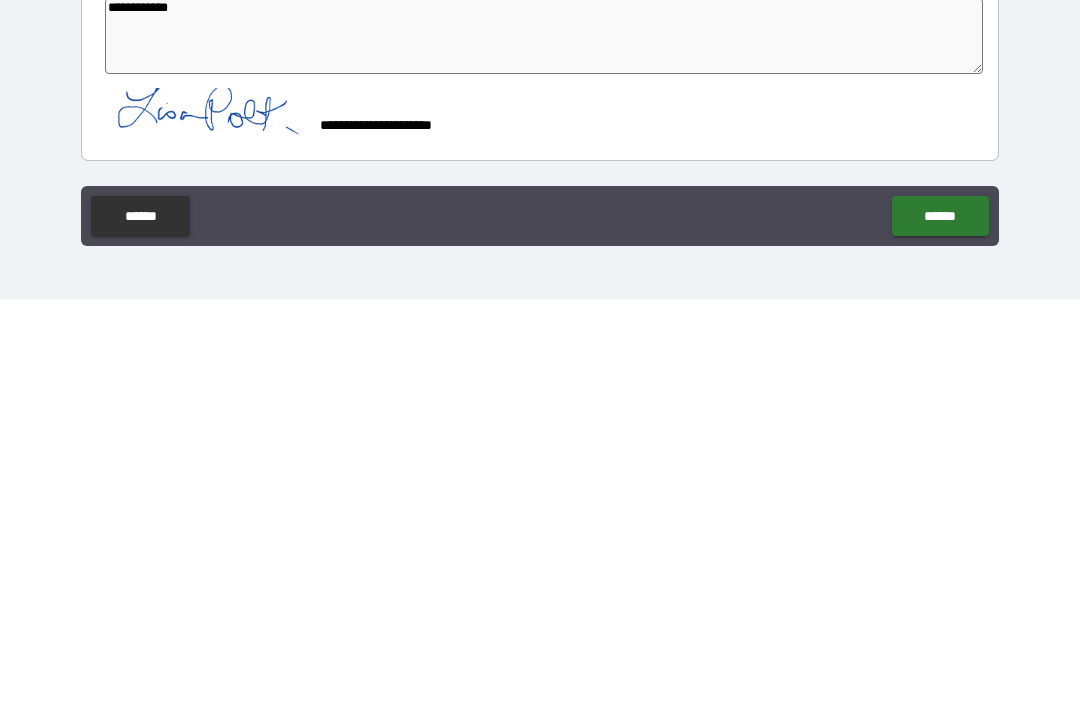 click on "******" at bounding box center [940, 624] 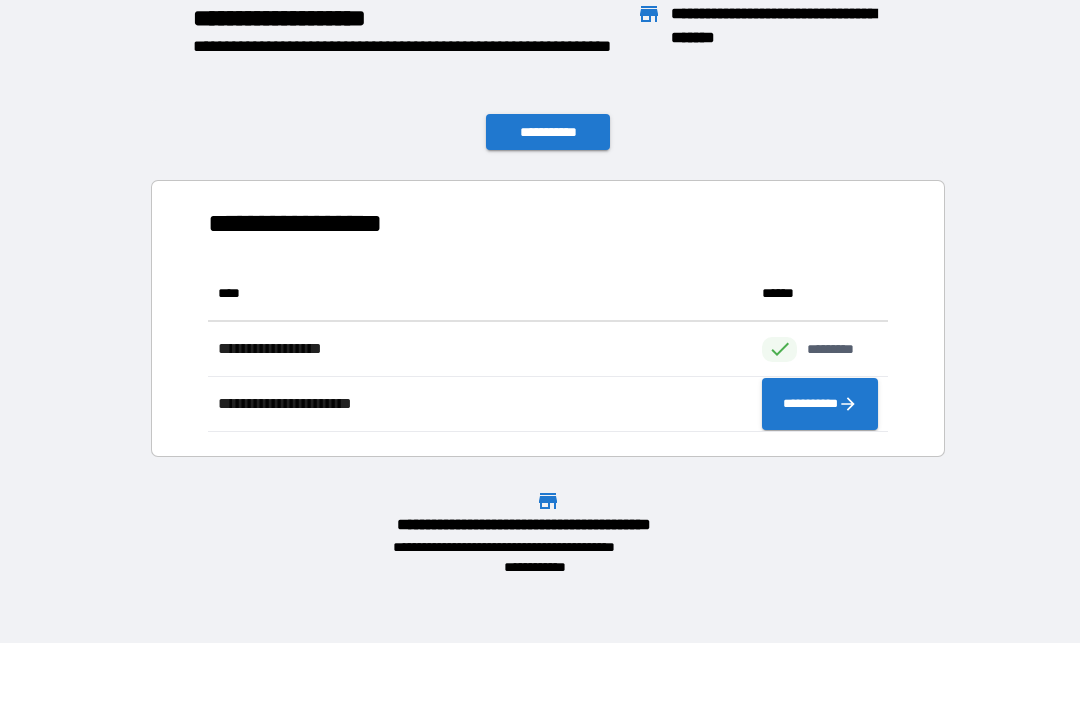 scroll, scrollTop: 1, scrollLeft: 1, axis: both 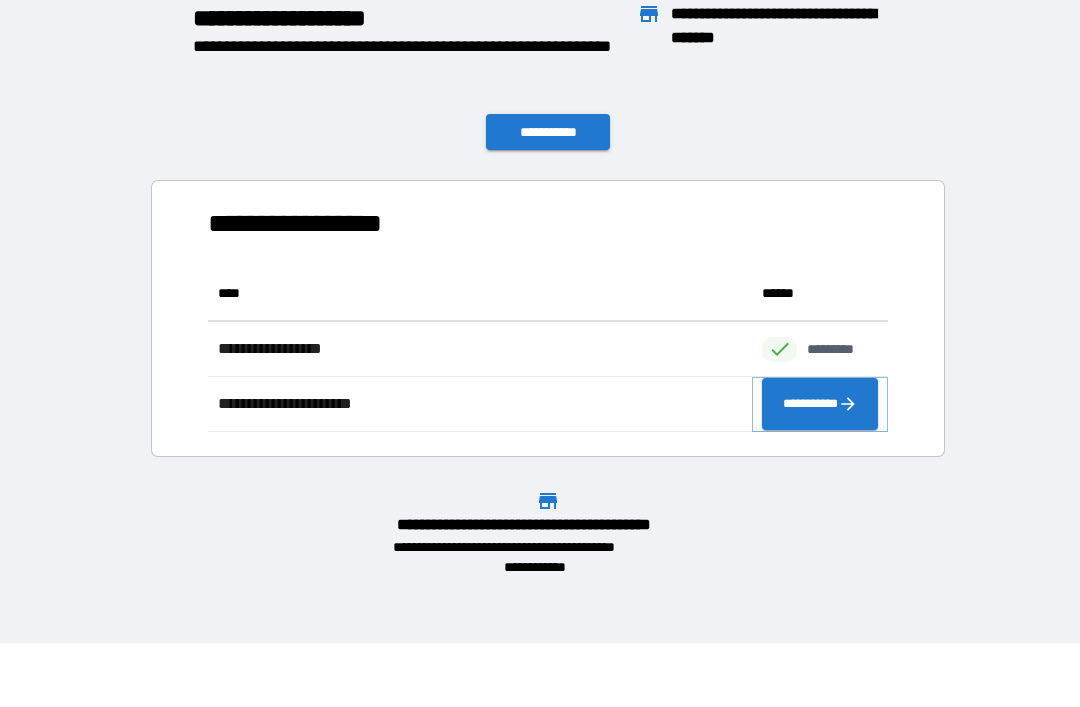 click on "**********" at bounding box center (820, 404) 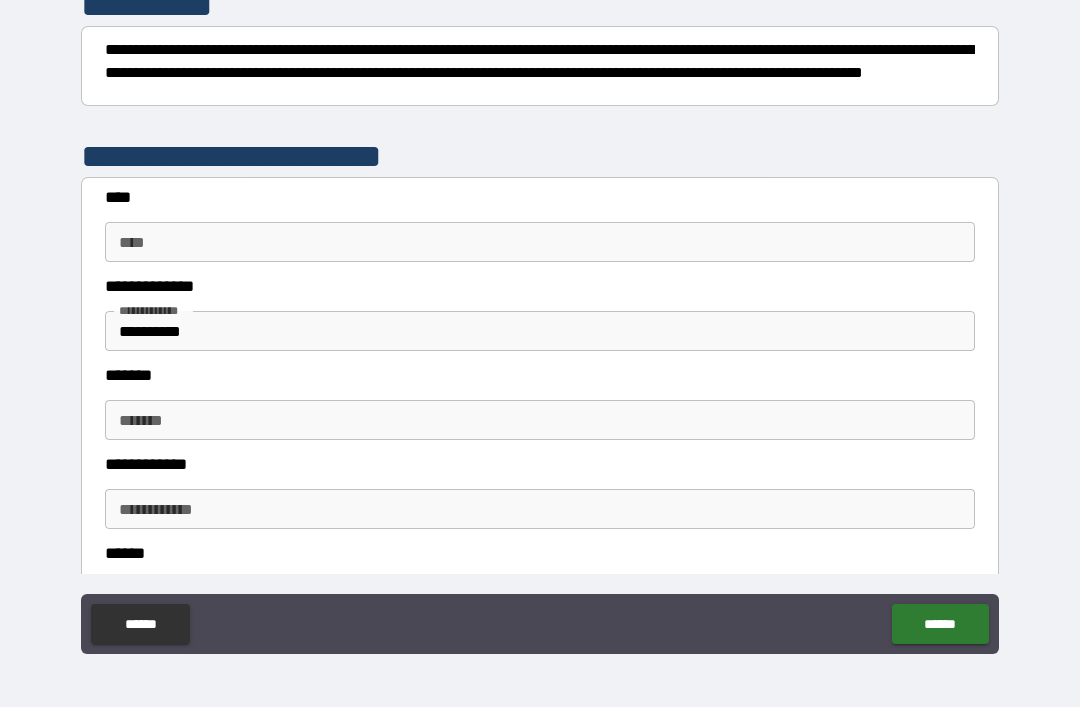 scroll, scrollTop: 275, scrollLeft: 0, axis: vertical 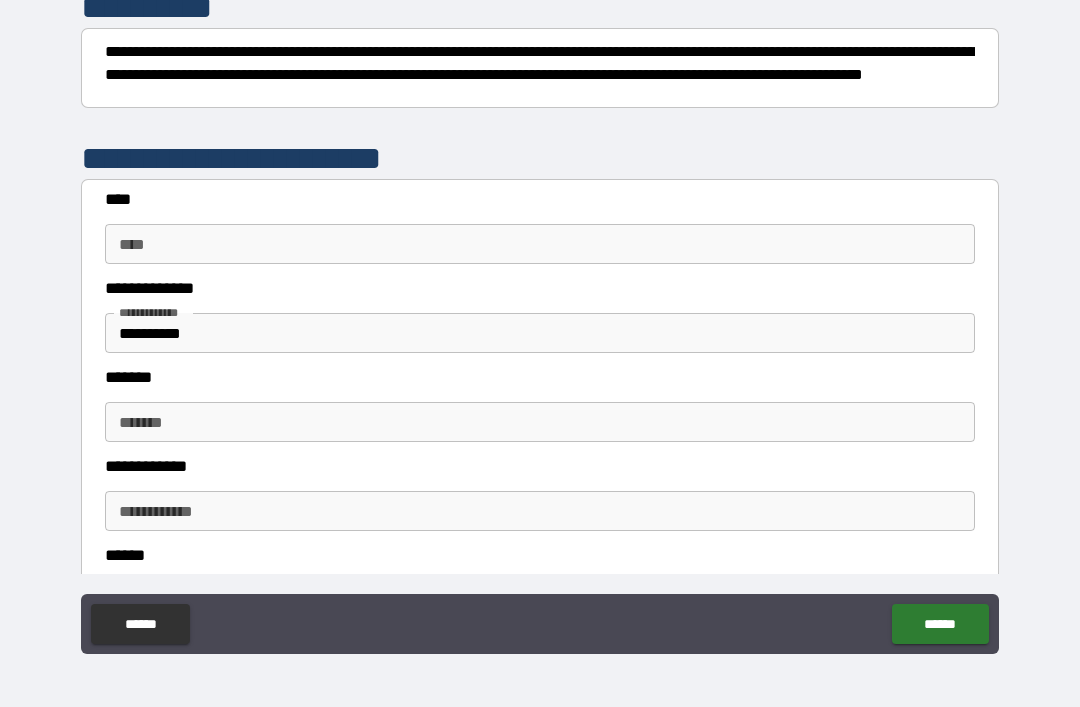click on "****" at bounding box center [540, 244] 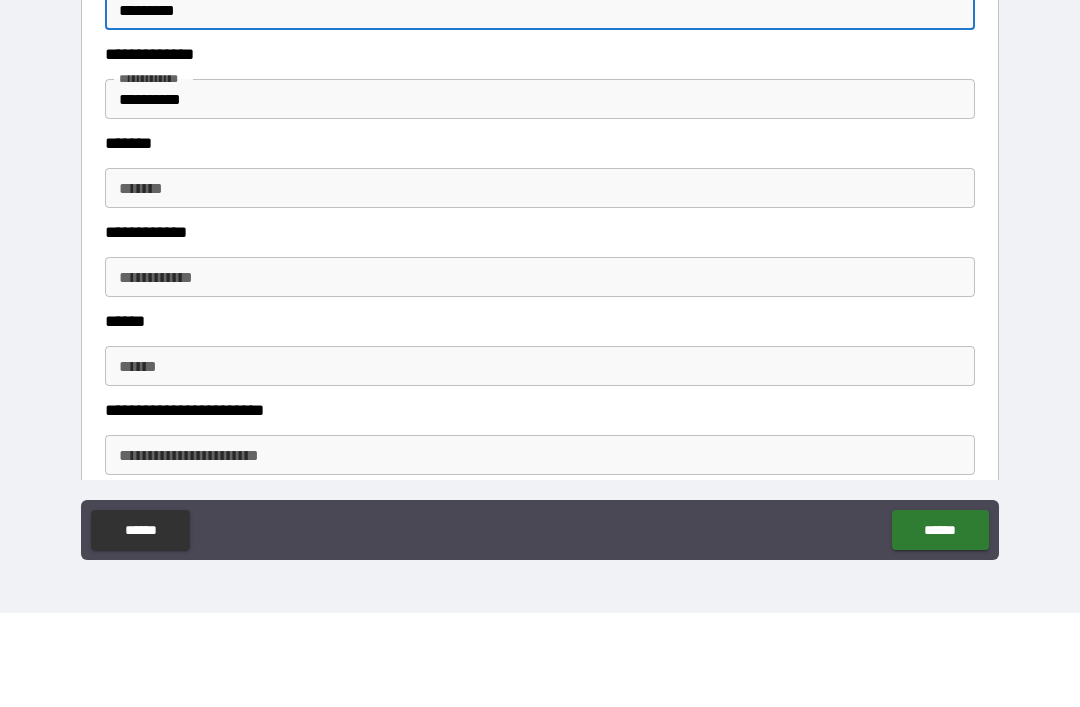 scroll, scrollTop: 416, scrollLeft: 0, axis: vertical 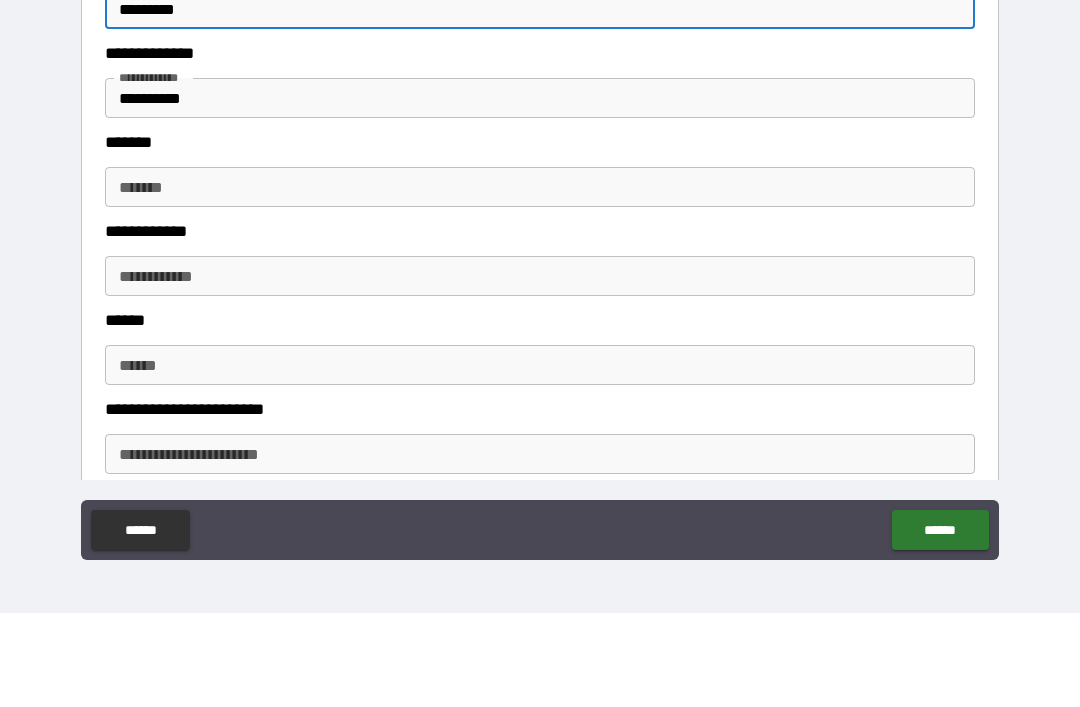 click on "*******" at bounding box center [540, 281] 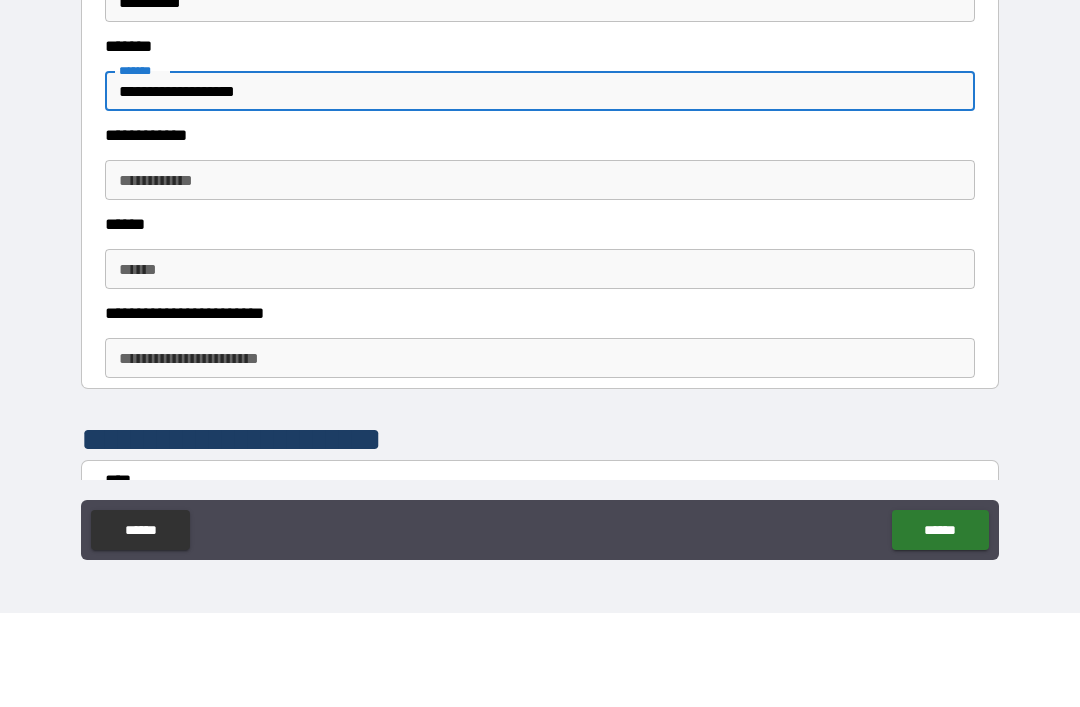 scroll, scrollTop: 521, scrollLeft: 0, axis: vertical 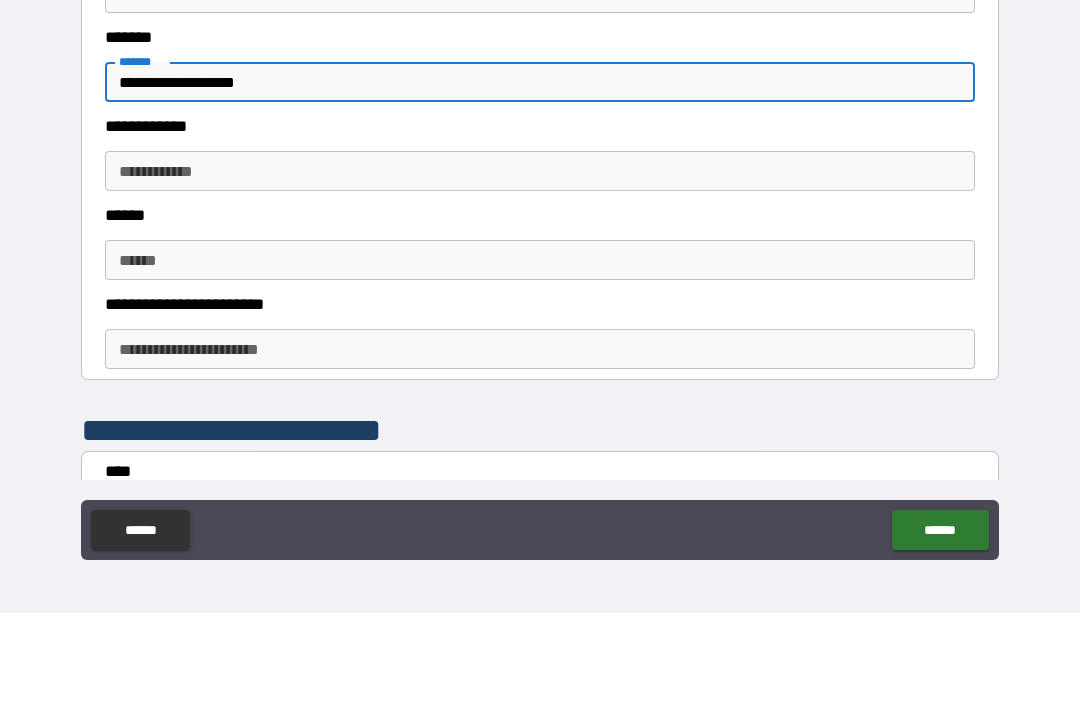 click on "**********" at bounding box center [540, 265] 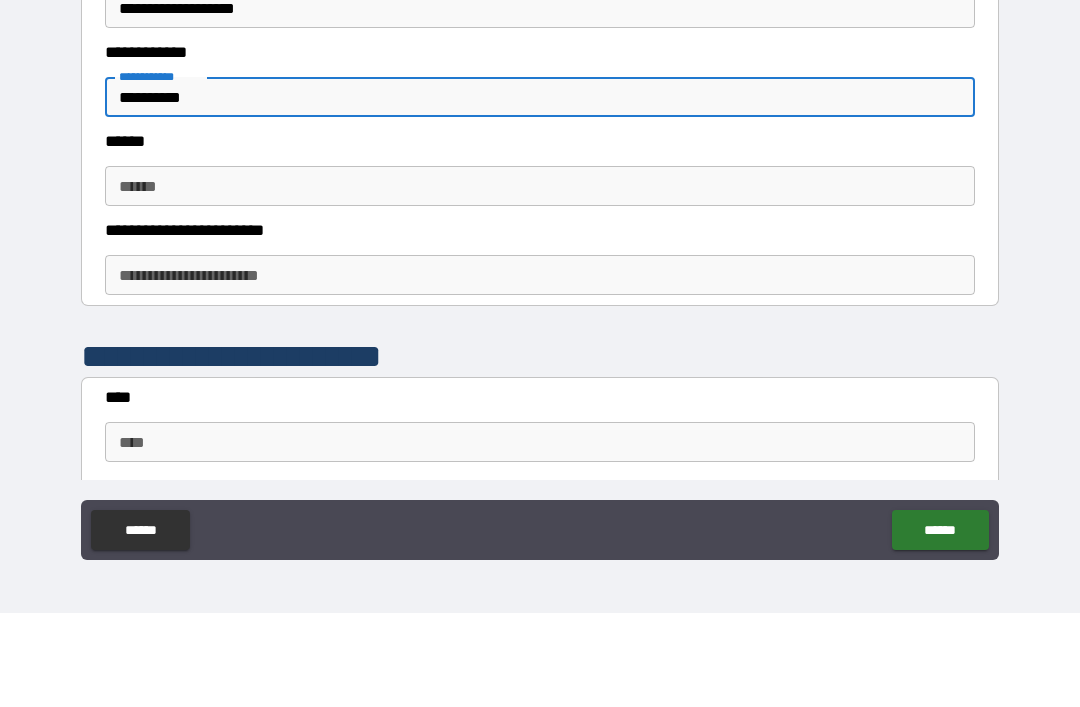 scroll, scrollTop: 596, scrollLeft: 0, axis: vertical 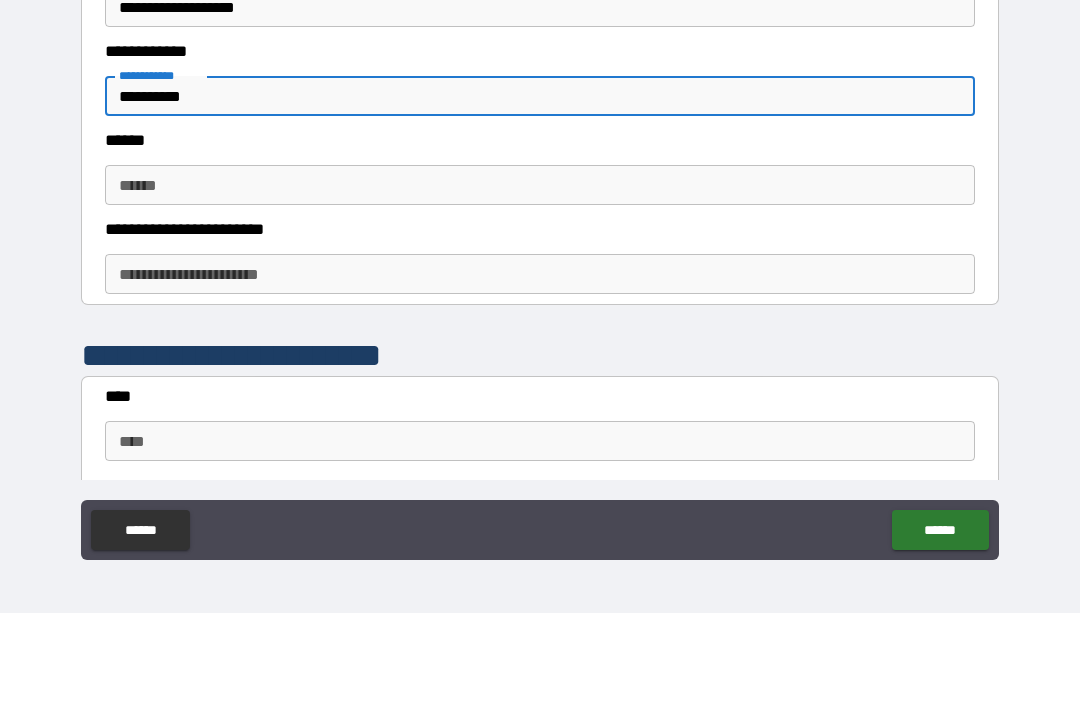 click on "******" at bounding box center [540, 279] 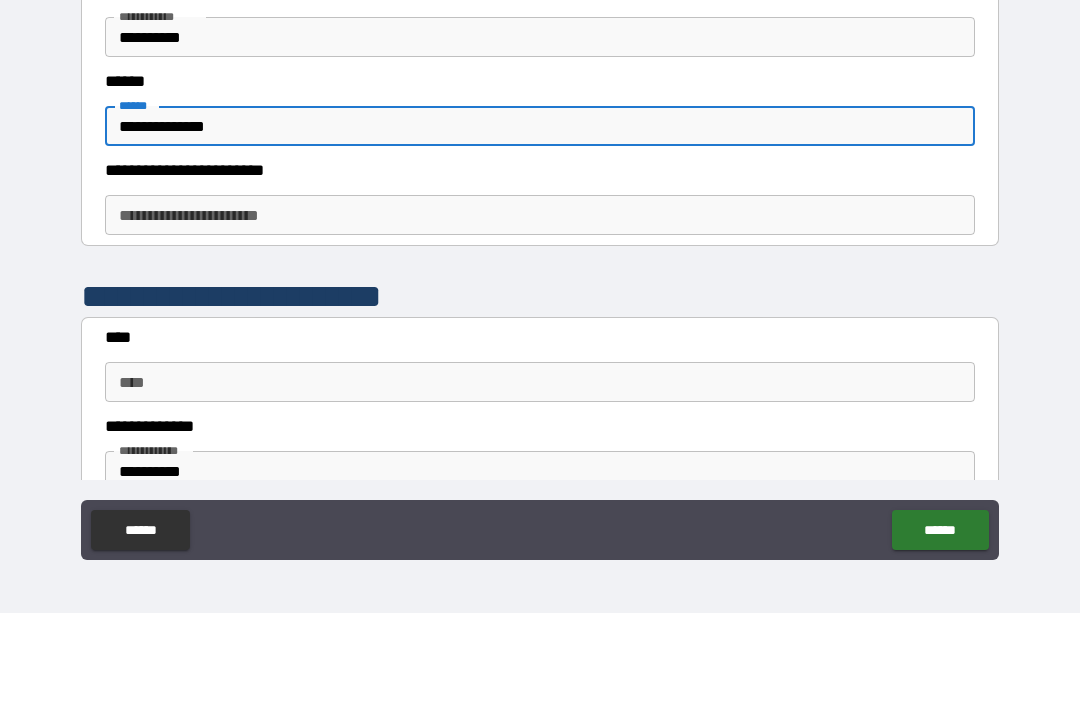 scroll, scrollTop: 674, scrollLeft: 0, axis: vertical 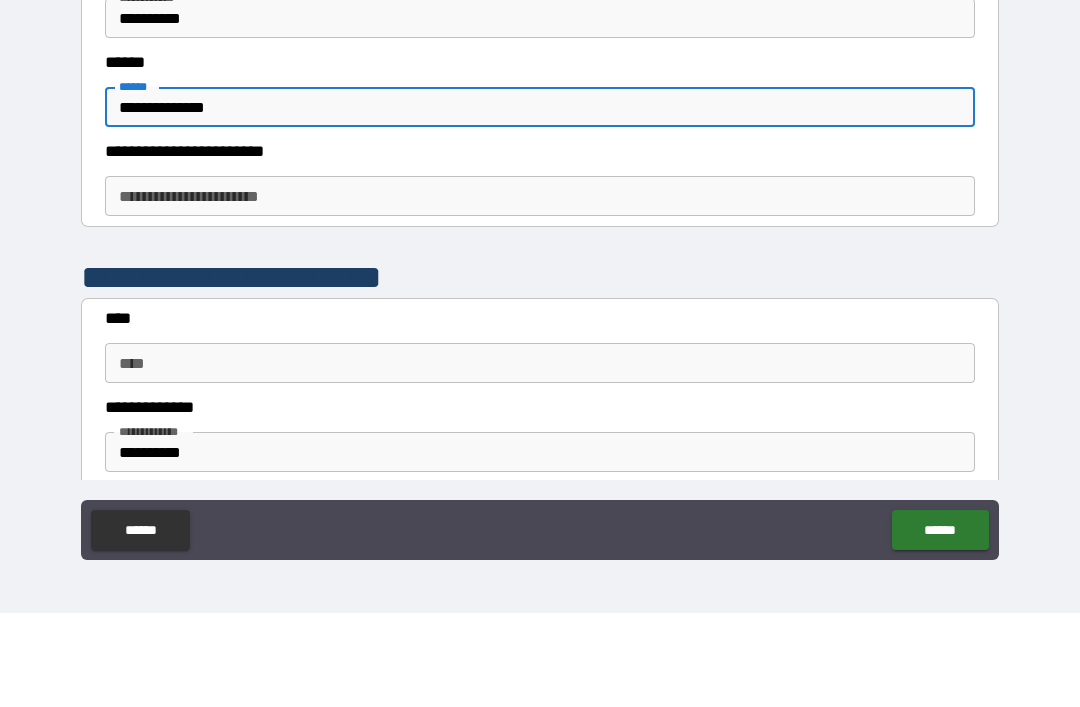 click on "**********" at bounding box center [540, 290] 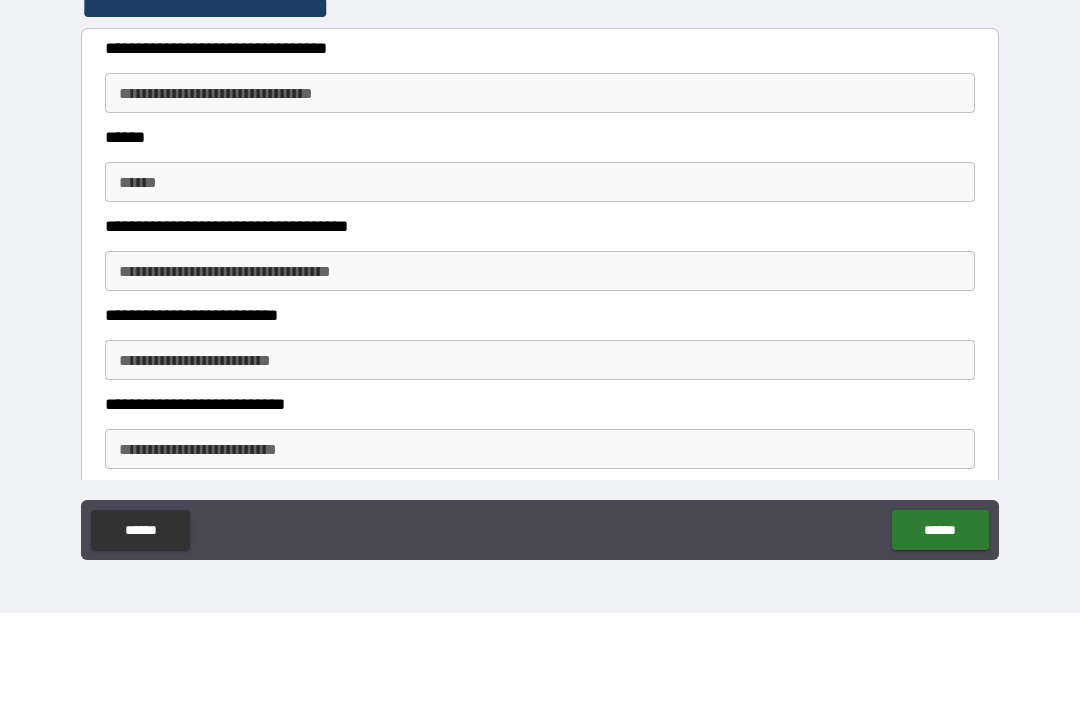 scroll, scrollTop: 1558, scrollLeft: 0, axis: vertical 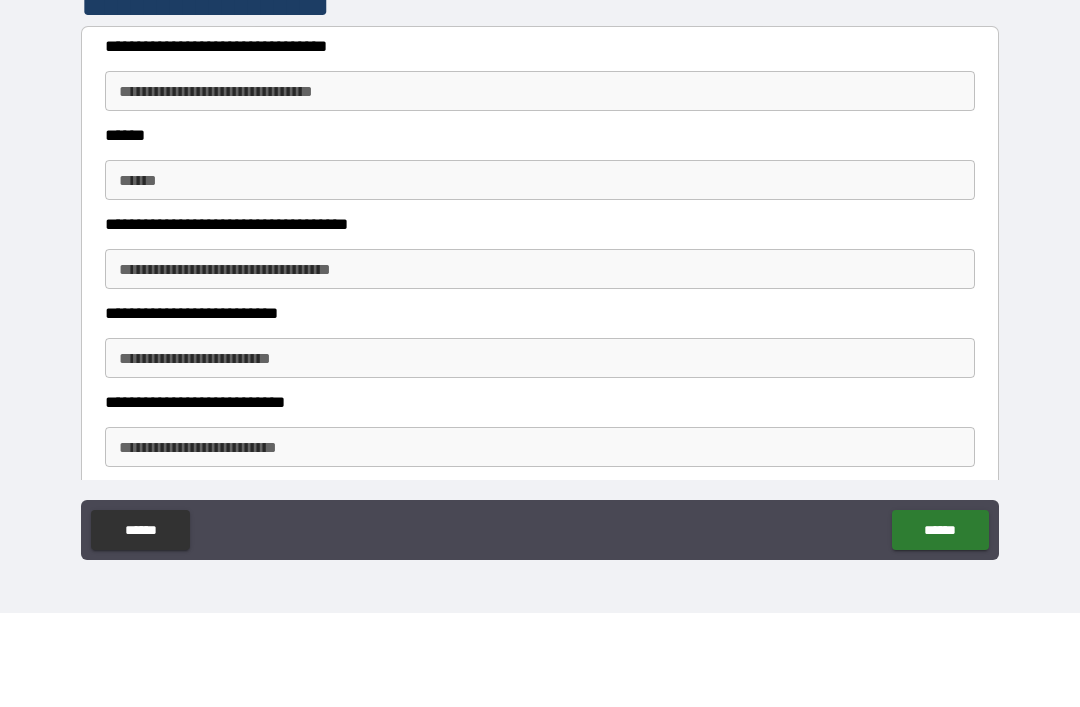 click on "**********" at bounding box center [540, 185] 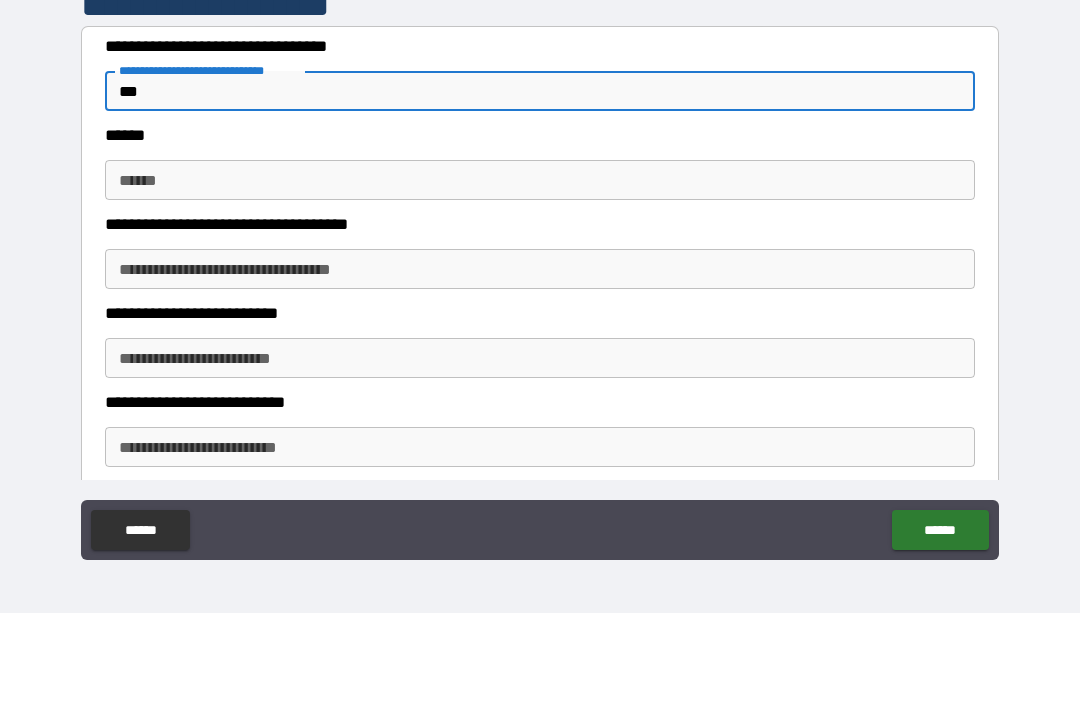 click on "******" at bounding box center [540, 274] 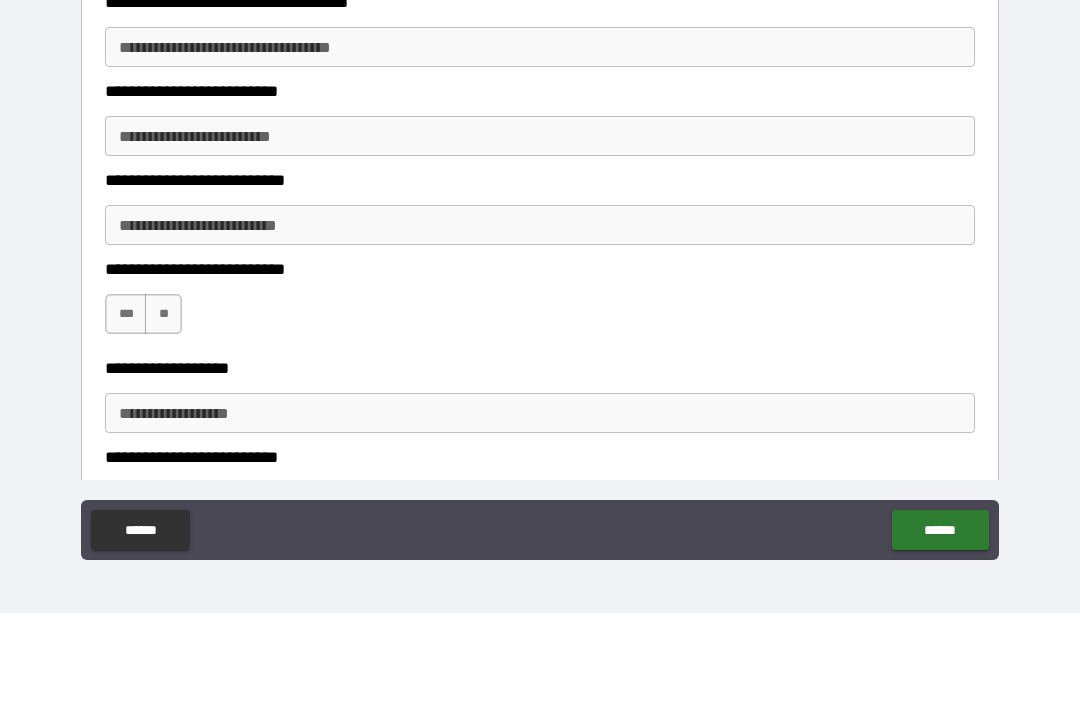 scroll, scrollTop: 1784, scrollLeft: 0, axis: vertical 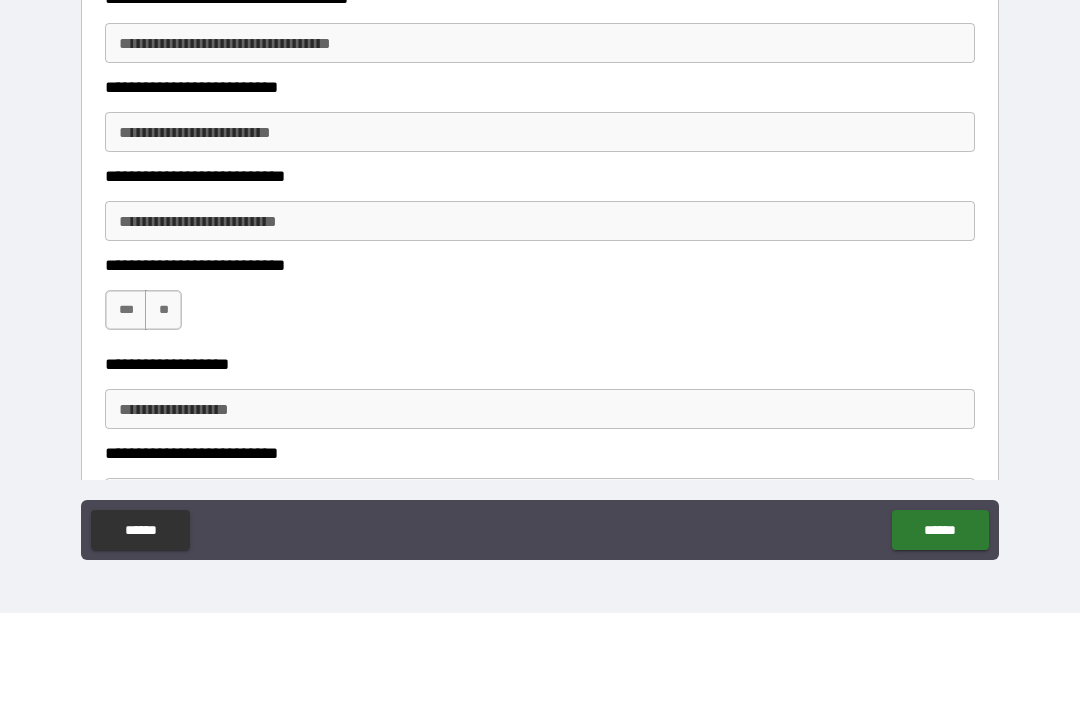 click on "**********" at bounding box center (540, 226) 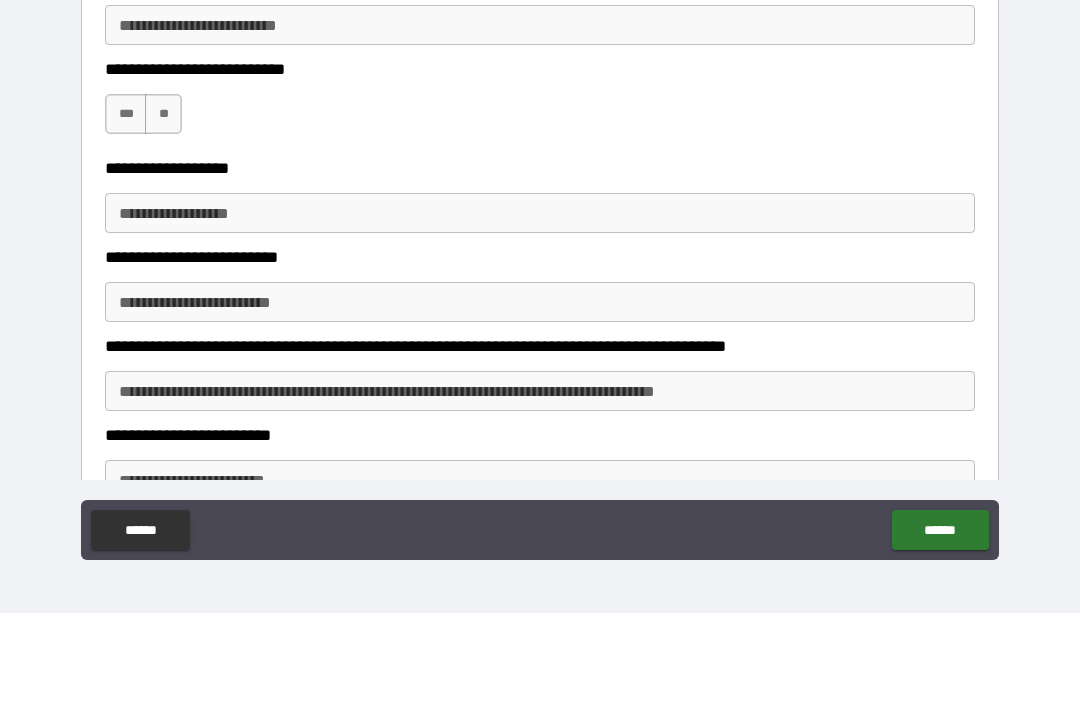 scroll, scrollTop: 1977, scrollLeft: 0, axis: vertical 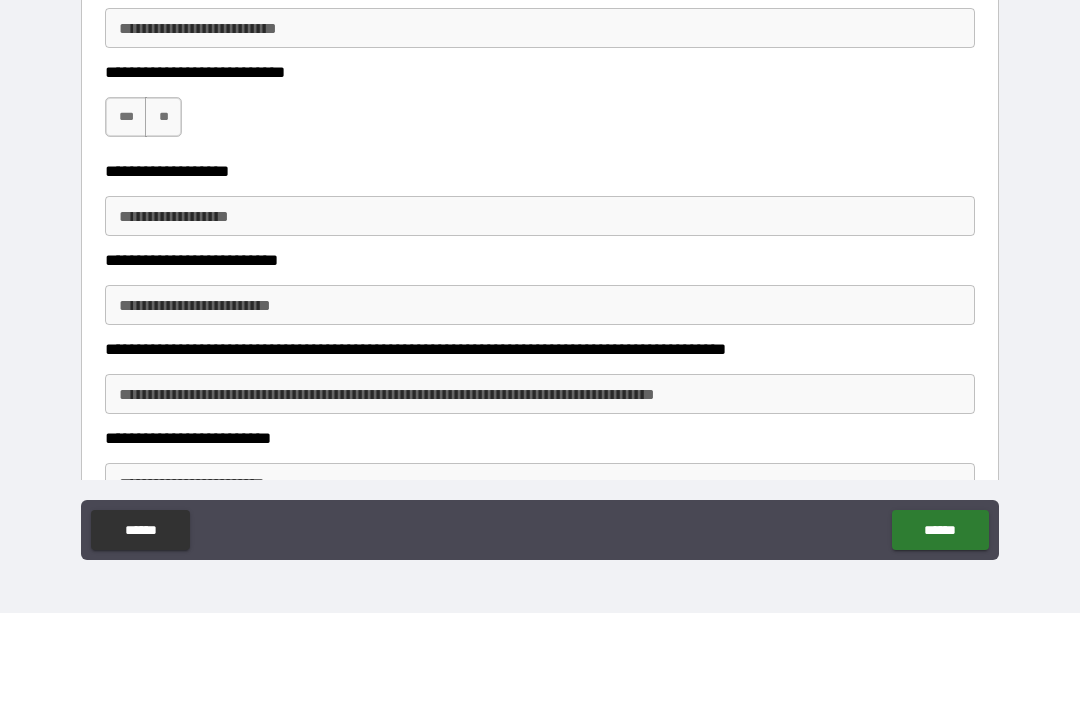 click on "**" at bounding box center [163, 211] 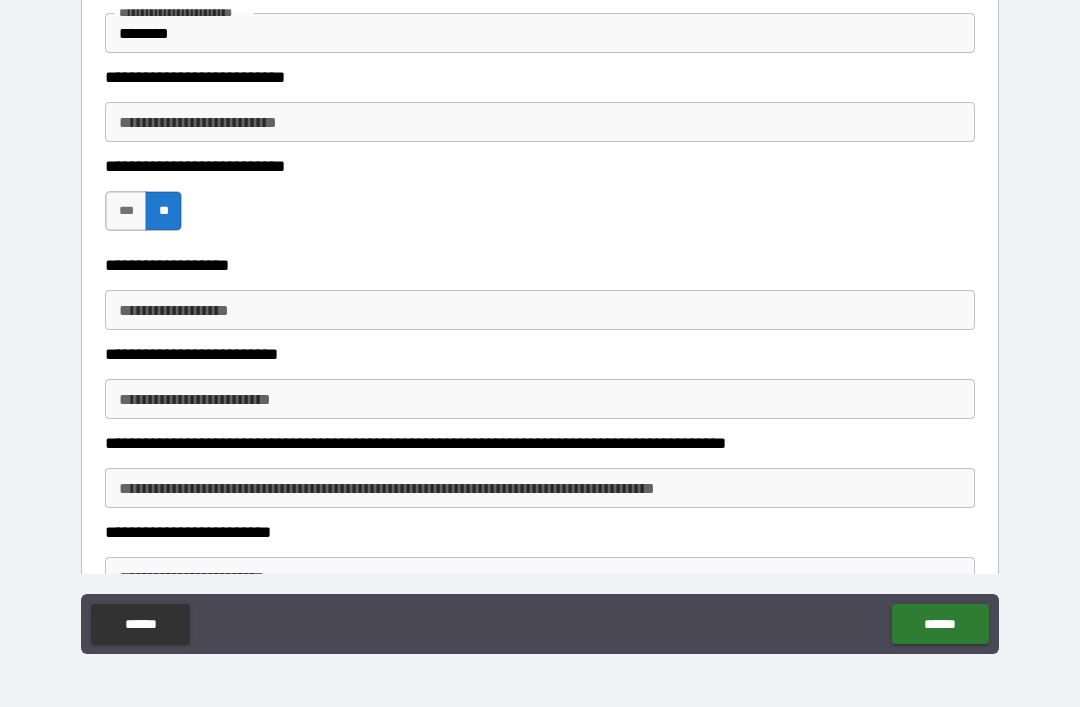 click on "**********" at bounding box center (540, 310) 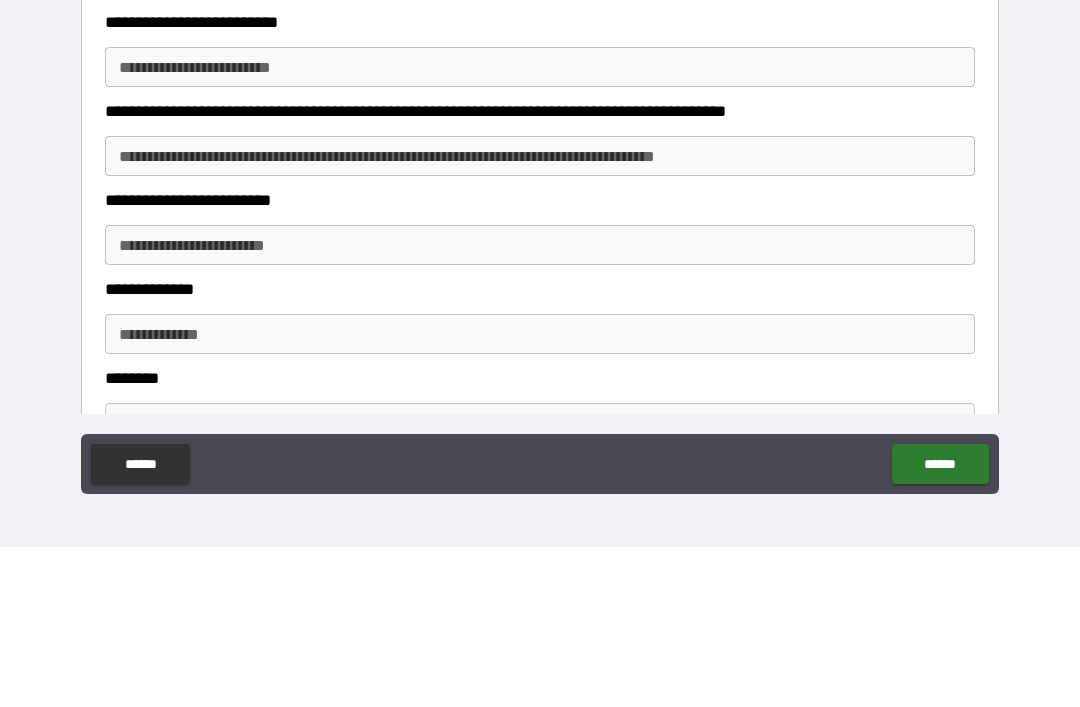 scroll, scrollTop: 2154, scrollLeft: 0, axis: vertical 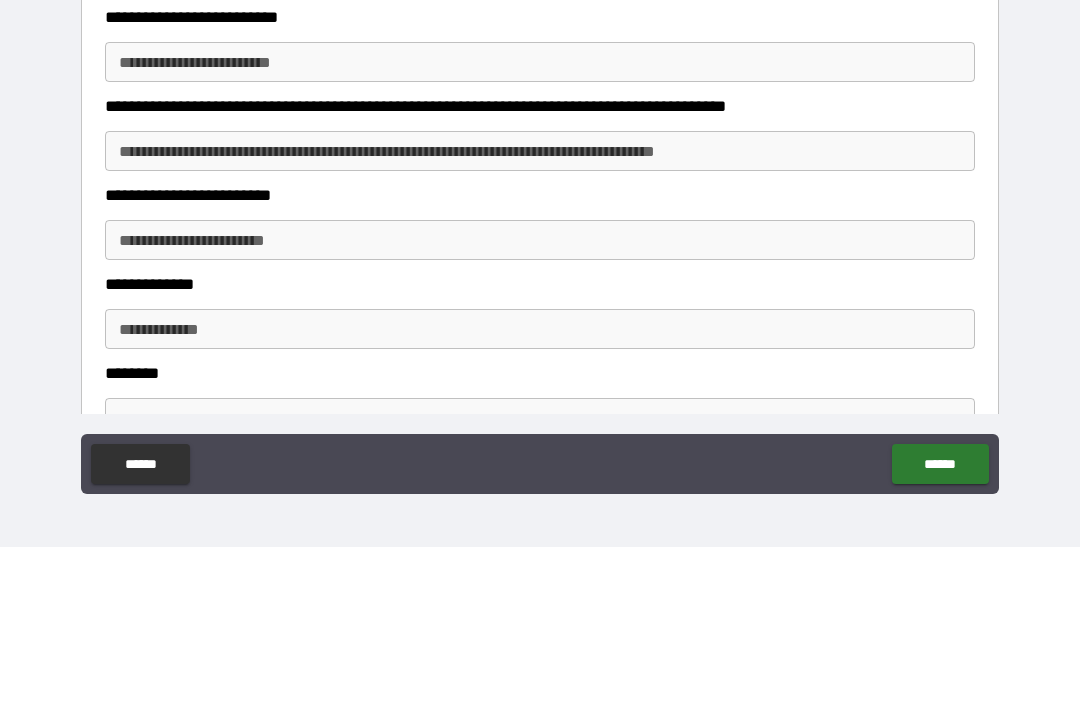 click on "**********" at bounding box center (540, 311) 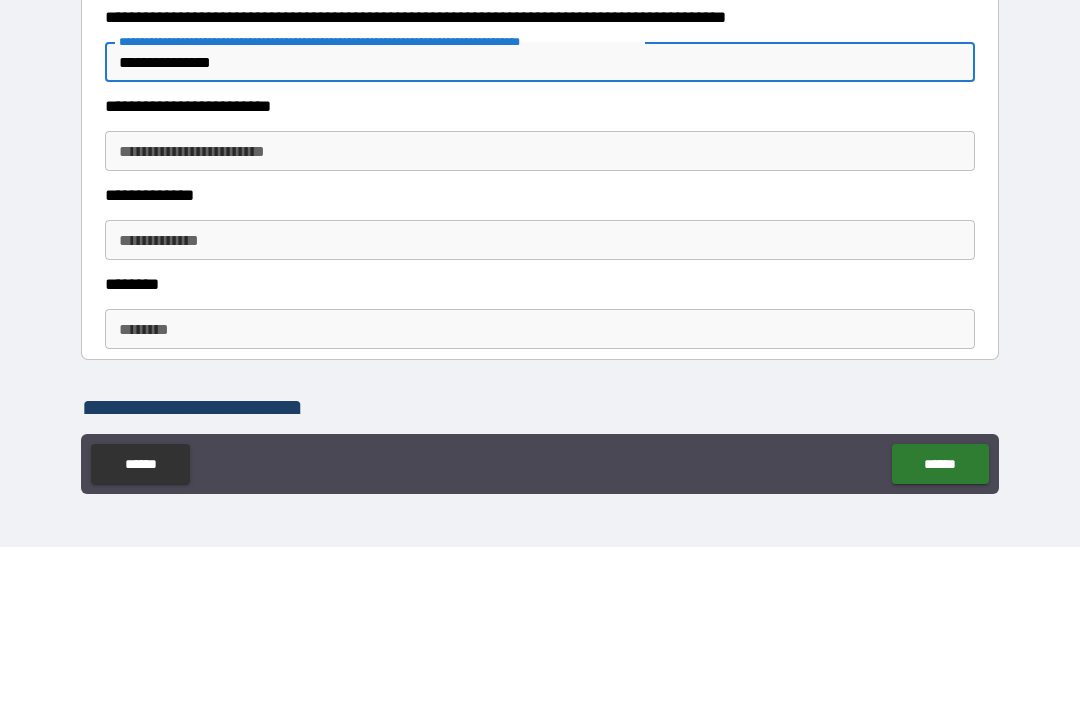 scroll, scrollTop: 2261, scrollLeft: 0, axis: vertical 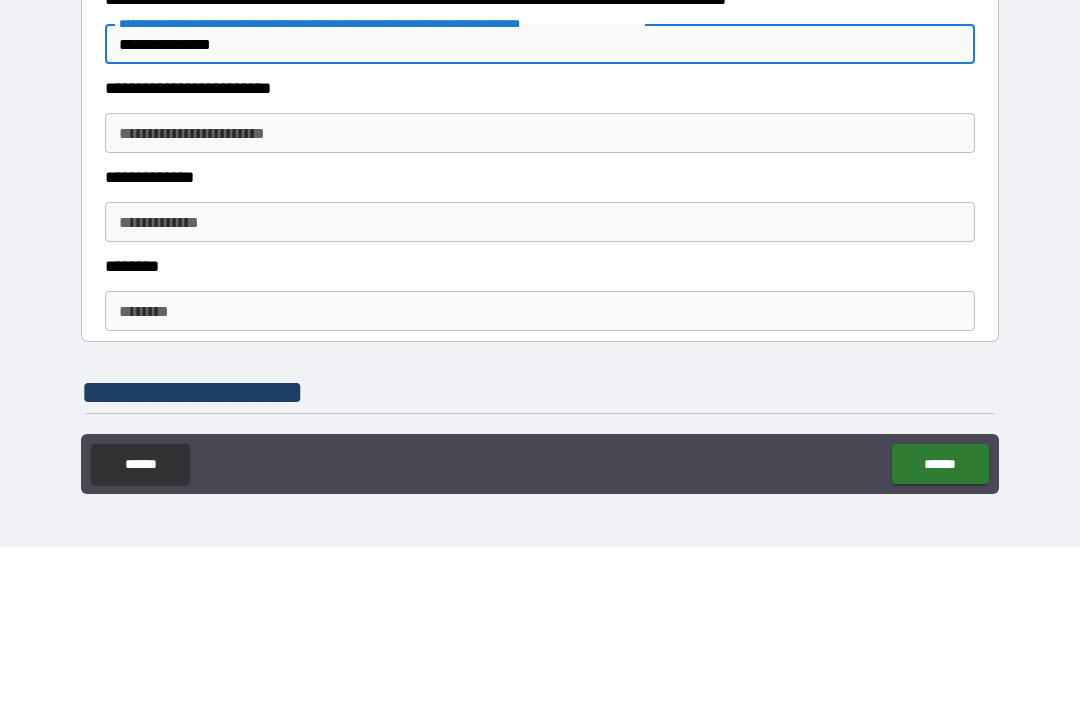 click on "**********" at bounding box center [540, 293] 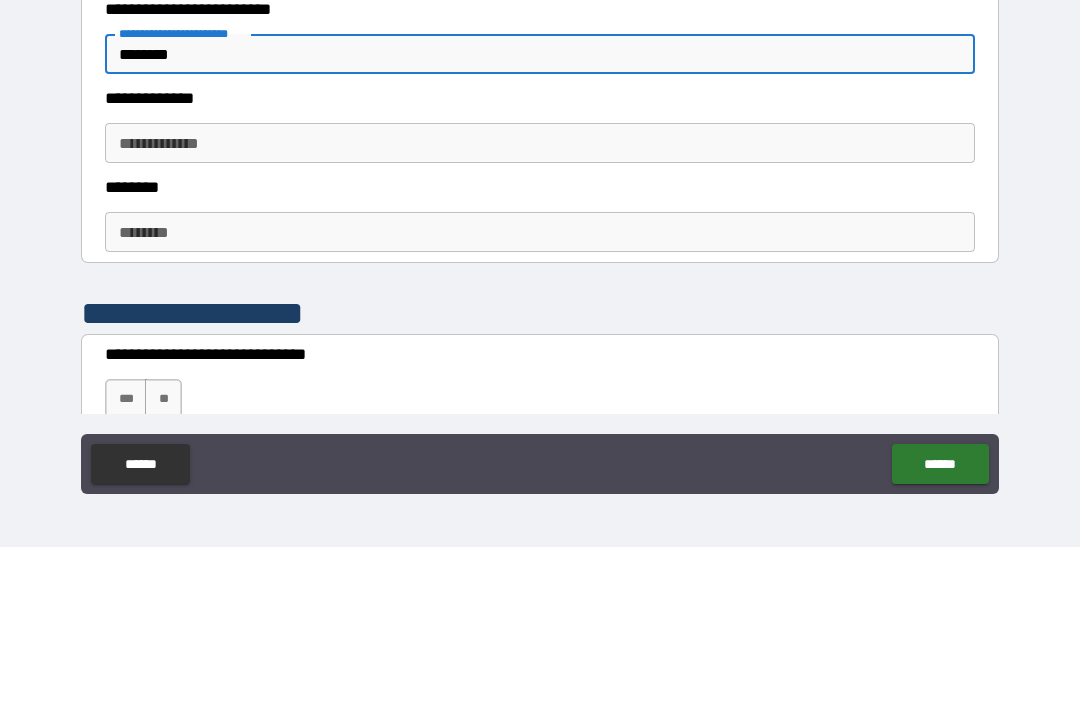 scroll, scrollTop: 2344, scrollLeft: 0, axis: vertical 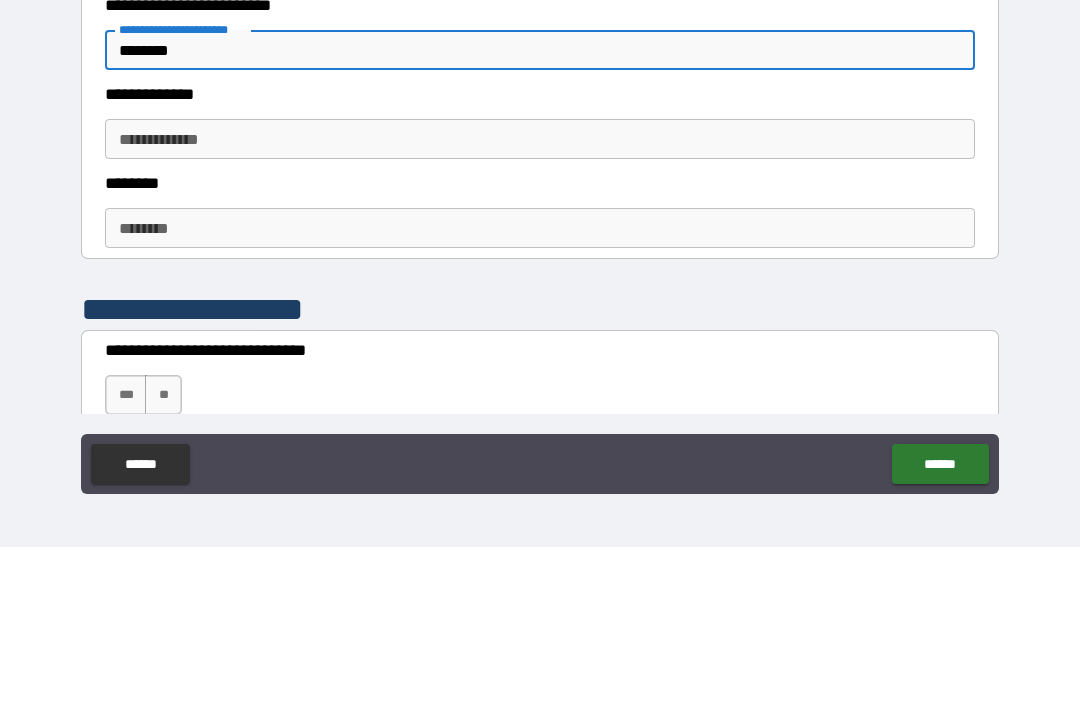click on "**********" at bounding box center (540, 299) 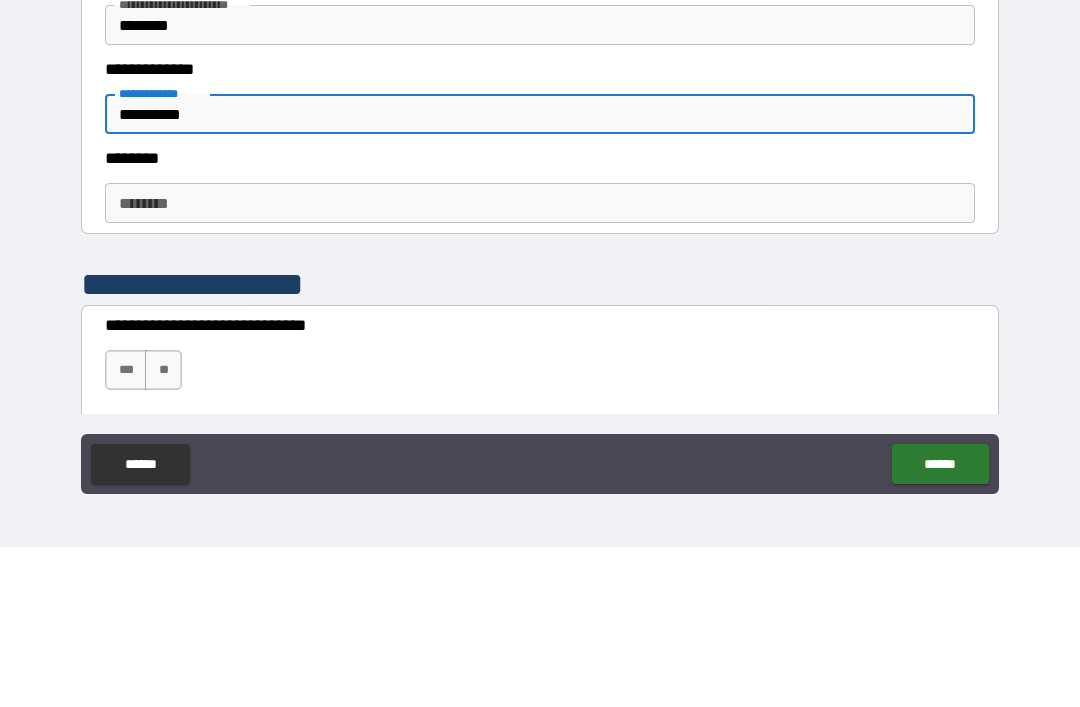 scroll, scrollTop: 2351, scrollLeft: 0, axis: vertical 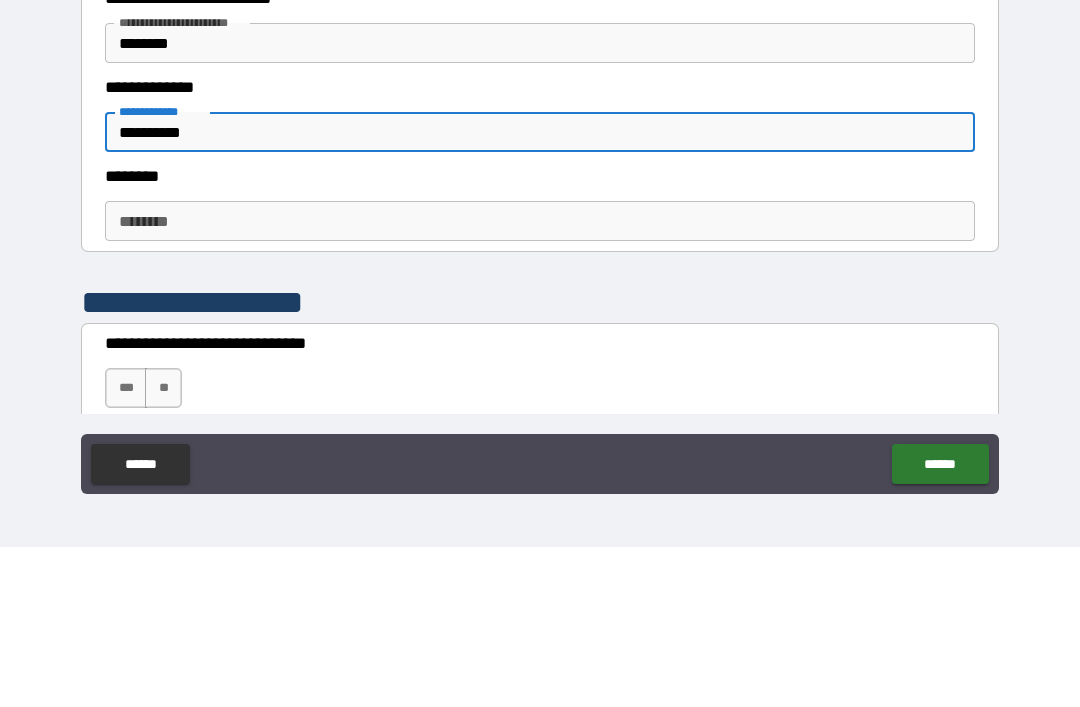 click on "********" at bounding box center (540, 381) 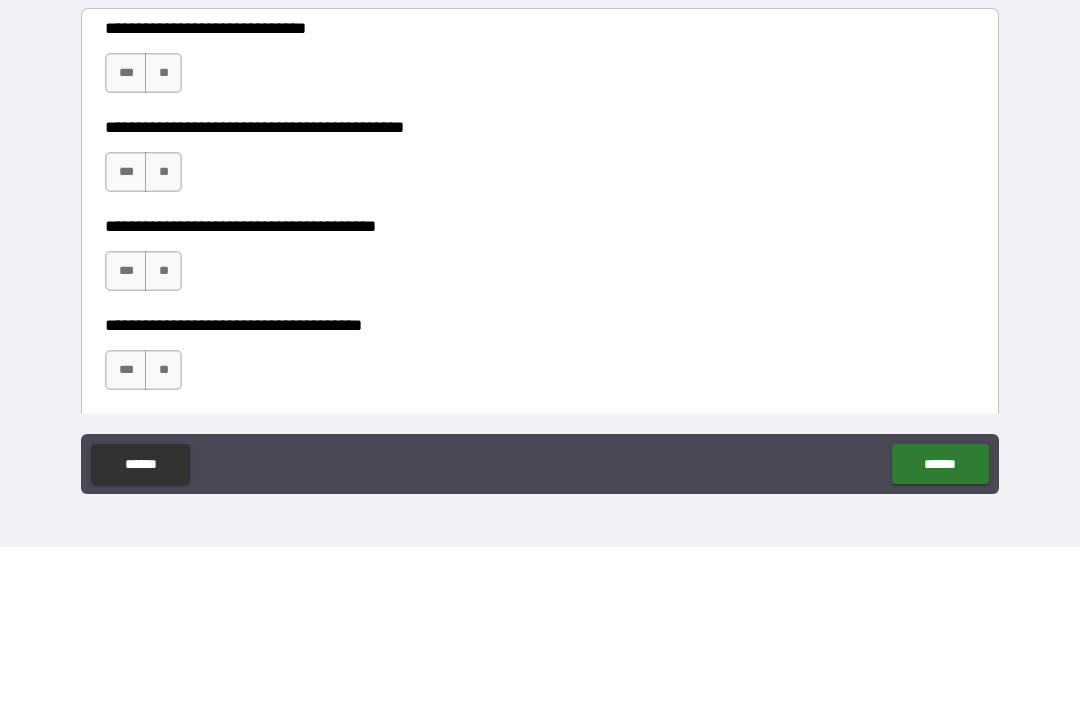 scroll, scrollTop: 2654, scrollLeft: 0, axis: vertical 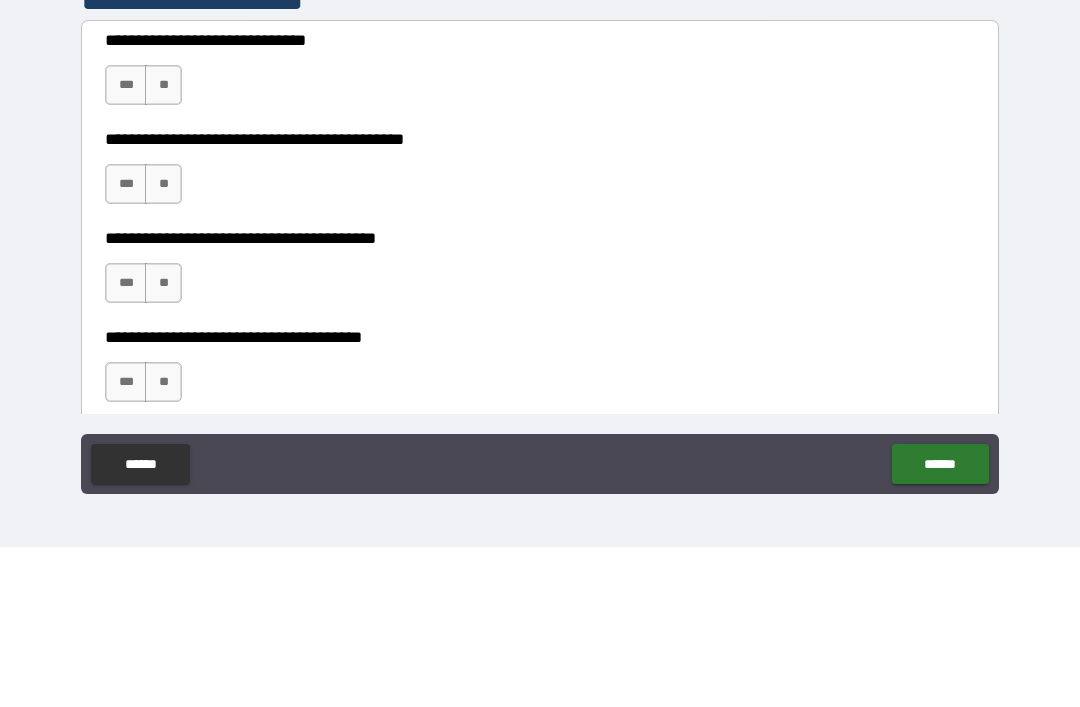 click on "***" at bounding box center [126, 245] 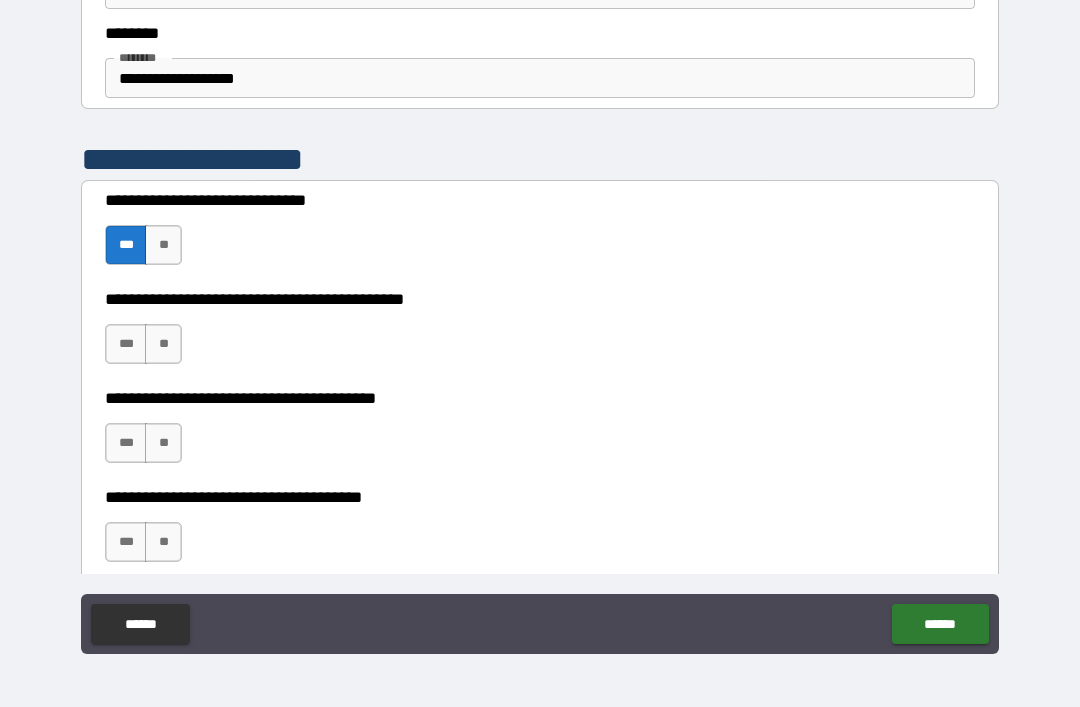 click on "***" at bounding box center (126, 344) 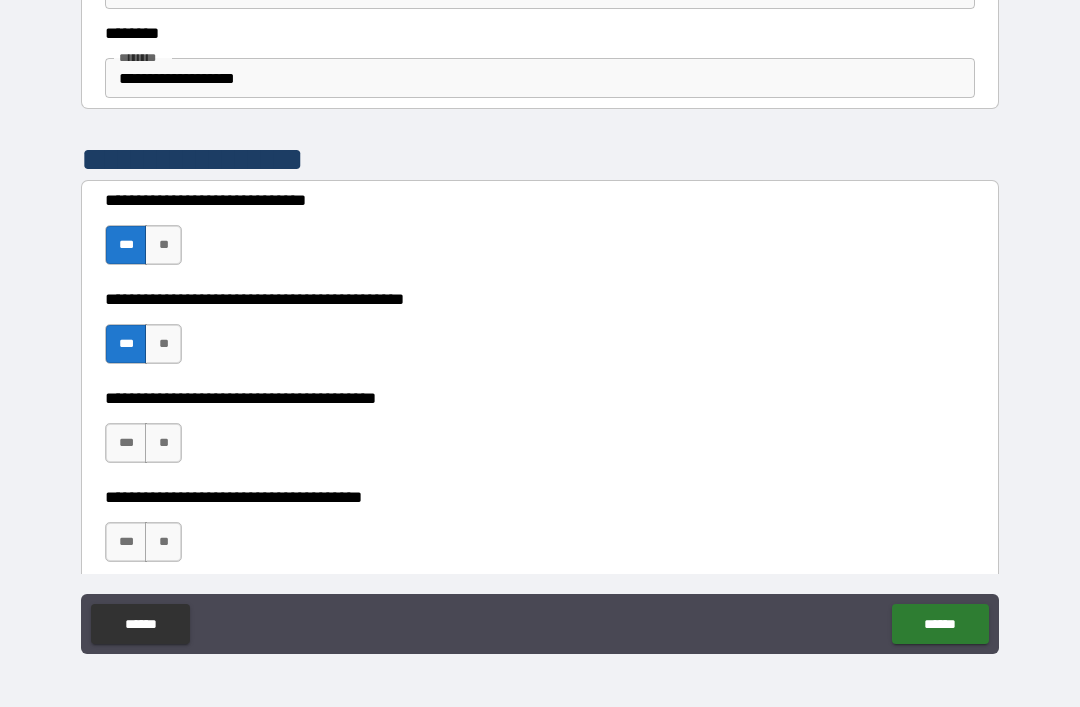 click on "***" at bounding box center [126, 443] 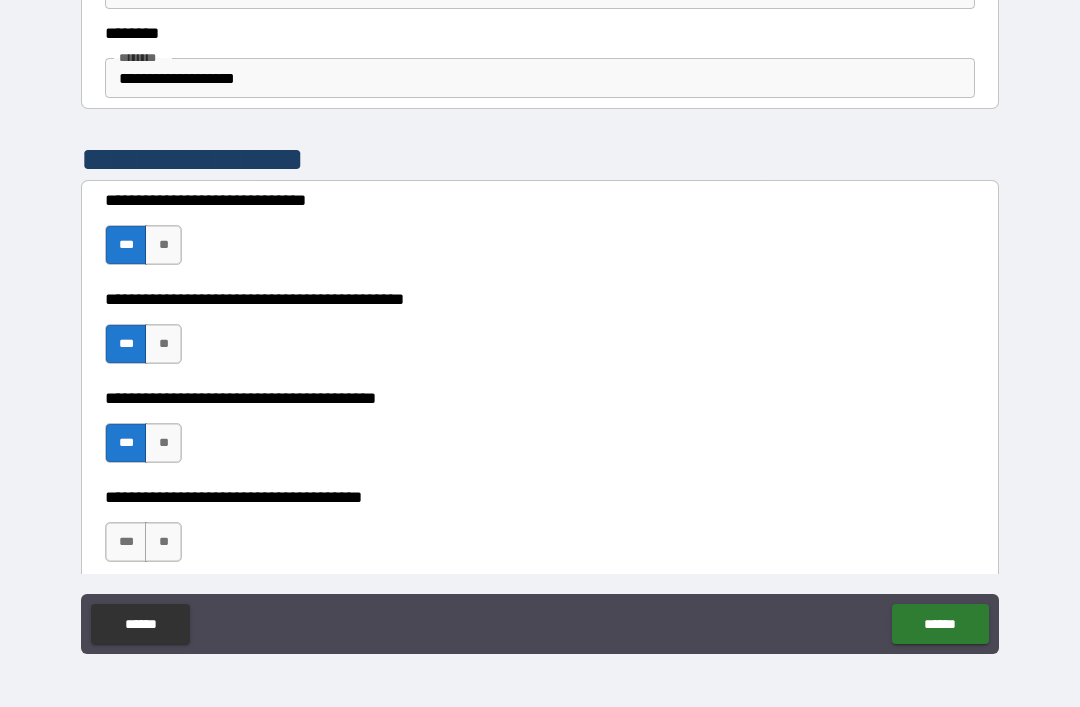 click on "**" at bounding box center (163, 542) 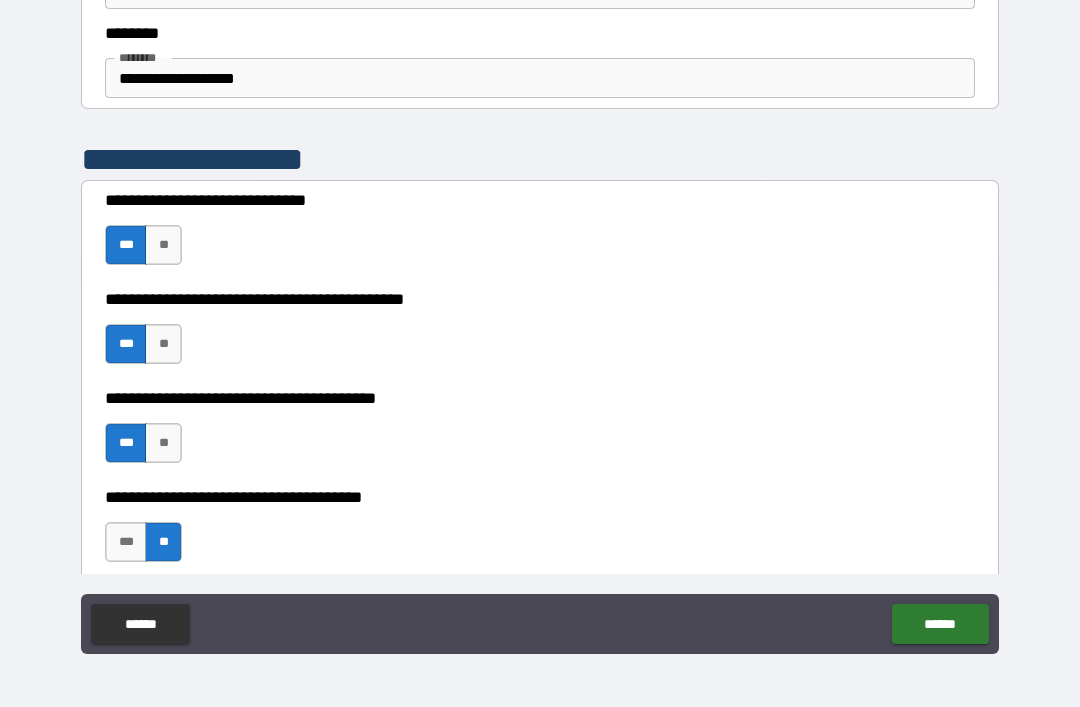 click on "******" at bounding box center (940, 624) 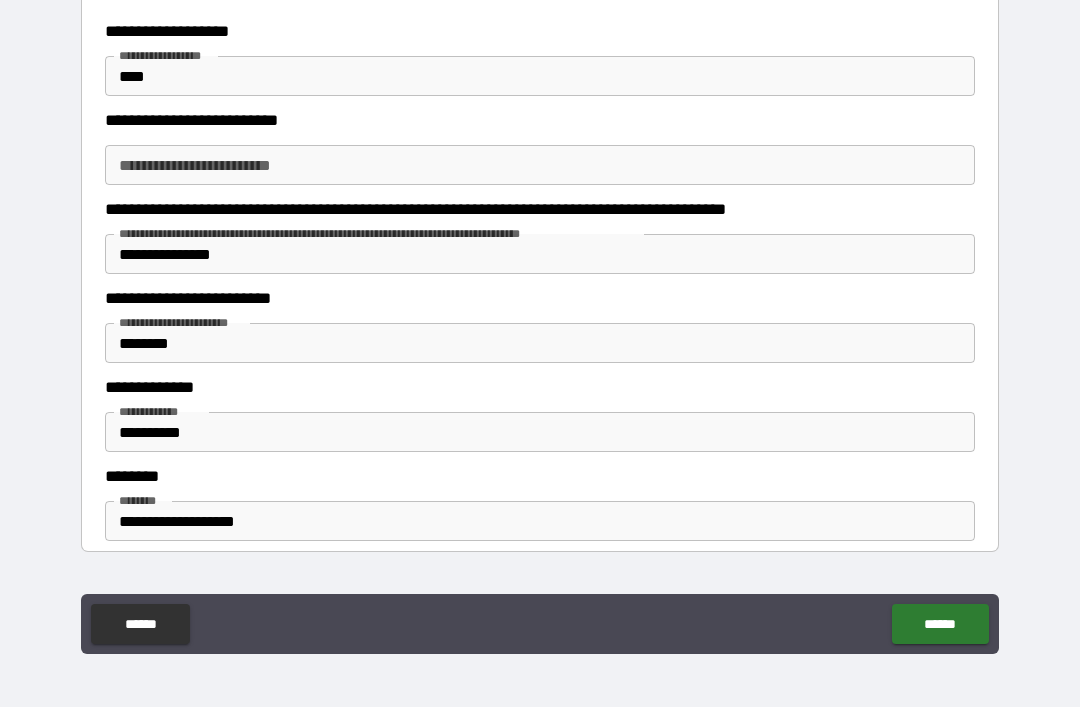 scroll, scrollTop: 2193, scrollLeft: 0, axis: vertical 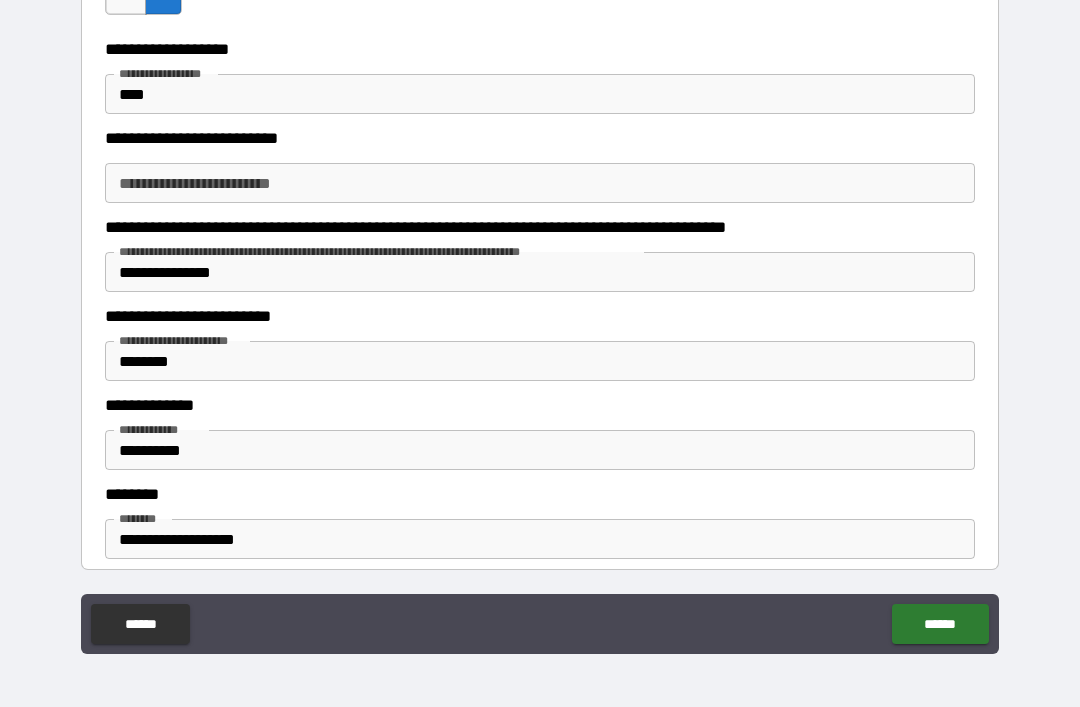 click on "**********" at bounding box center (540, 183) 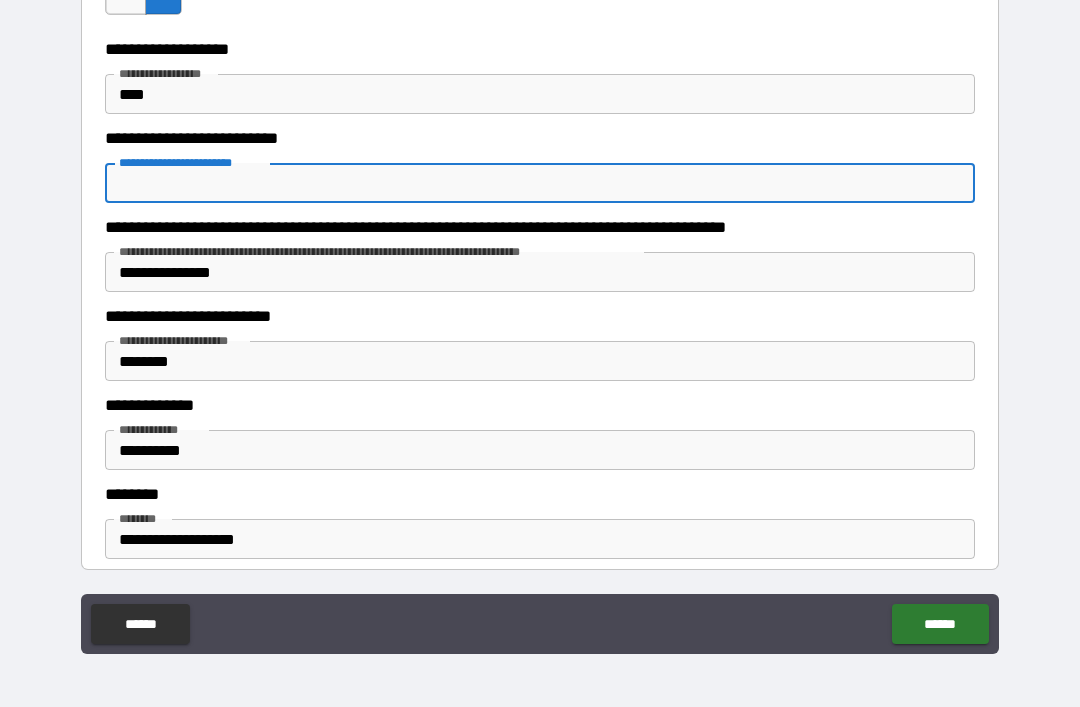 click on "****" at bounding box center [540, 94] 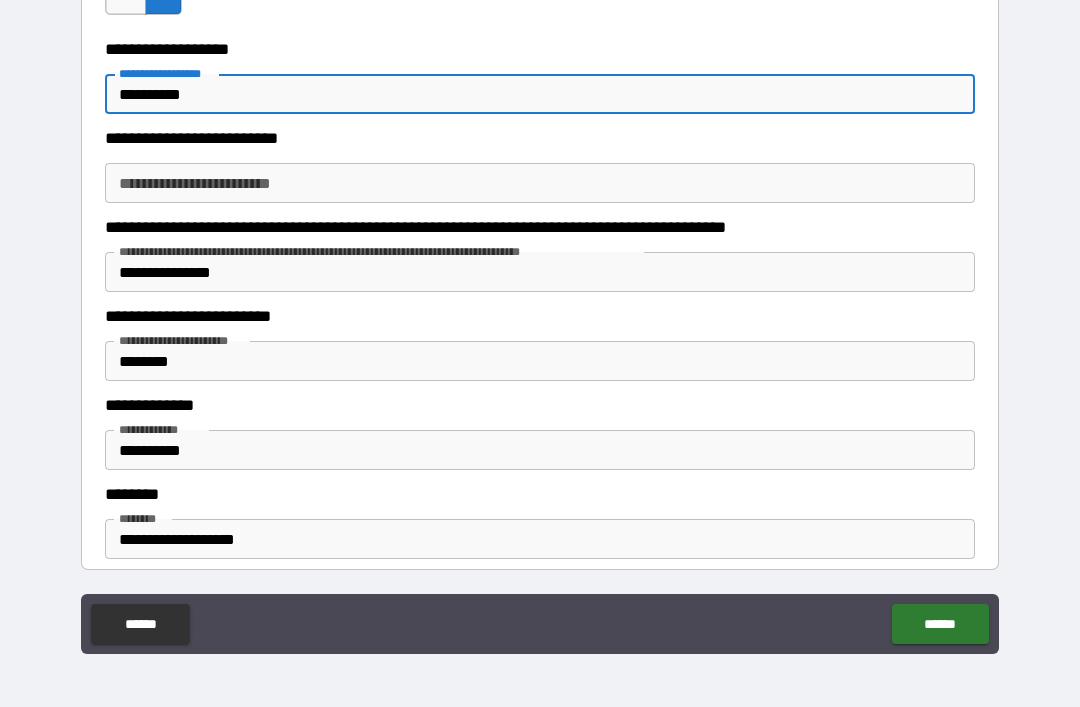 click on "**********" at bounding box center [540, 183] 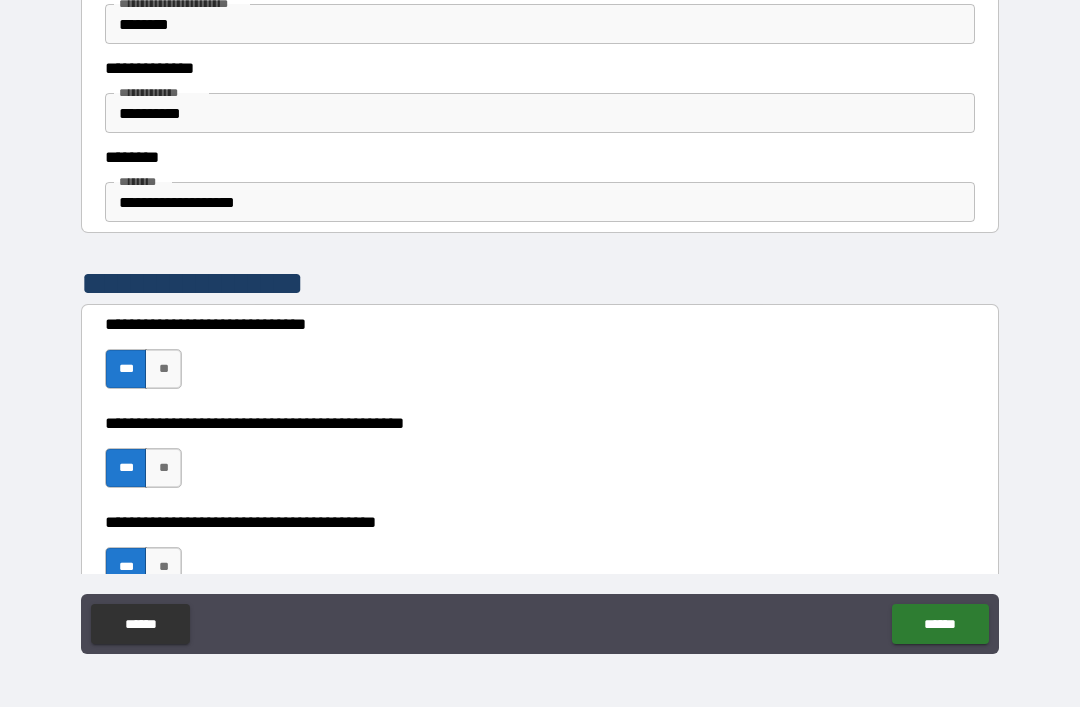 scroll, scrollTop: 2531, scrollLeft: 0, axis: vertical 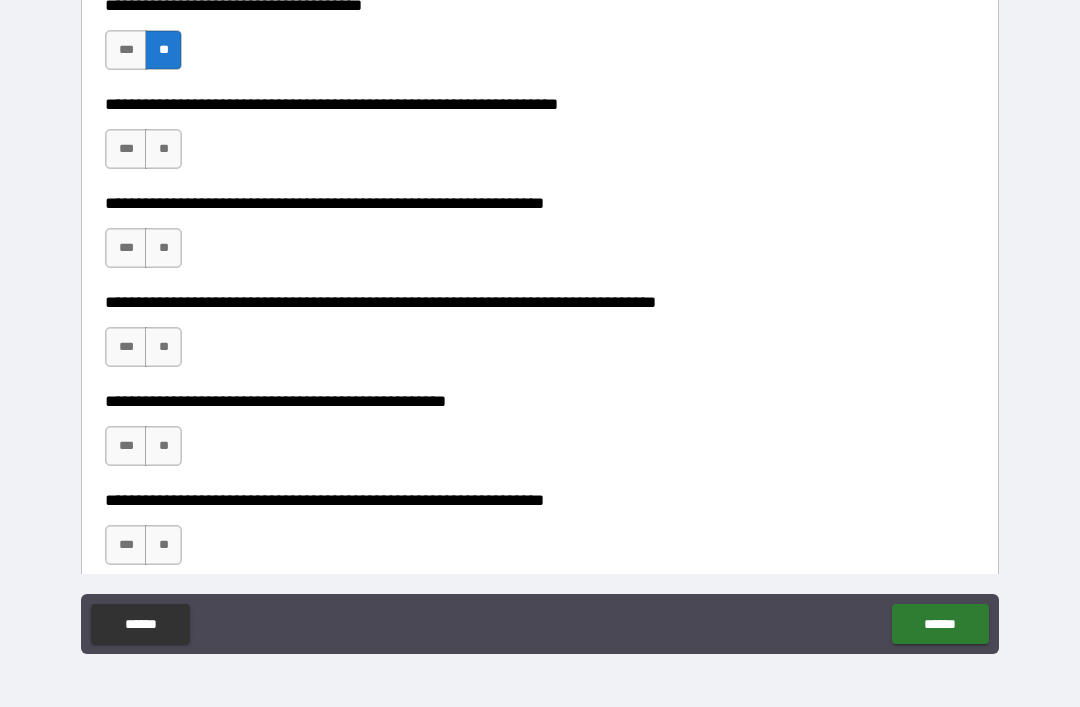 click on "***" at bounding box center (126, 149) 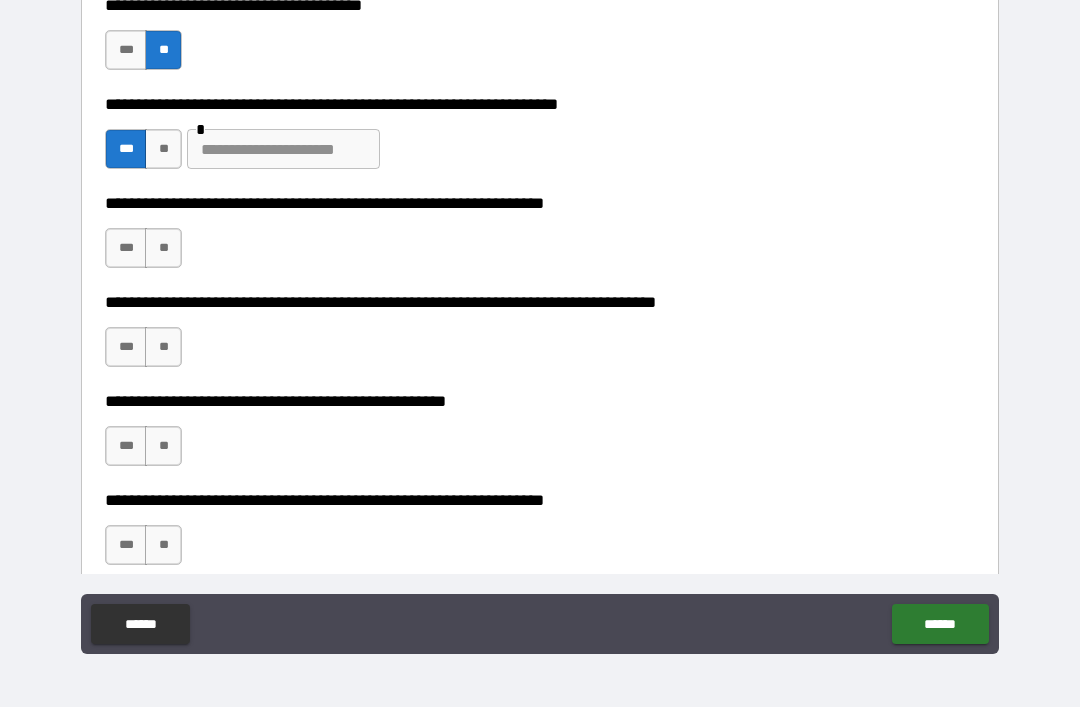 click at bounding box center [283, 149] 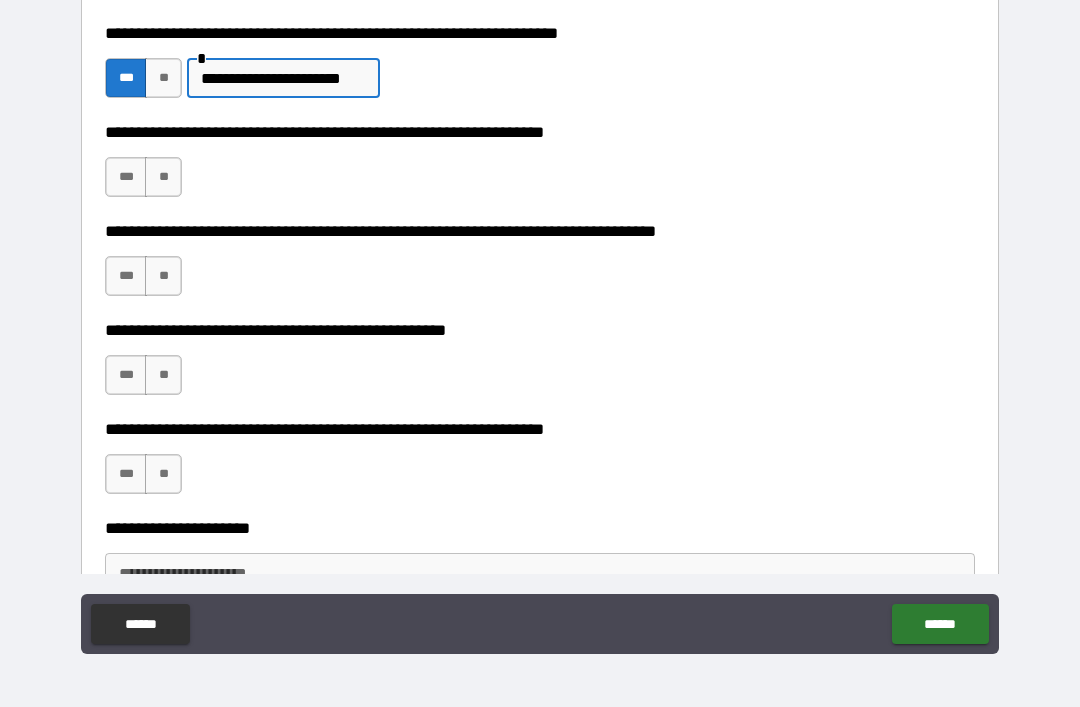 scroll, scrollTop: 3220, scrollLeft: 0, axis: vertical 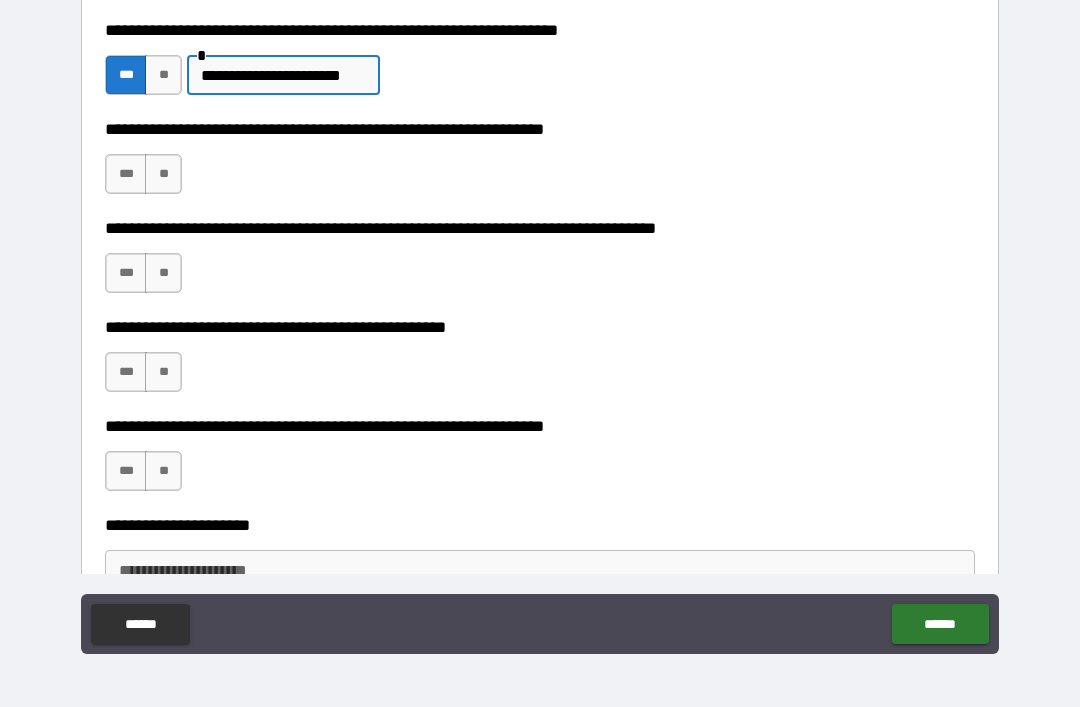 click on "**" at bounding box center [163, 174] 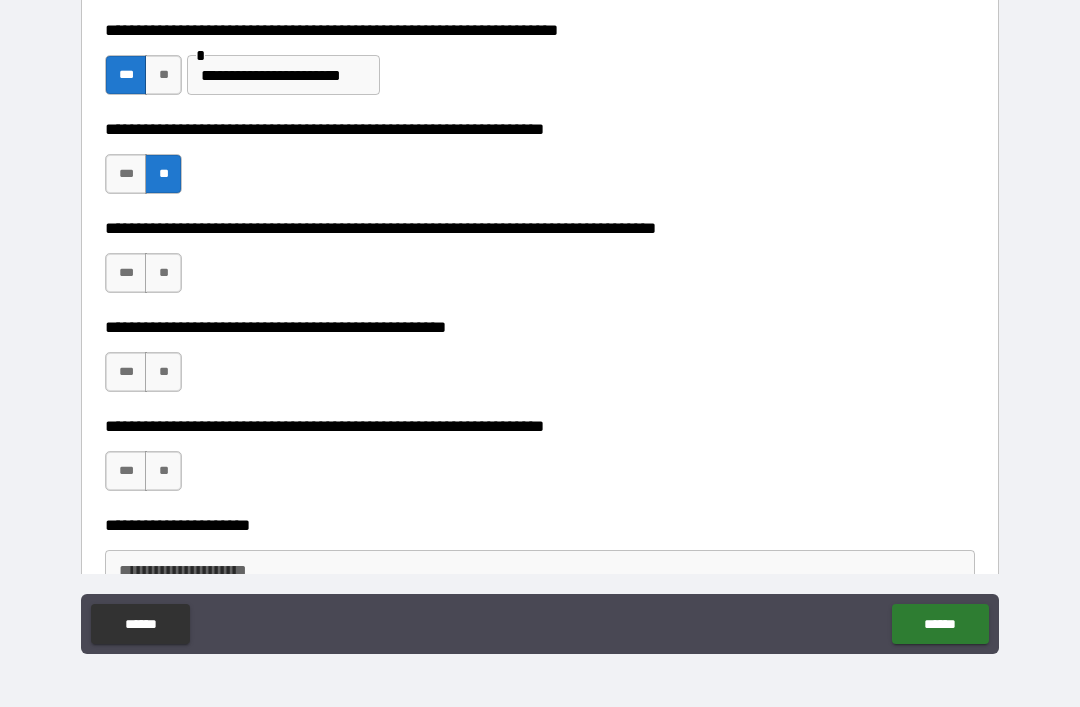 click on "**" at bounding box center (163, 273) 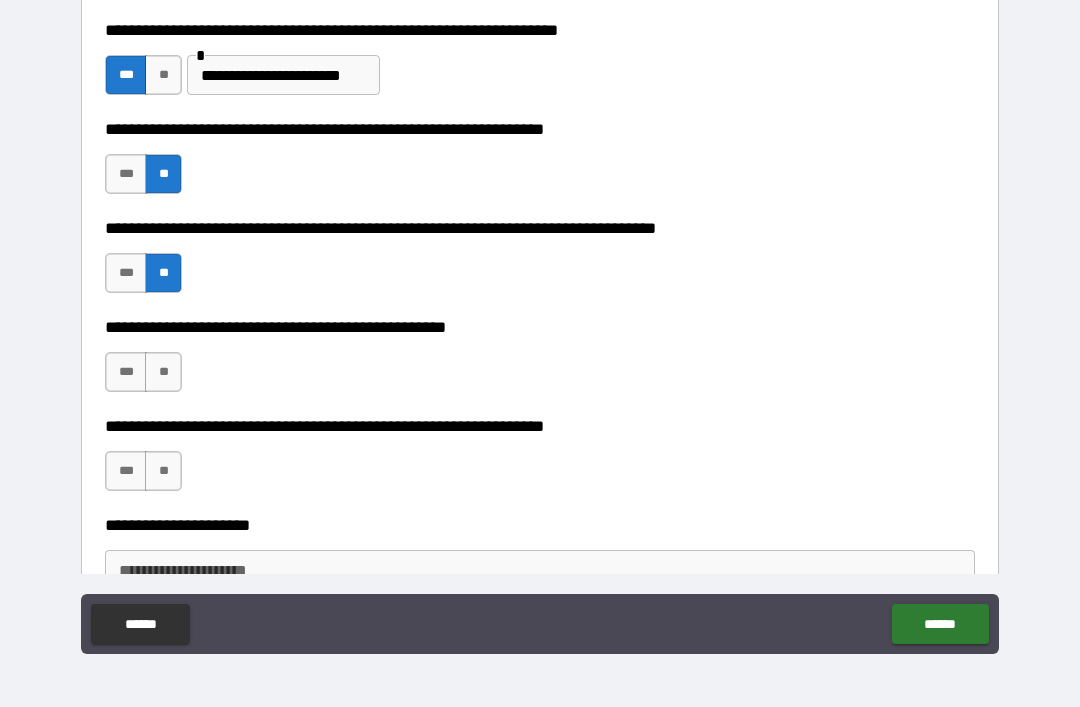 click on "***" at bounding box center (126, 372) 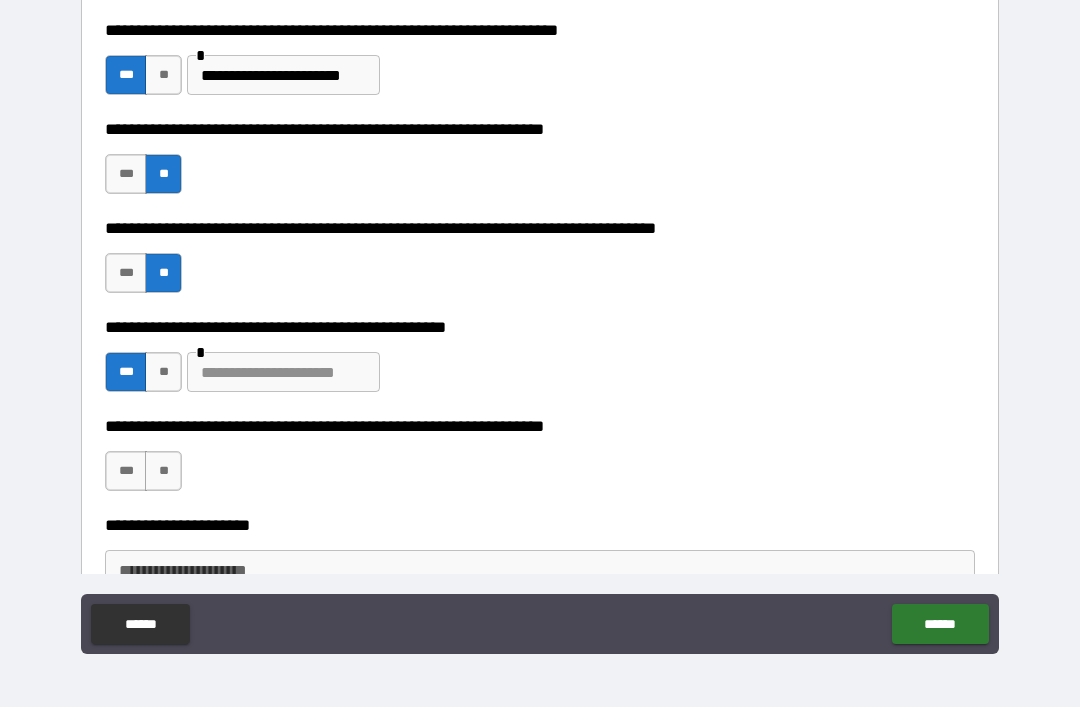 click at bounding box center [283, 372] 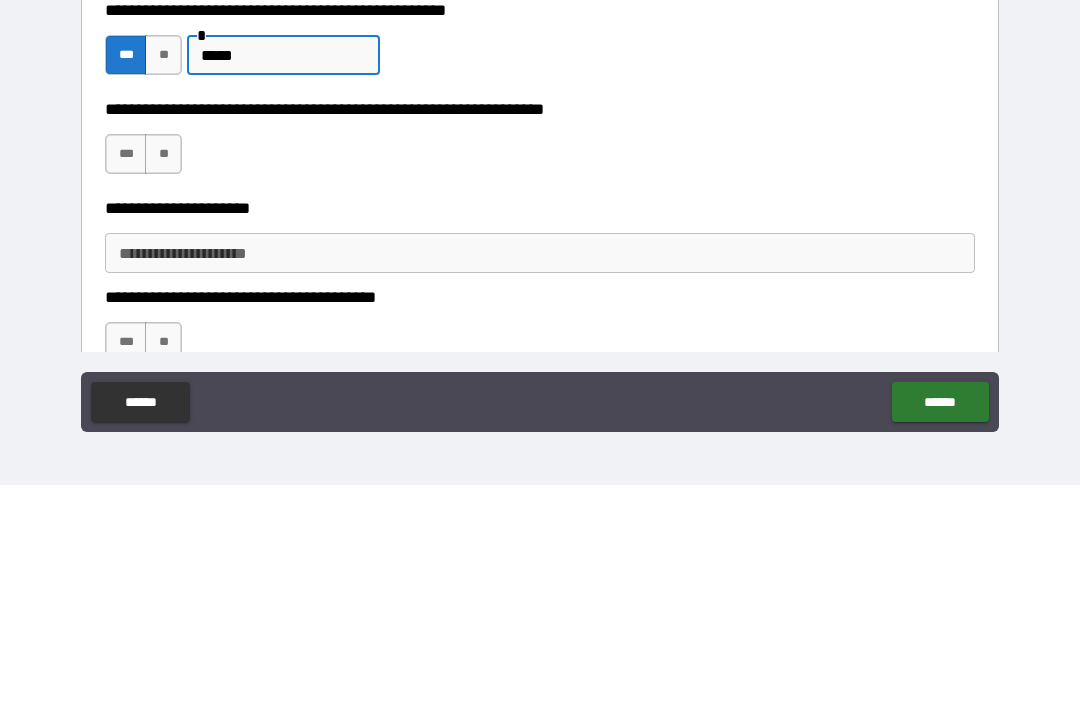 scroll, scrollTop: 3321, scrollLeft: 0, axis: vertical 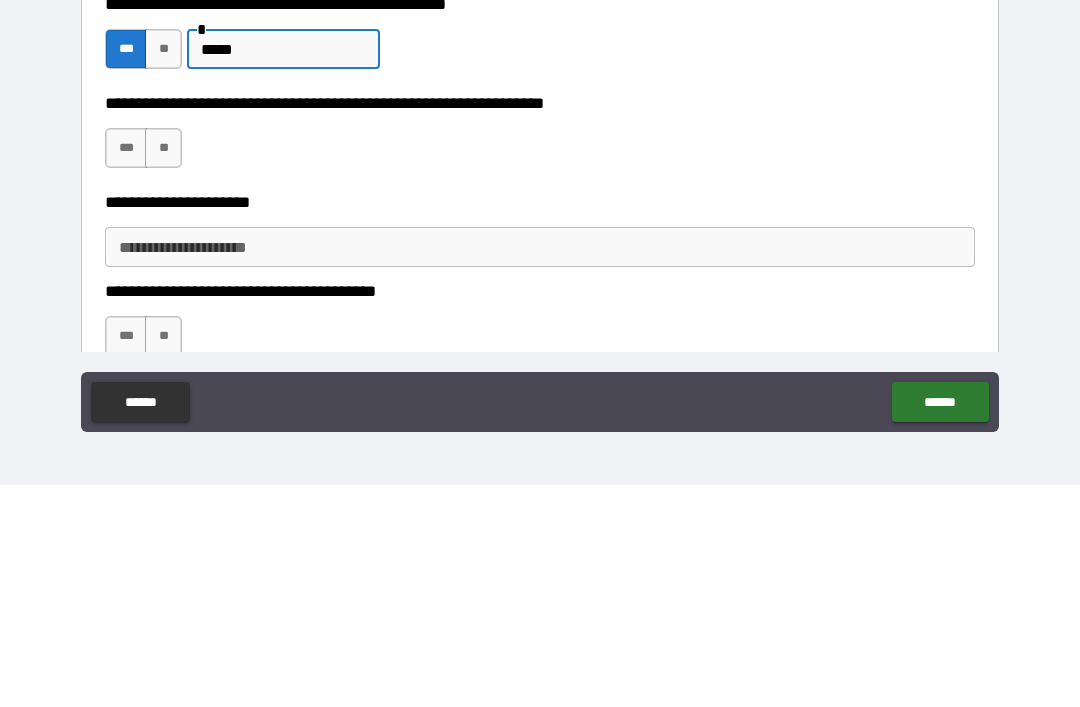 click on "**" at bounding box center [163, 370] 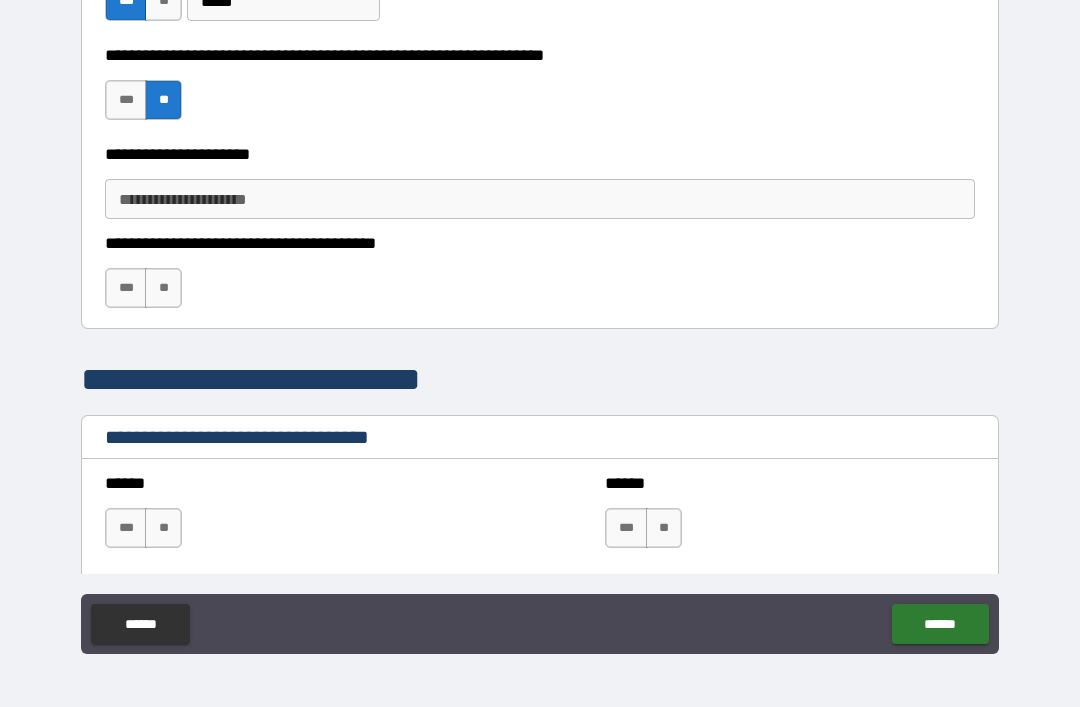 scroll, scrollTop: 3592, scrollLeft: 0, axis: vertical 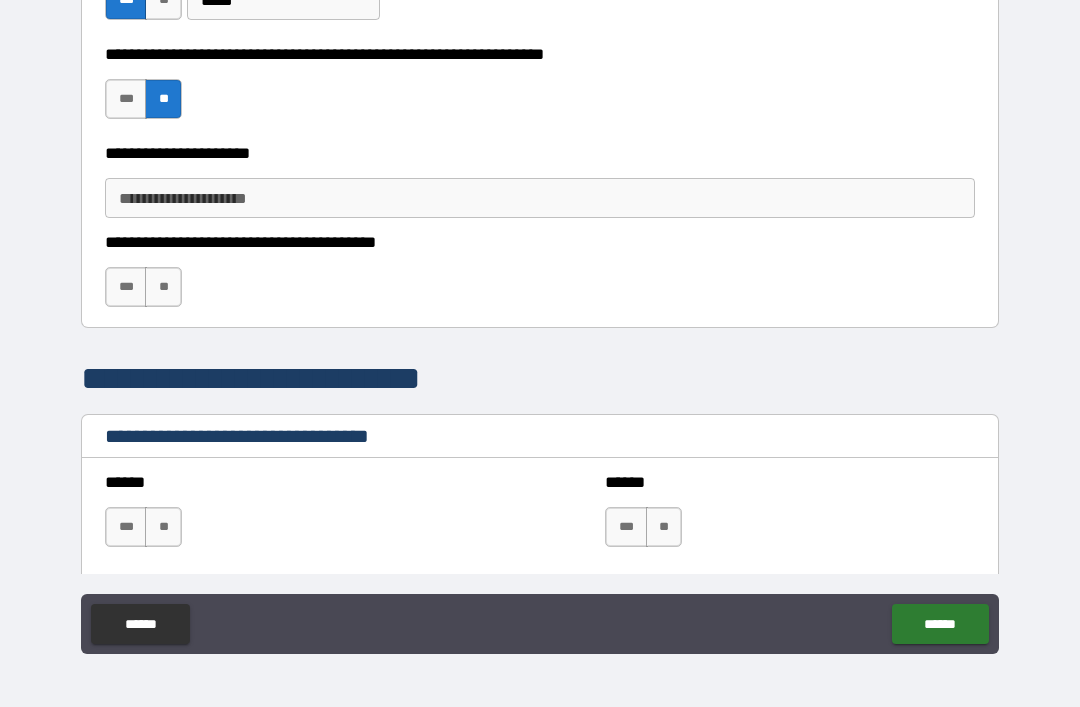 click on "***" at bounding box center (126, 287) 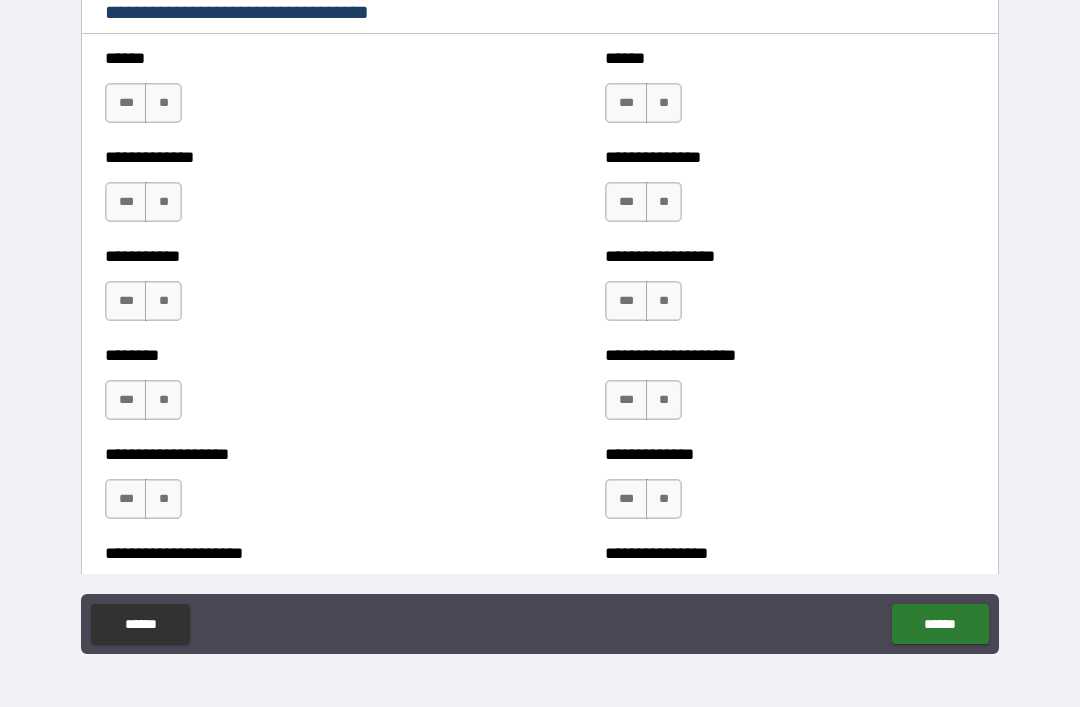 scroll, scrollTop: 4023, scrollLeft: 0, axis: vertical 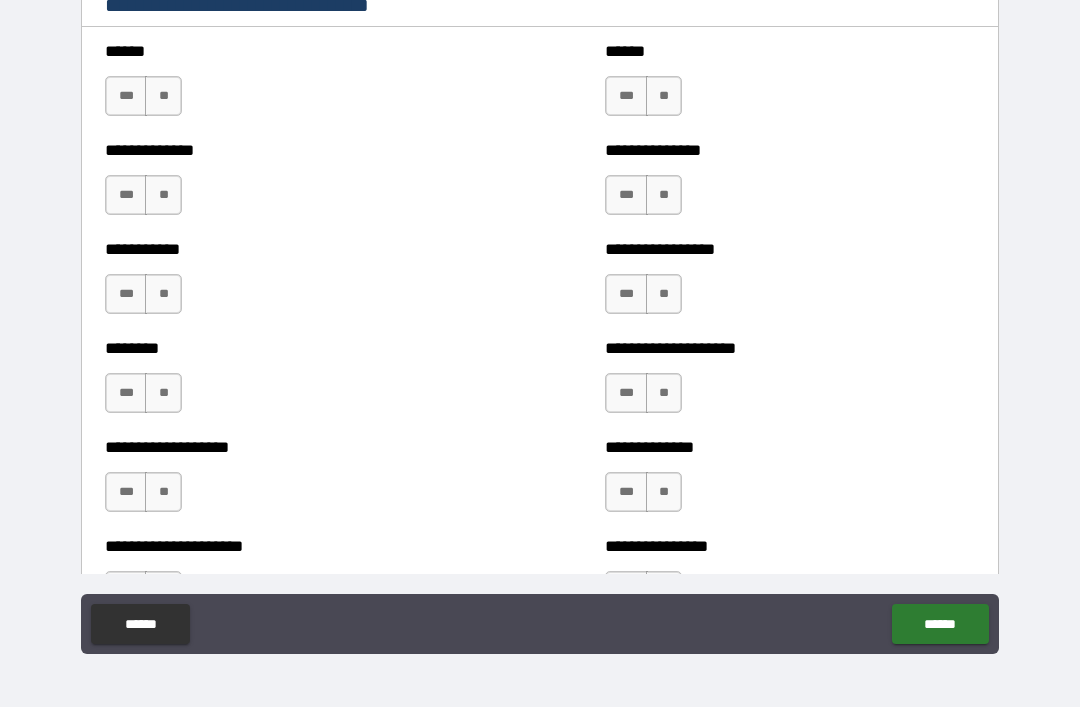 click on "**" at bounding box center [163, 96] 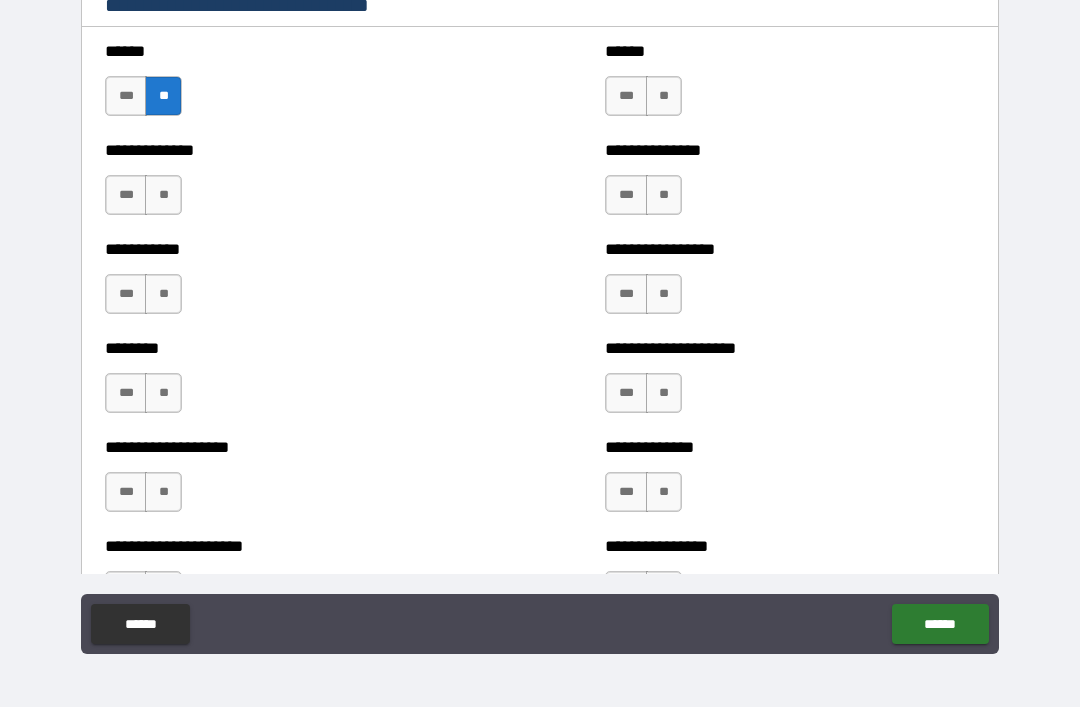click on "**" at bounding box center [163, 195] 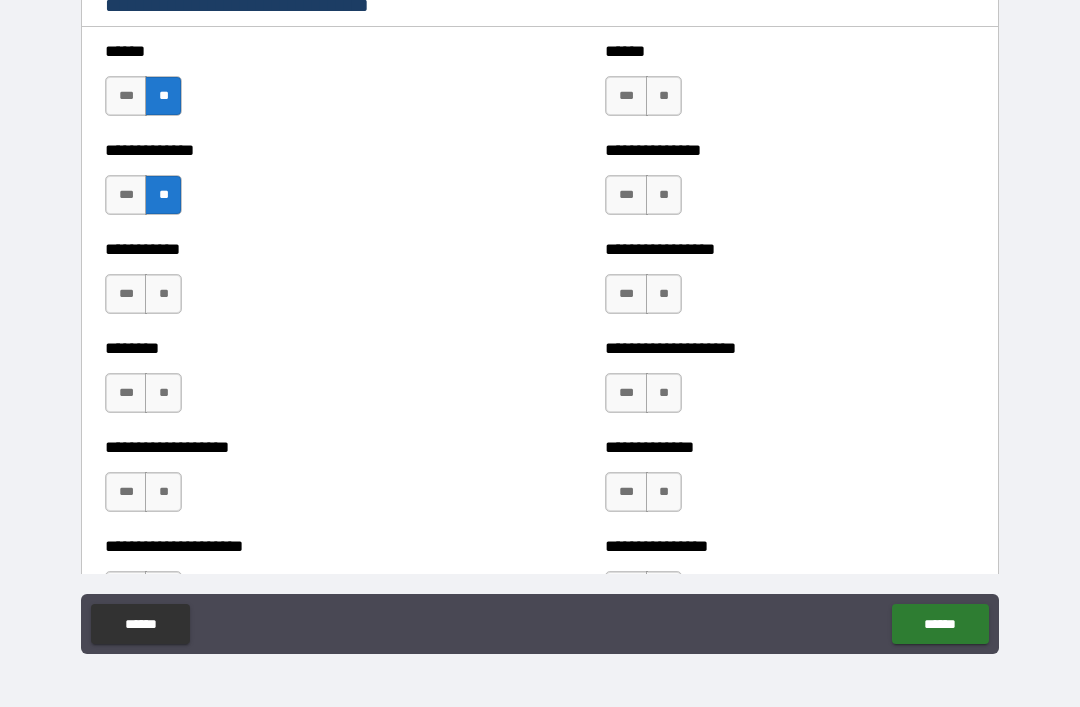 click on "**" at bounding box center [163, 294] 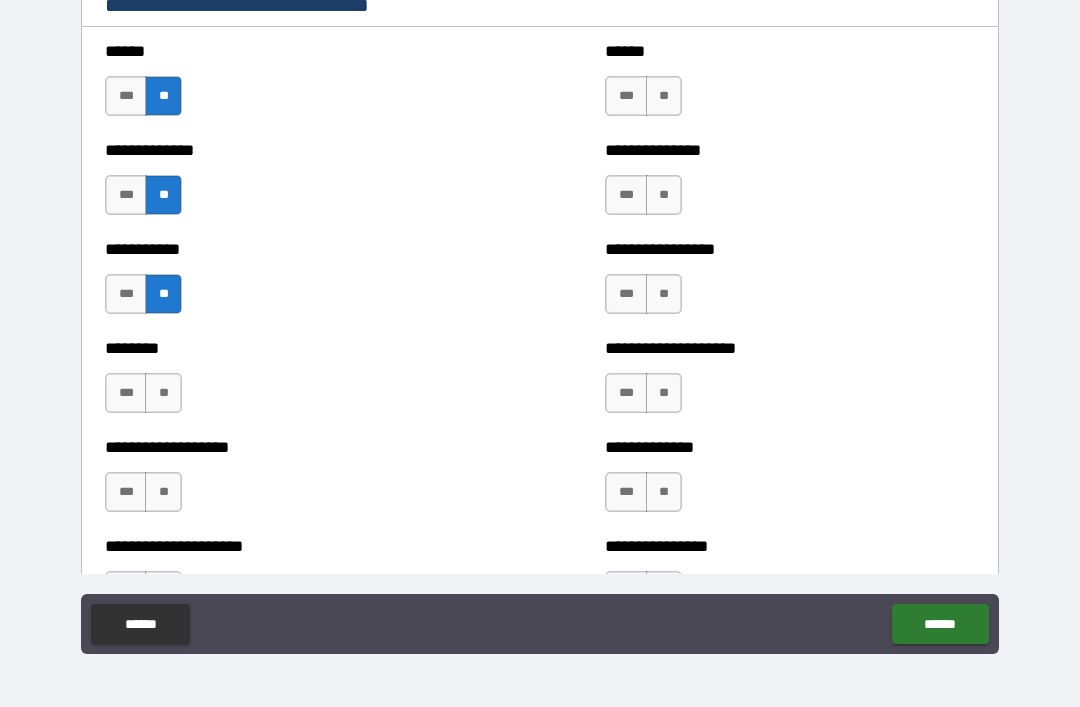 click on "**" at bounding box center (163, 393) 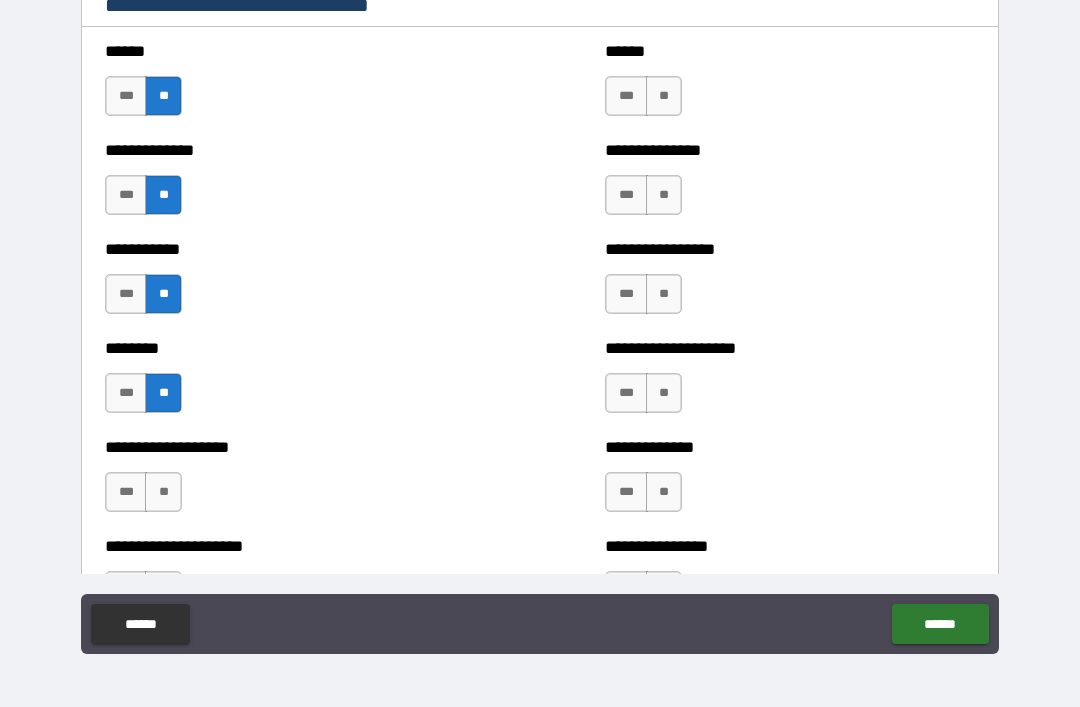 click on "**" at bounding box center (163, 492) 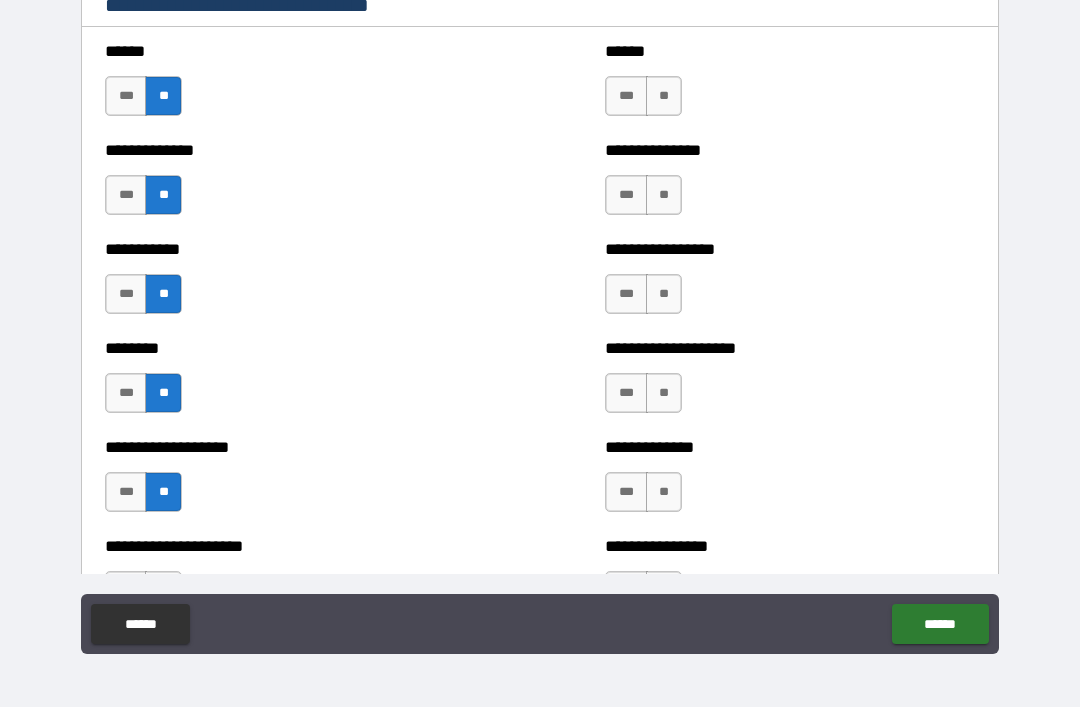 click on "**" at bounding box center (664, 96) 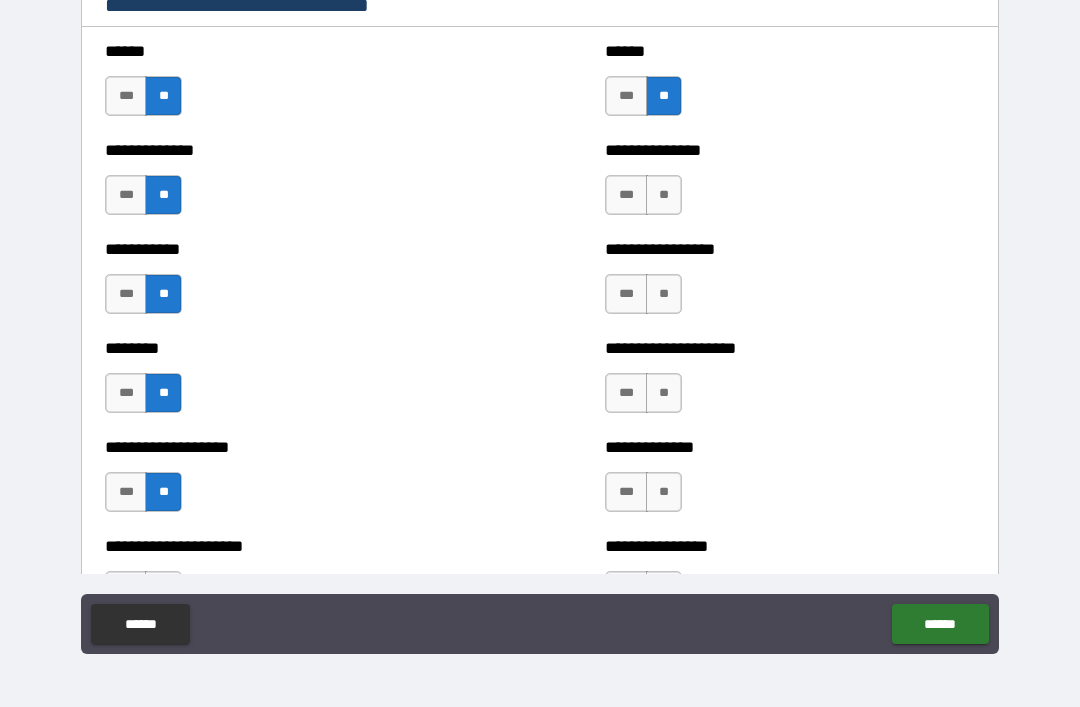 click on "**" at bounding box center (664, 195) 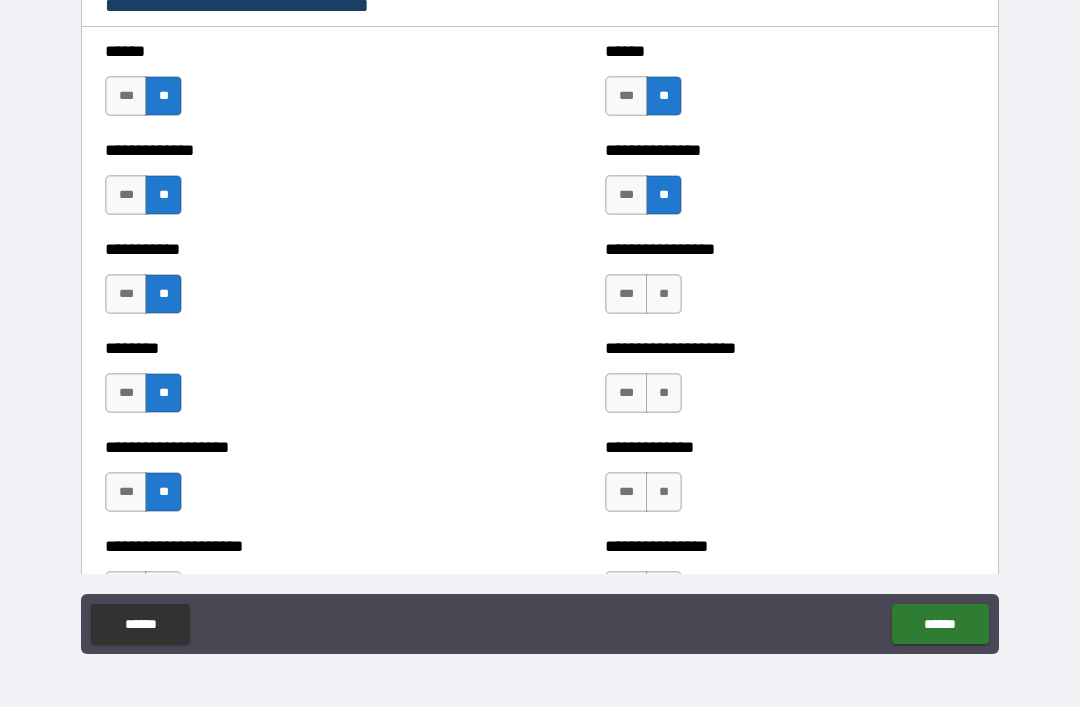click on "**" at bounding box center [664, 294] 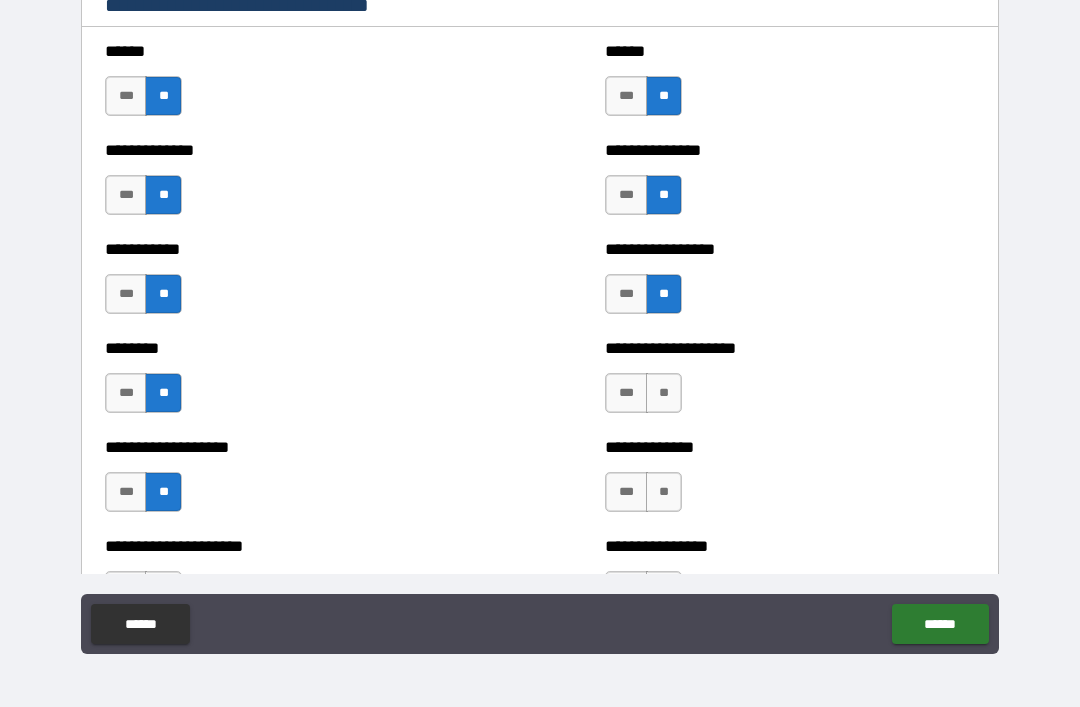 click on "**" at bounding box center (664, 393) 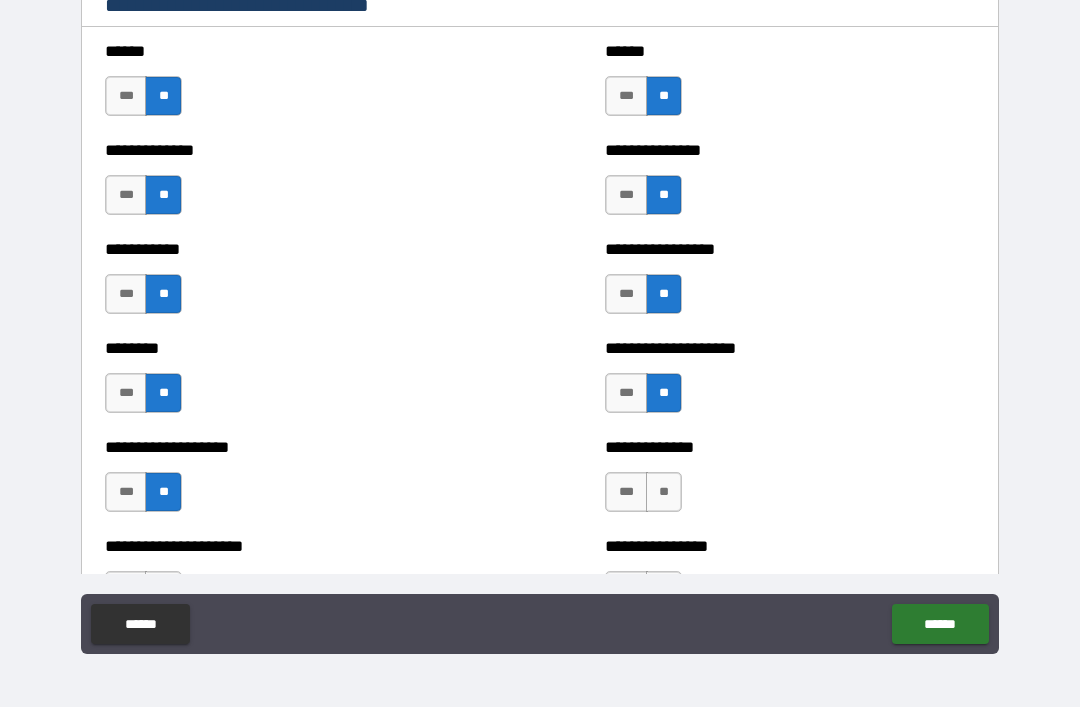 click on "**" at bounding box center (664, 492) 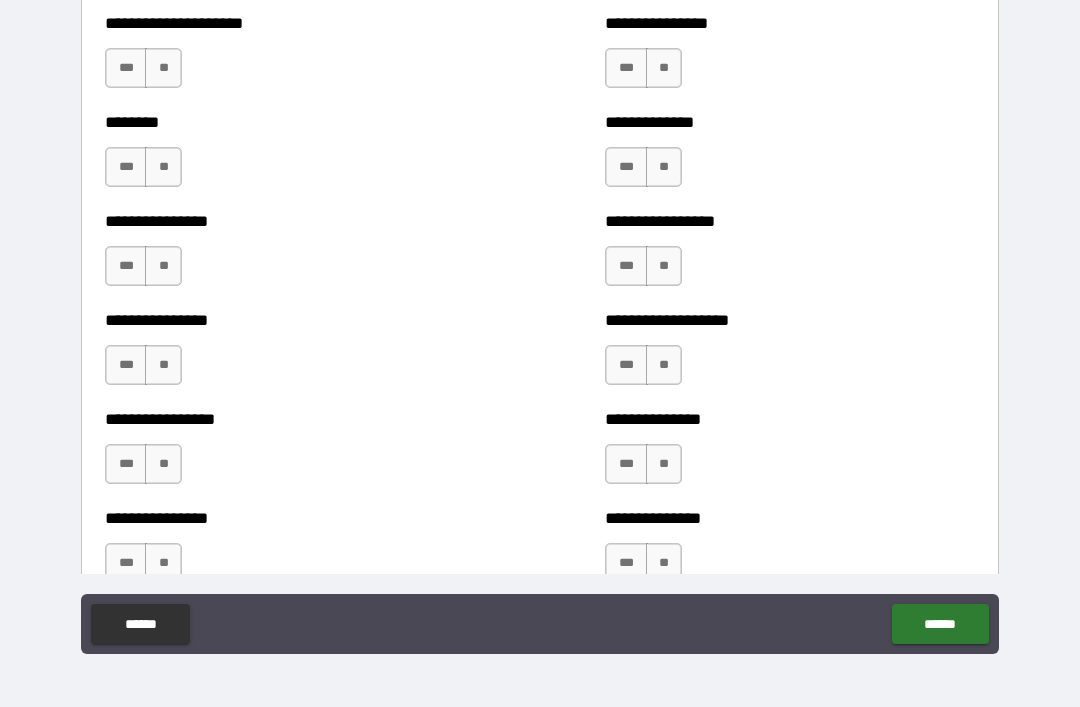 scroll, scrollTop: 4545, scrollLeft: 0, axis: vertical 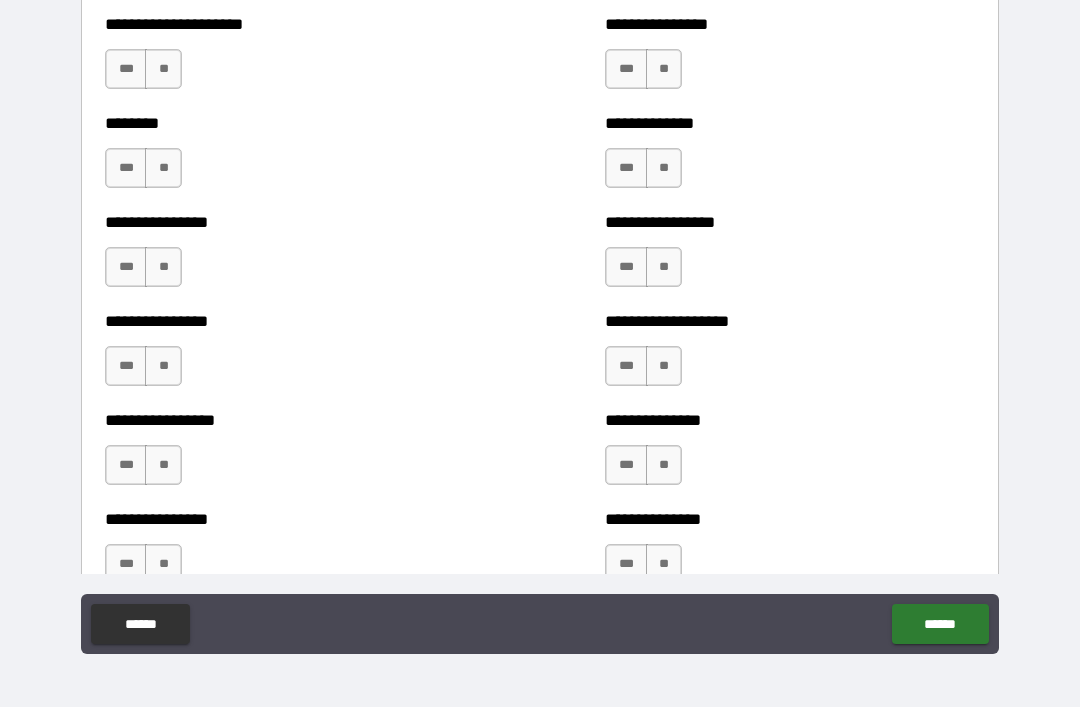 click on "**" at bounding box center (163, 69) 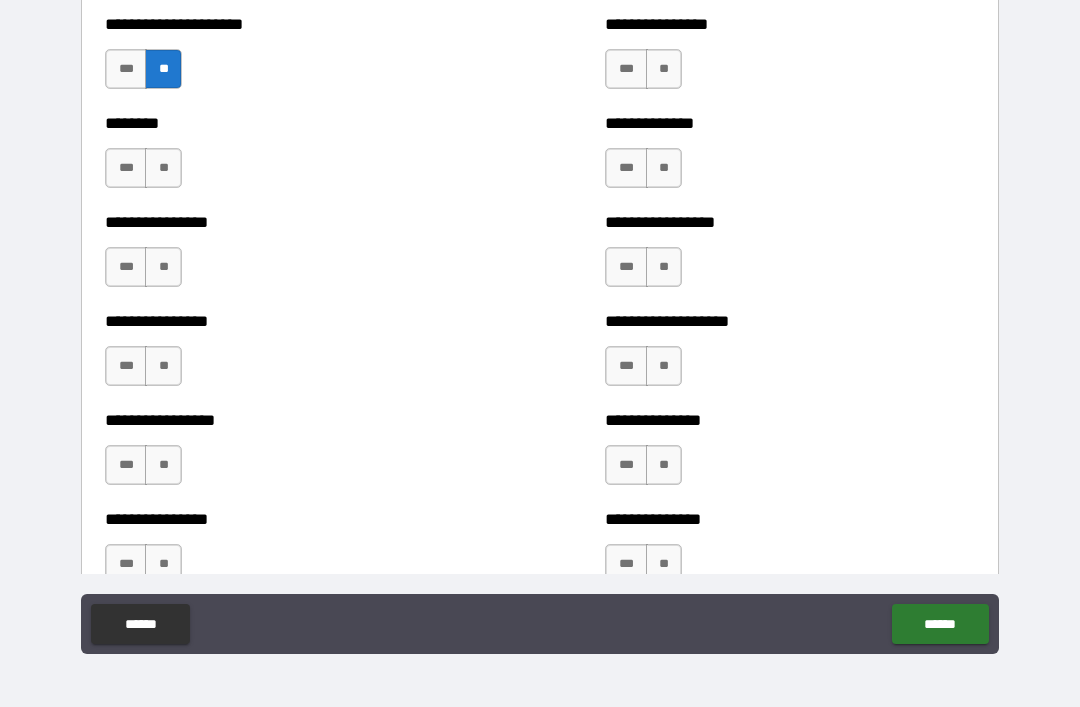click on "**" at bounding box center [163, 168] 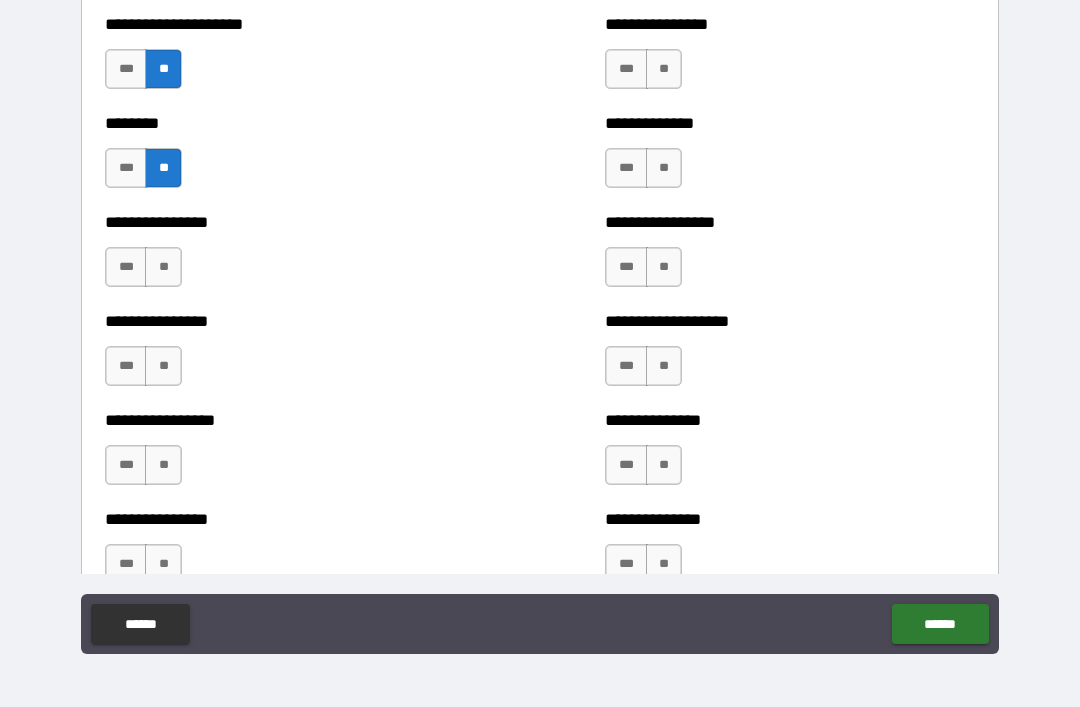 click on "**" at bounding box center [163, 267] 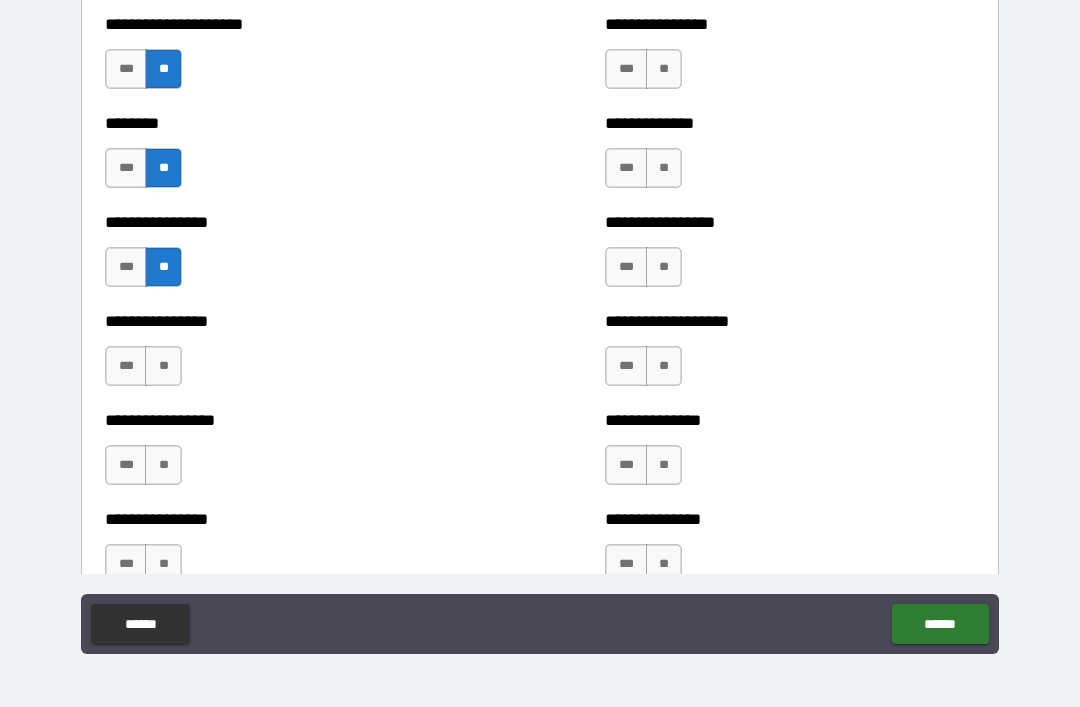 click on "**" at bounding box center [163, 366] 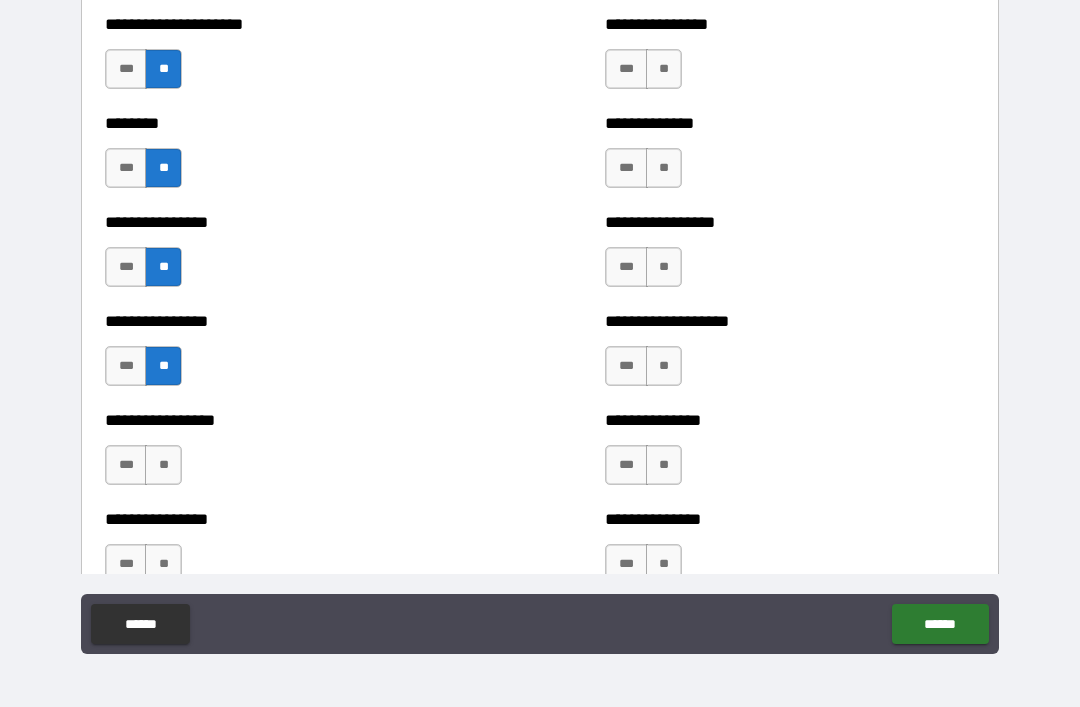 click on "**" at bounding box center (163, 465) 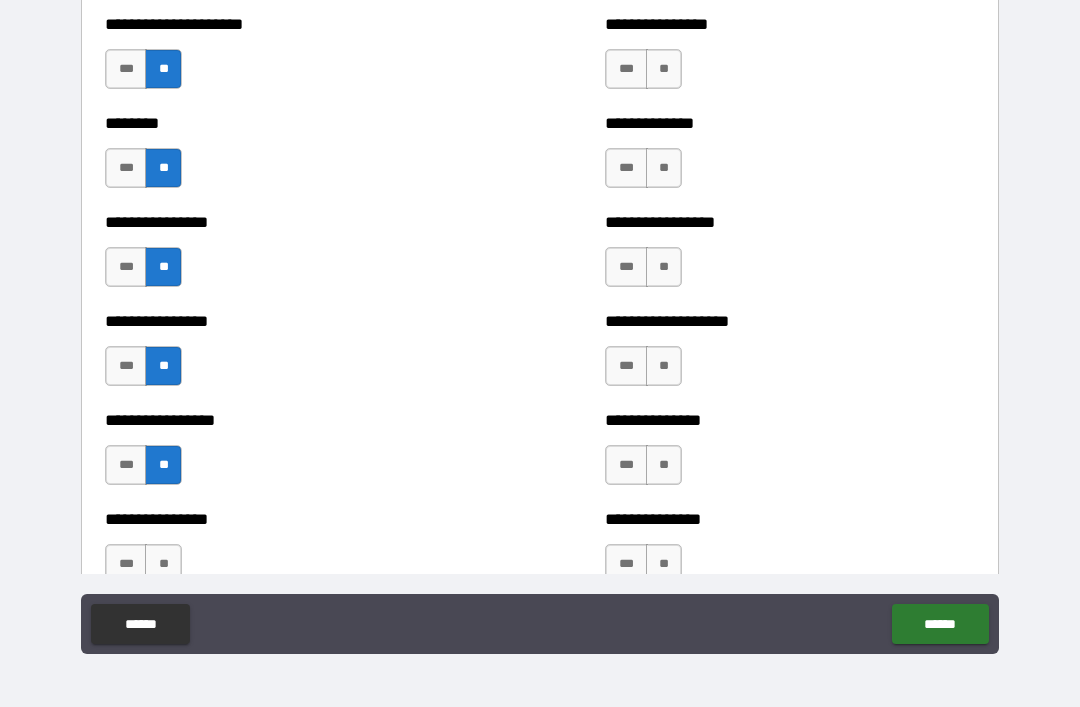 click on "**" at bounding box center (664, 465) 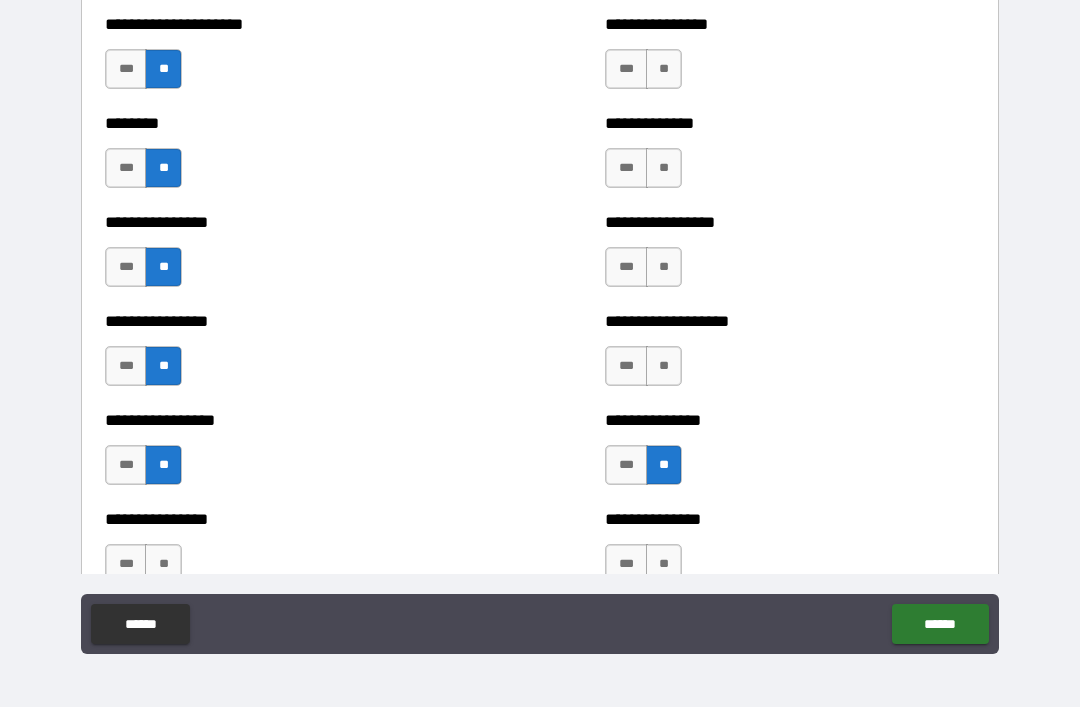 click on "**" at bounding box center (664, 366) 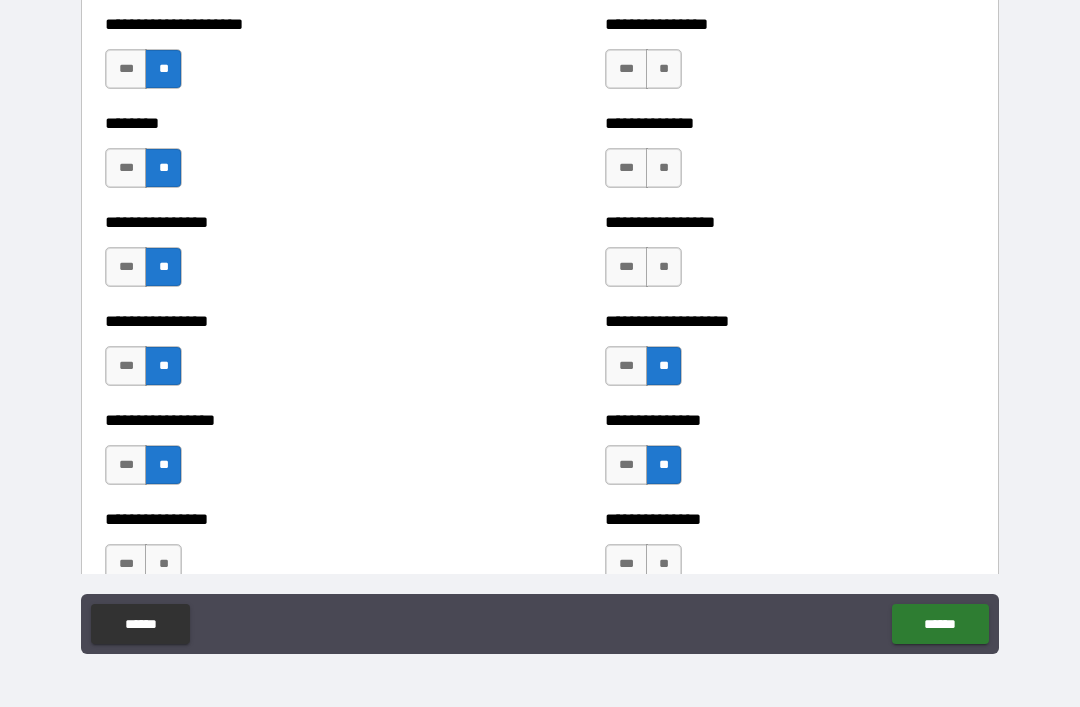 click on "**" at bounding box center [664, 267] 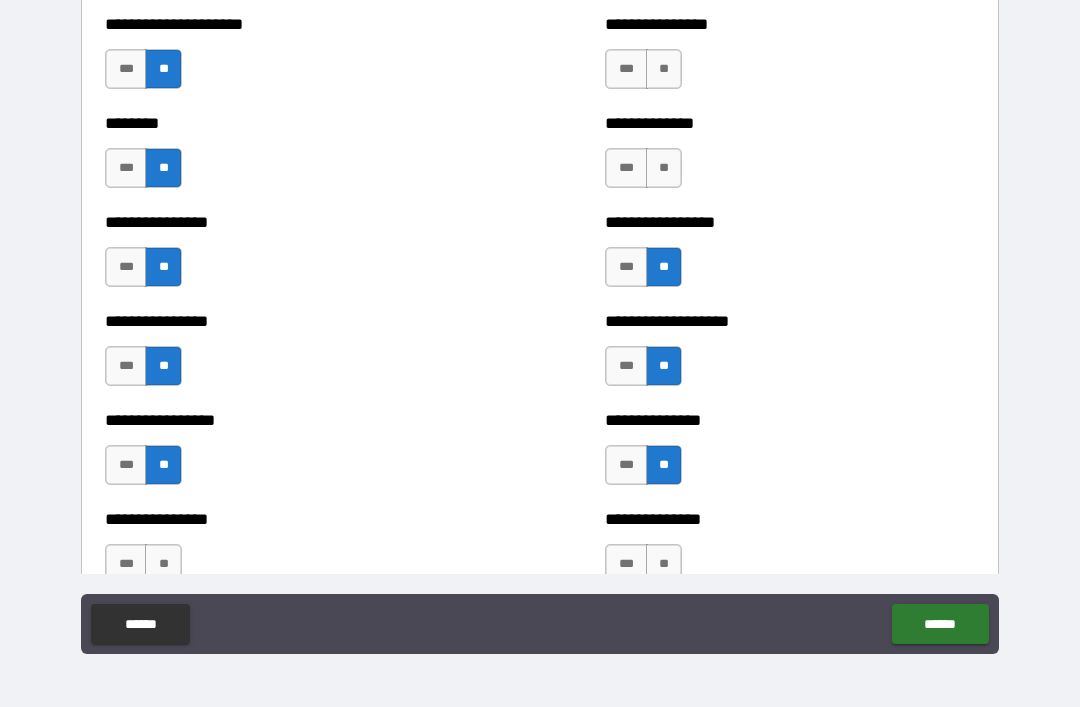 click on "**" at bounding box center [664, 168] 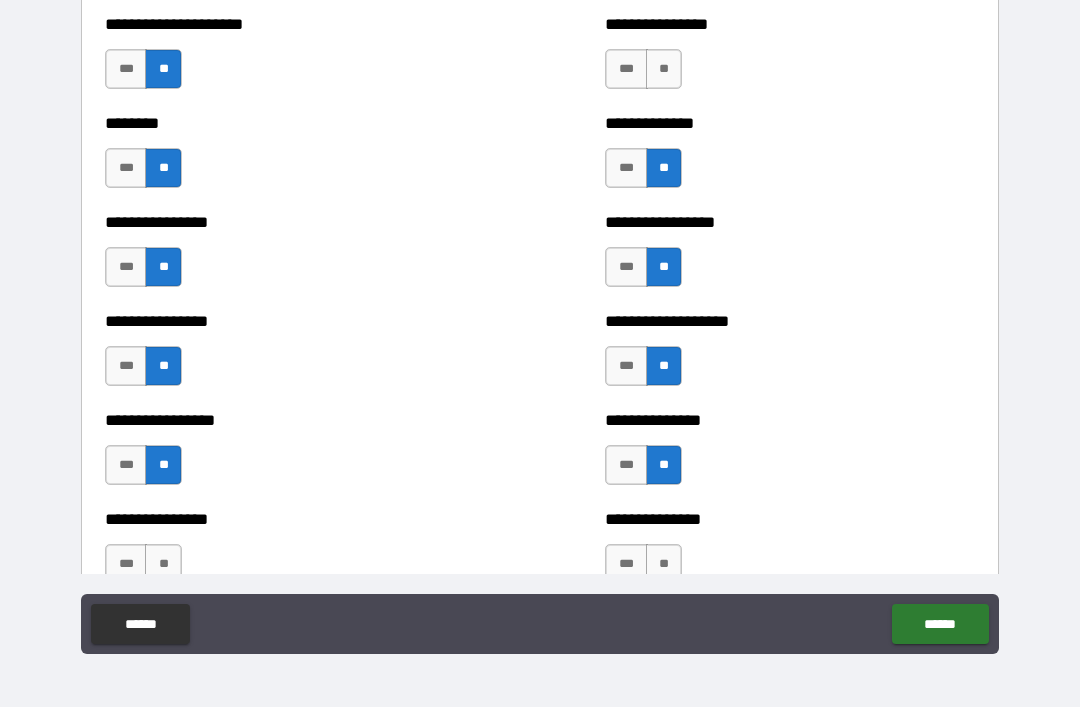 click on "**" at bounding box center [664, 69] 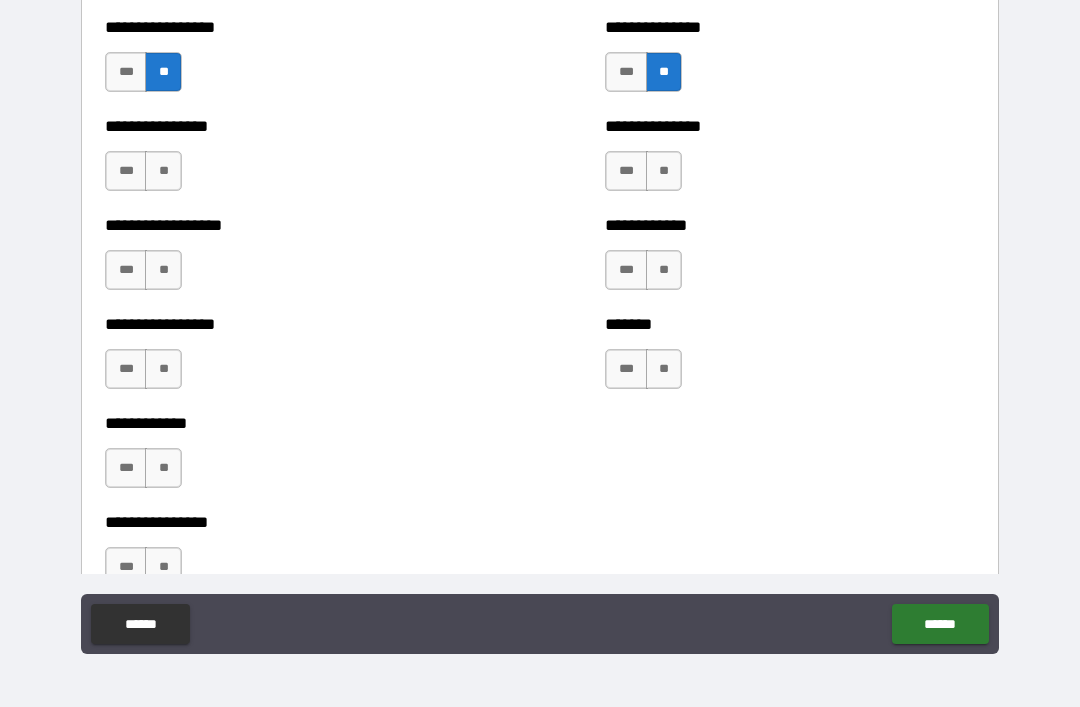 scroll, scrollTop: 4939, scrollLeft: 0, axis: vertical 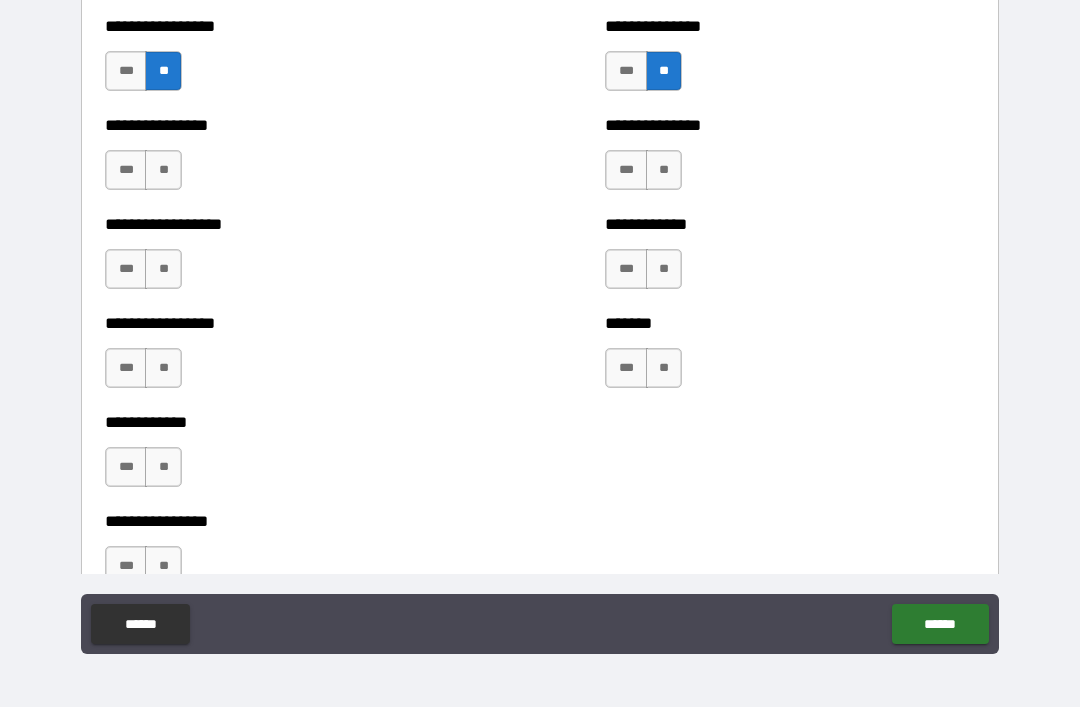 click on "**" at bounding box center (664, 170) 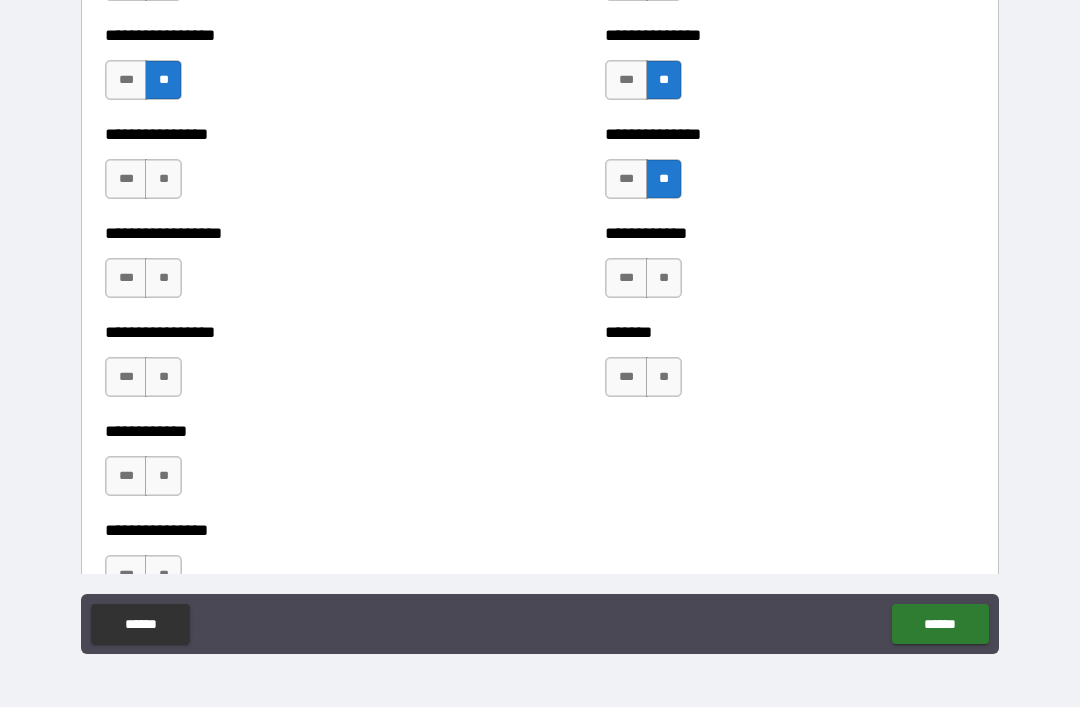 scroll, scrollTop: 4931, scrollLeft: 0, axis: vertical 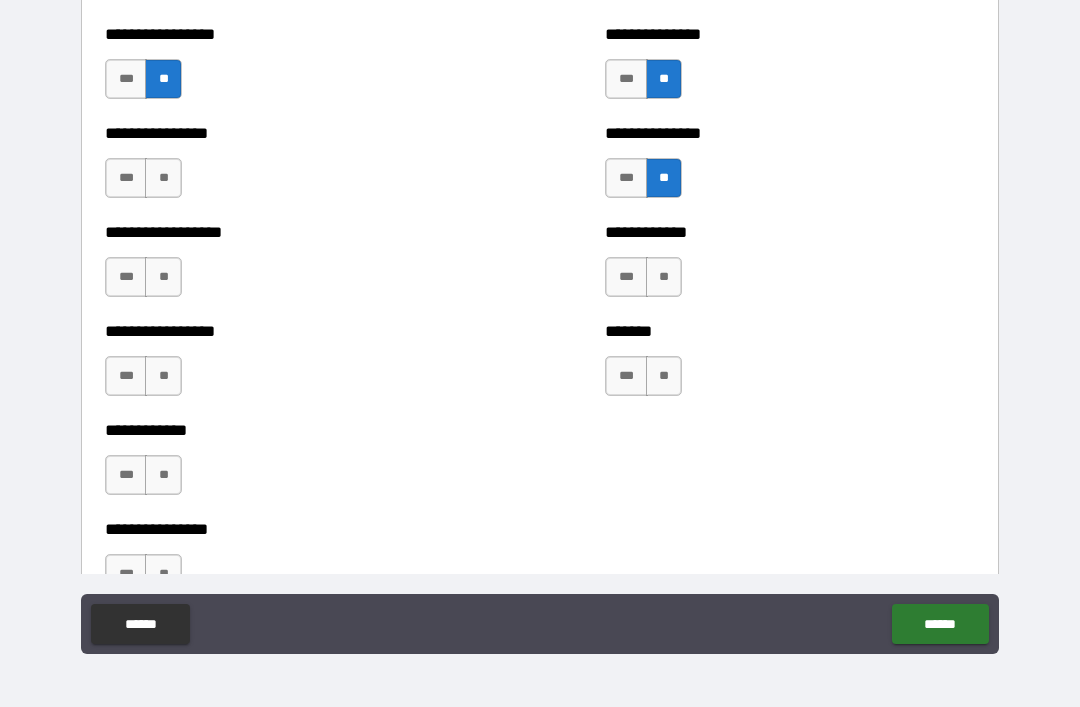 click on "**" at bounding box center (664, 277) 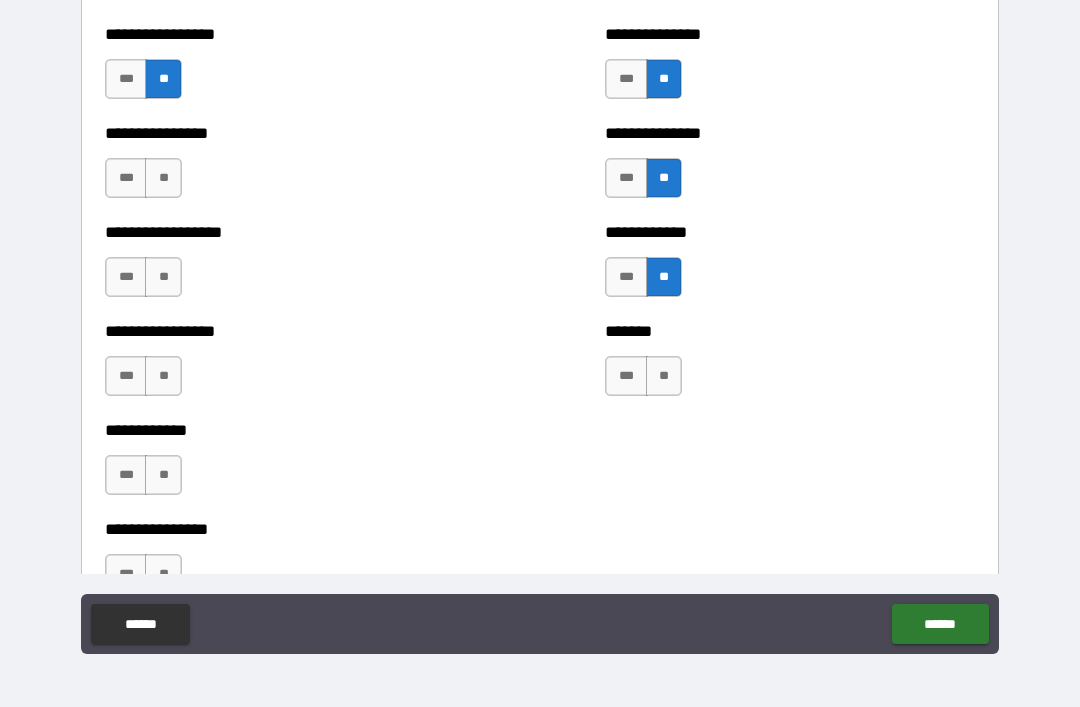 click on "**" at bounding box center [163, 178] 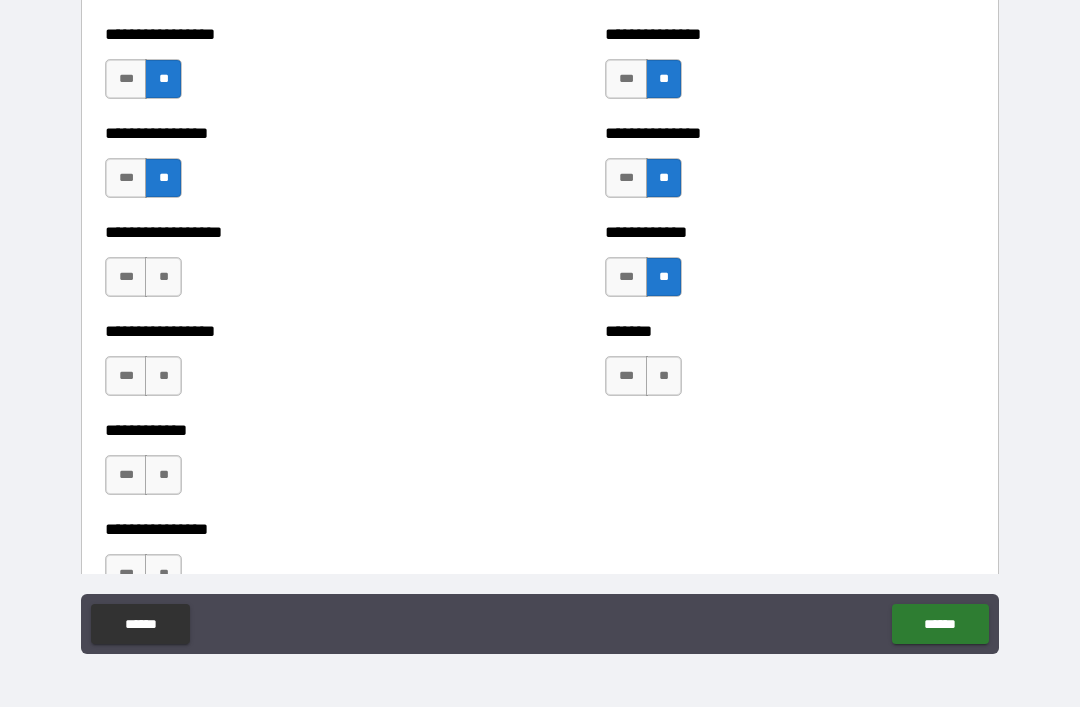click on "**" at bounding box center (163, 277) 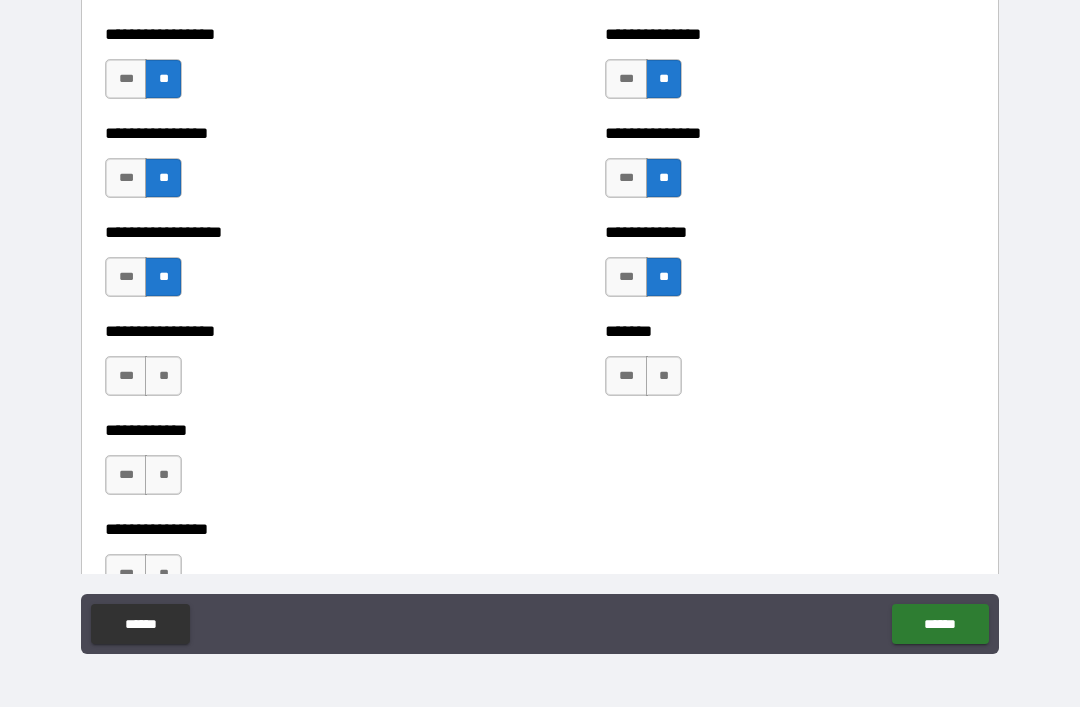 click on "**" at bounding box center (163, 376) 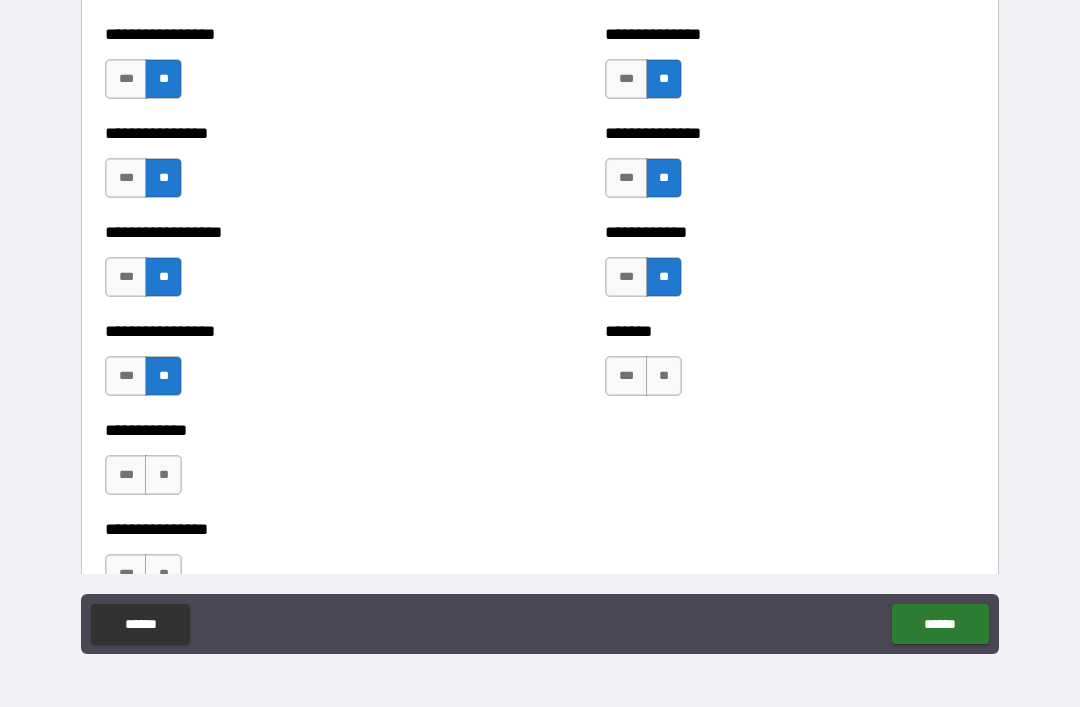 click on "**" at bounding box center (163, 475) 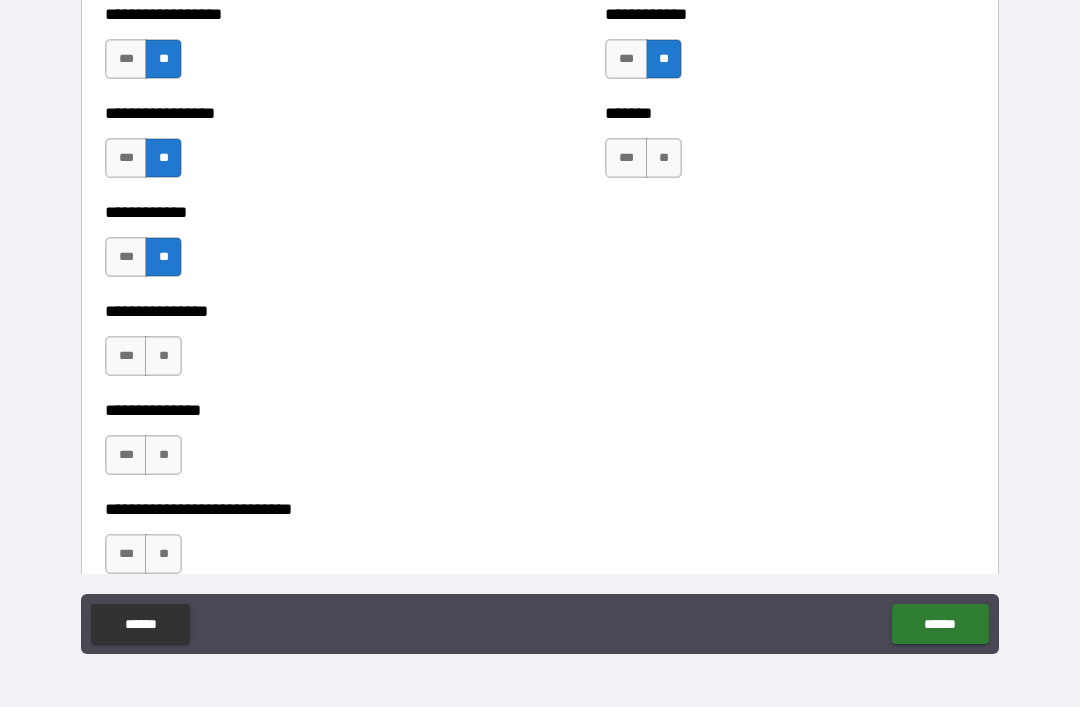 scroll, scrollTop: 5151, scrollLeft: 0, axis: vertical 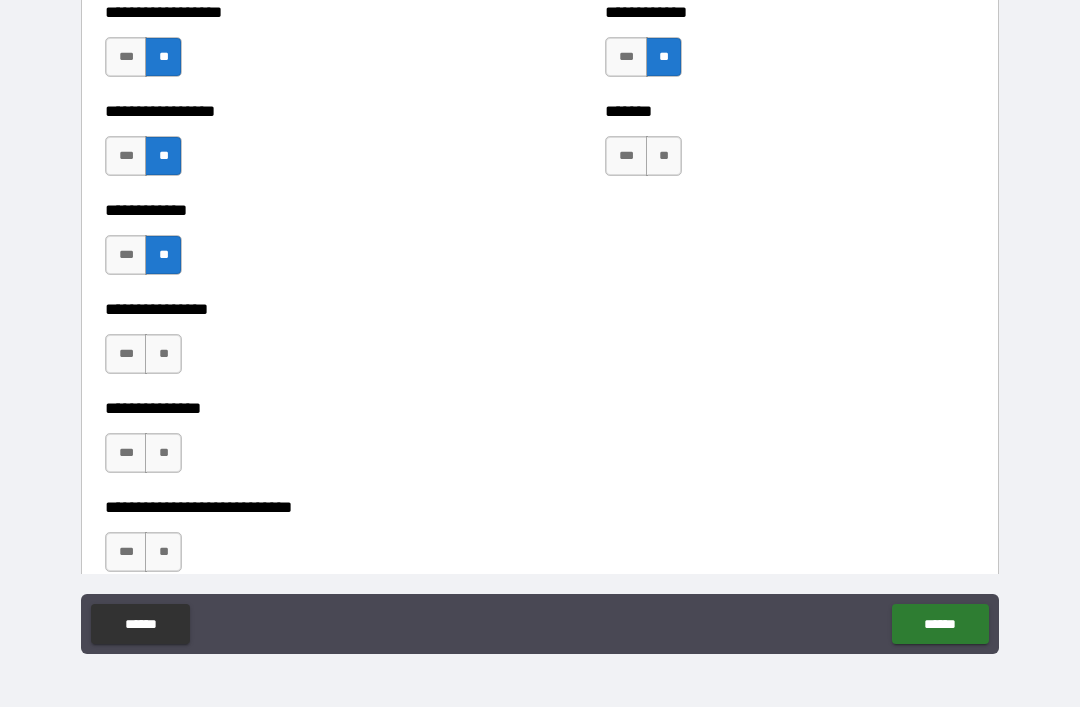 click on "**" at bounding box center [163, 354] 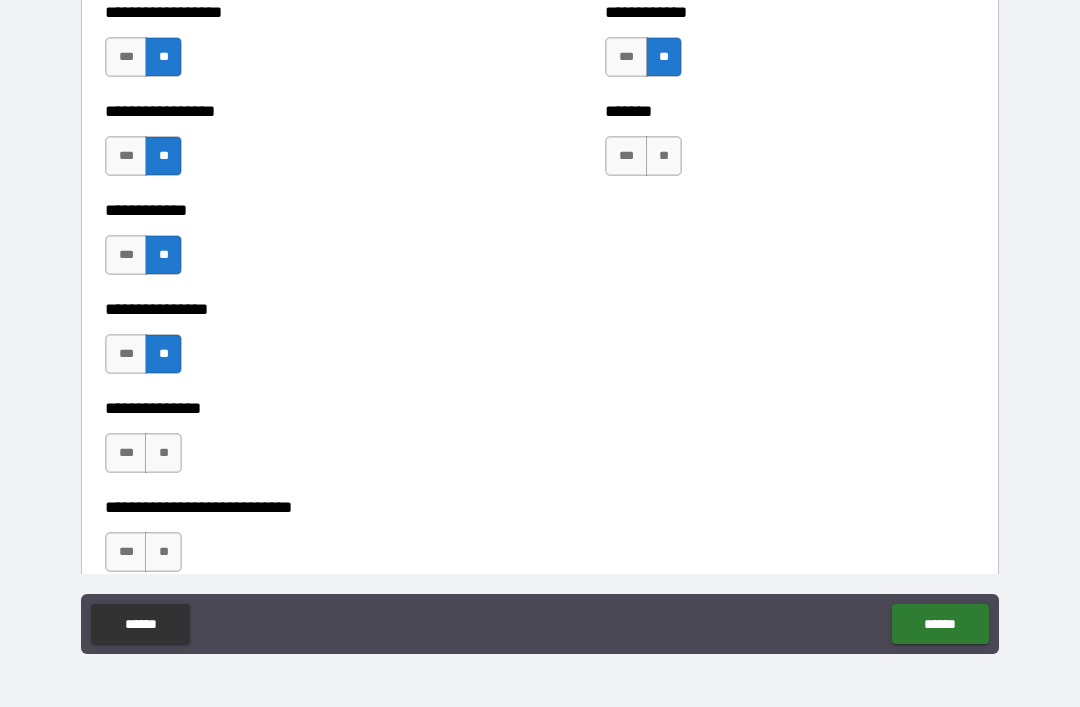 click on "**" at bounding box center [163, 453] 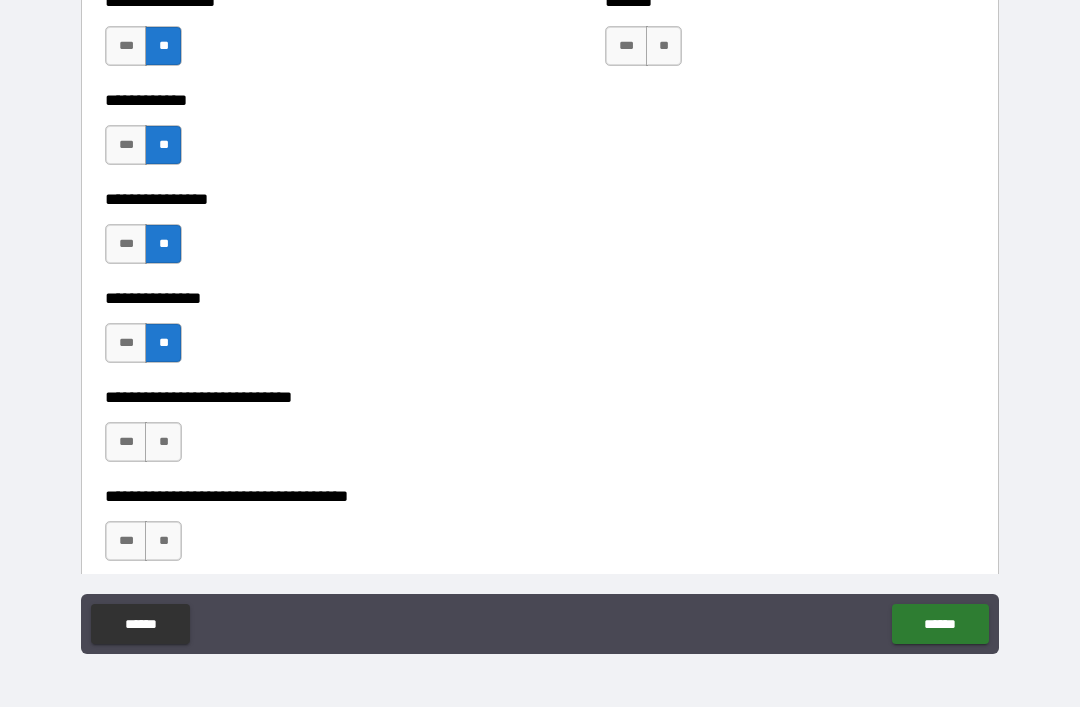 scroll, scrollTop: 5260, scrollLeft: 0, axis: vertical 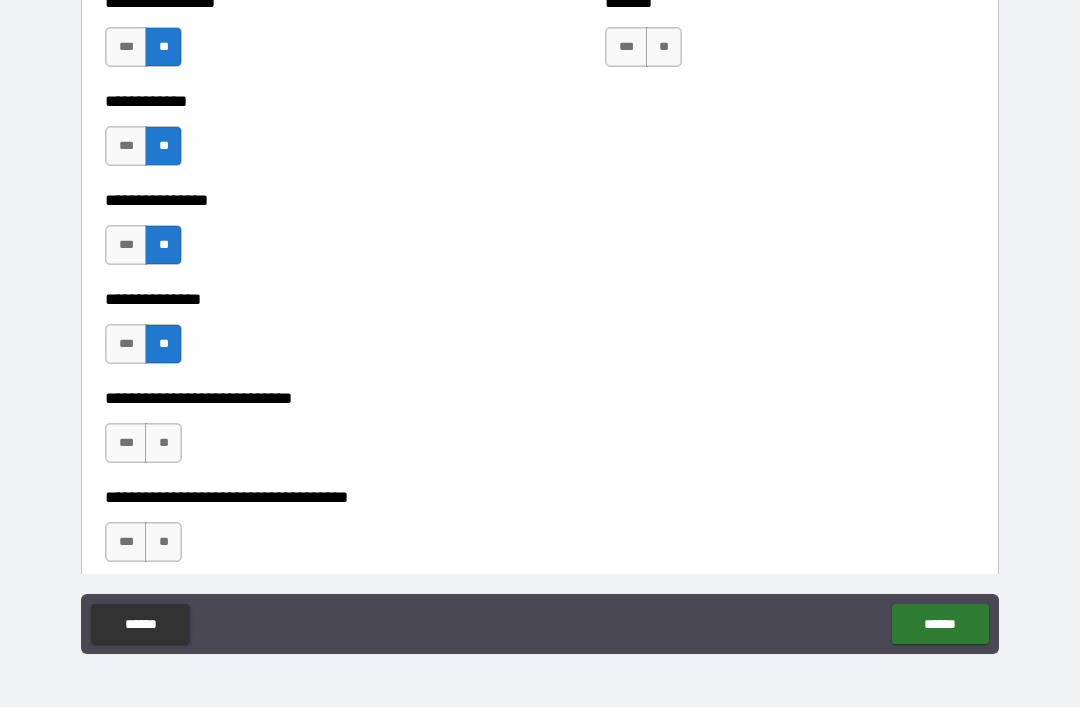 click on "**" at bounding box center [163, 443] 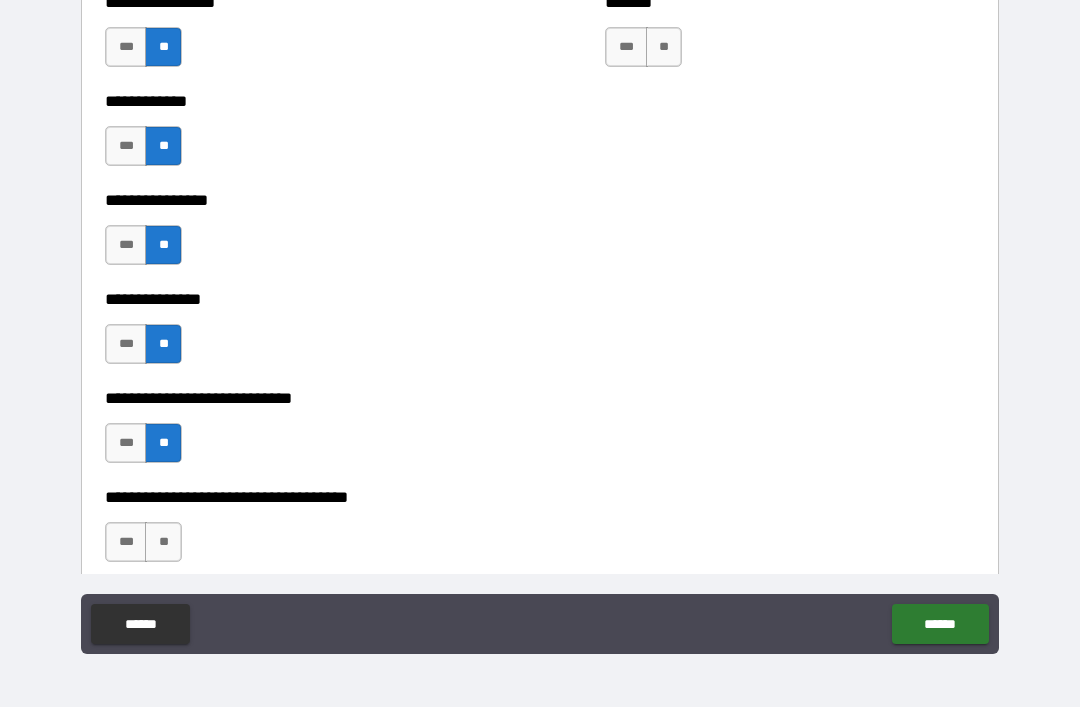 click on "**" at bounding box center [163, 542] 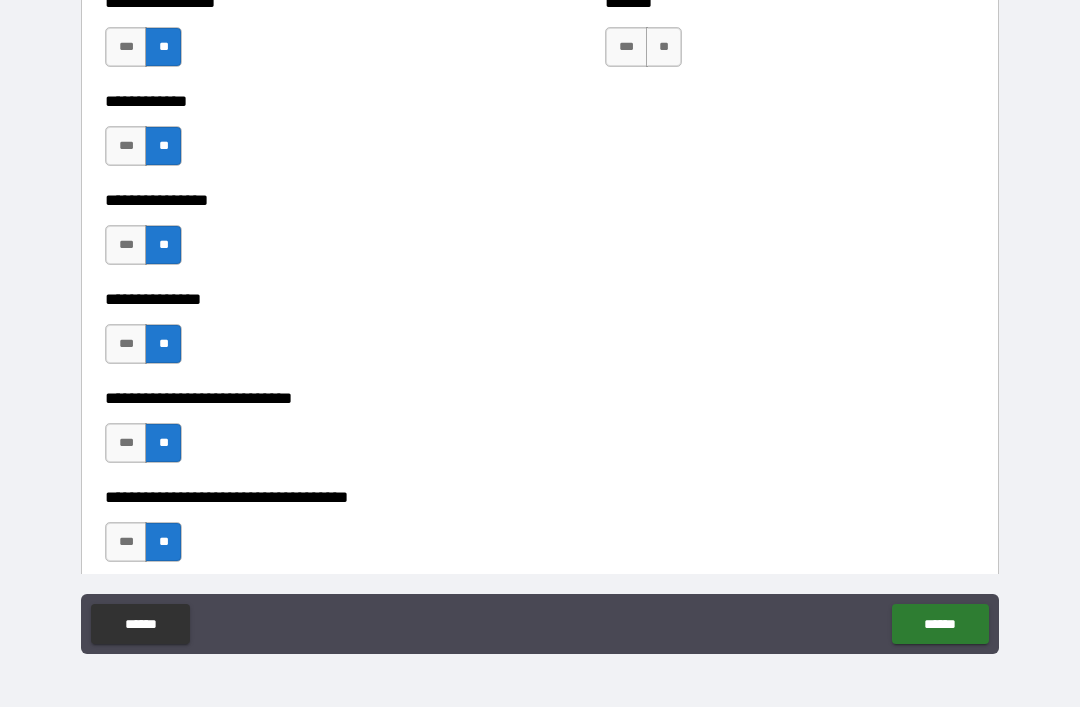 click on "***" at bounding box center (626, 47) 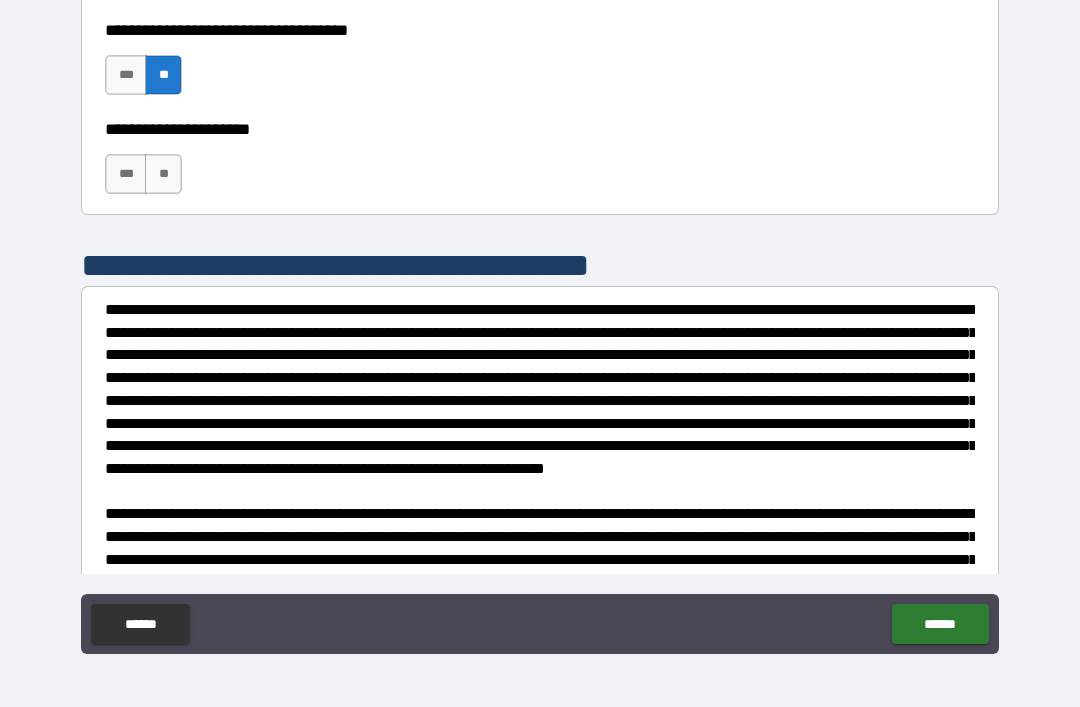 scroll, scrollTop: 5730, scrollLeft: 0, axis: vertical 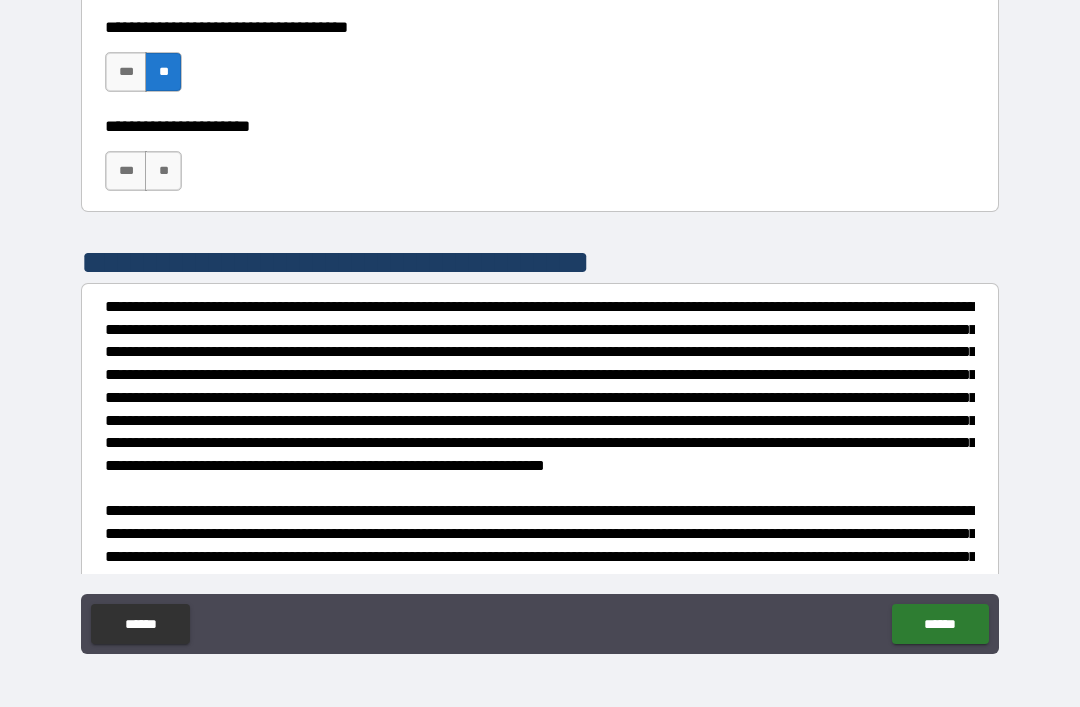 click on "**" at bounding box center [163, 171] 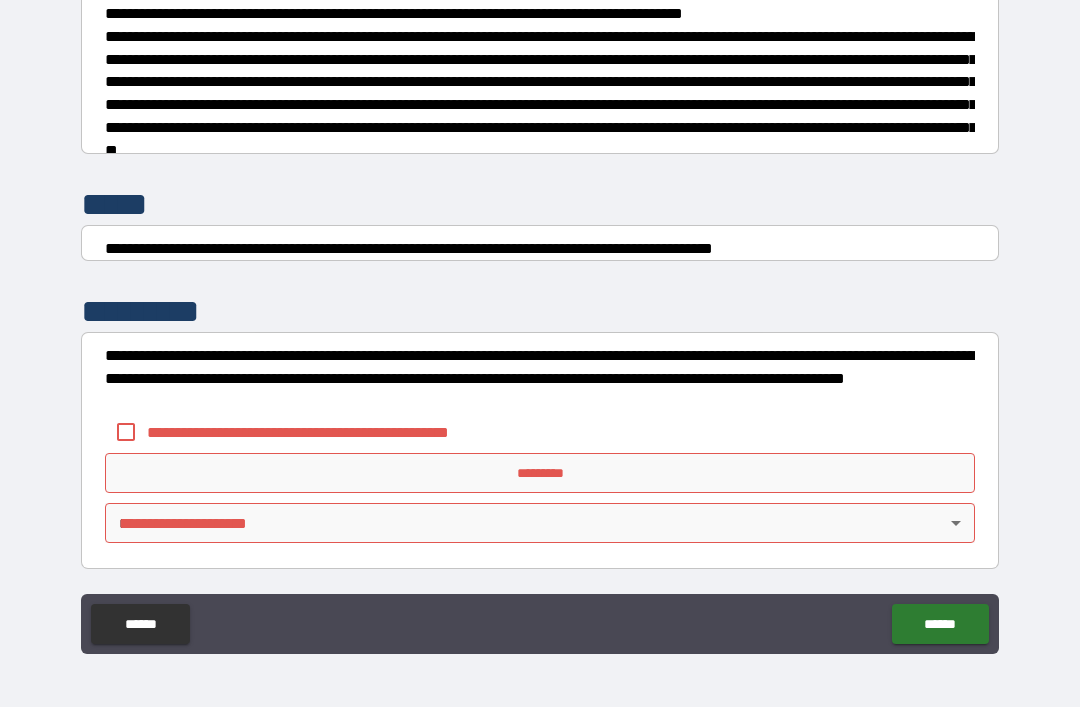 scroll, scrollTop: 7448, scrollLeft: 0, axis: vertical 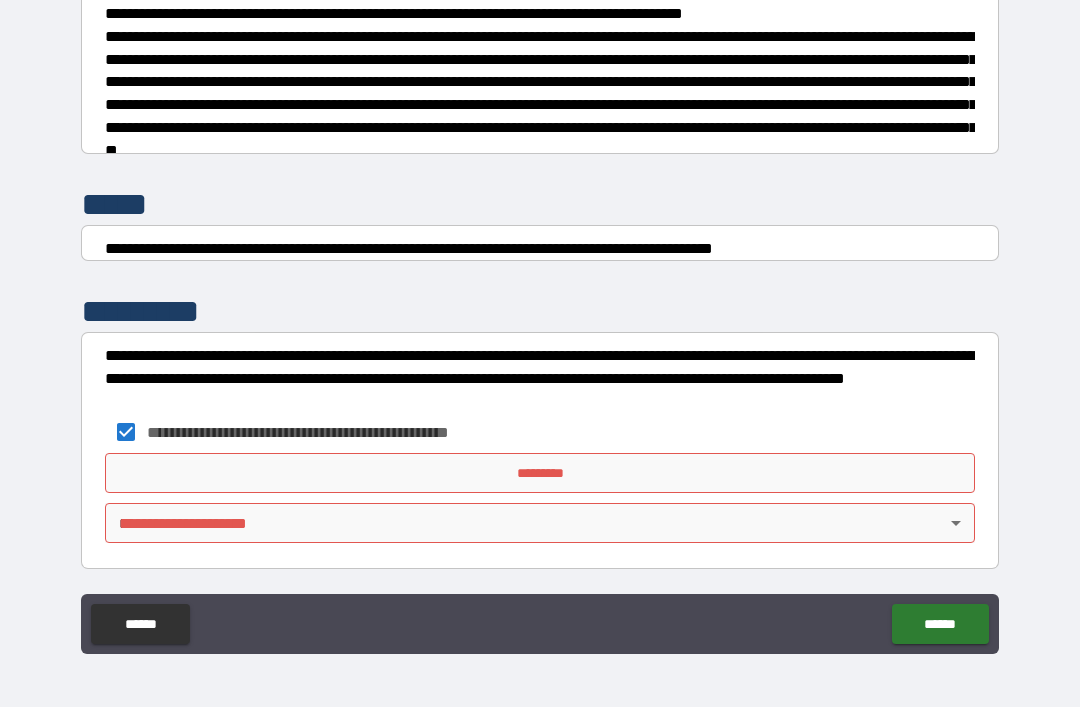 click on "*********" at bounding box center [540, 473] 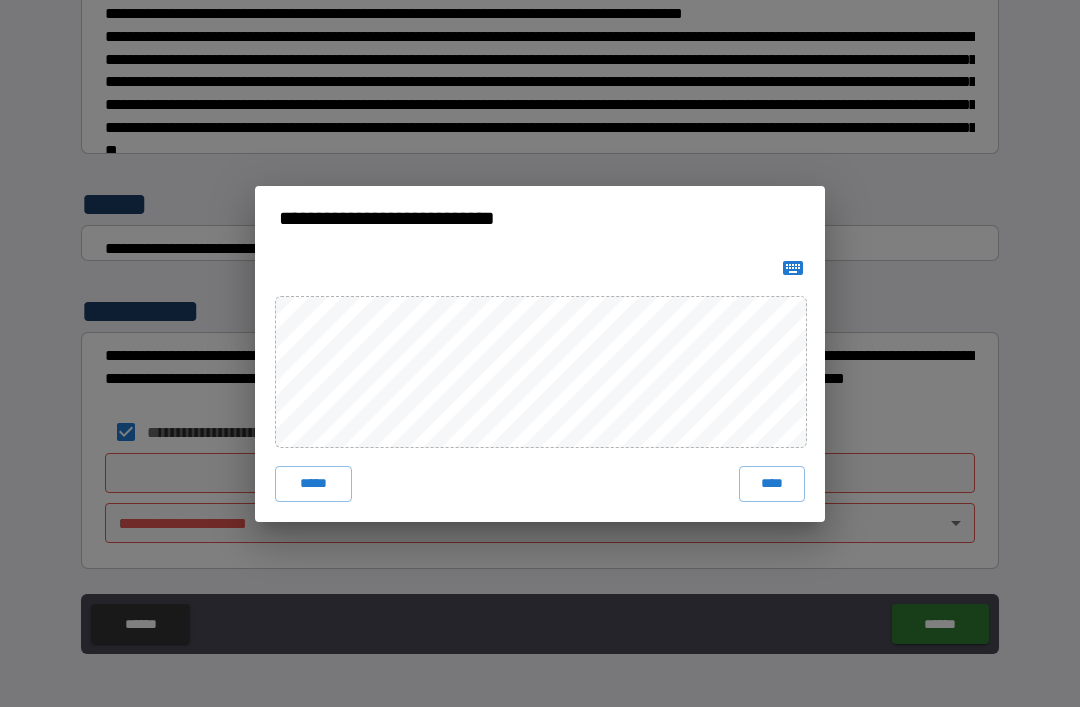 click on "****" at bounding box center (772, 484) 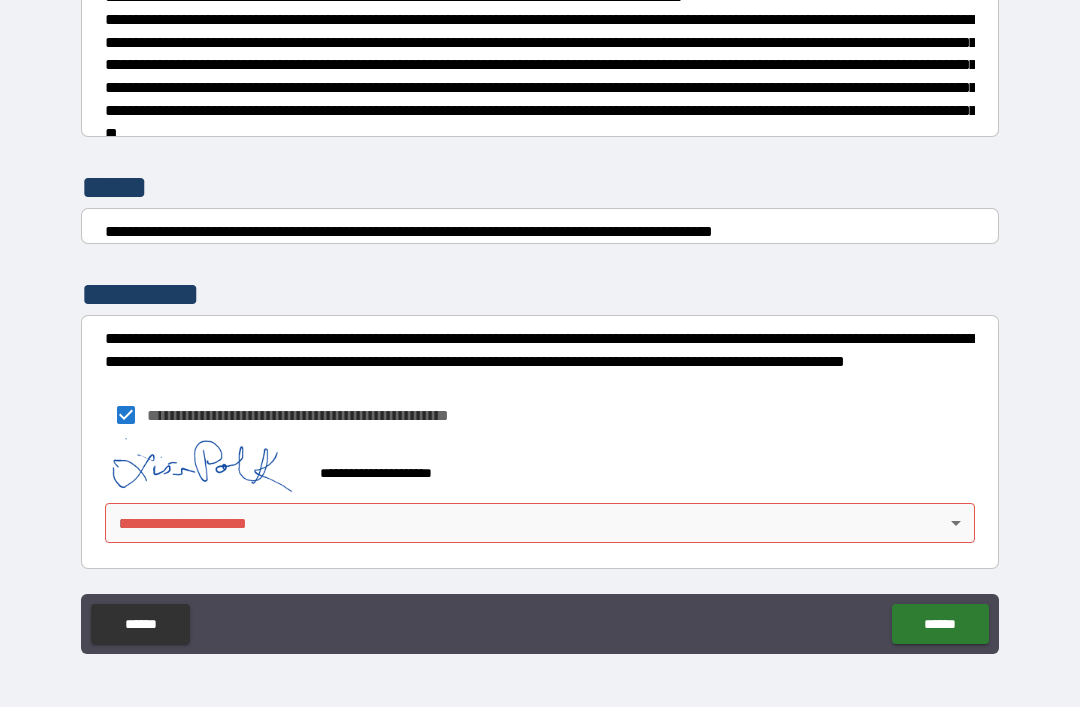 scroll, scrollTop: 7465, scrollLeft: 0, axis: vertical 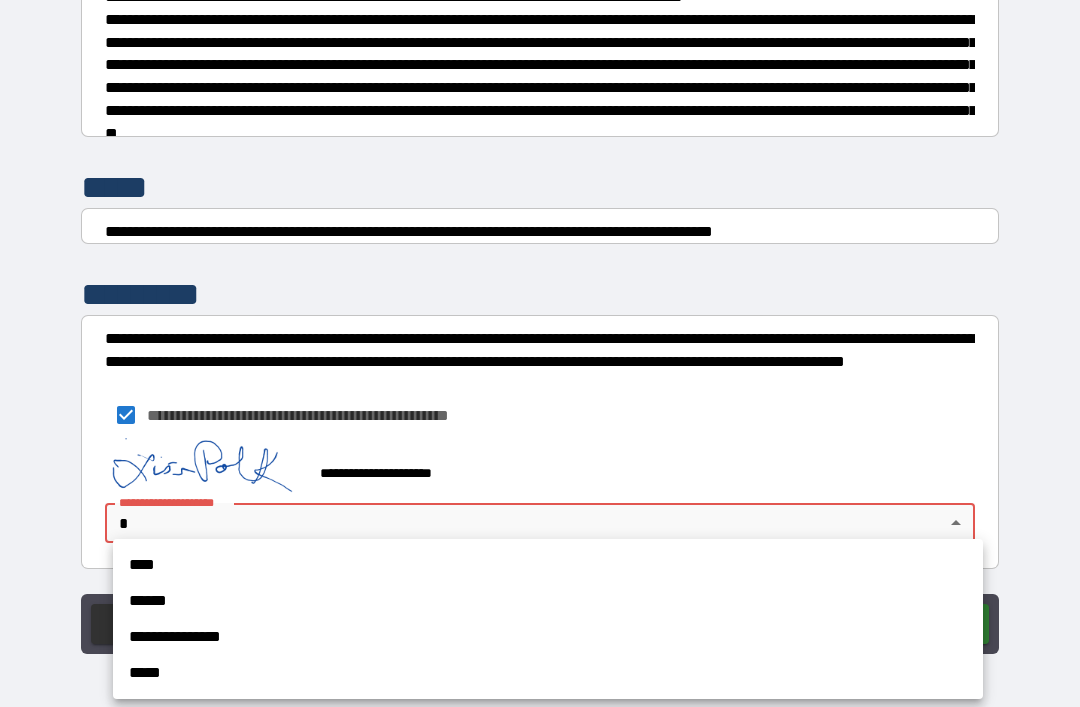 click on "**********" at bounding box center (548, 637) 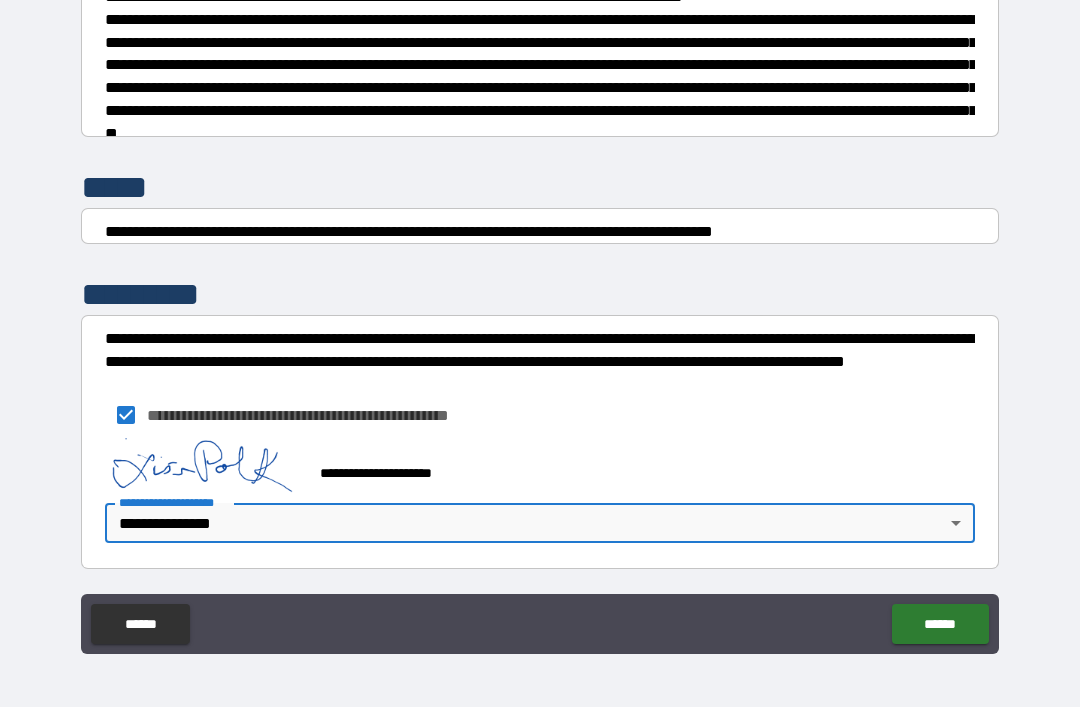 click on "******" at bounding box center (940, 624) 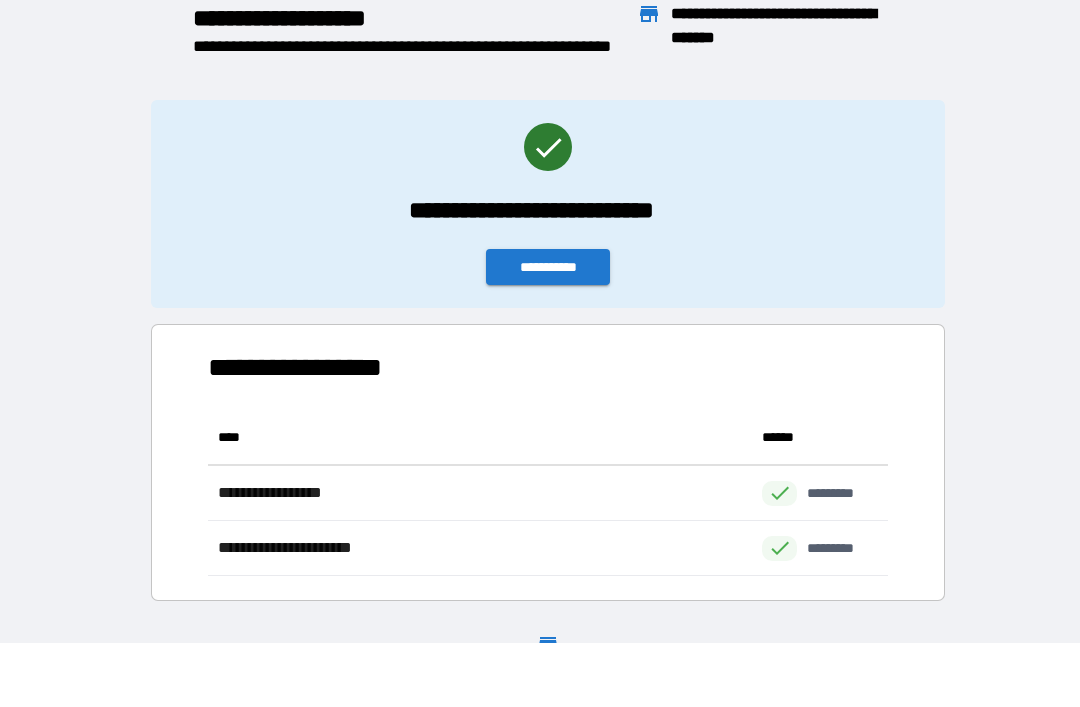 scroll, scrollTop: 1, scrollLeft: 1, axis: both 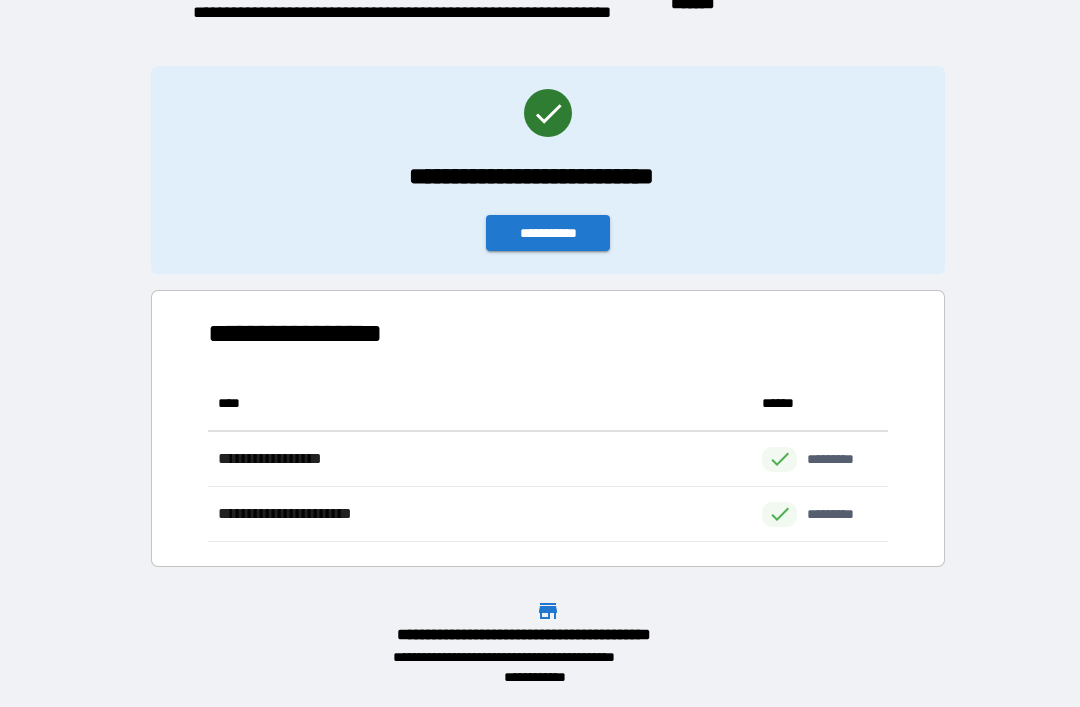 click on "**********" at bounding box center [548, 233] 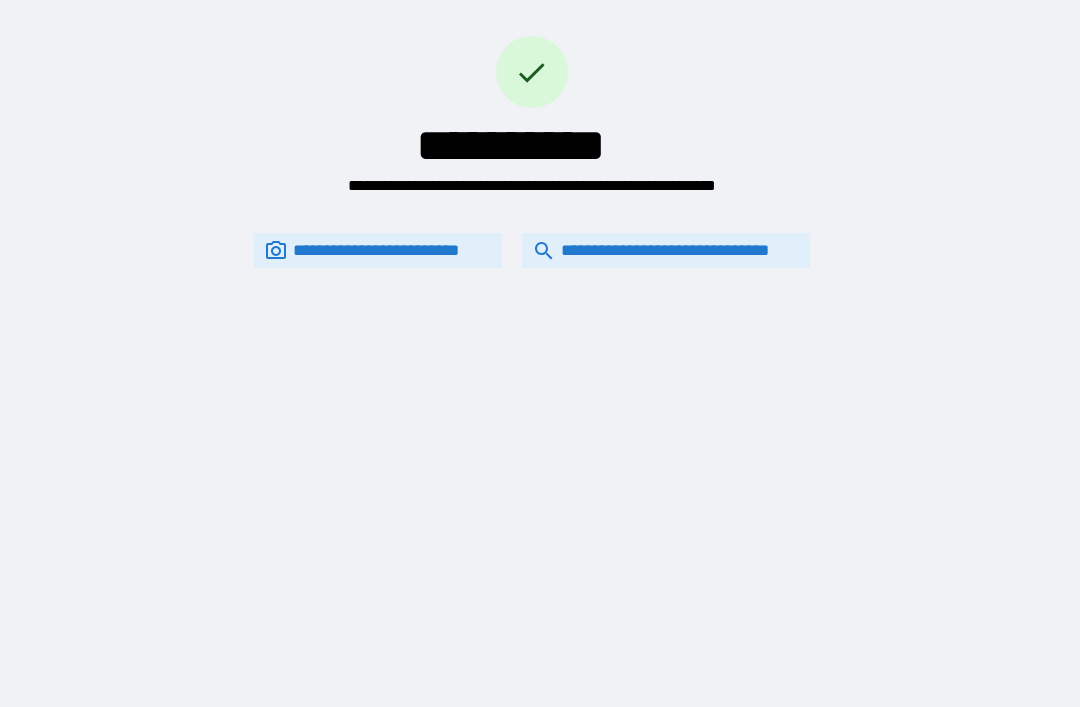 click on "**********" at bounding box center [666, 250] 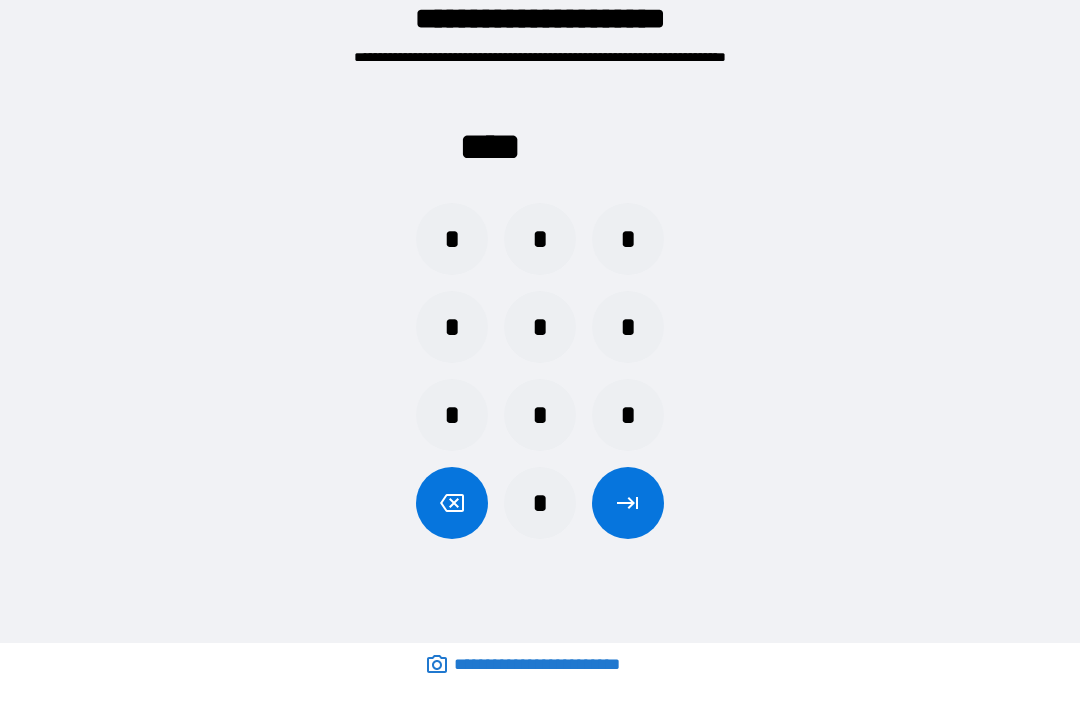 click on "*" at bounding box center (540, 239) 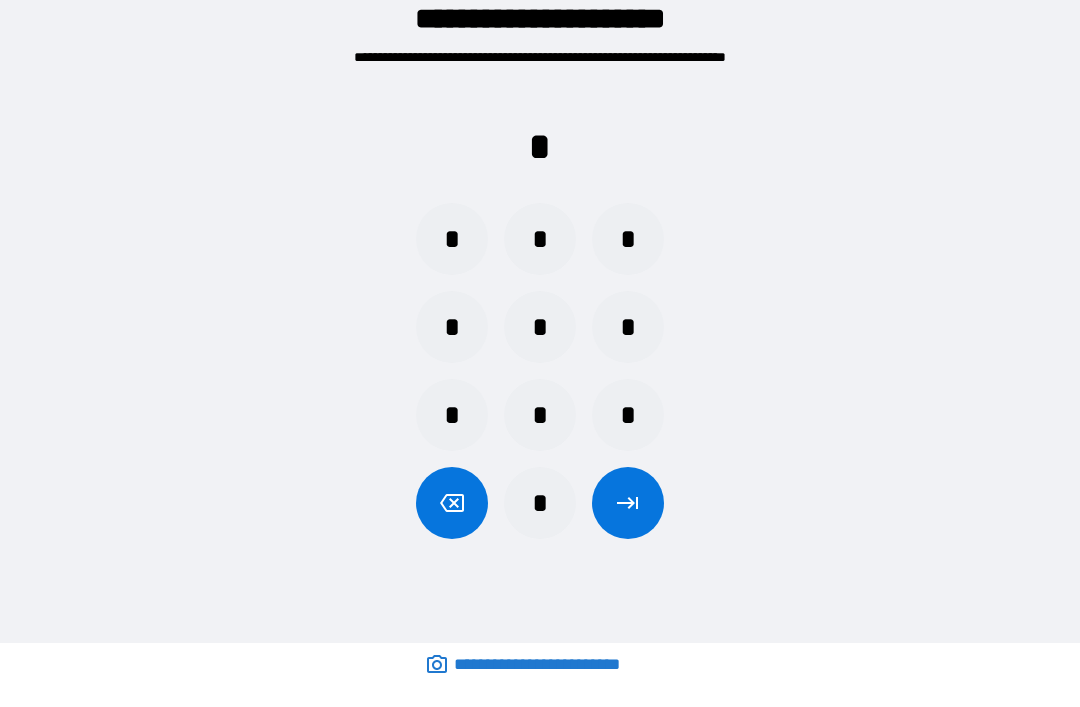 click on "*" at bounding box center [628, 415] 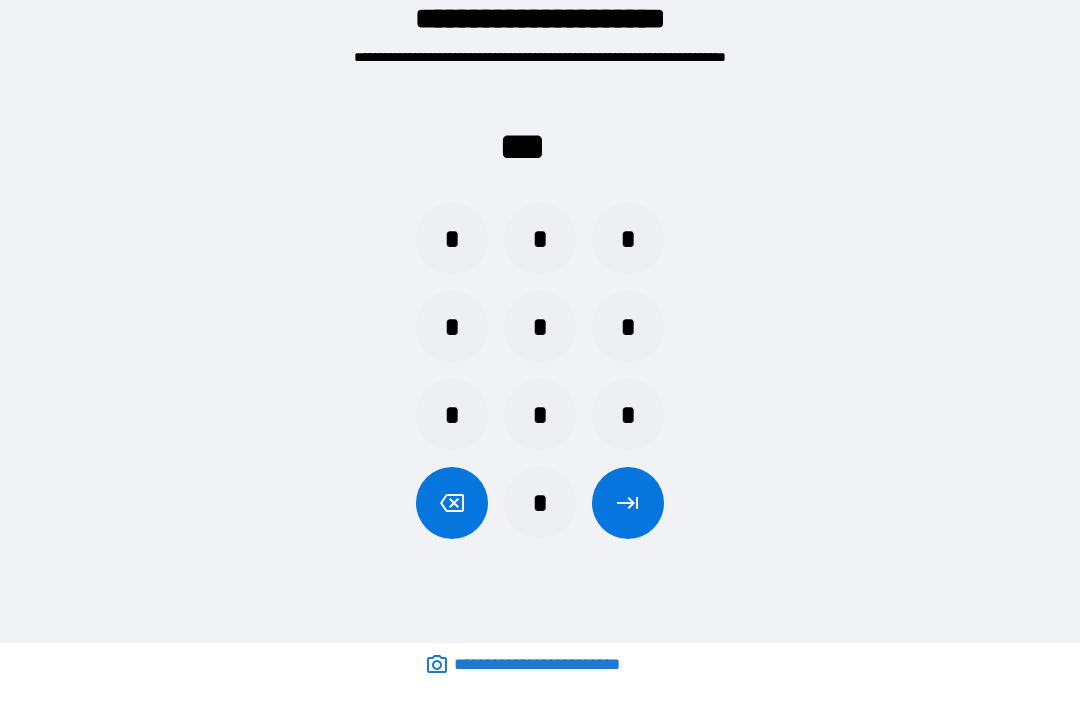 click on "*" at bounding box center (452, 239) 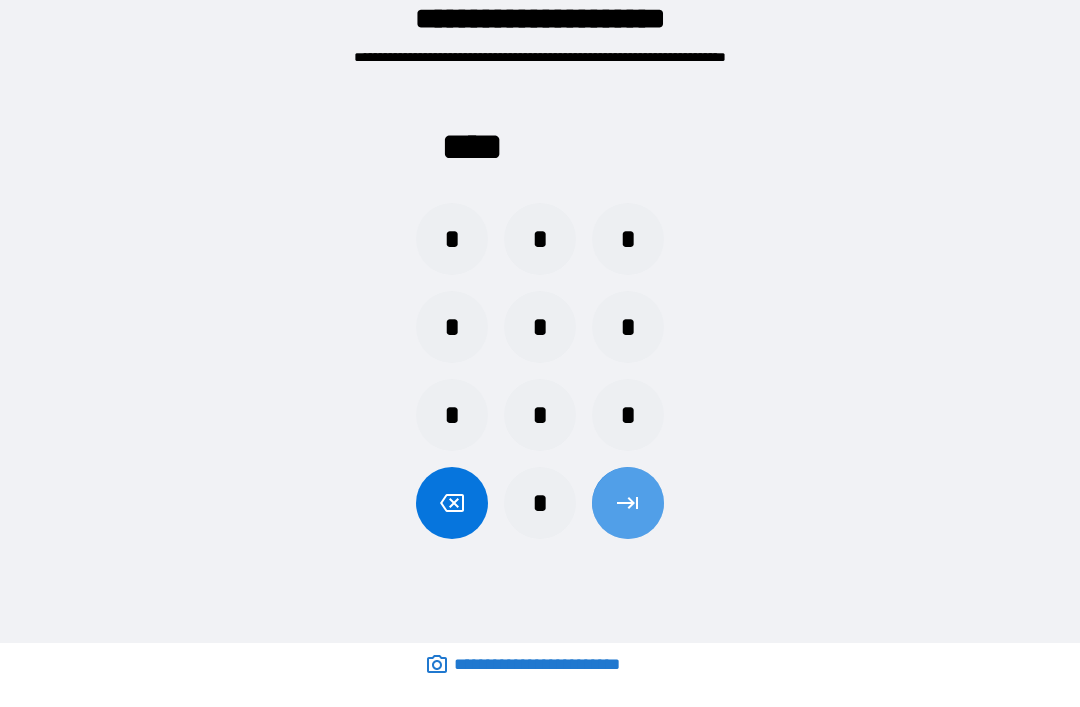 click 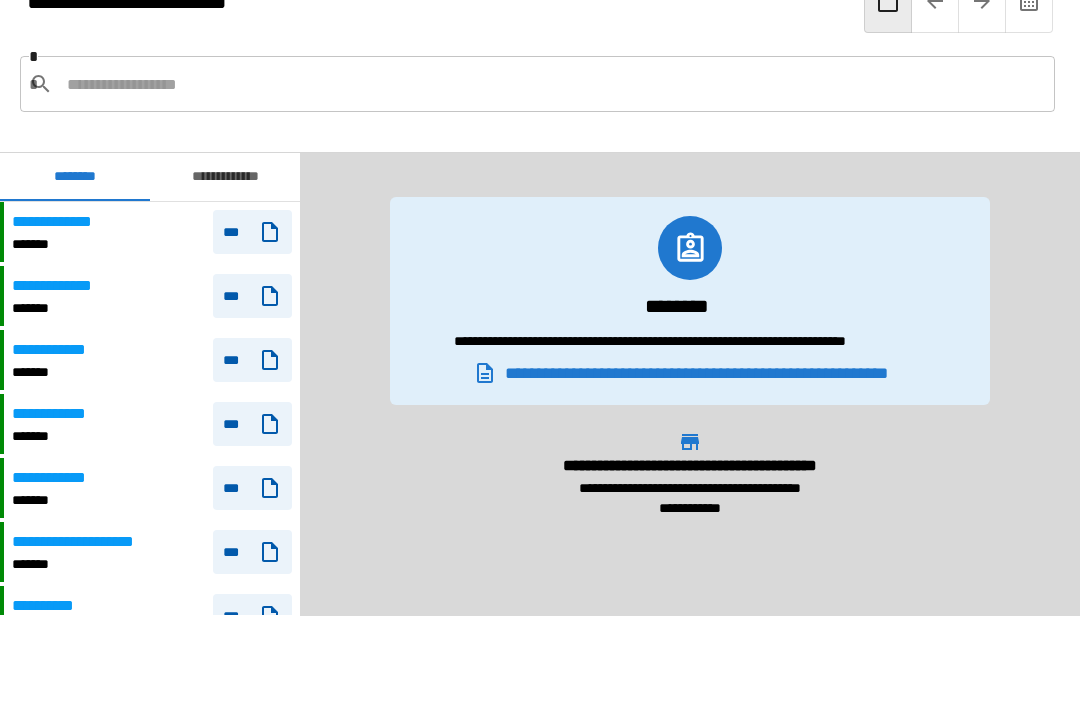 scroll, scrollTop: 1860, scrollLeft: 0, axis: vertical 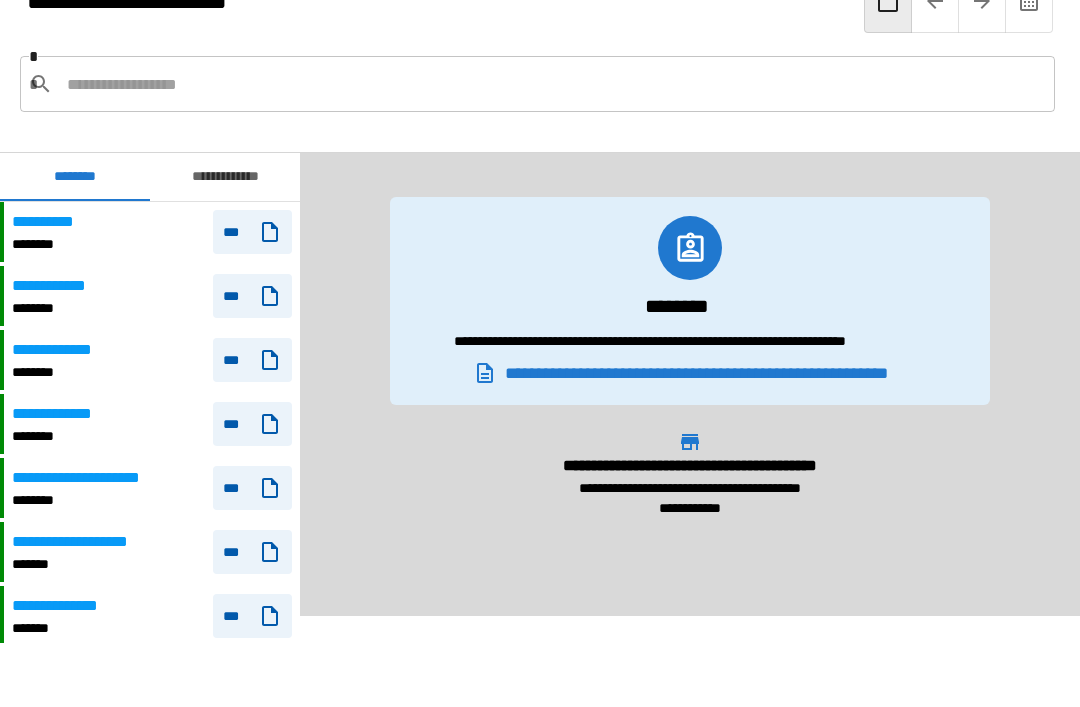 click on "**********" at bounding box center [62, 350] 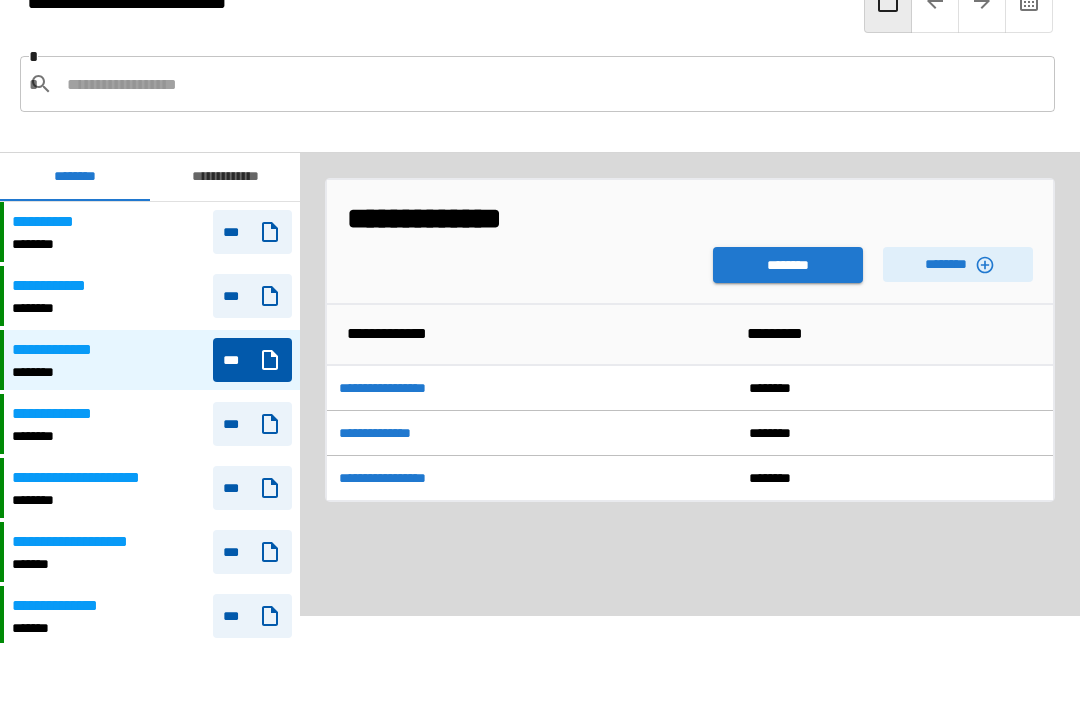 click on "********" at bounding box center (958, 264) 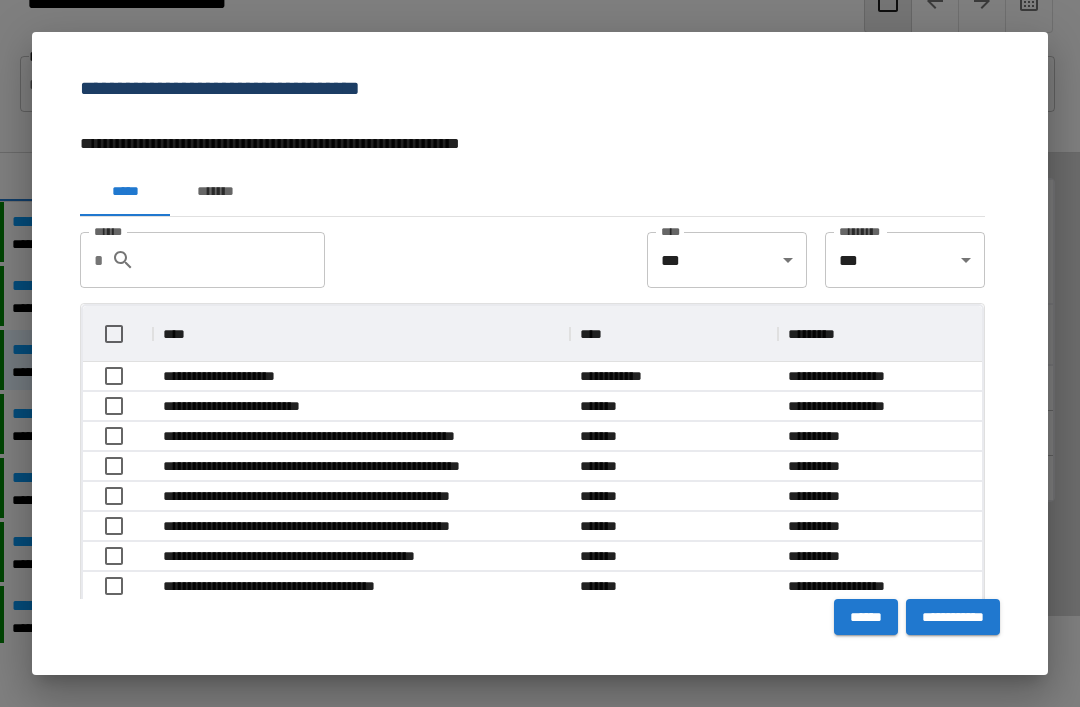 scroll, scrollTop: 1, scrollLeft: 1, axis: both 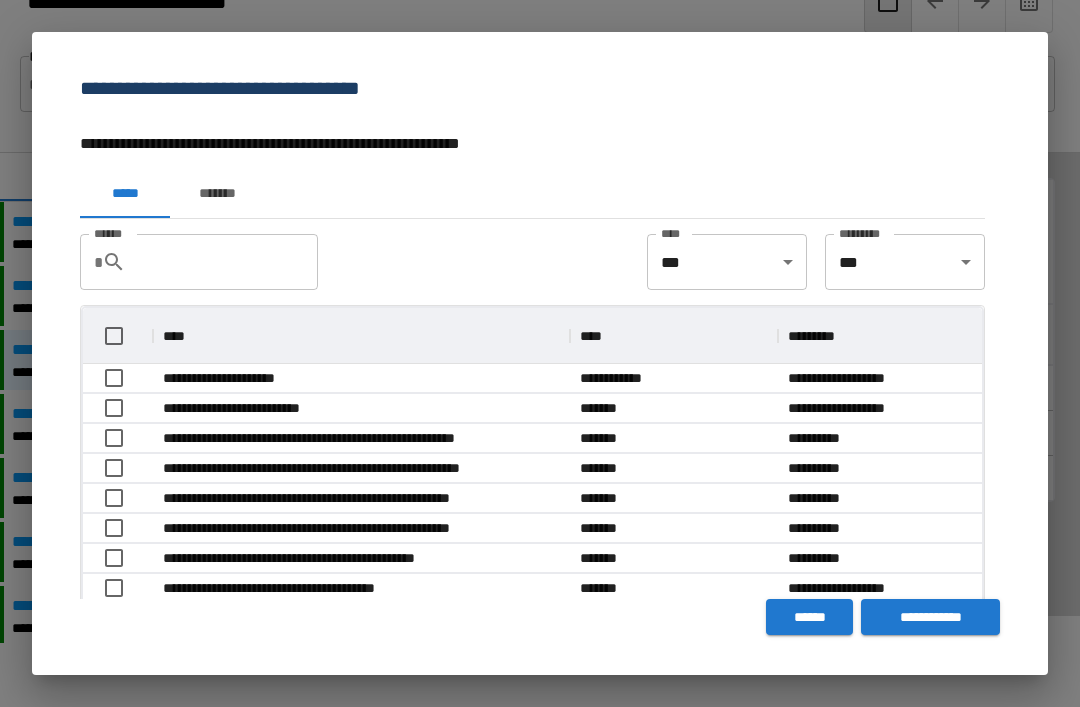 click on "**********" at bounding box center [930, 617] 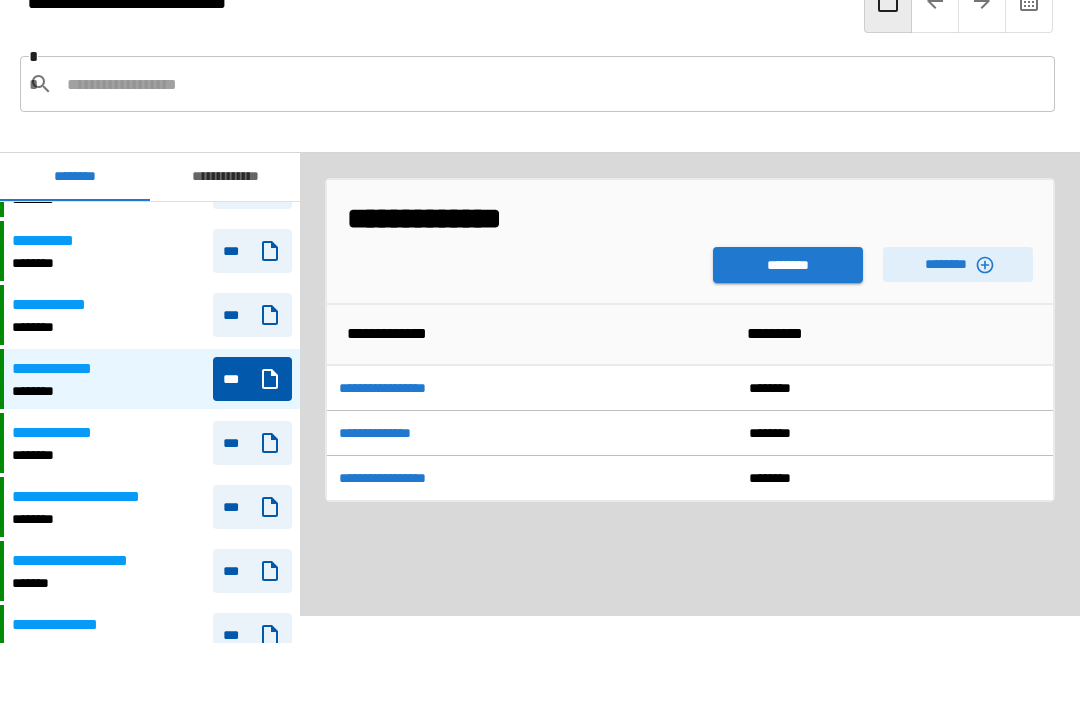 scroll, scrollTop: 1878, scrollLeft: 0, axis: vertical 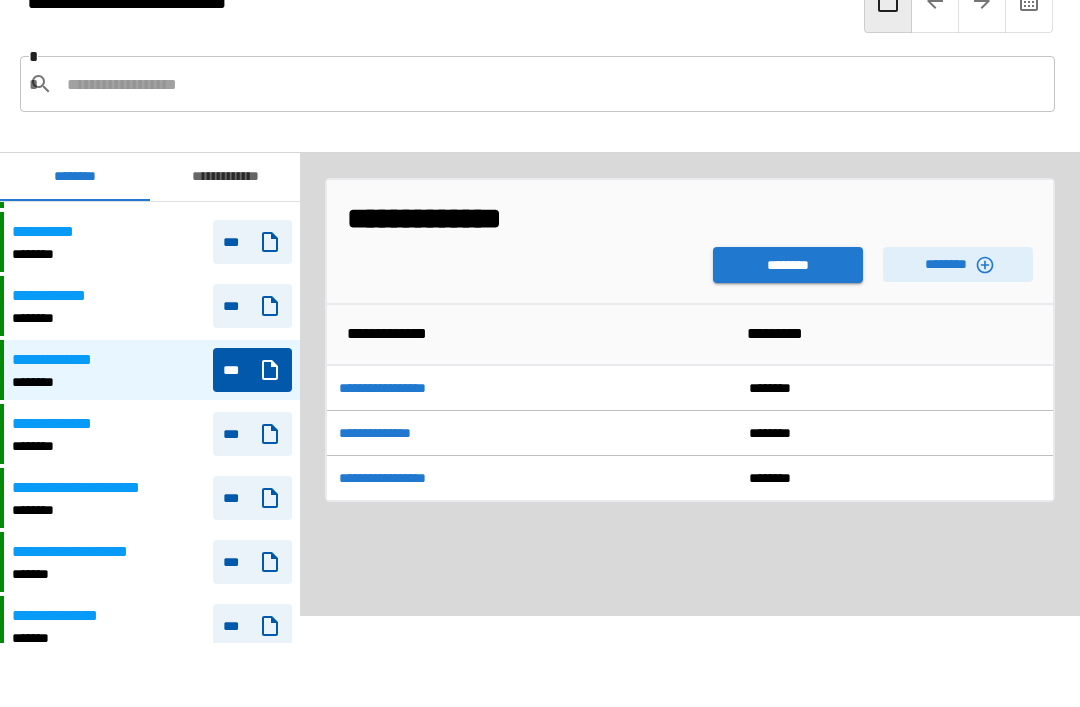 click on "**********" at bounding box center (62, 360) 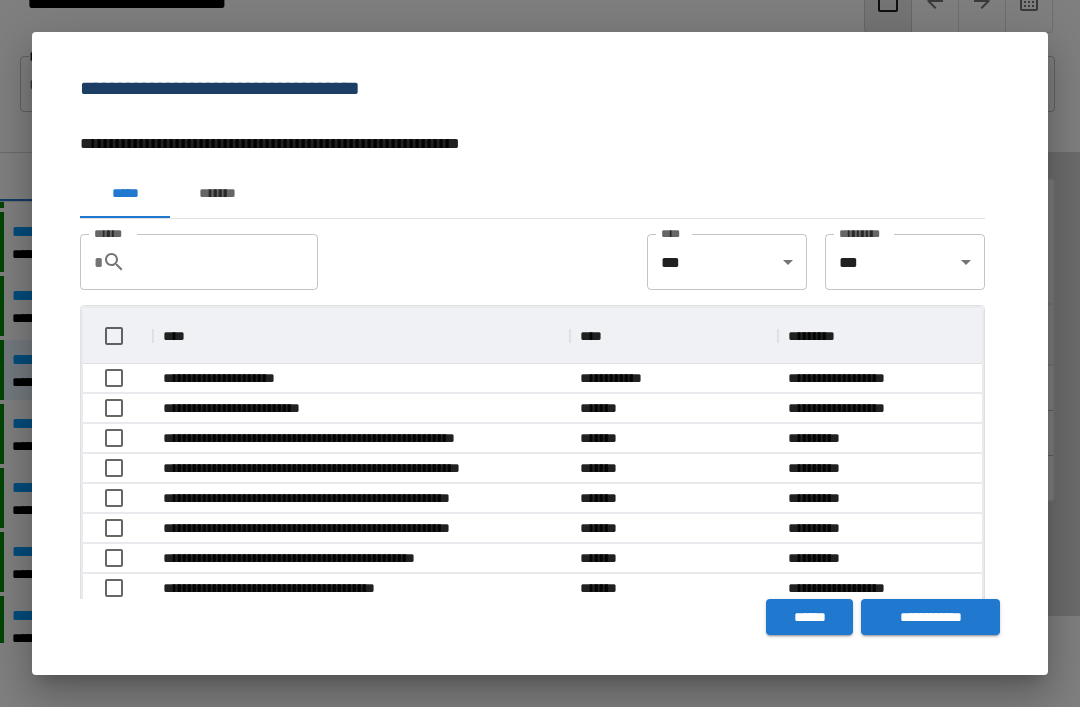 scroll, scrollTop: 356, scrollLeft: 899, axis: both 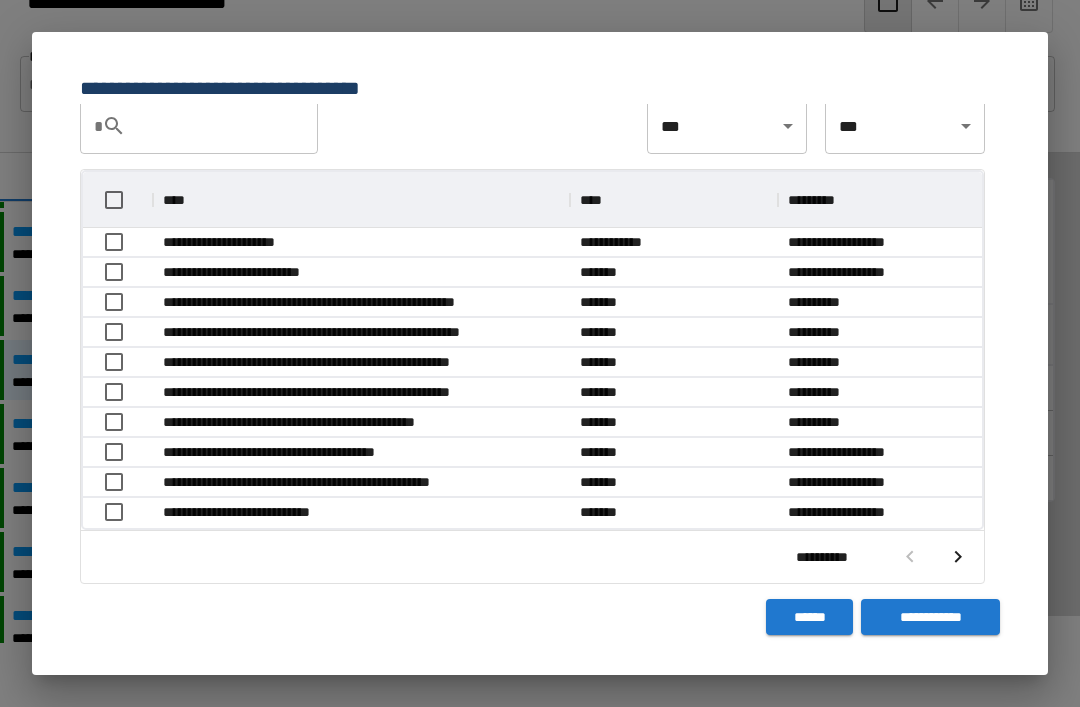 click 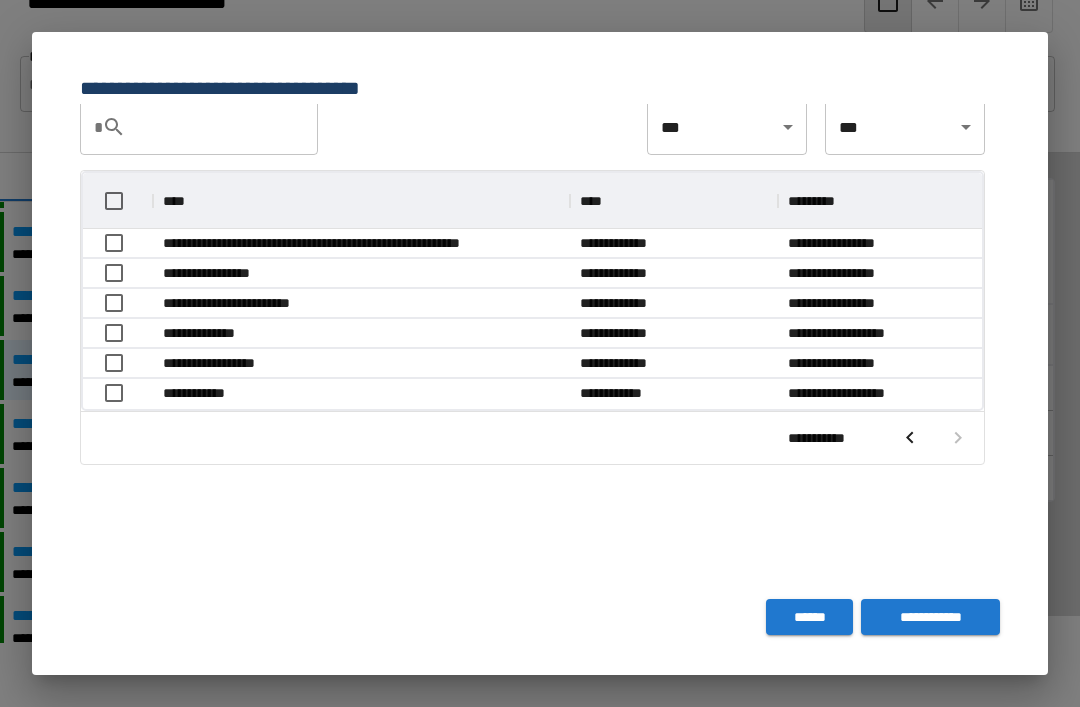 scroll, scrollTop: 236, scrollLeft: 899, axis: both 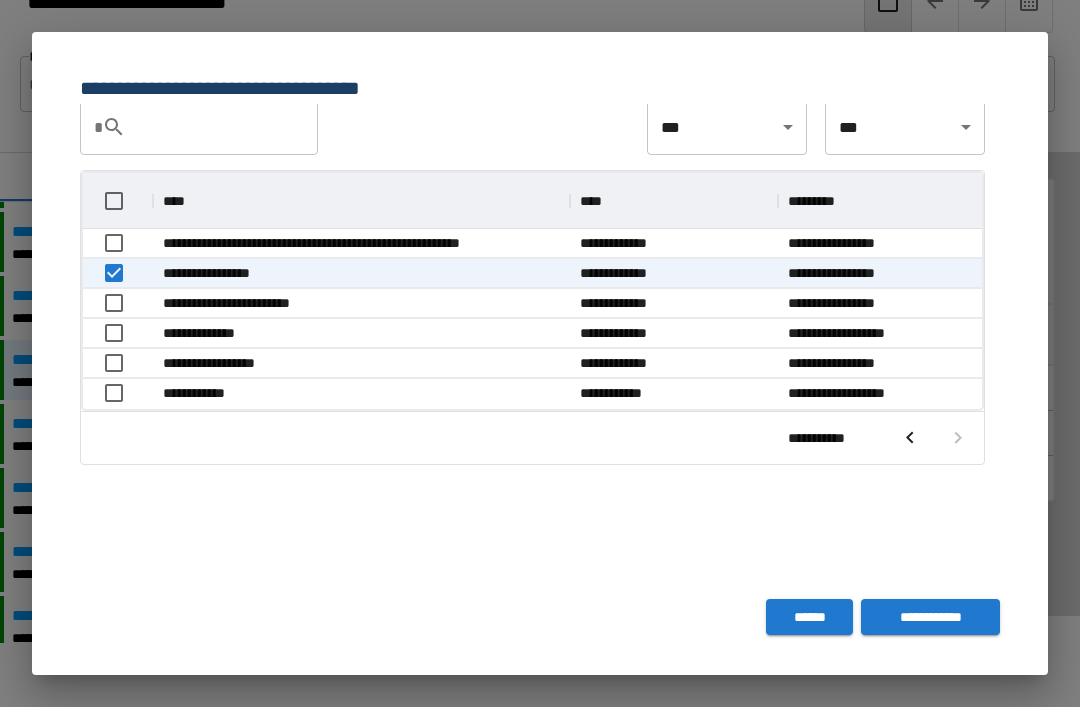 click on "**********" at bounding box center (930, 617) 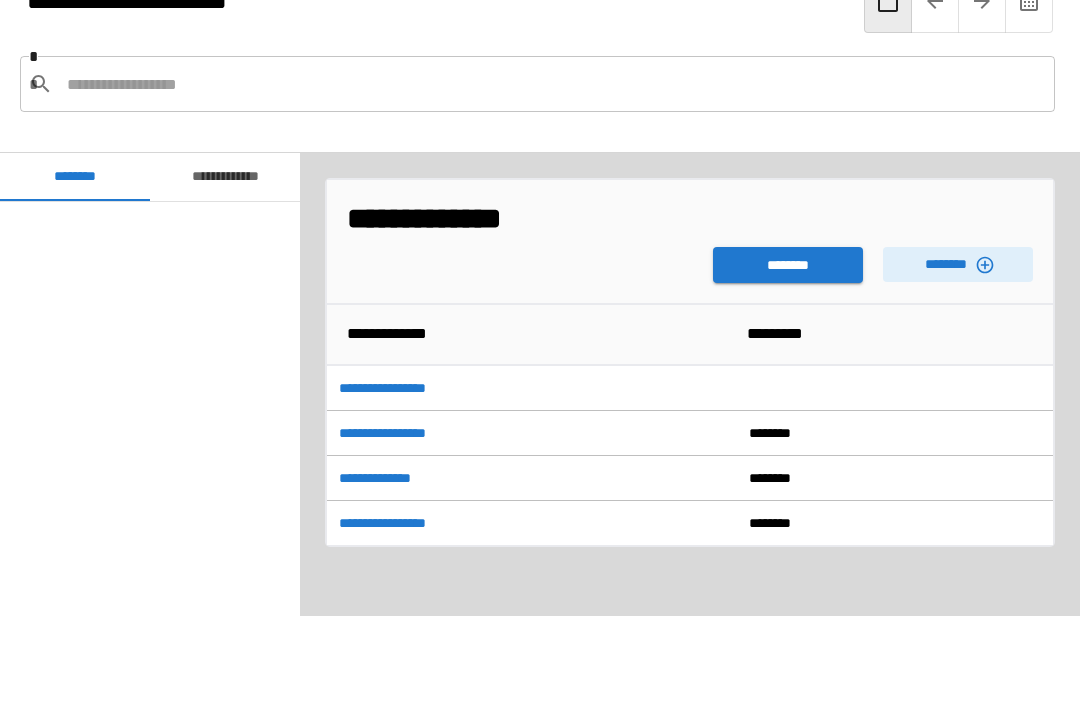 scroll, scrollTop: 1860, scrollLeft: 0, axis: vertical 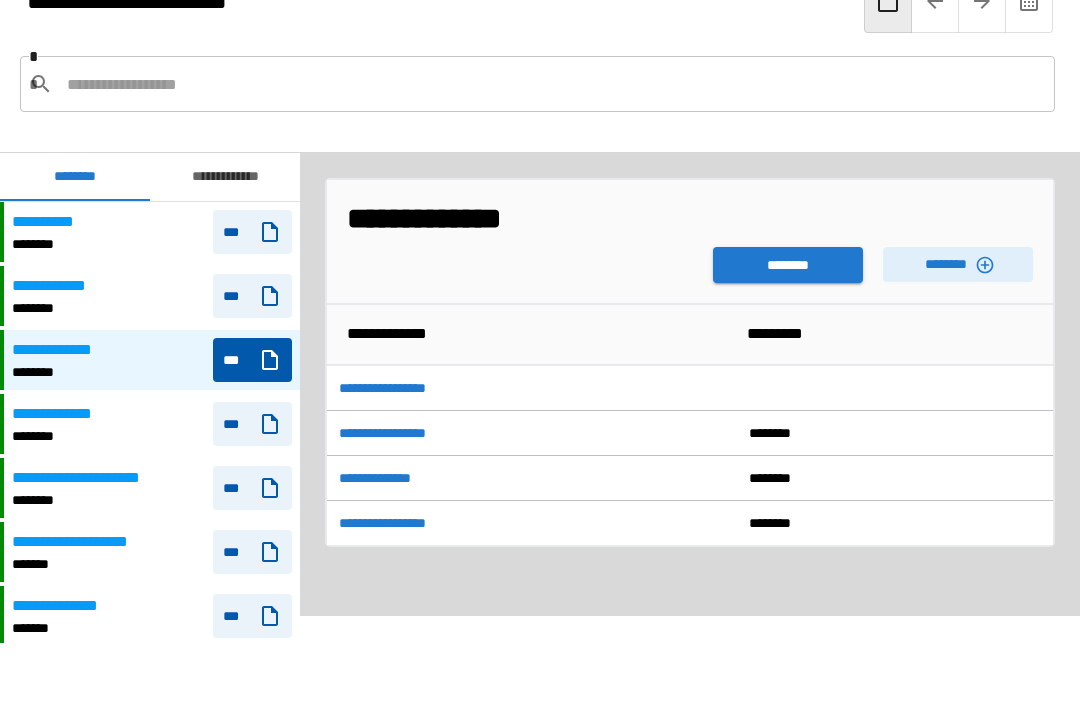 click on "**********" at bounding box center [55, 286] 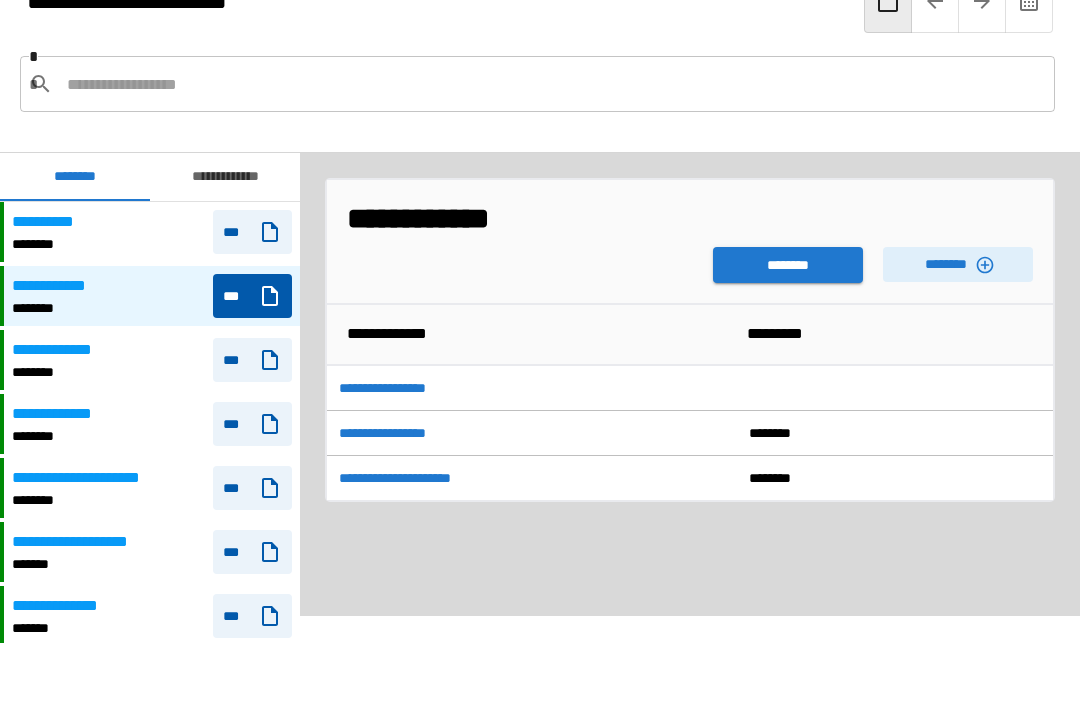 click on "**********" at bounding box center (62, 350) 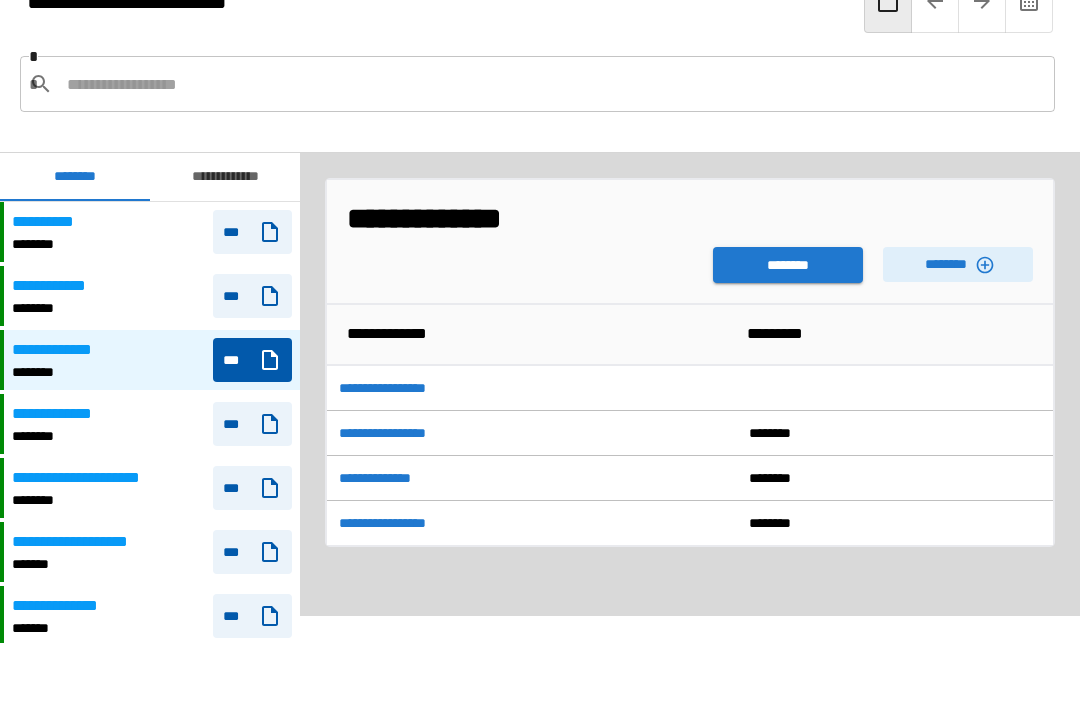 click on "********" at bounding box center (788, 265) 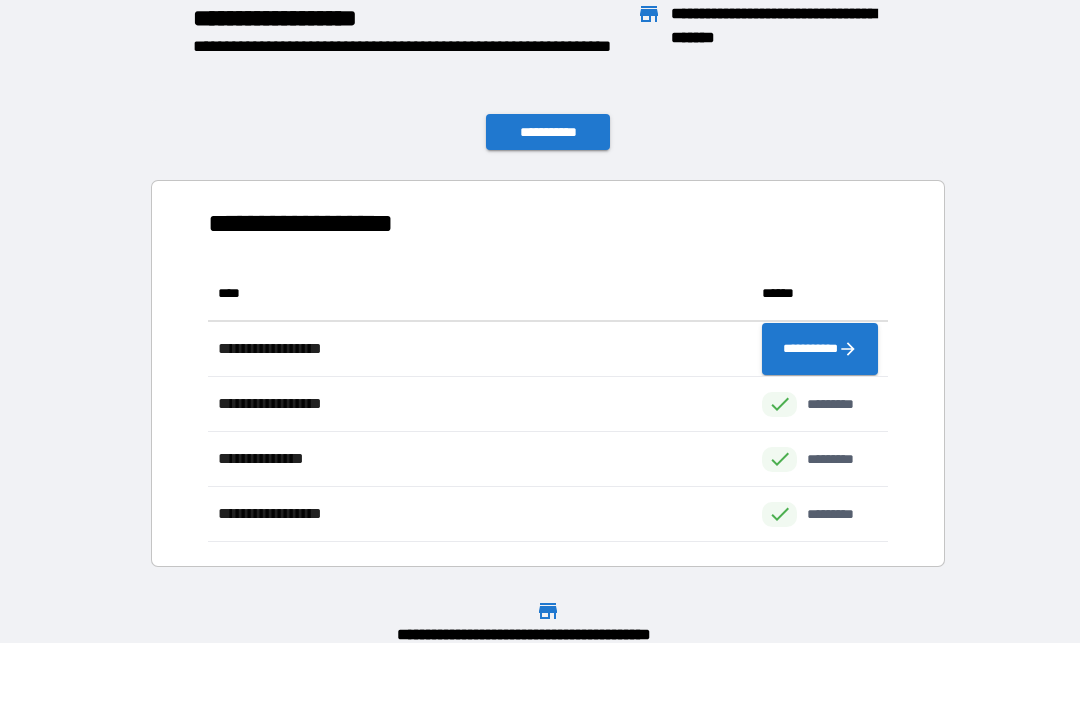 scroll, scrollTop: 1, scrollLeft: 1, axis: both 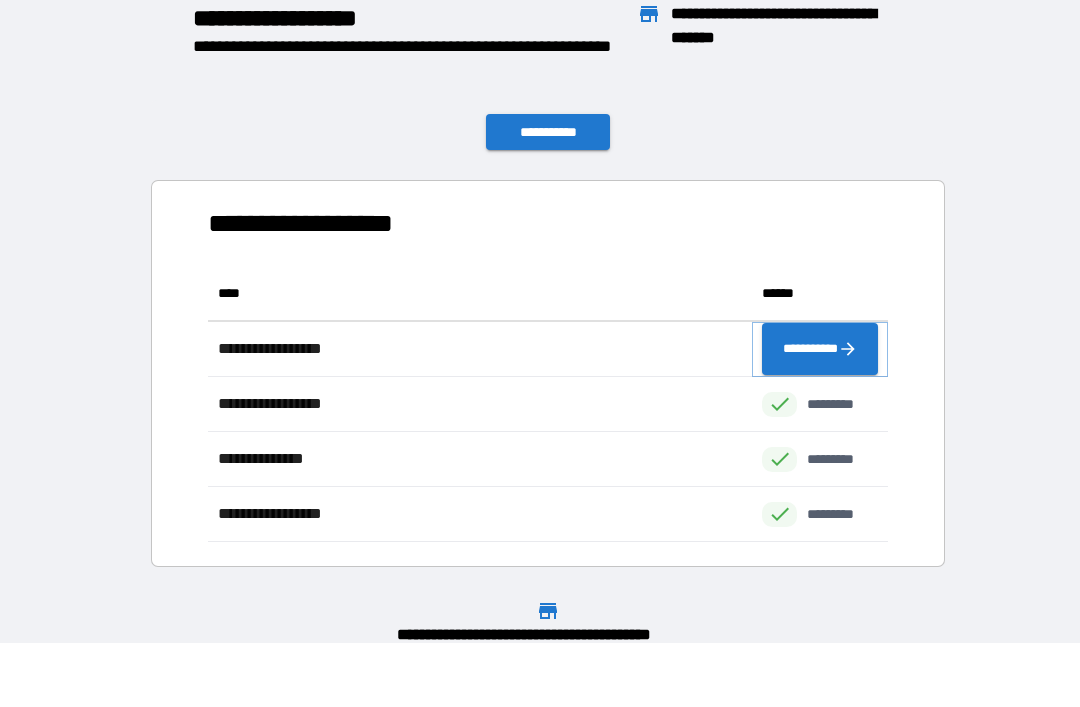 click on "**********" at bounding box center (820, 349) 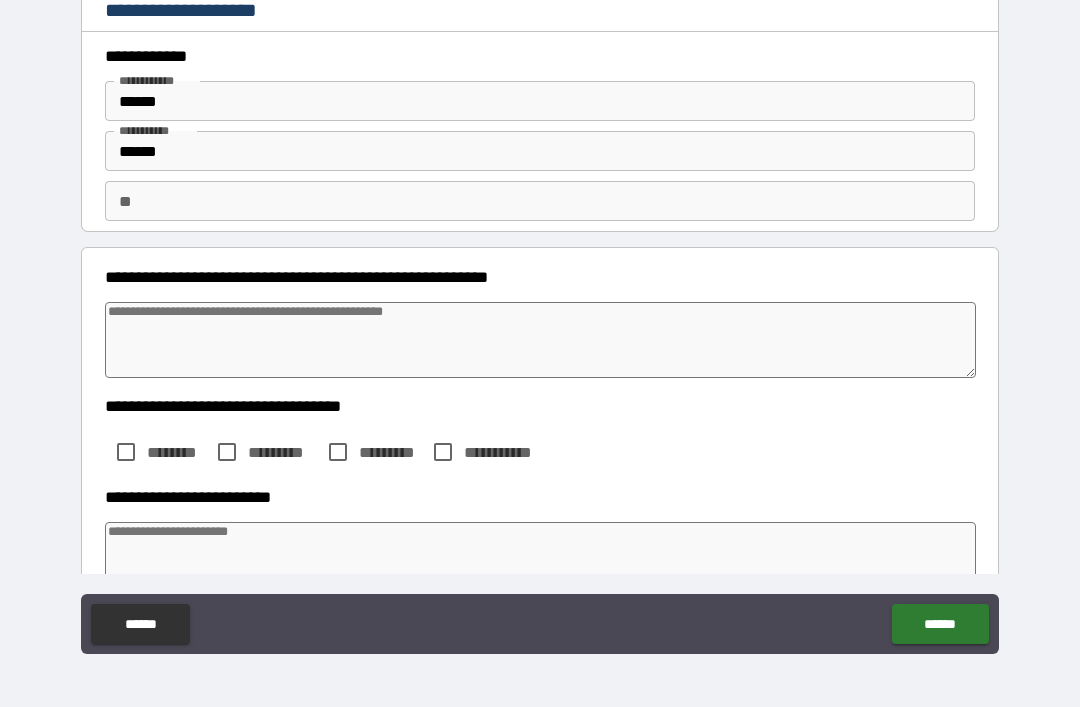 click at bounding box center (540, 340) 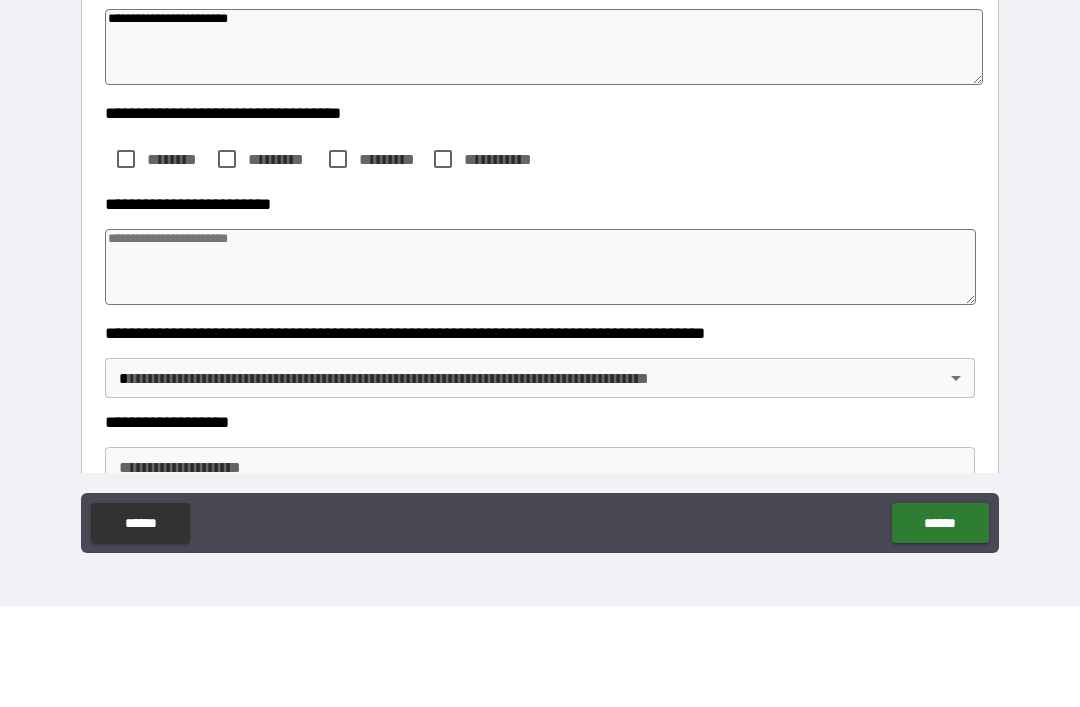 scroll, scrollTop: 190, scrollLeft: 0, axis: vertical 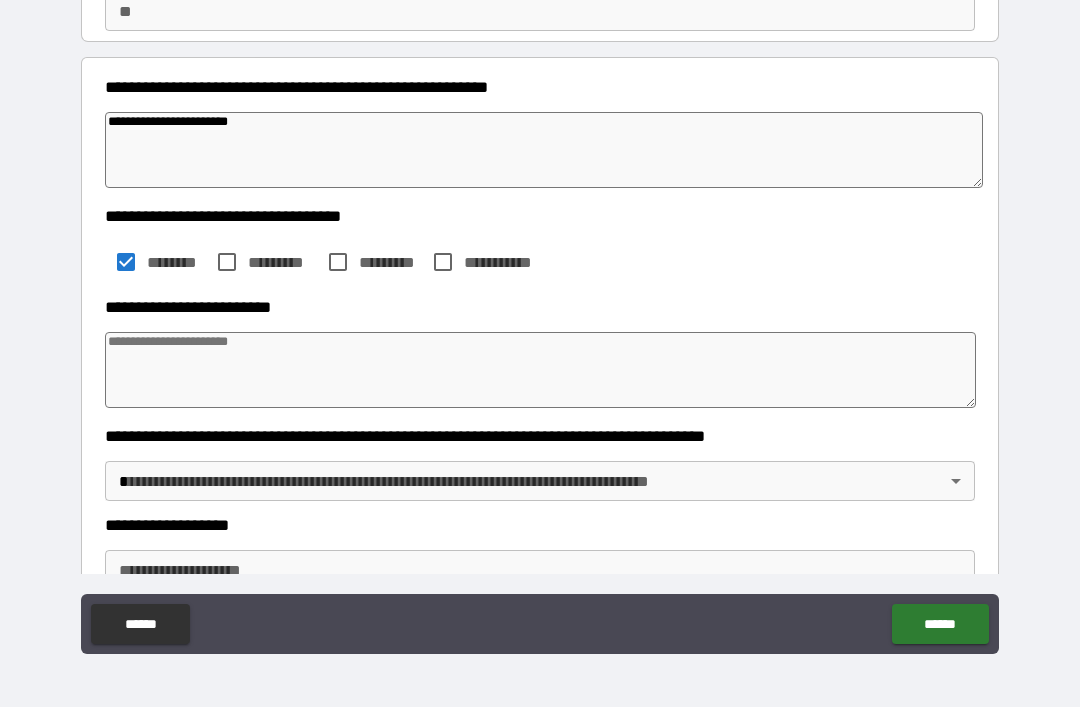 click at bounding box center [540, 370] 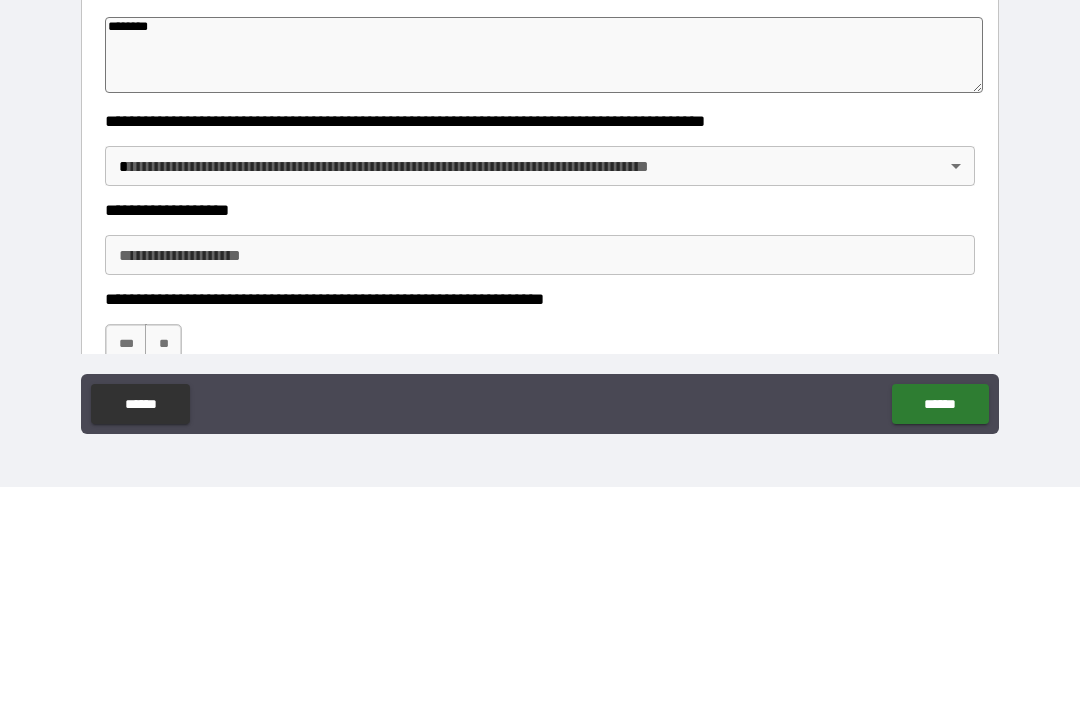 scroll, scrollTop: 297, scrollLeft: 0, axis: vertical 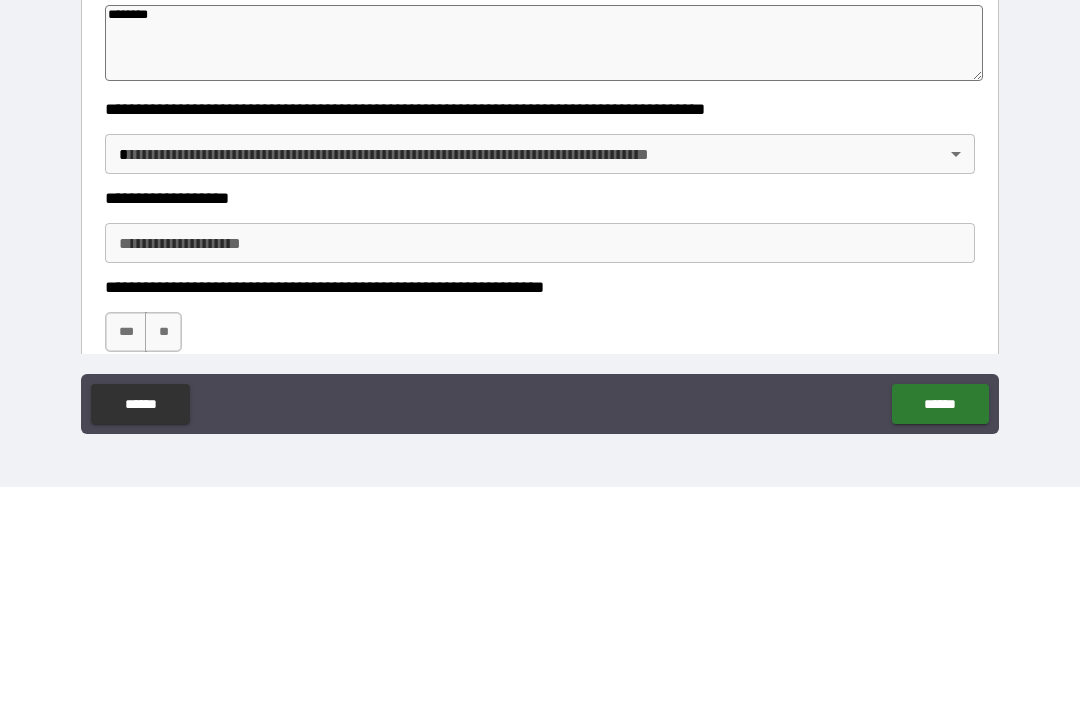 click on "**********" at bounding box center [540, 321] 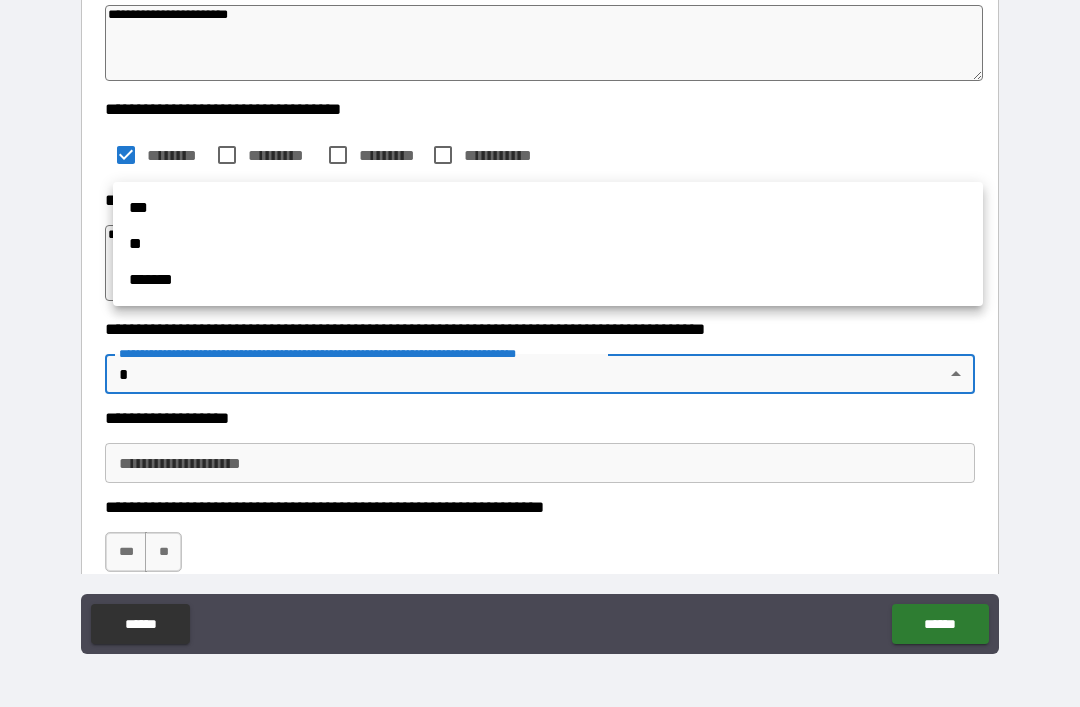 click on "**" at bounding box center (548, 244) 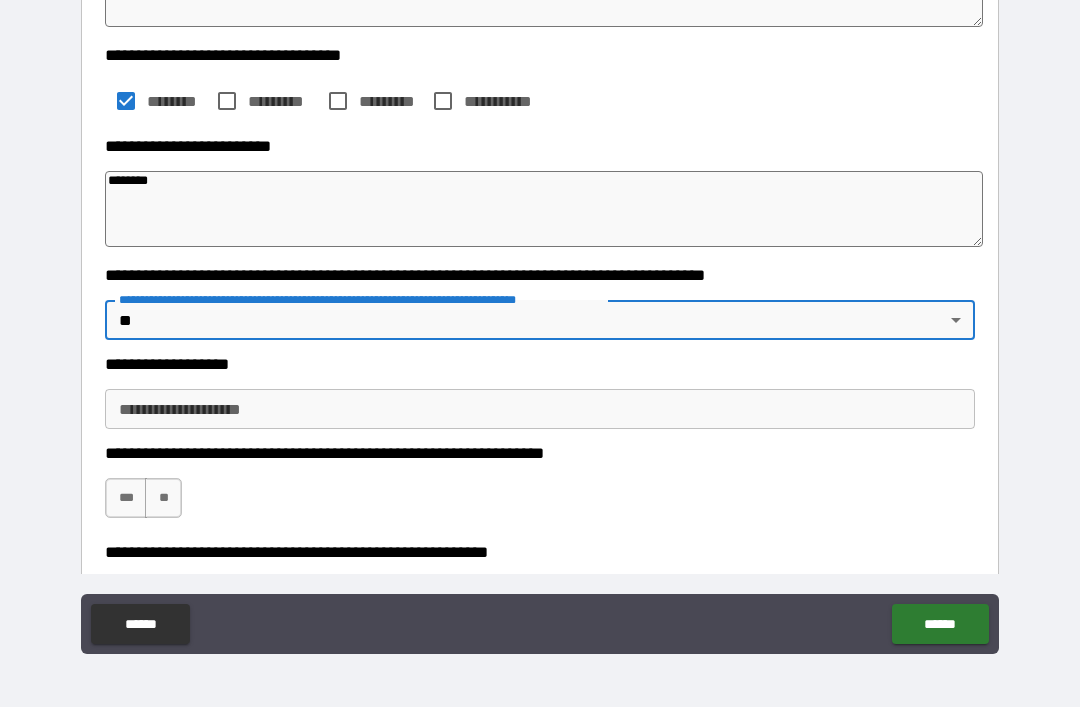 scroll, scrollTop: 358, scrollLeft: 0, axis: vertical 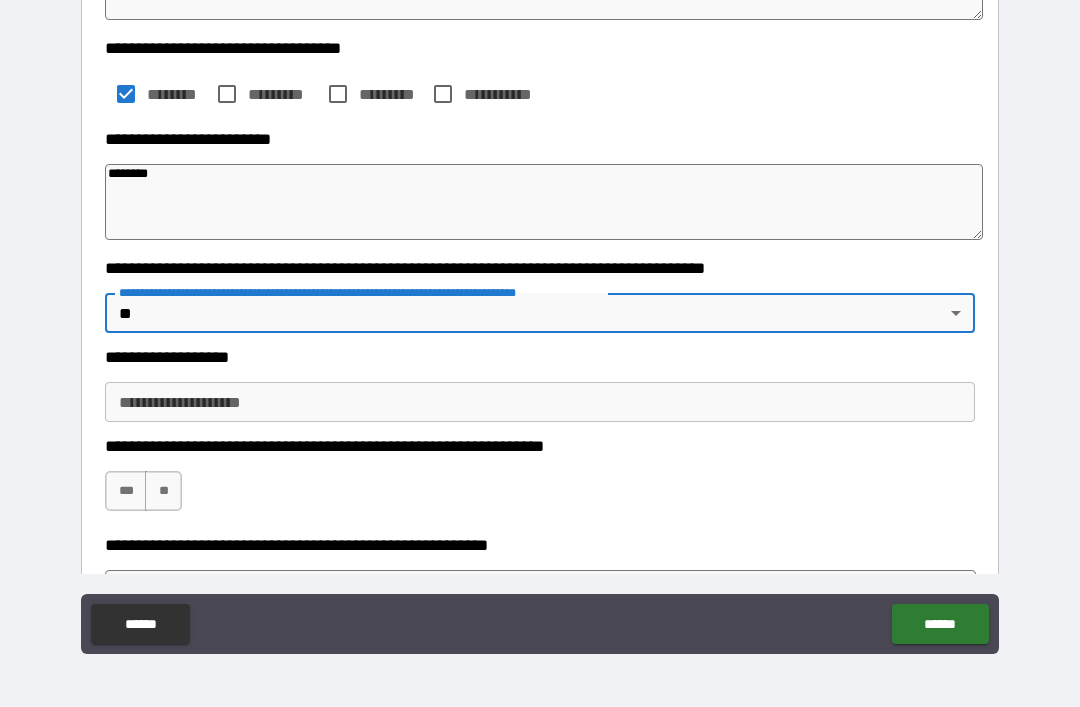 click on "**********" at bounding box center [540, 402] 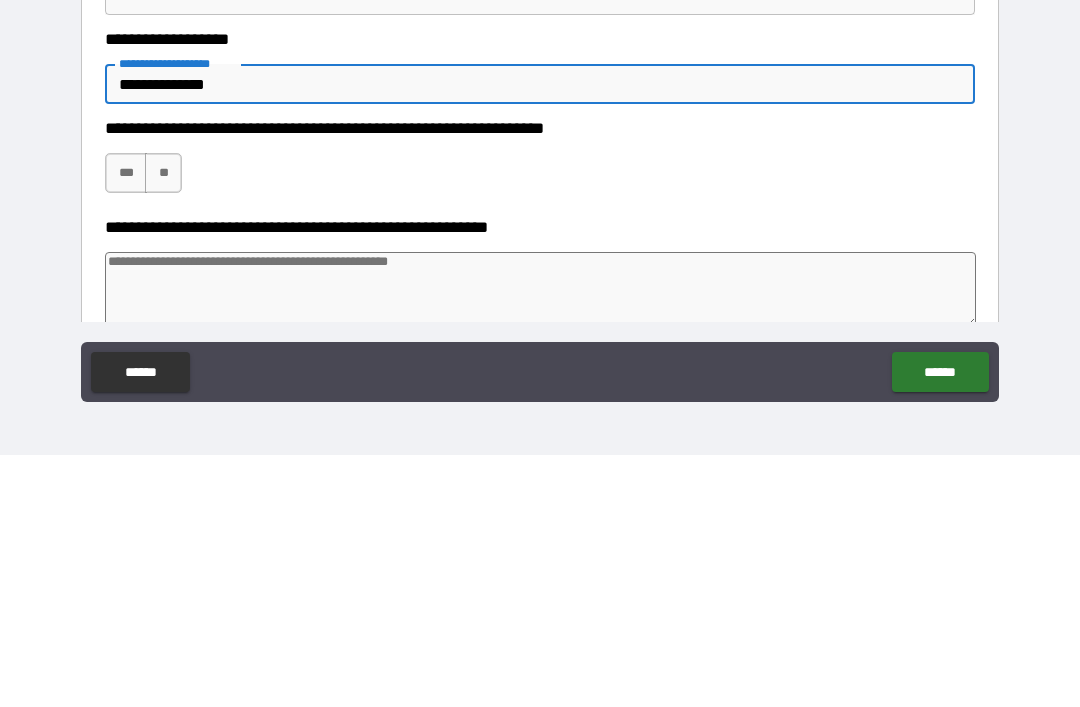 scroll, scrollTop: 425, scrollLeft: 0, axis: vertical 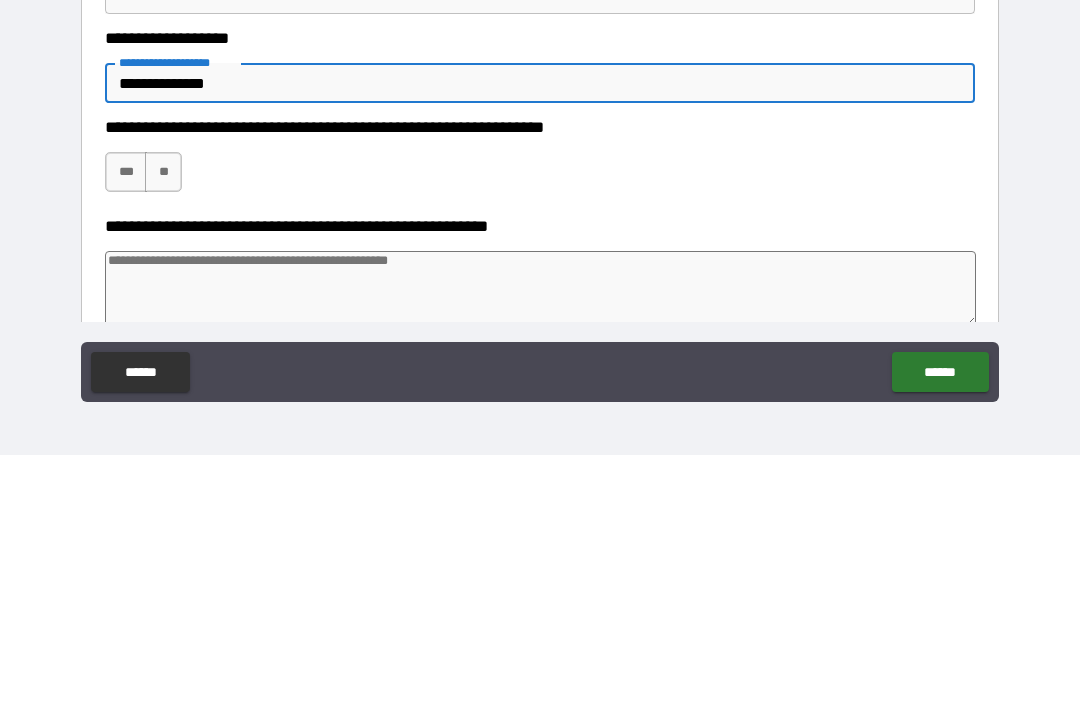 click on "***" at bounding box center [126, 424] 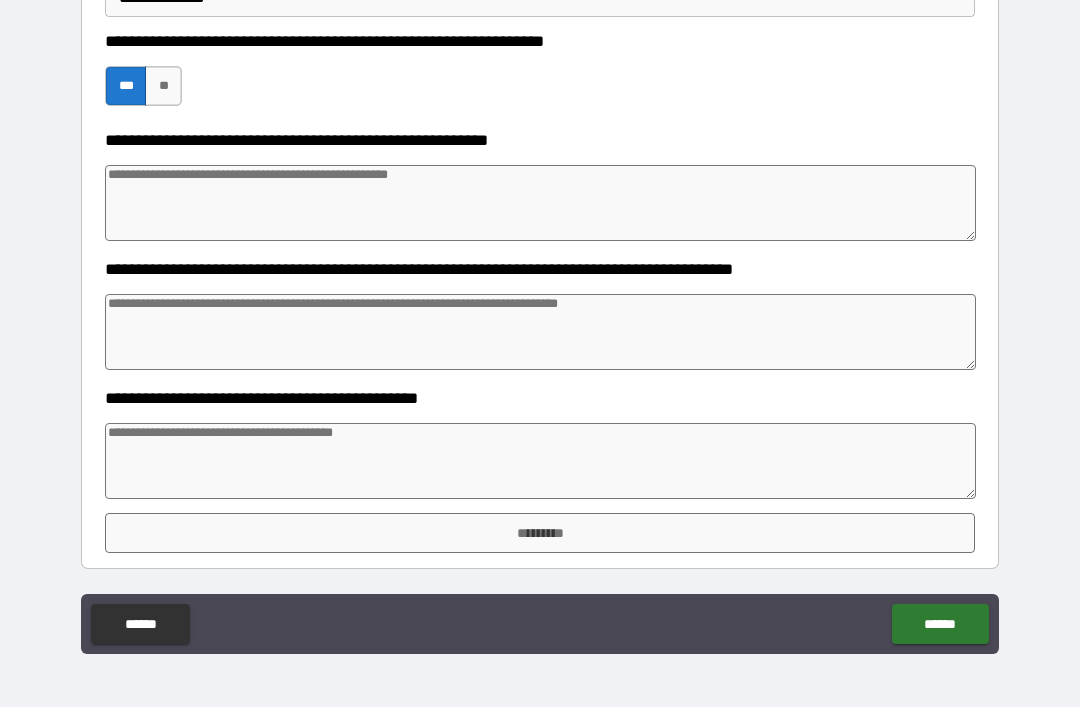scroll, scrollTop: 763, scrollLeft: 0, axis: vertical 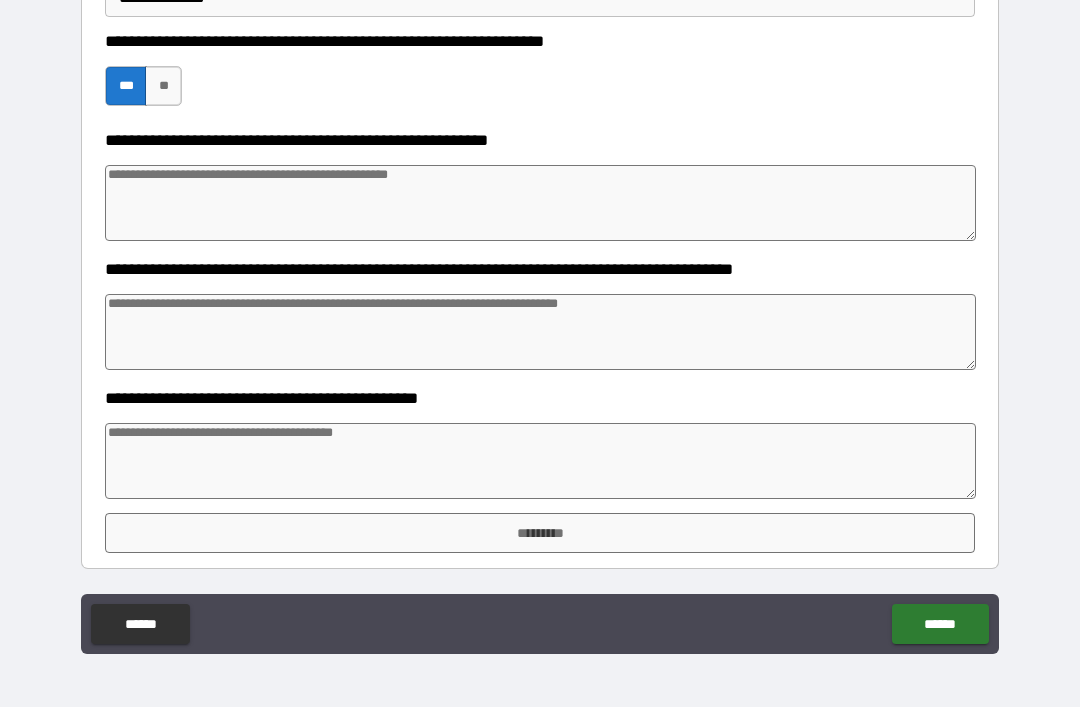 click at bounding box center [540, 461] 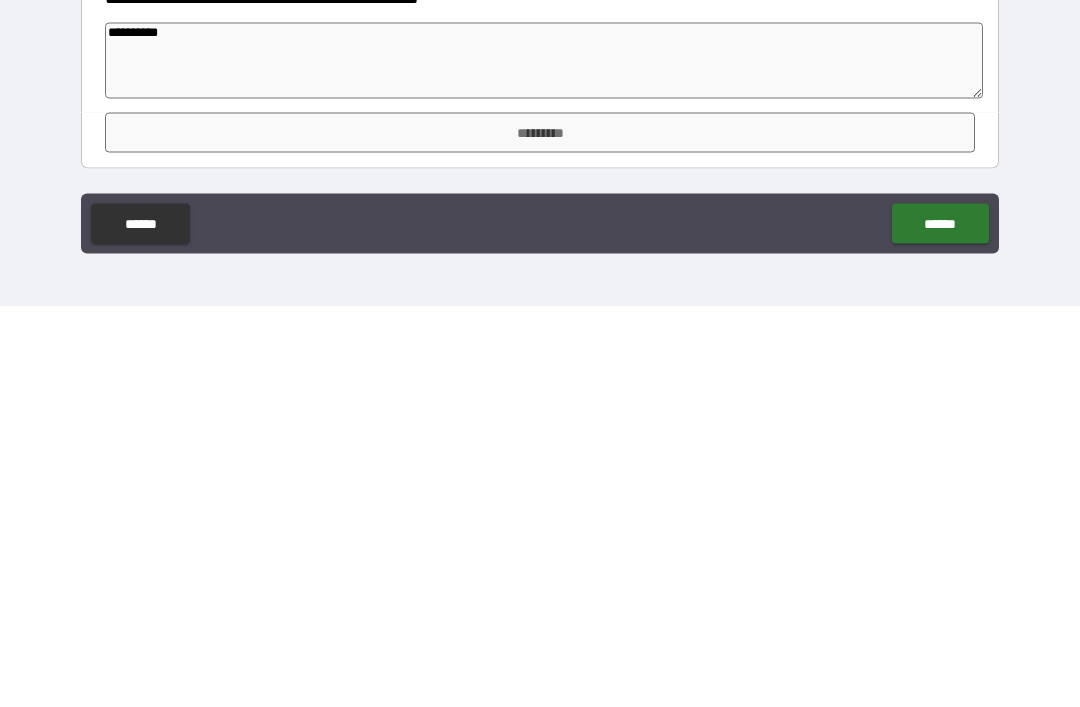 click on "*********" at bounding box center (540, 533) 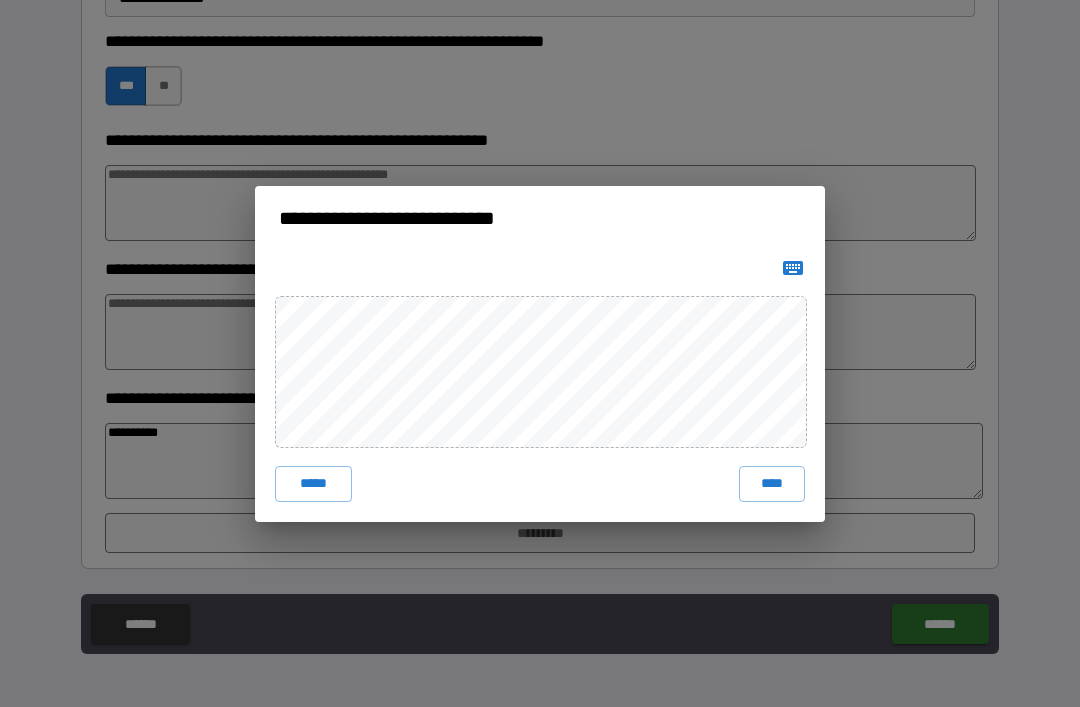 click on "****" at bounding box center [772, 484] 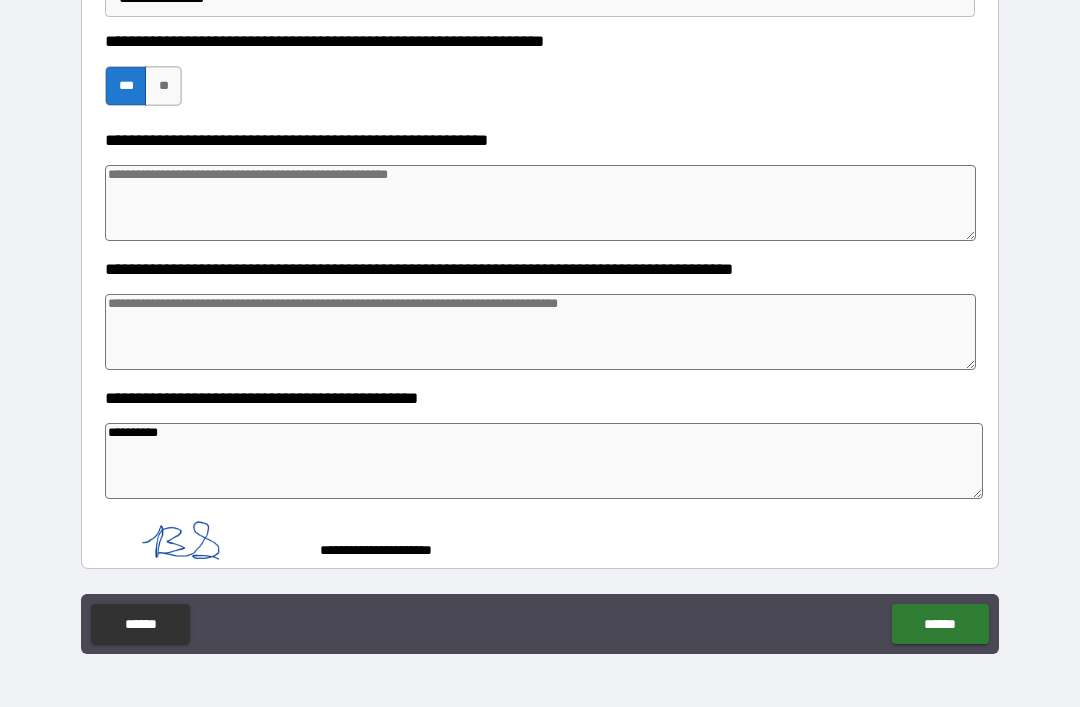 scroll, scrollTop: 753, scrollLeft: 0, axis: vertical 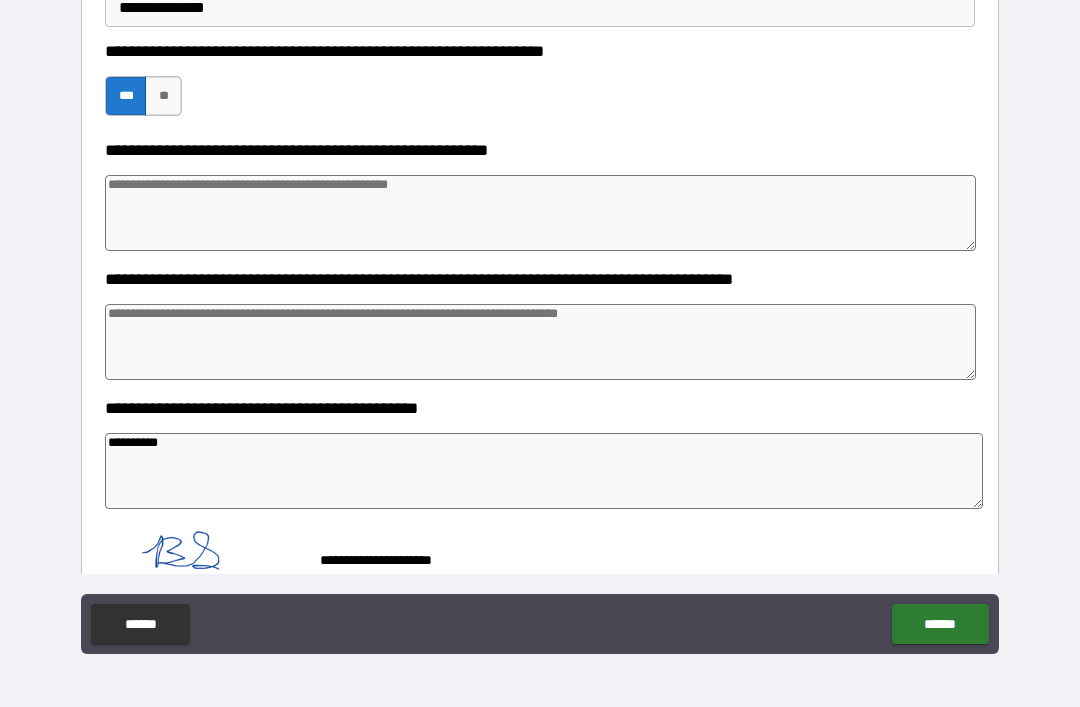 click on "******" at bounding box center [940, 624] 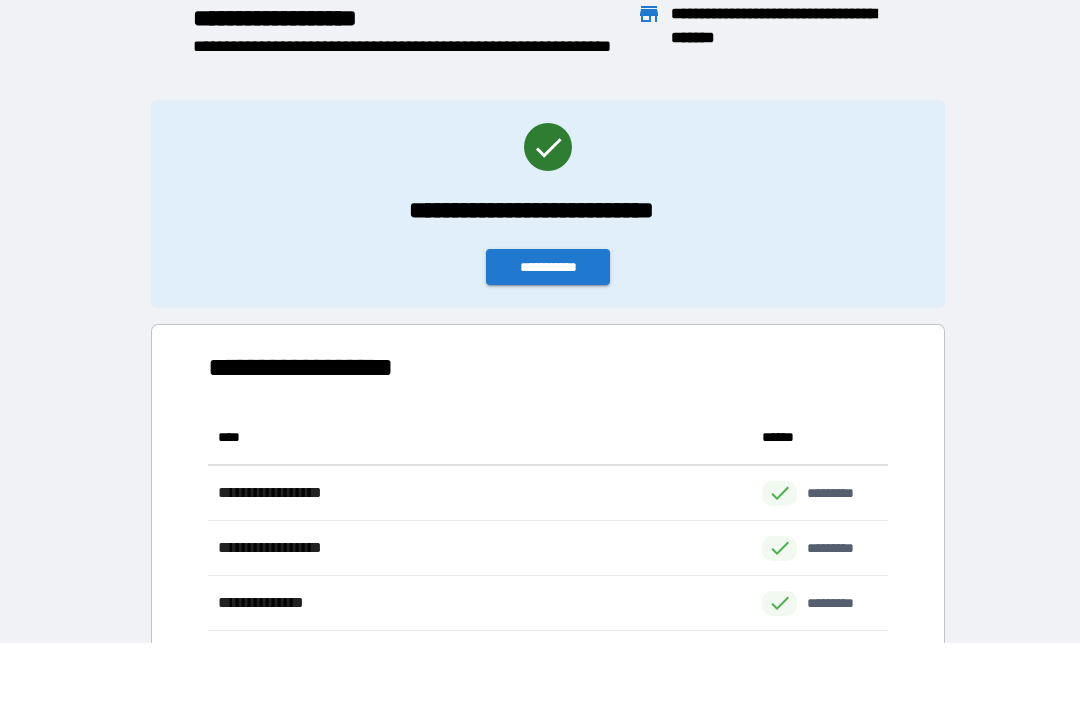 scroll, scrollTop: 276, scrollLeft: 680, axis: both 